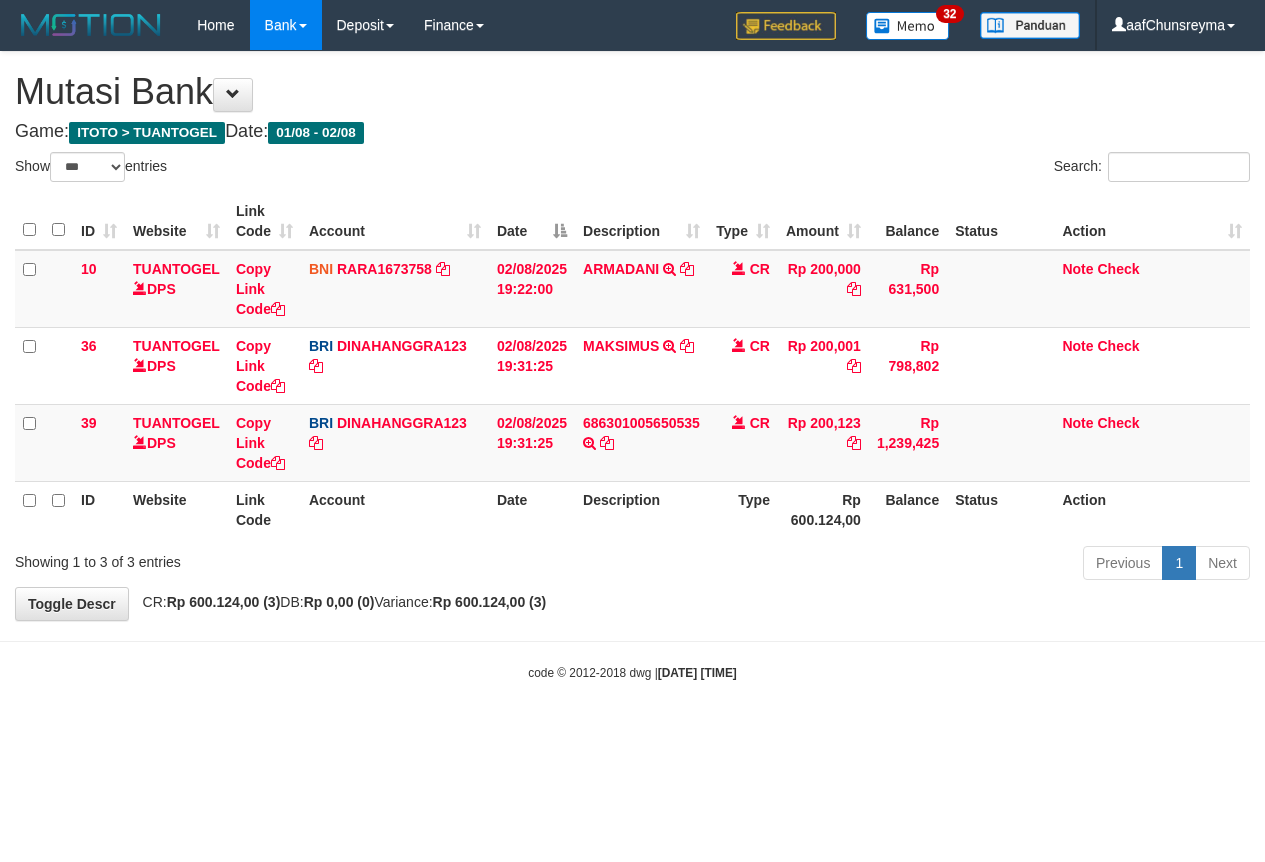 select on "***" 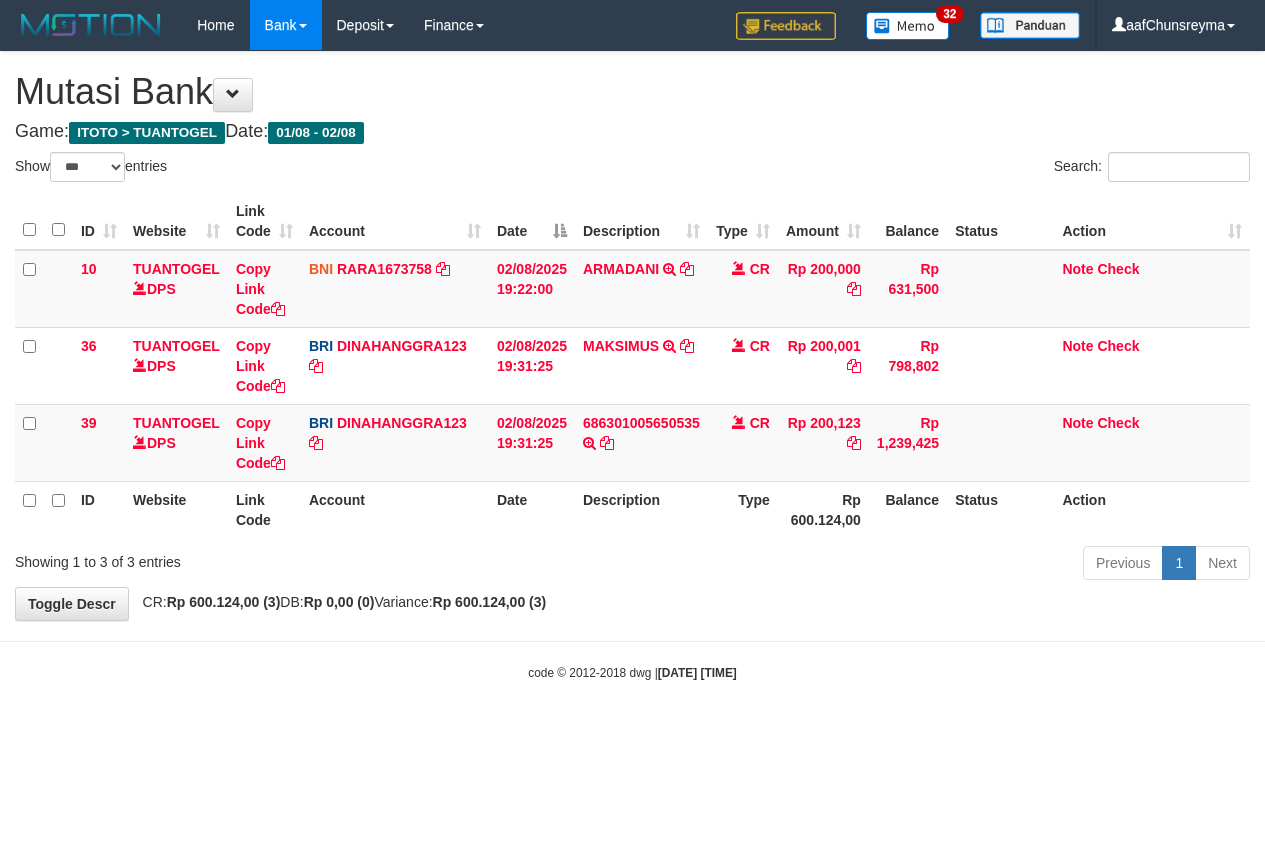scroll, scrollTop: 0, scrollLeft: 0, axis: both 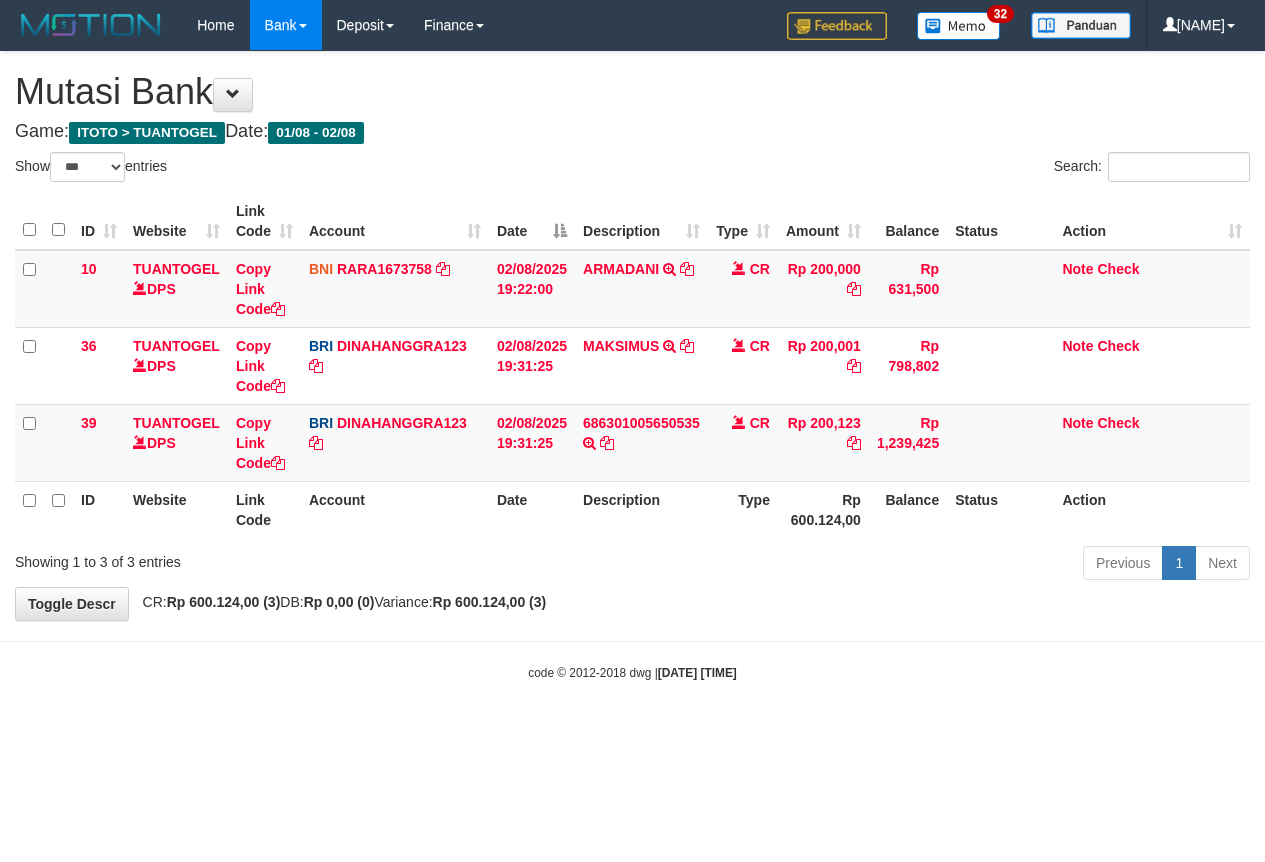 select on "***" 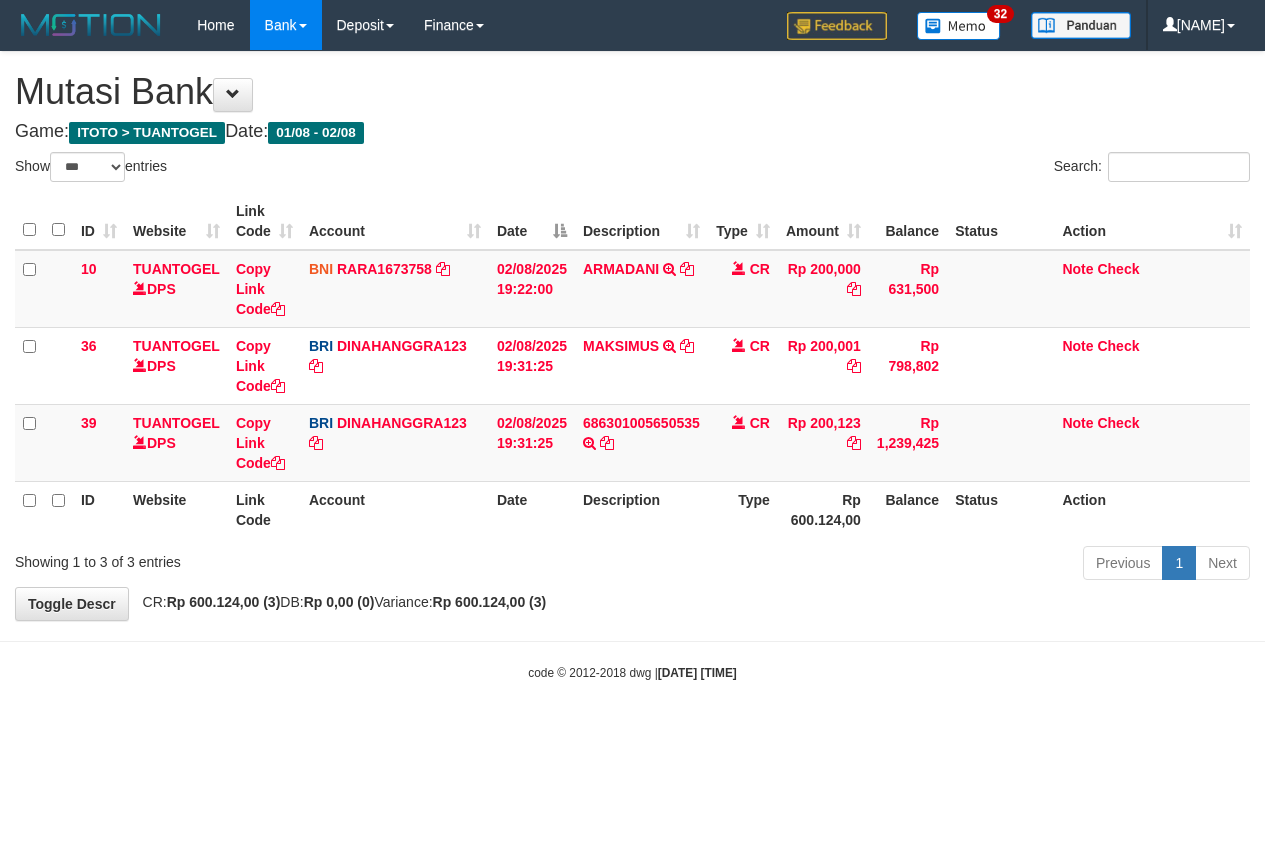 scroll, scrollTop: 0, scrollLeft: 0, axis: both 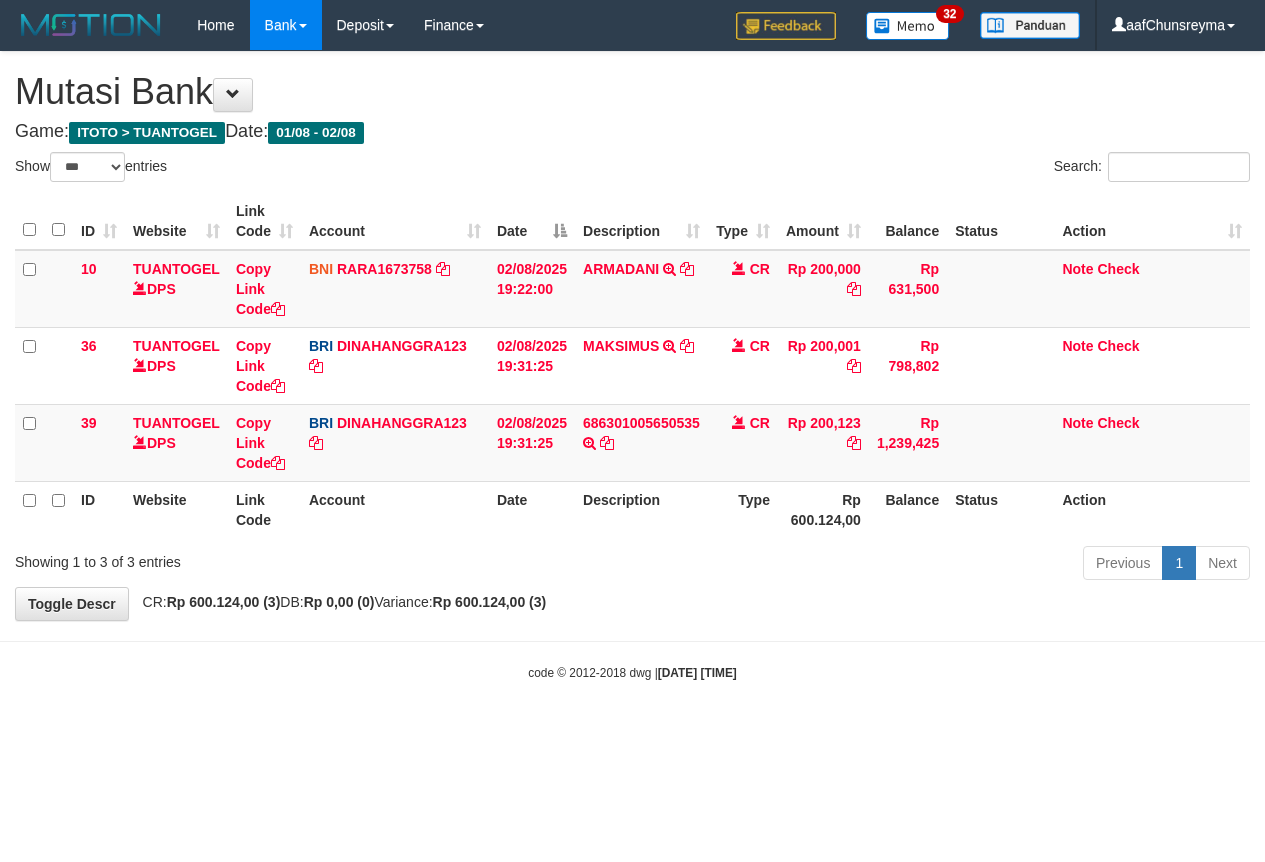 select on "***" 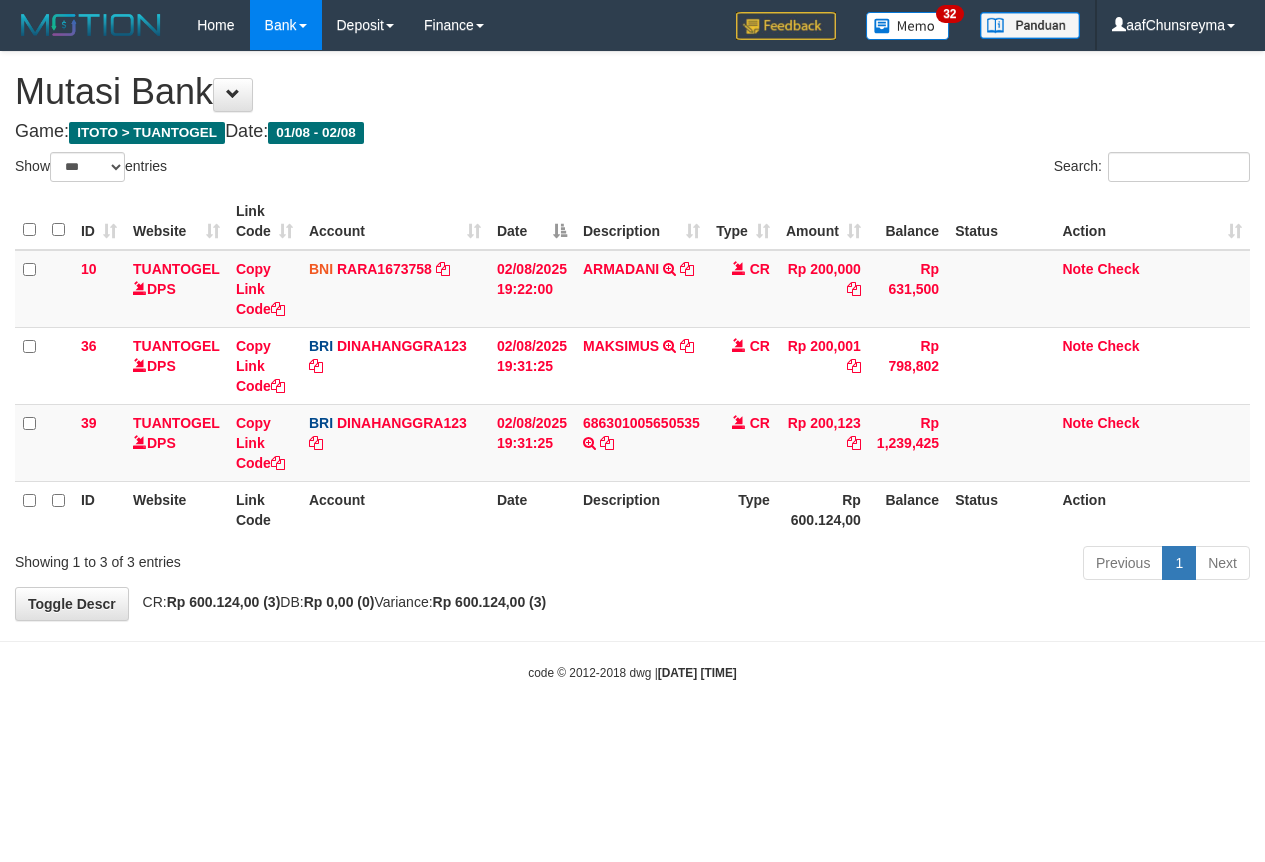 scroll, scrollTop: 0, scrollLeft: 0, axis: both 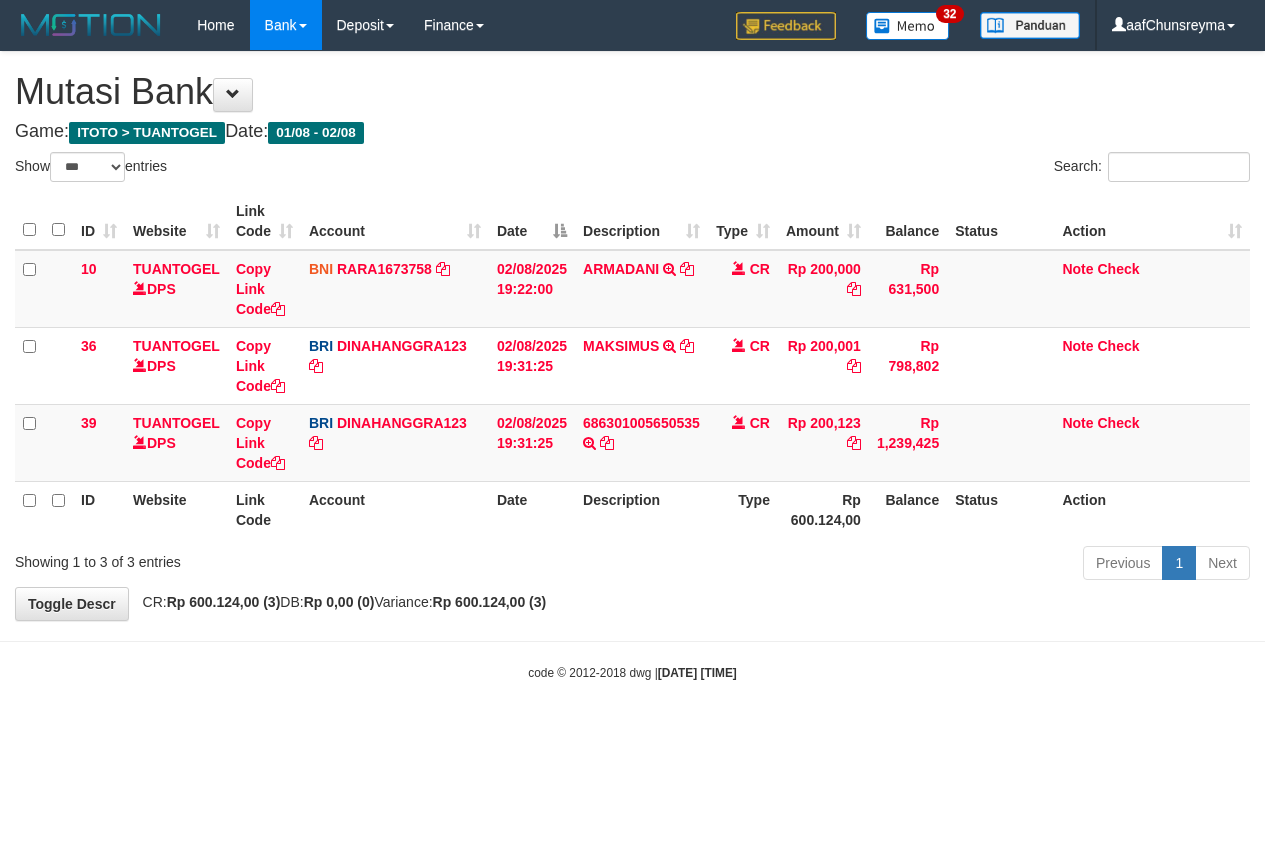select on "***" 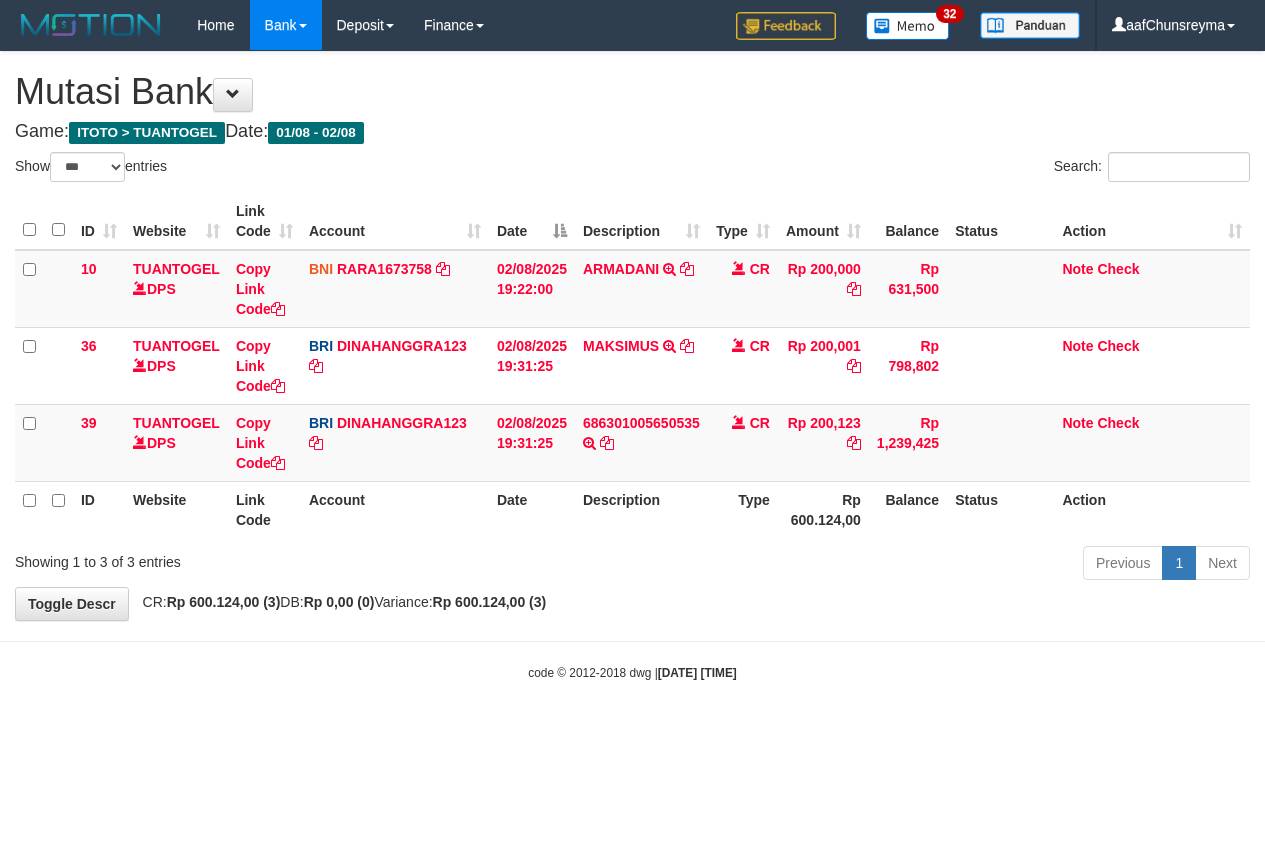 scroll, scrollTop: 0, scrollLeft: 0, axis: both 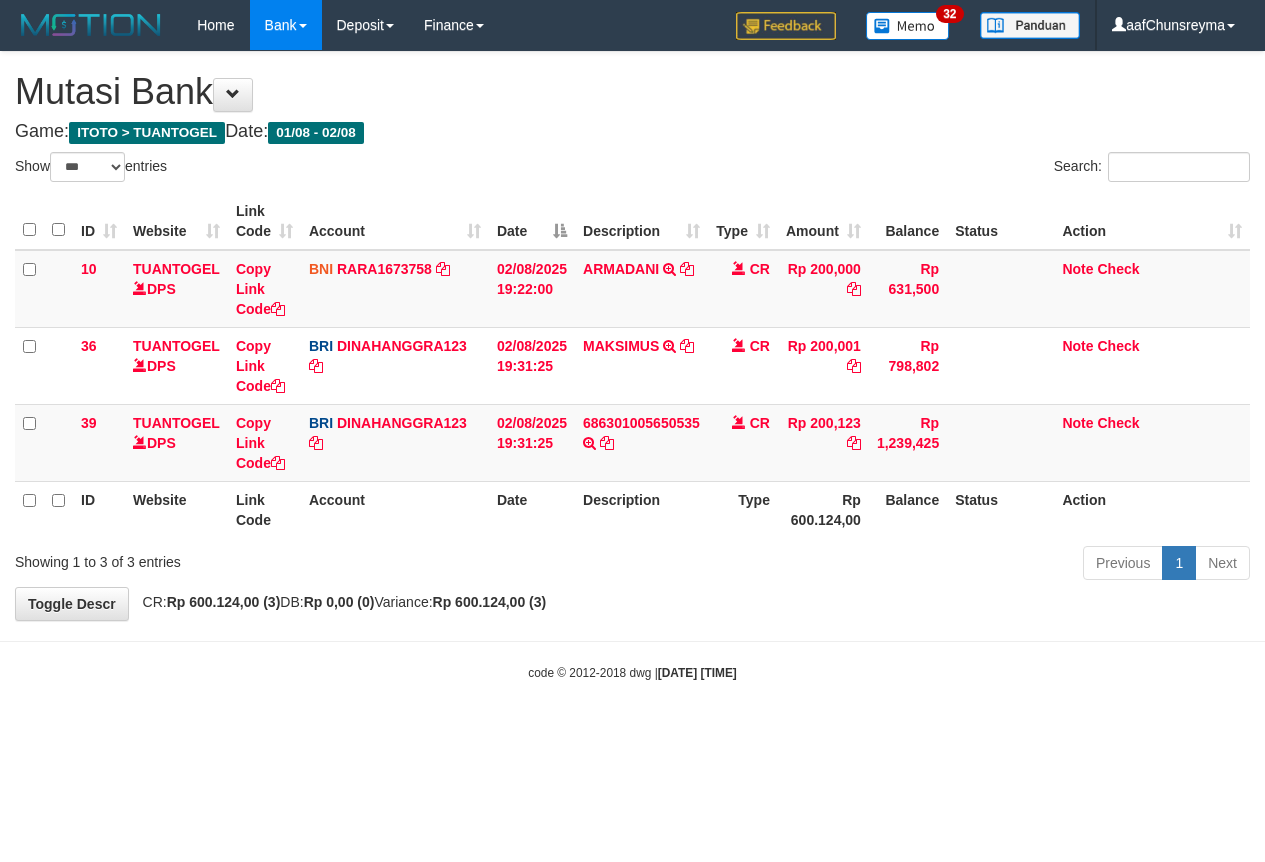 select on "***" 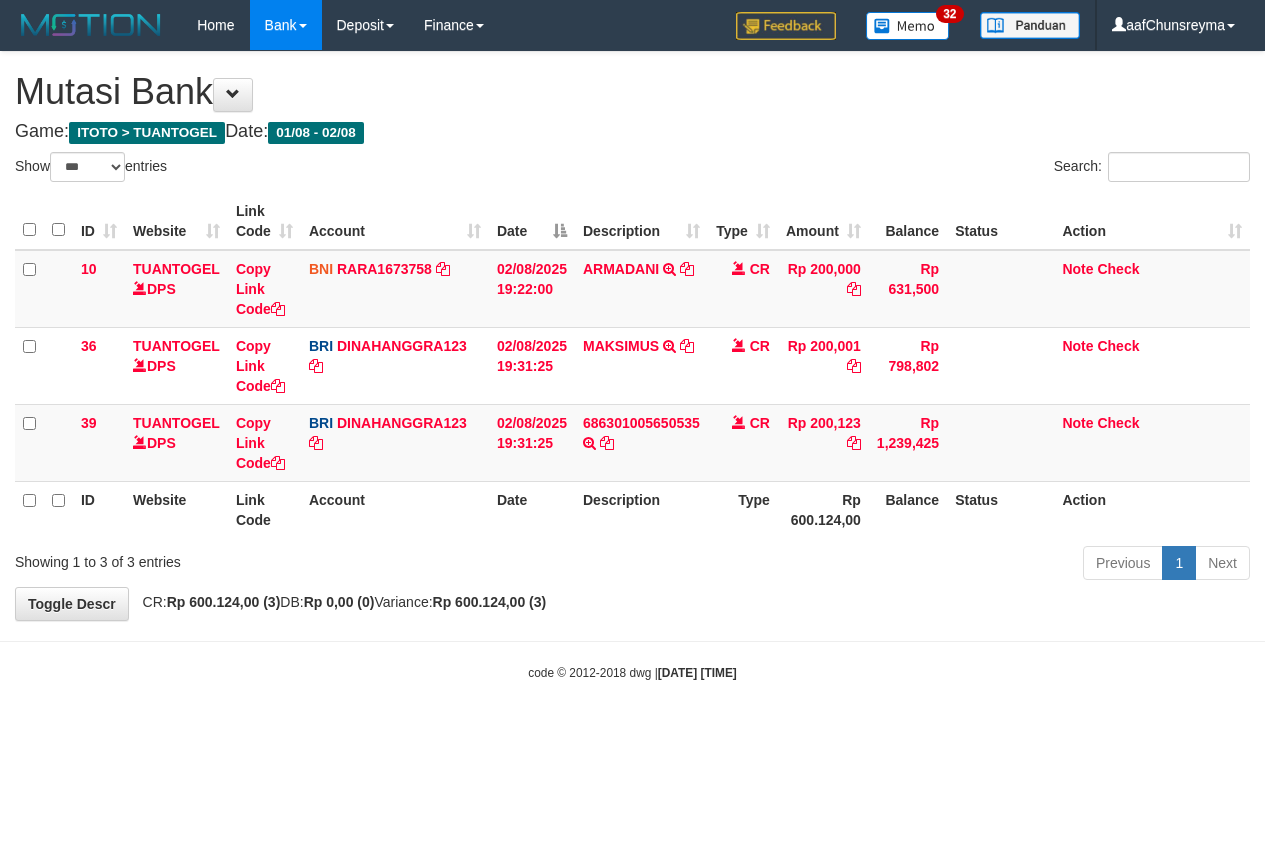 scroll, scrollTop: 0, scrollLeft: 0, axis: both 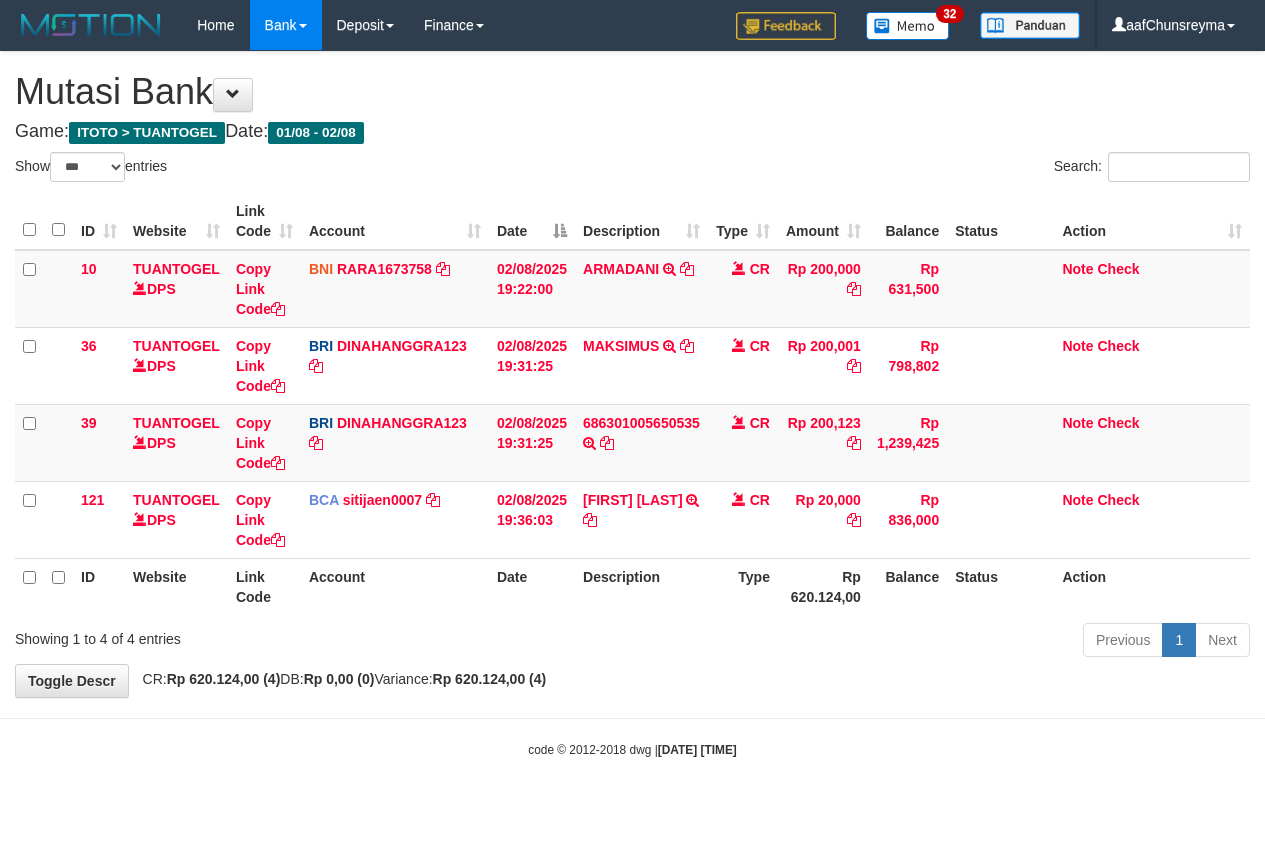 select on "***" 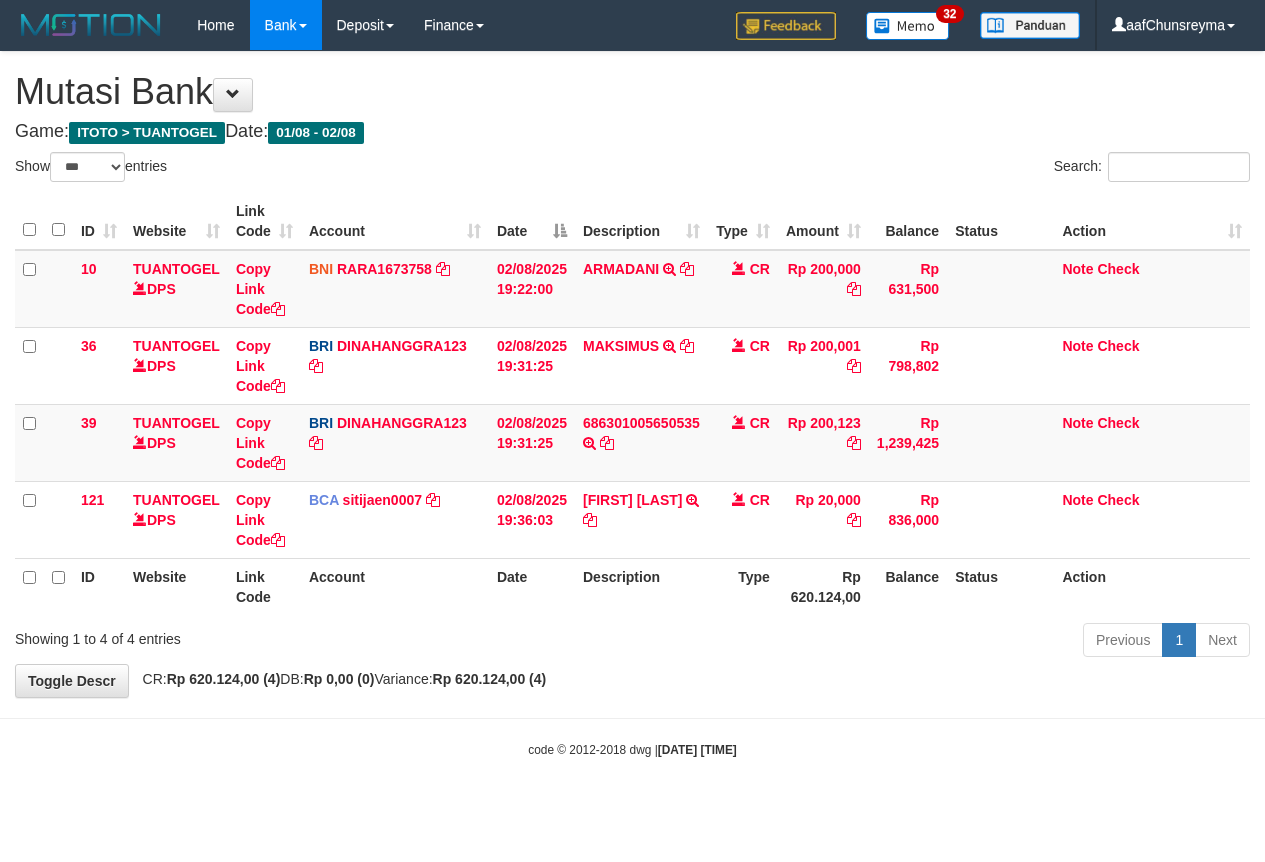 scroll, scrollTop: 0, scrollLeft: 0, axis: both 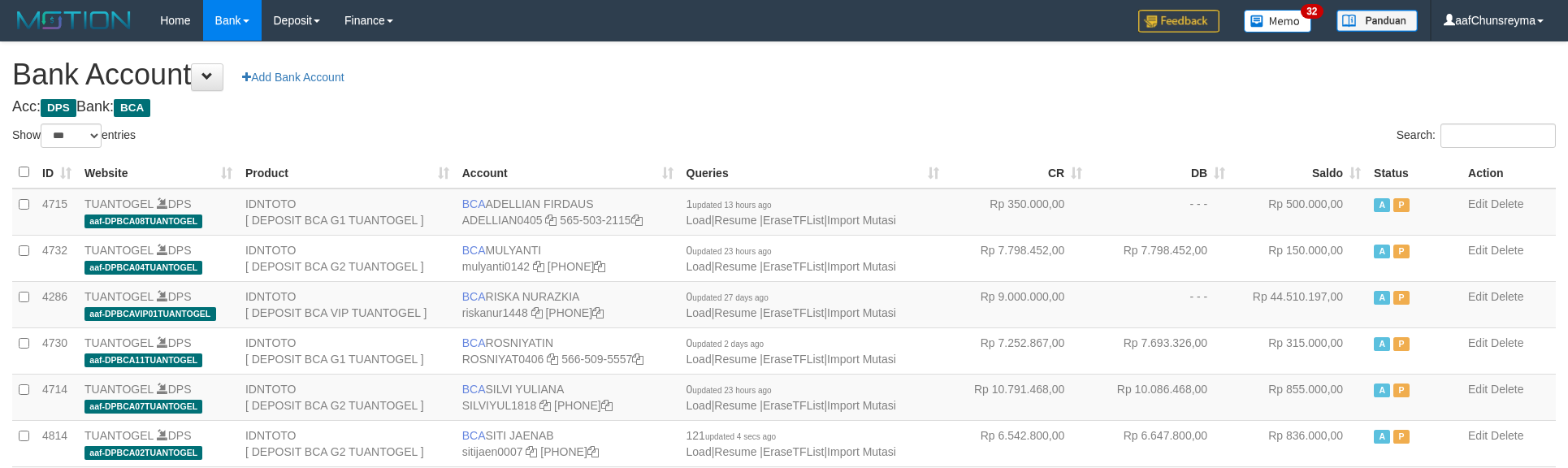 select on "***" 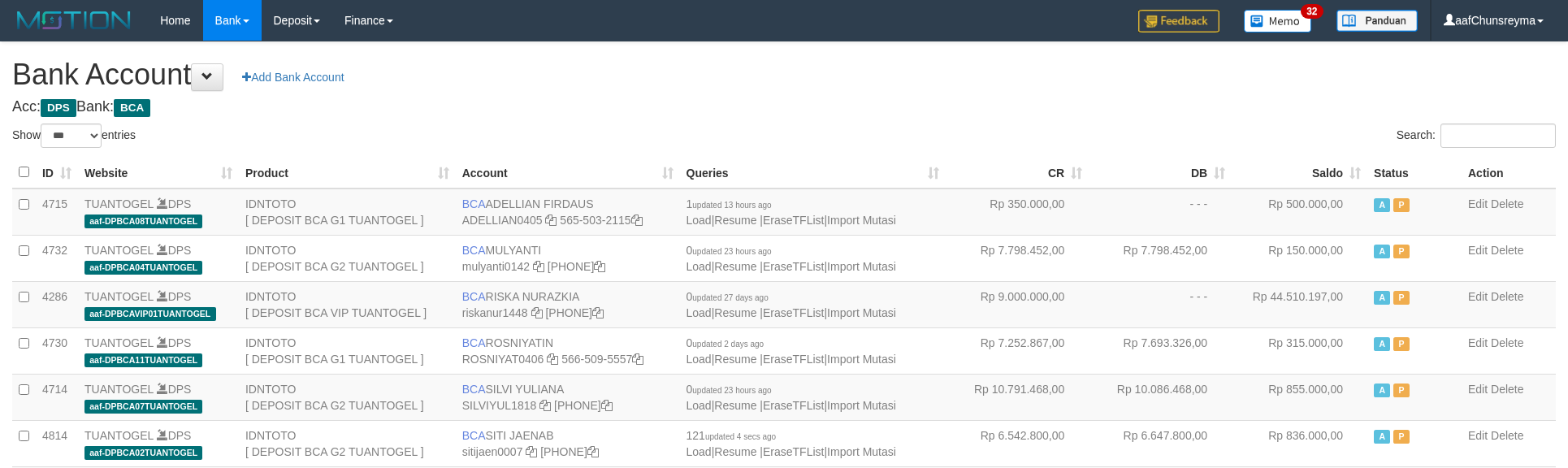 scroll, scrollTop: 346, scrollLeft: 0, axis: vertical 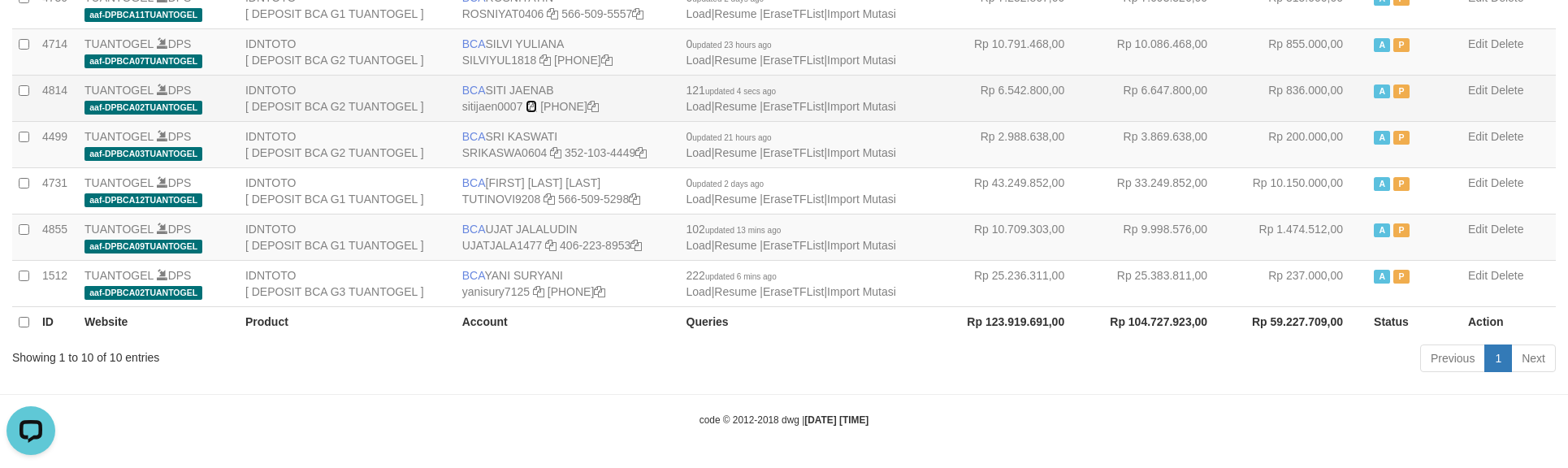 click at bounding box center [531, 106] 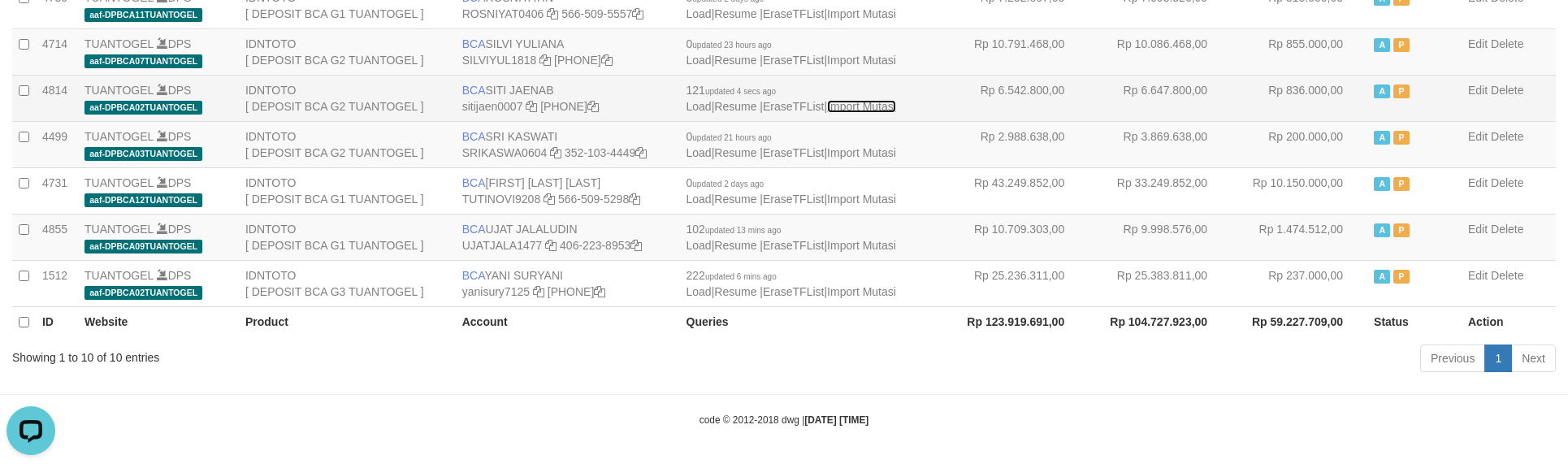 click on "Import Mutasi" at bounding box center [861, 106] 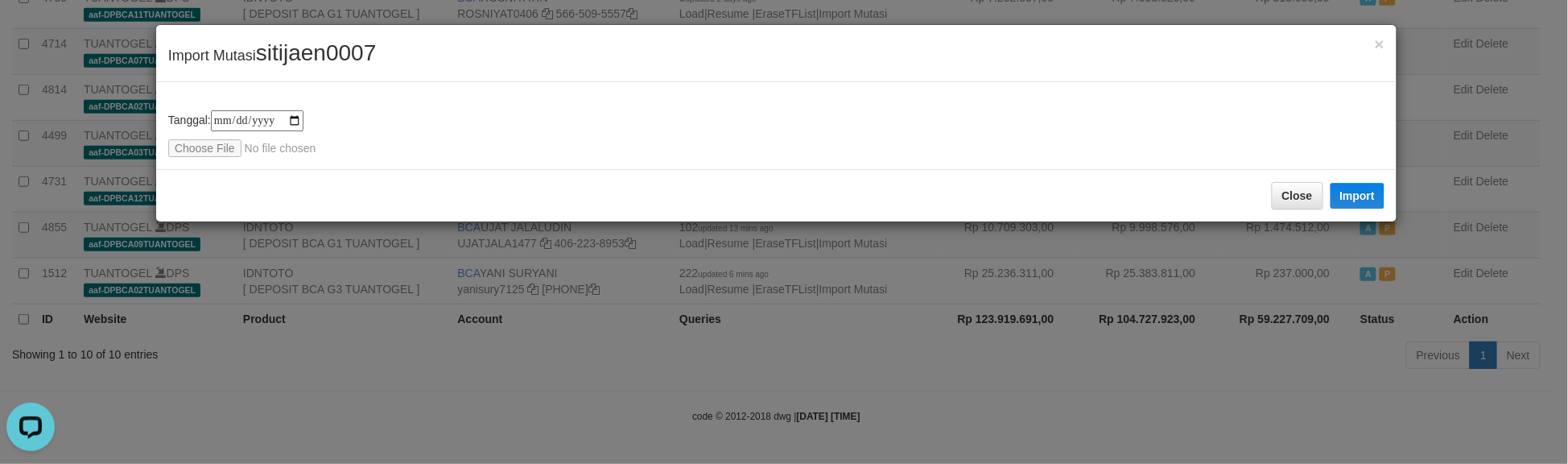 type on "**********" 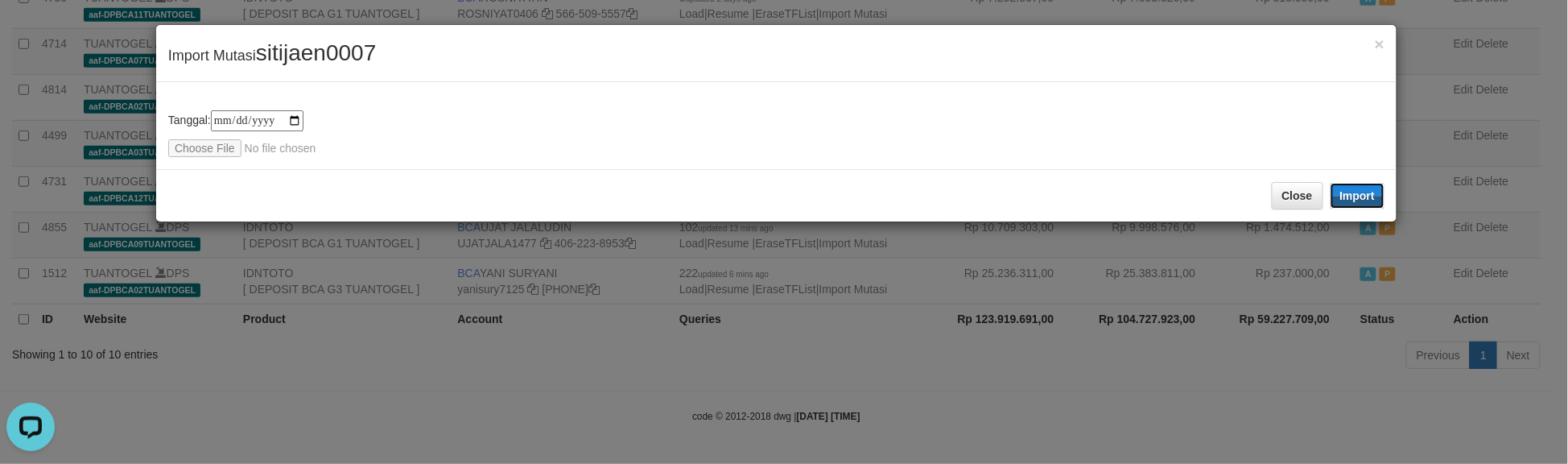 drag, startPoint x: 1344, startPoint y: 199, endPoint x: 49, endPoint y: 385, distance: 1308.2893 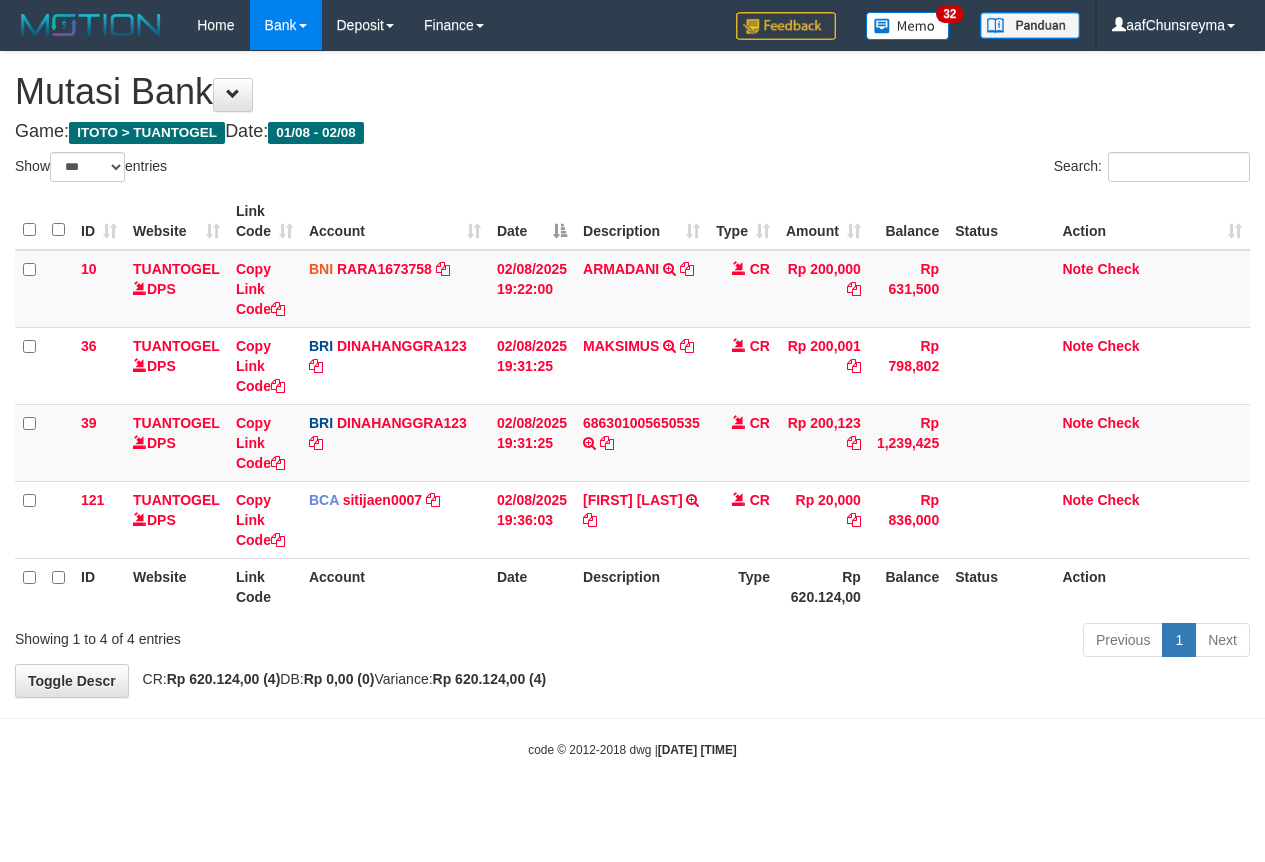 select on "***" 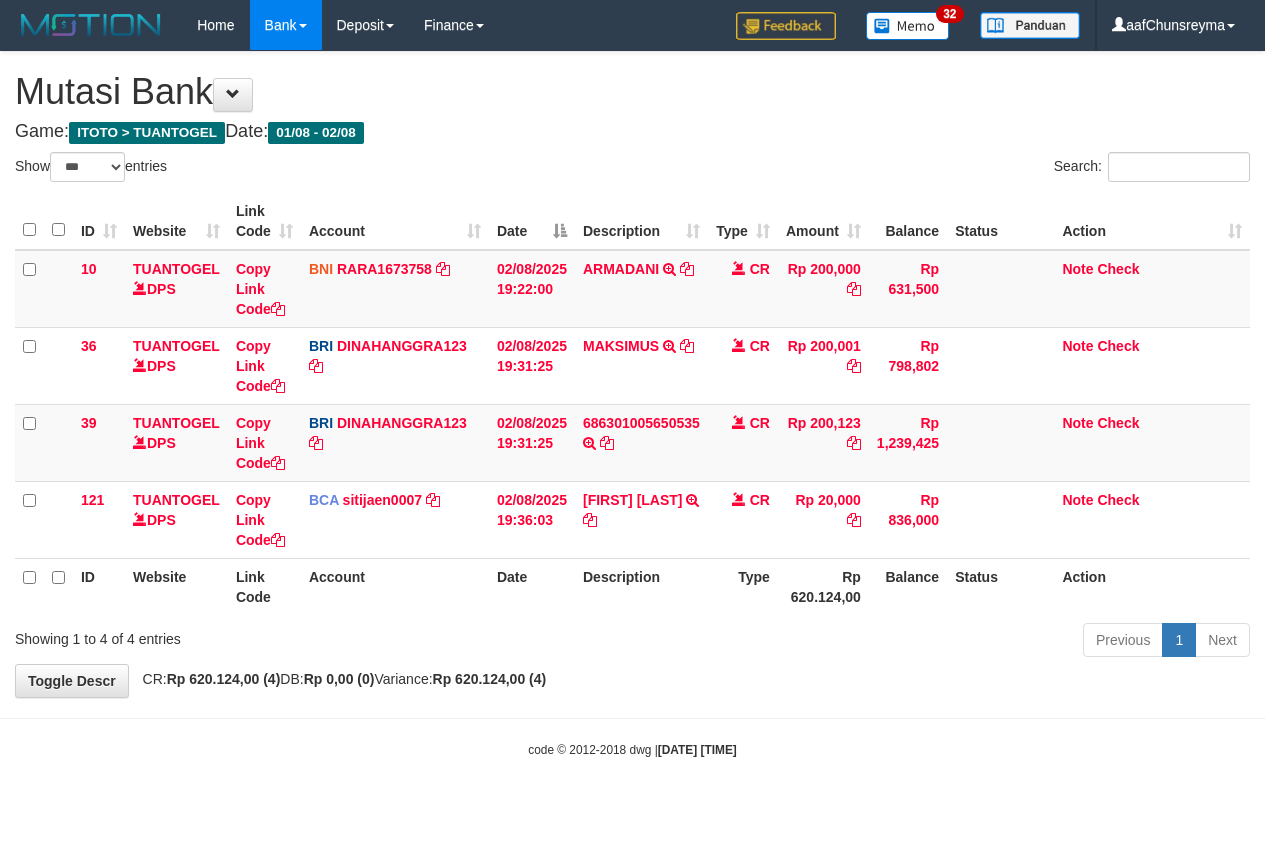 scroll, scrollTop: 0, scrollLeft: 0, axis: both 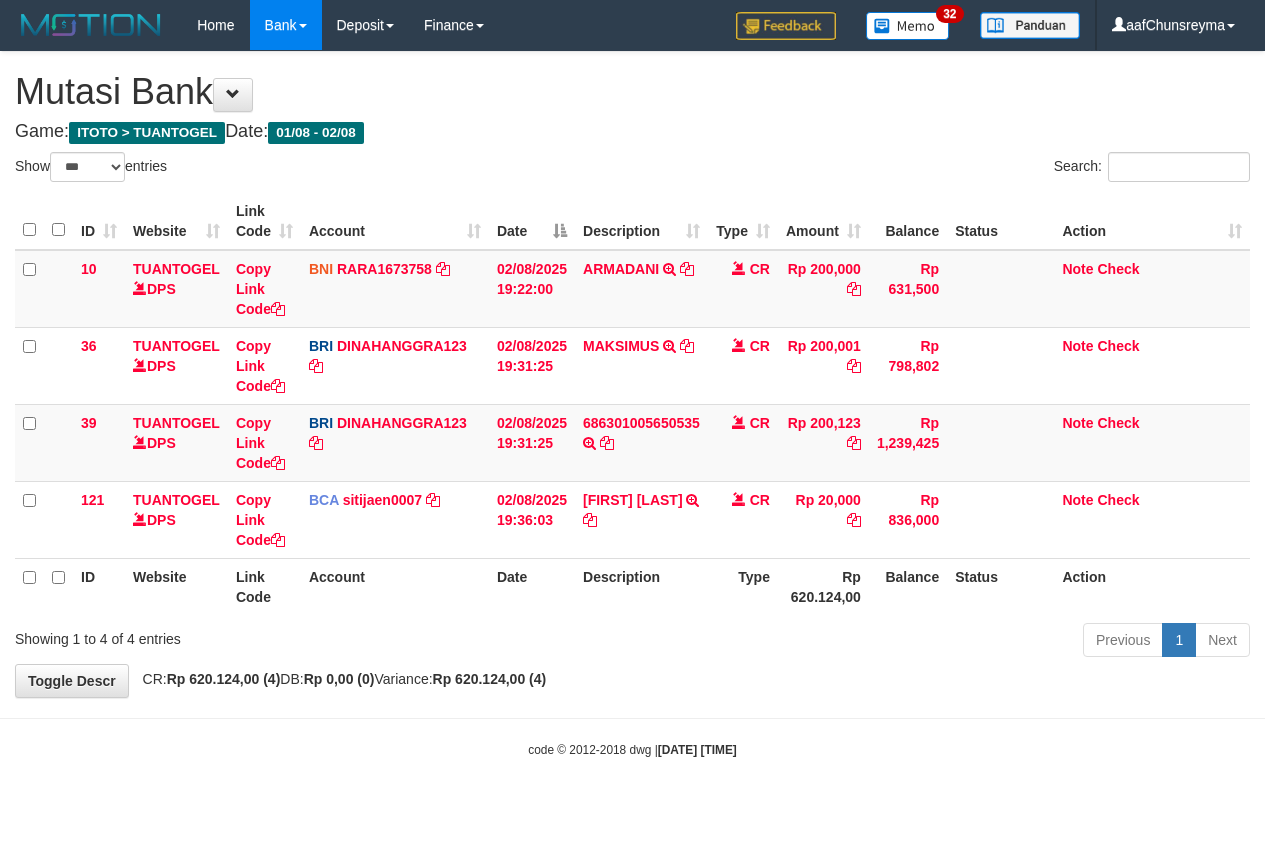 select on "***" 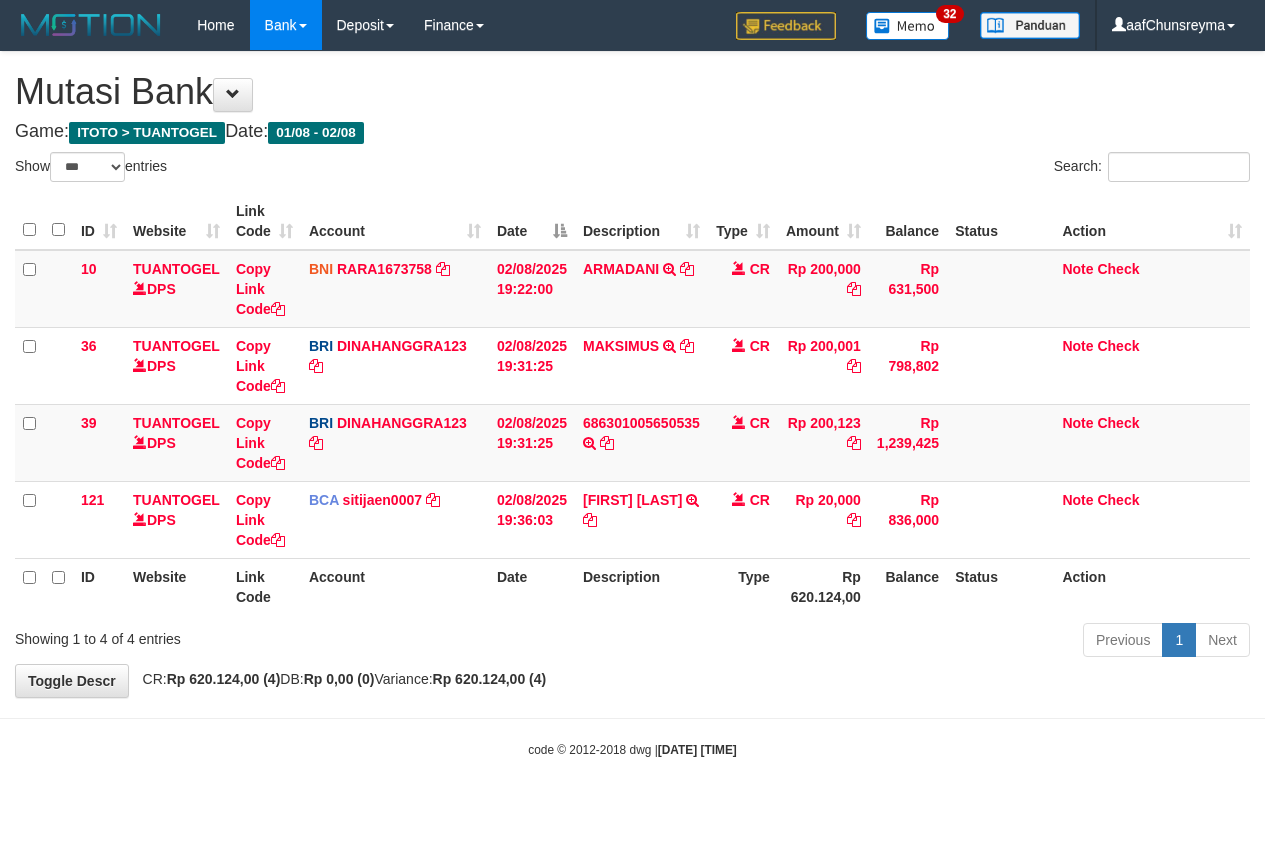 scroll, scrollTop: 0, scrollLeft: 0, axis: both 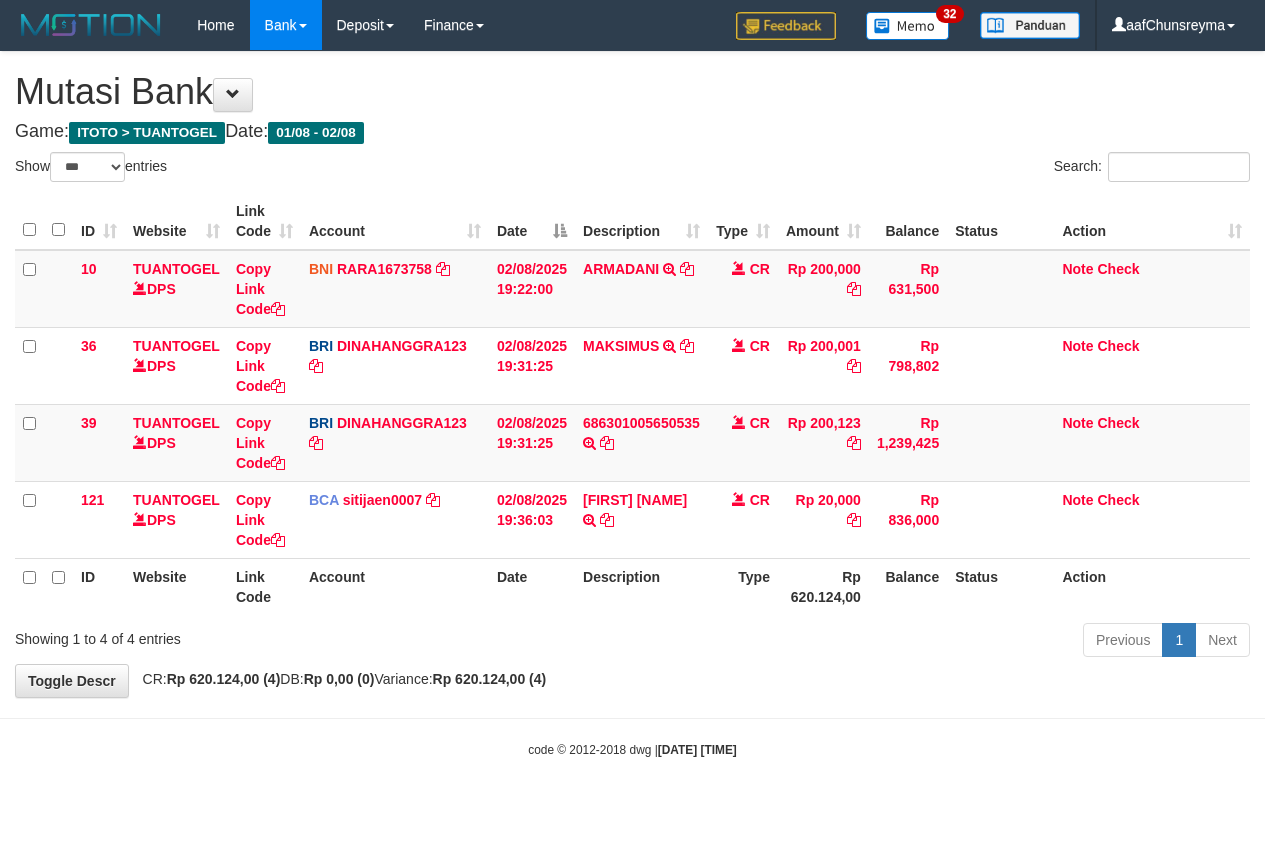 select on "***" 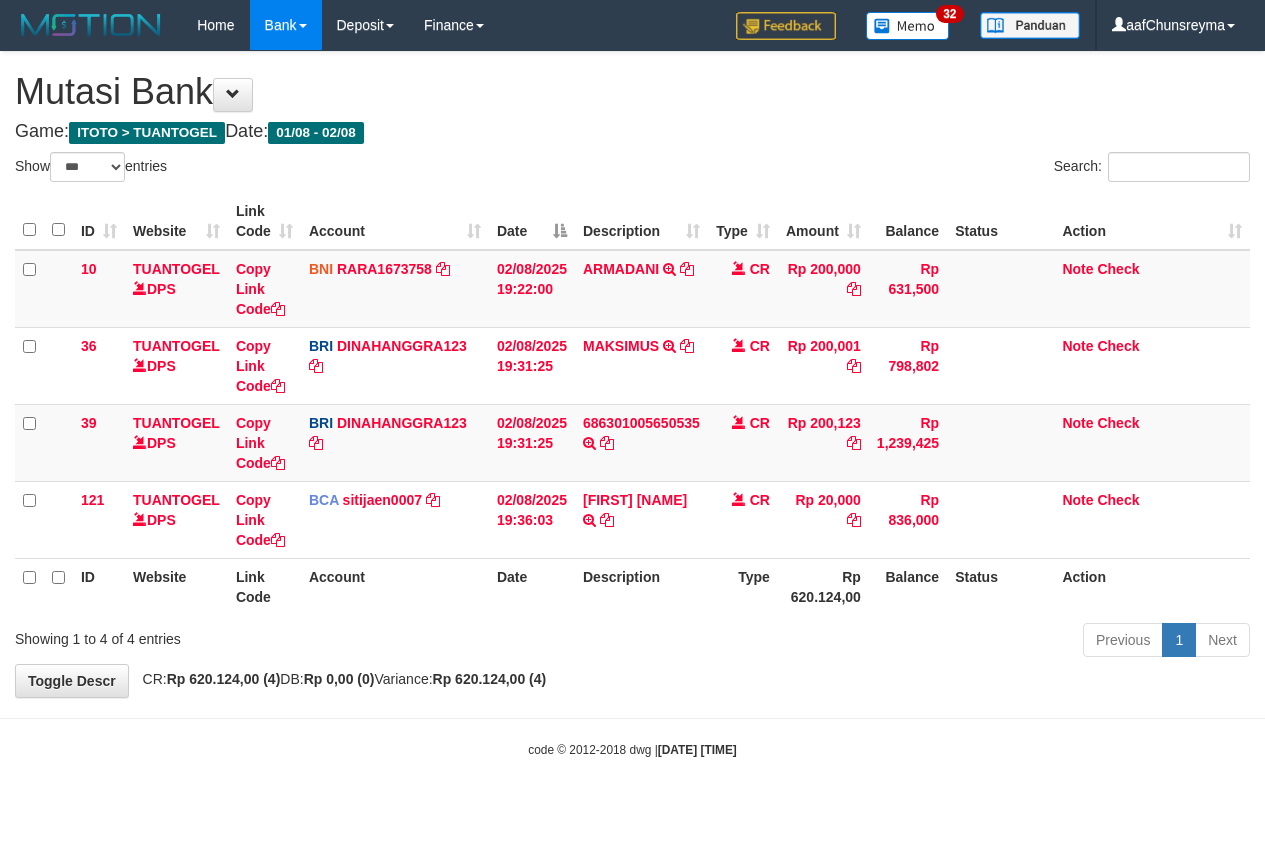 scroll, scrollTop: 0, scrollLeft: 0, axis: both 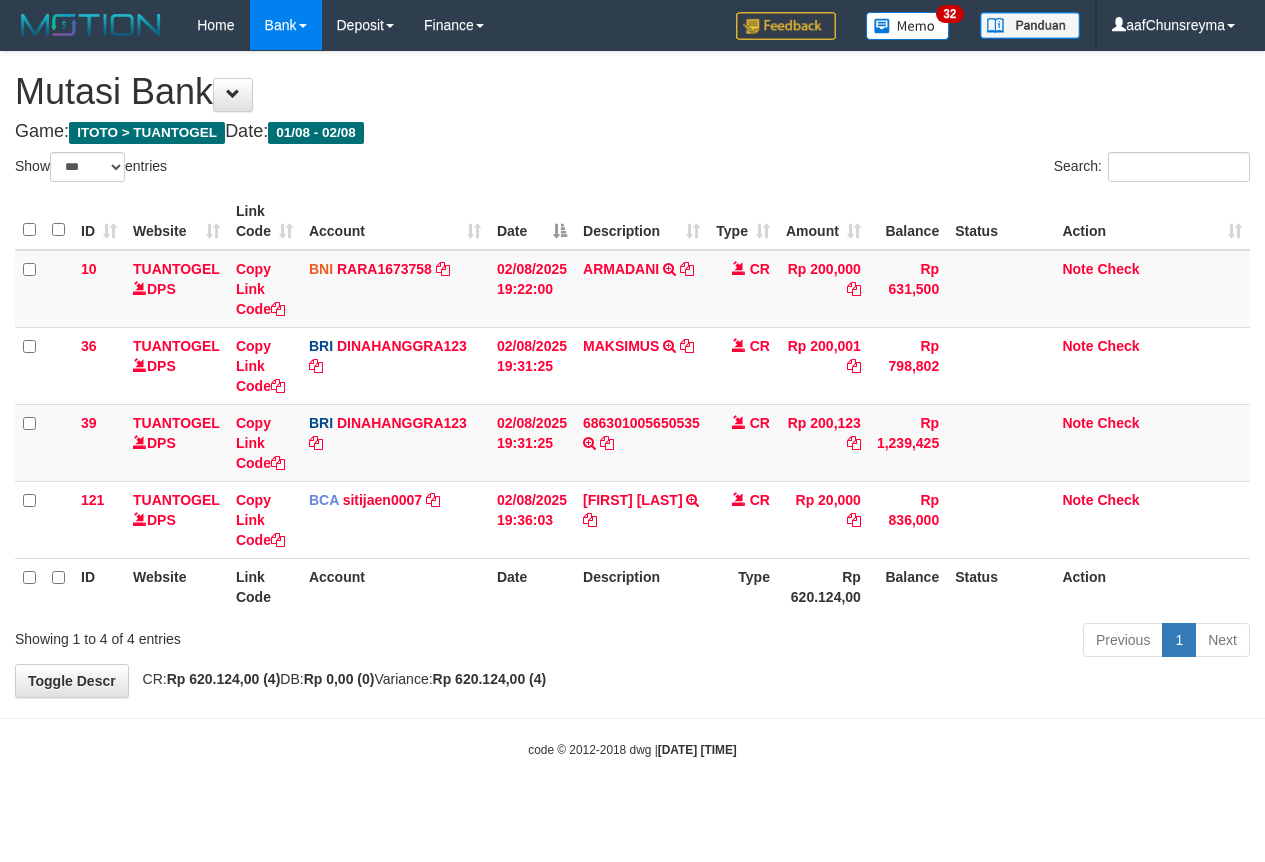 select on "***" 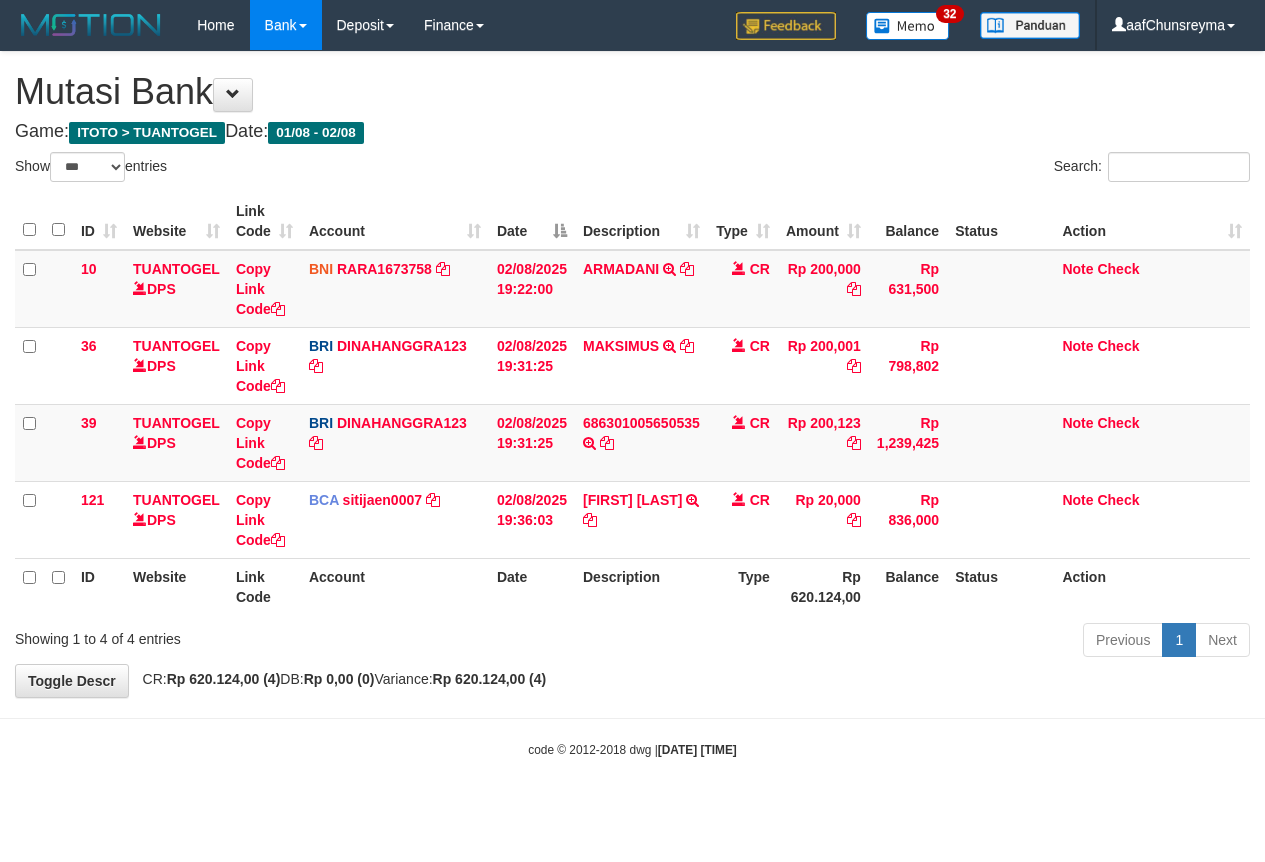 scroll, scrollTop: 0, scrollLeft: 0, axis: both 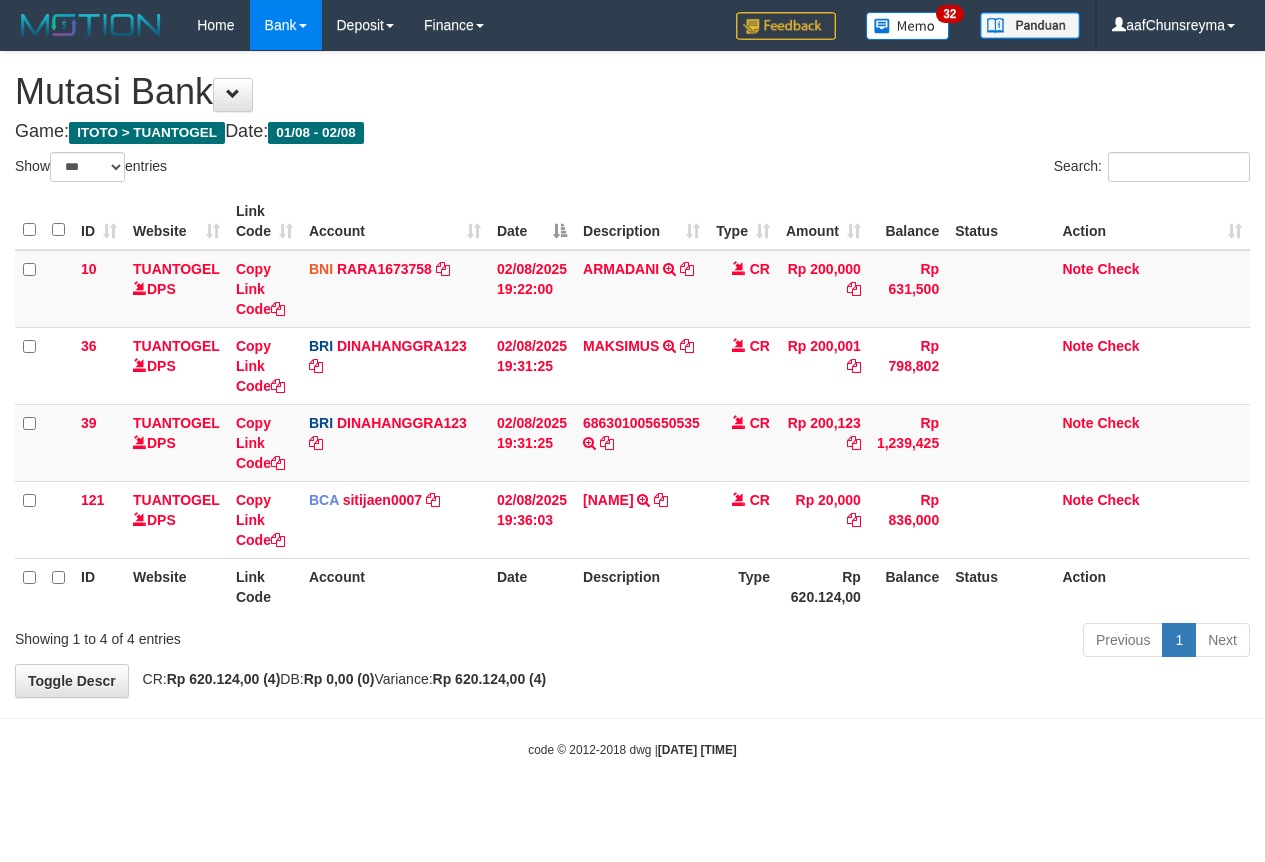 select on "***" 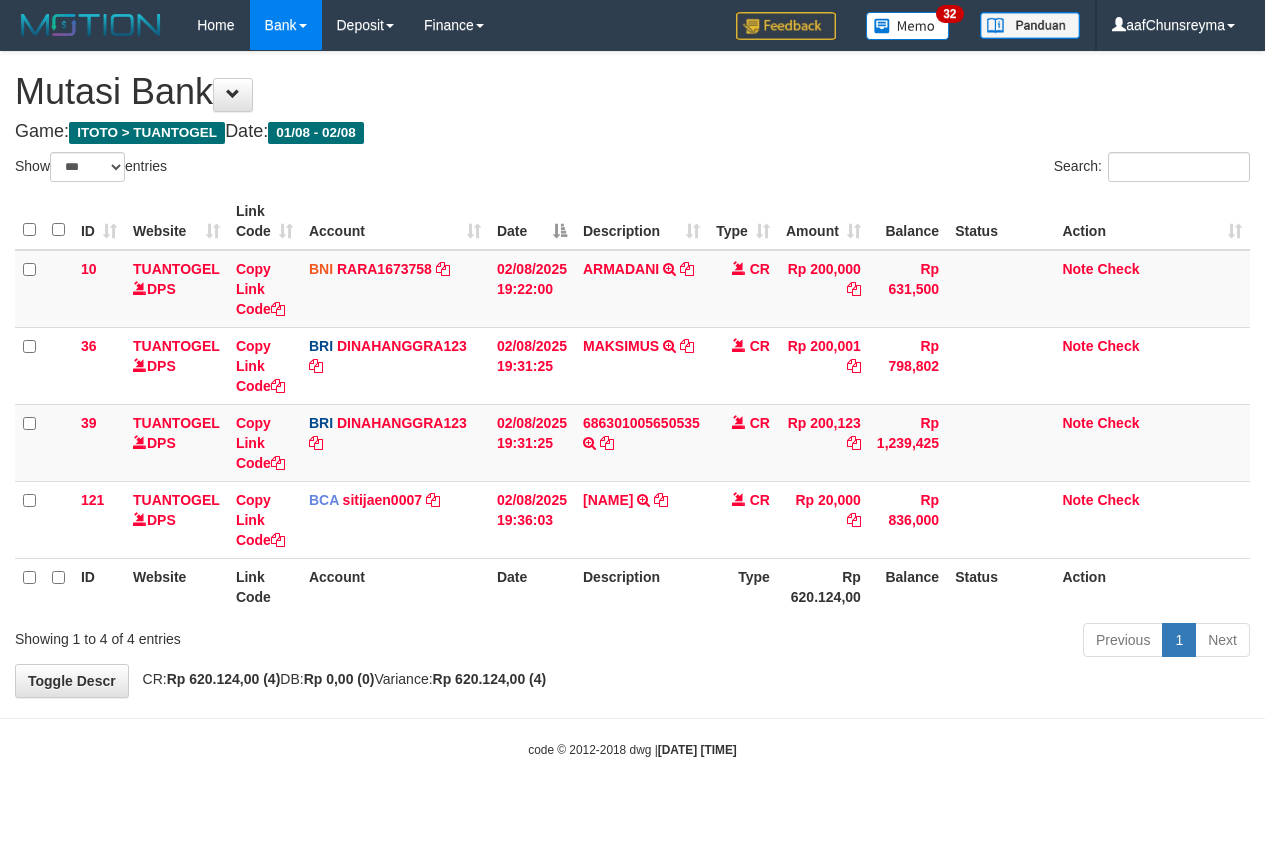 scroll, scrollTop: 0, scrollLeft: 0, axis: both 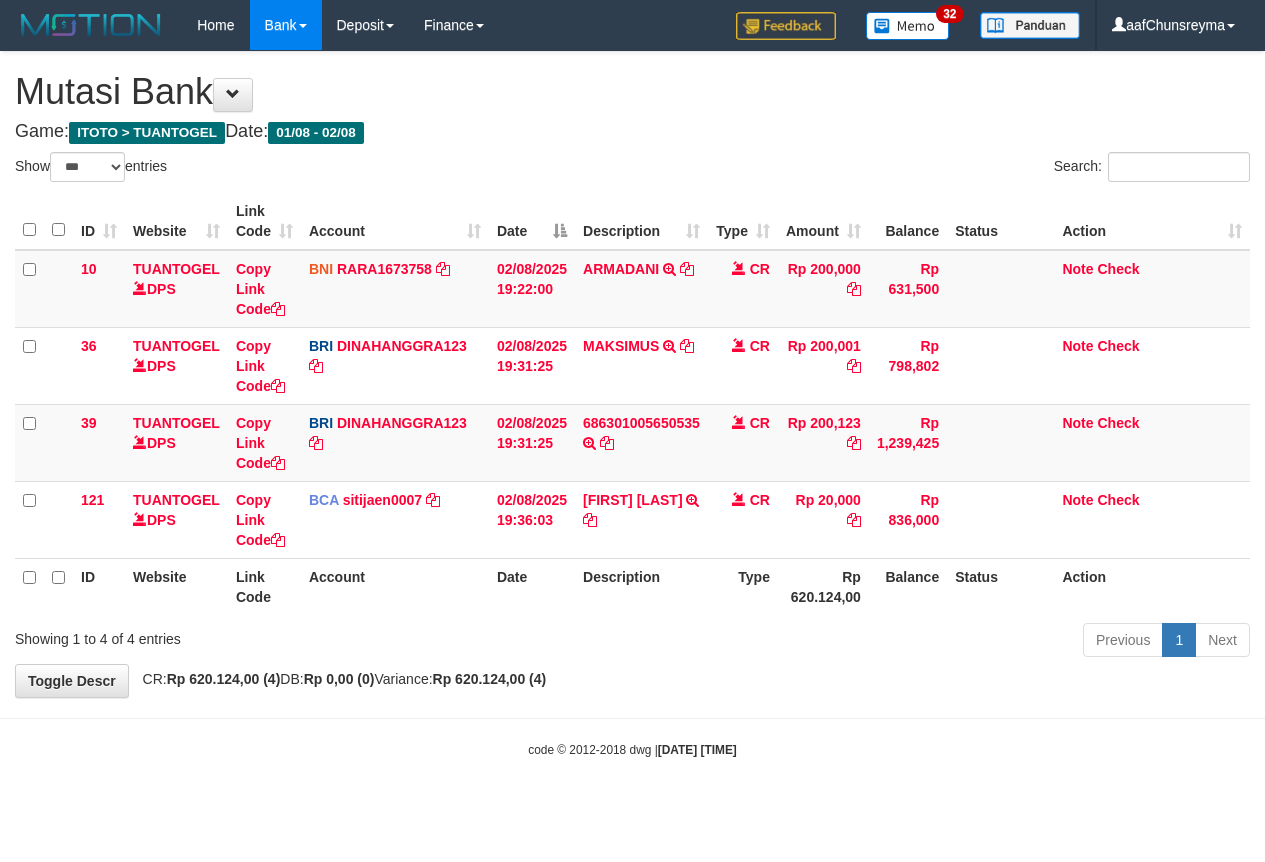 select on "***" 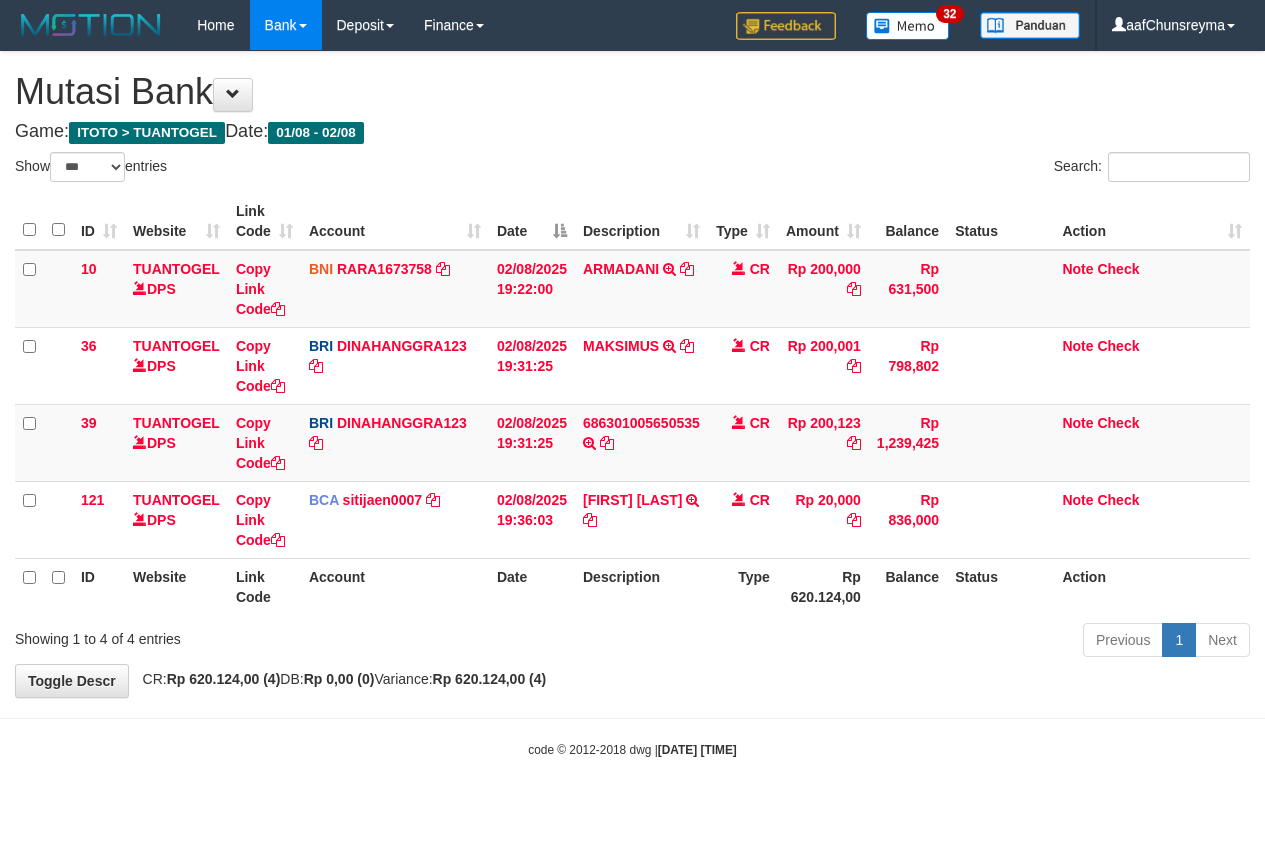 scroll, scrollTop: 0, scrollLeft: 0, axis: both 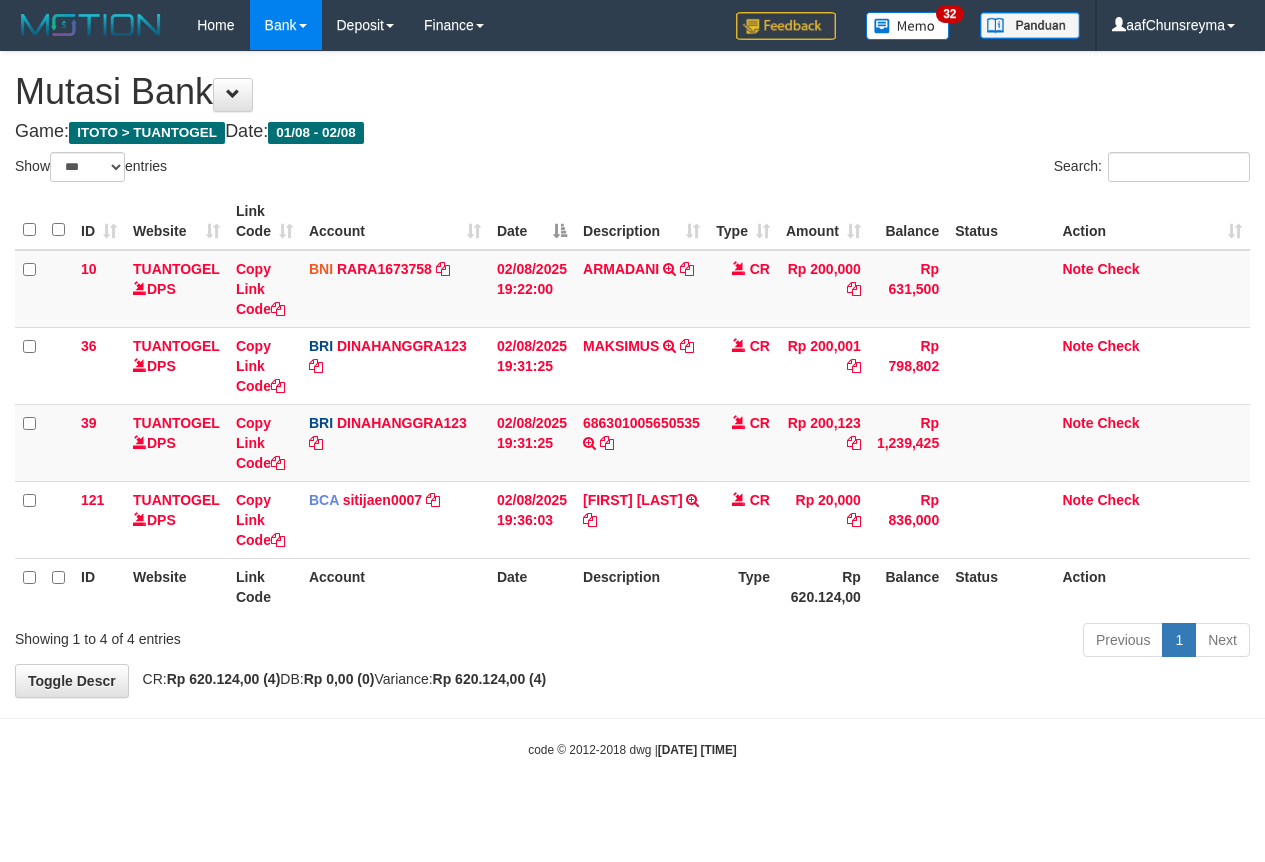 select on "***" 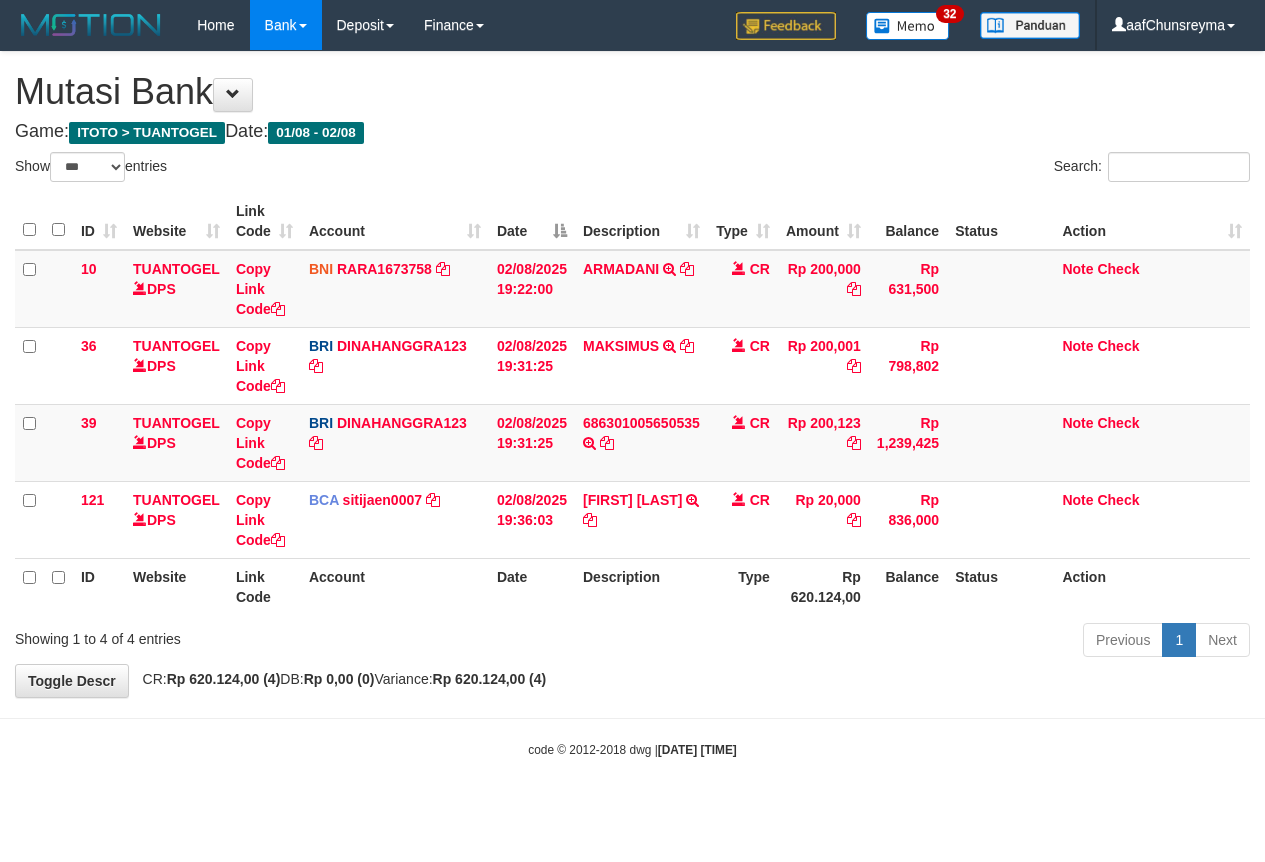scroll, scrollTop: 0, scrollLeft: 0, axis: both 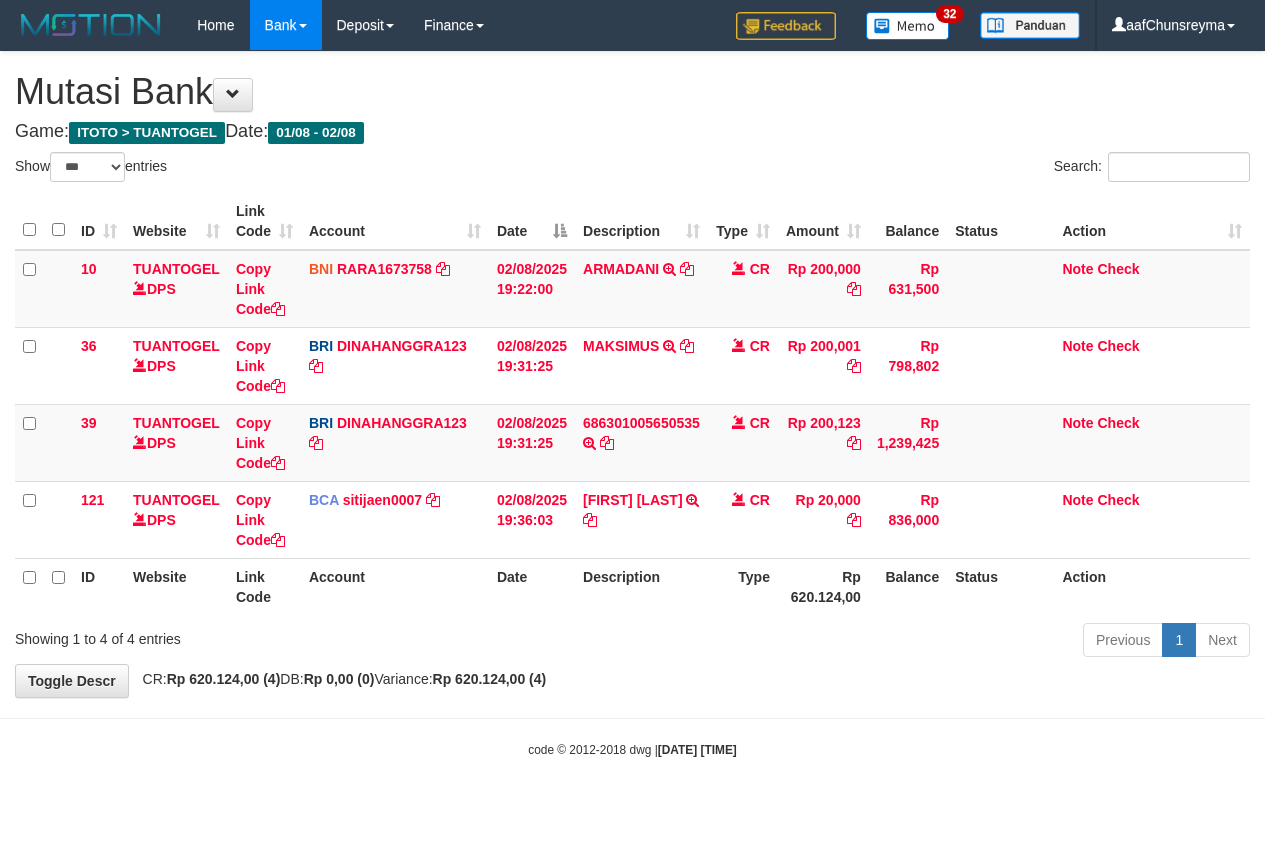 select on "***" 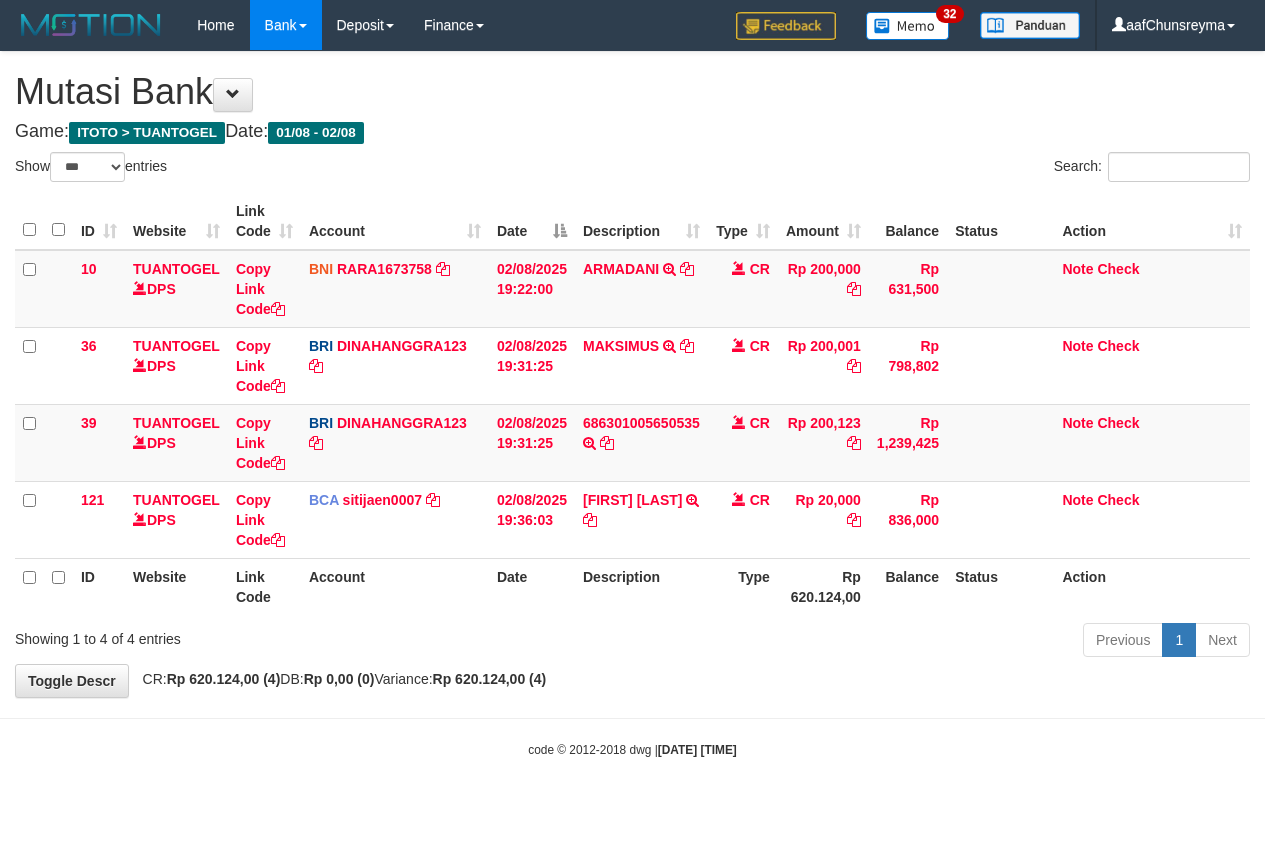 scroll, scrollTop: 0, scrollLeft: 0, axis: both 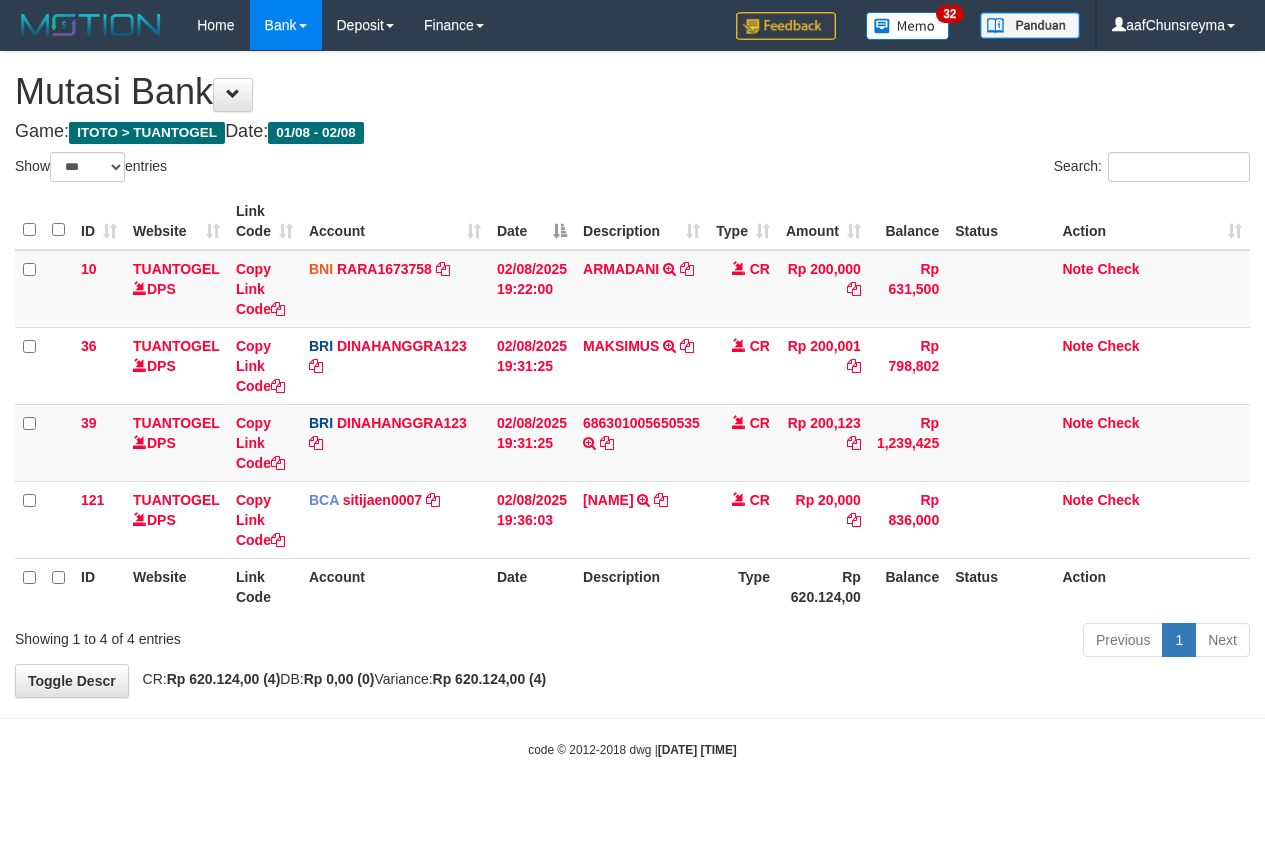 select on "***" 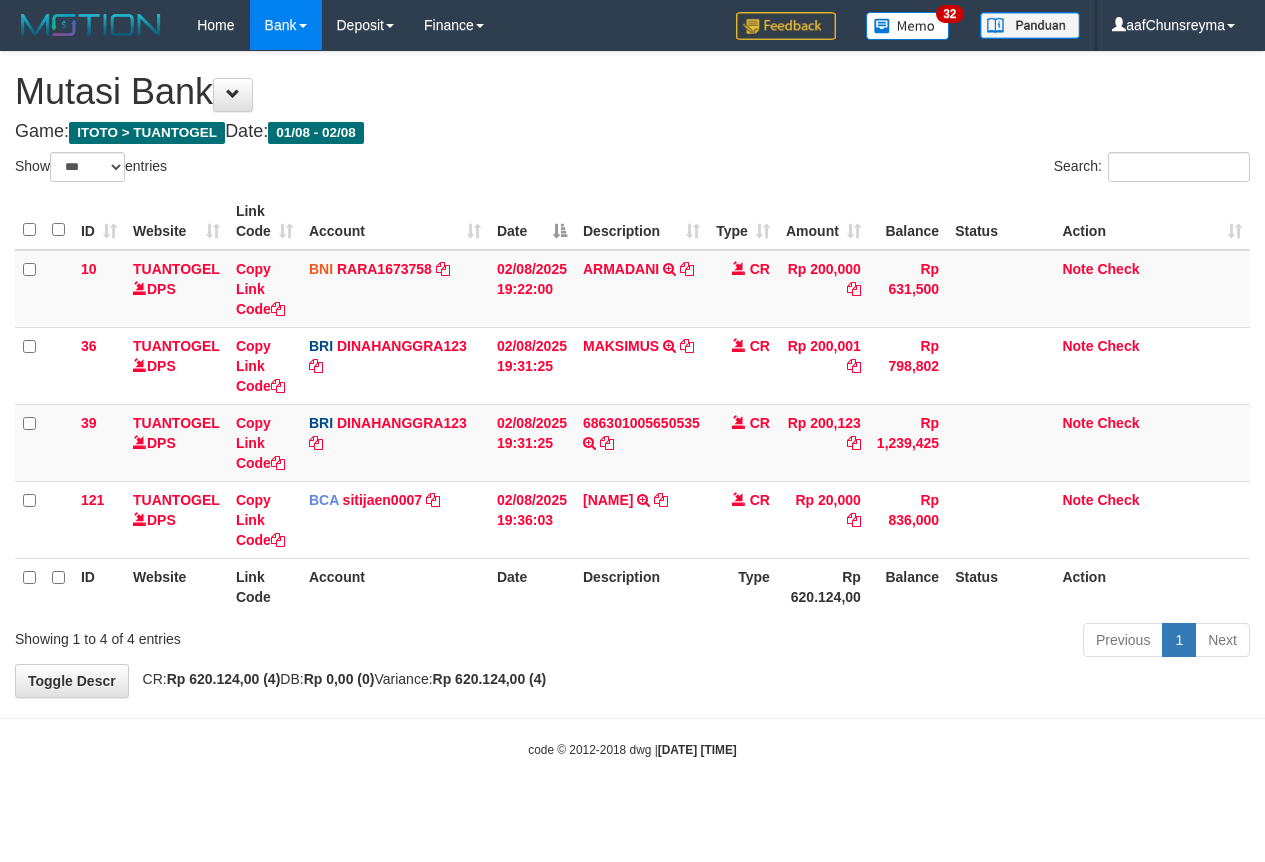 scroll, scrollTop: 0, scrollLeft: 0, axis: both 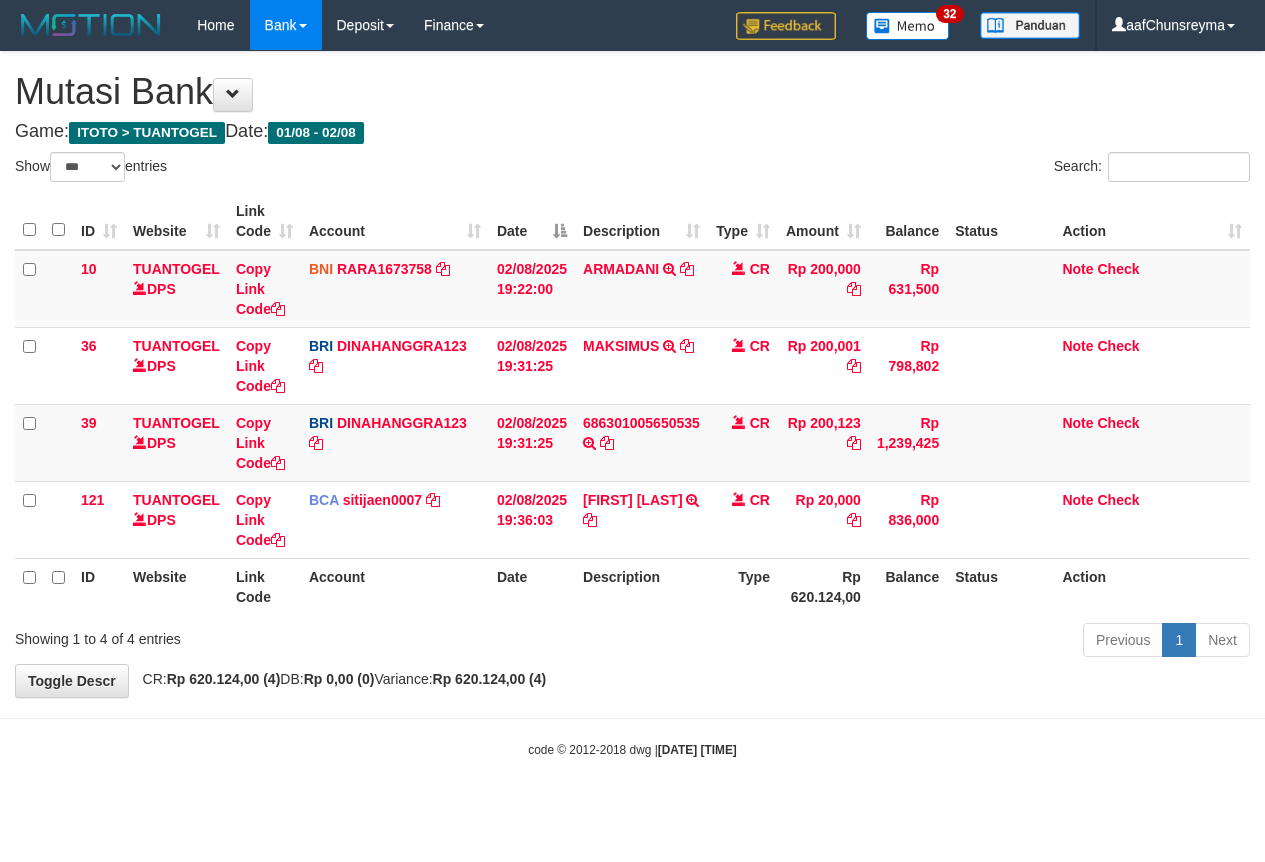 select on "***" 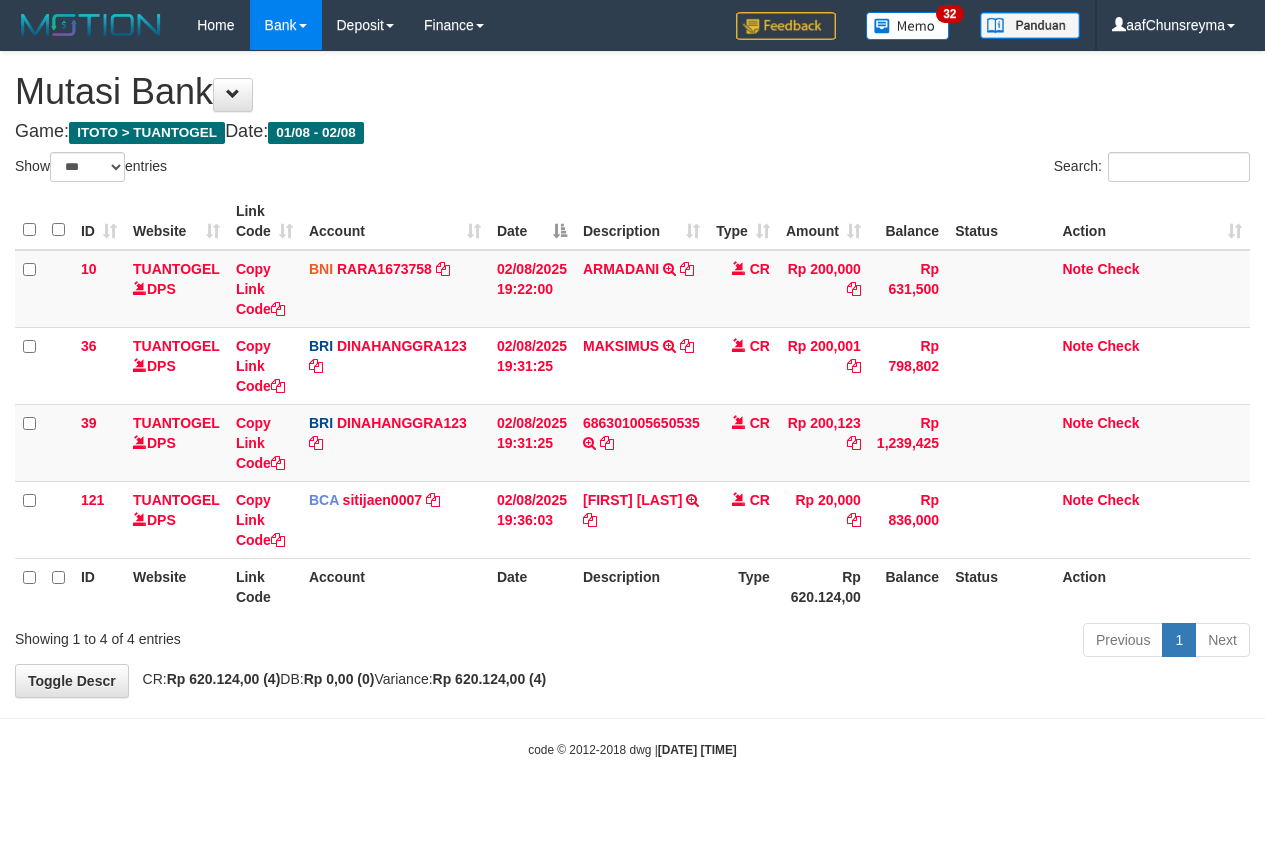 scroll, scrollTop: 0, scrollLeft: 0, axis: both 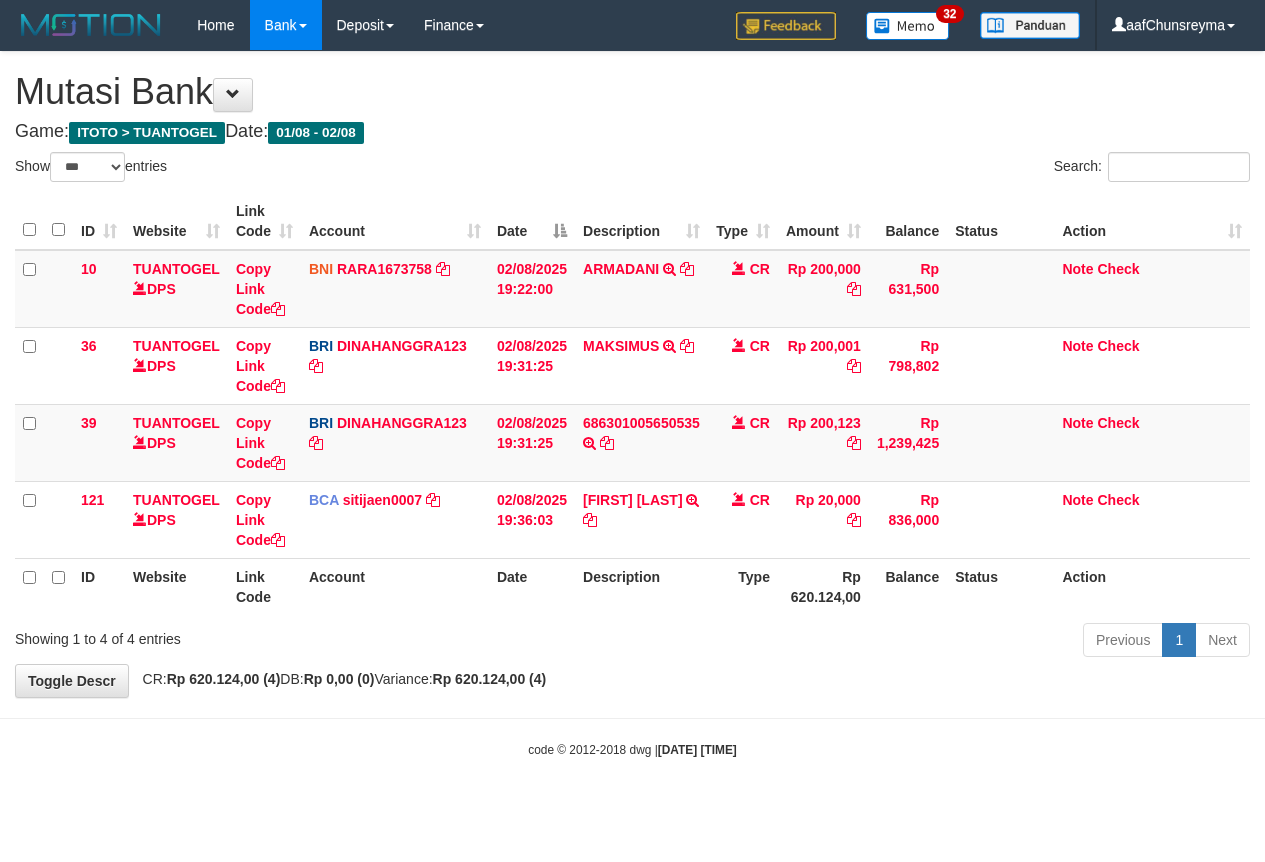 select on "***" 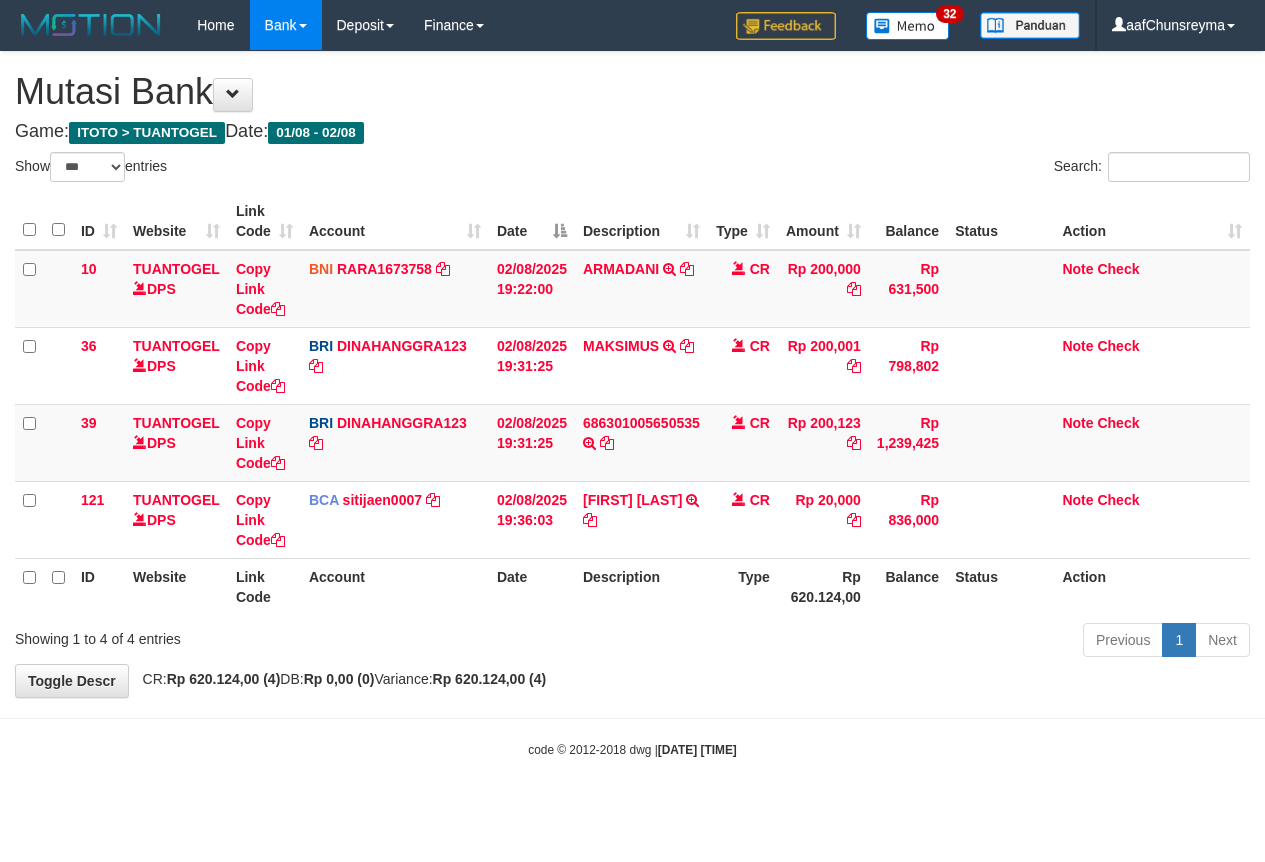scroll, scrollTop: 0, scrollLeft: 0, axis: both 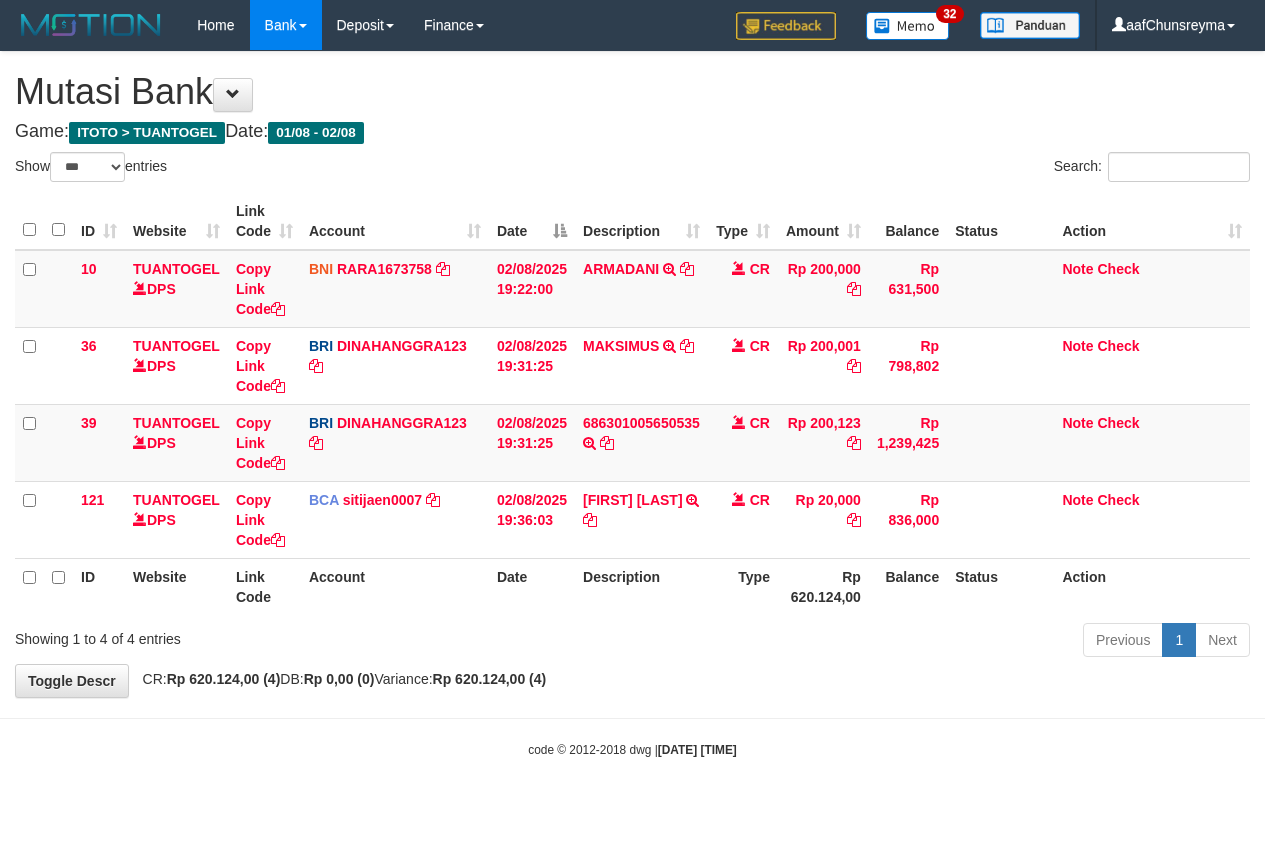 select on "***" 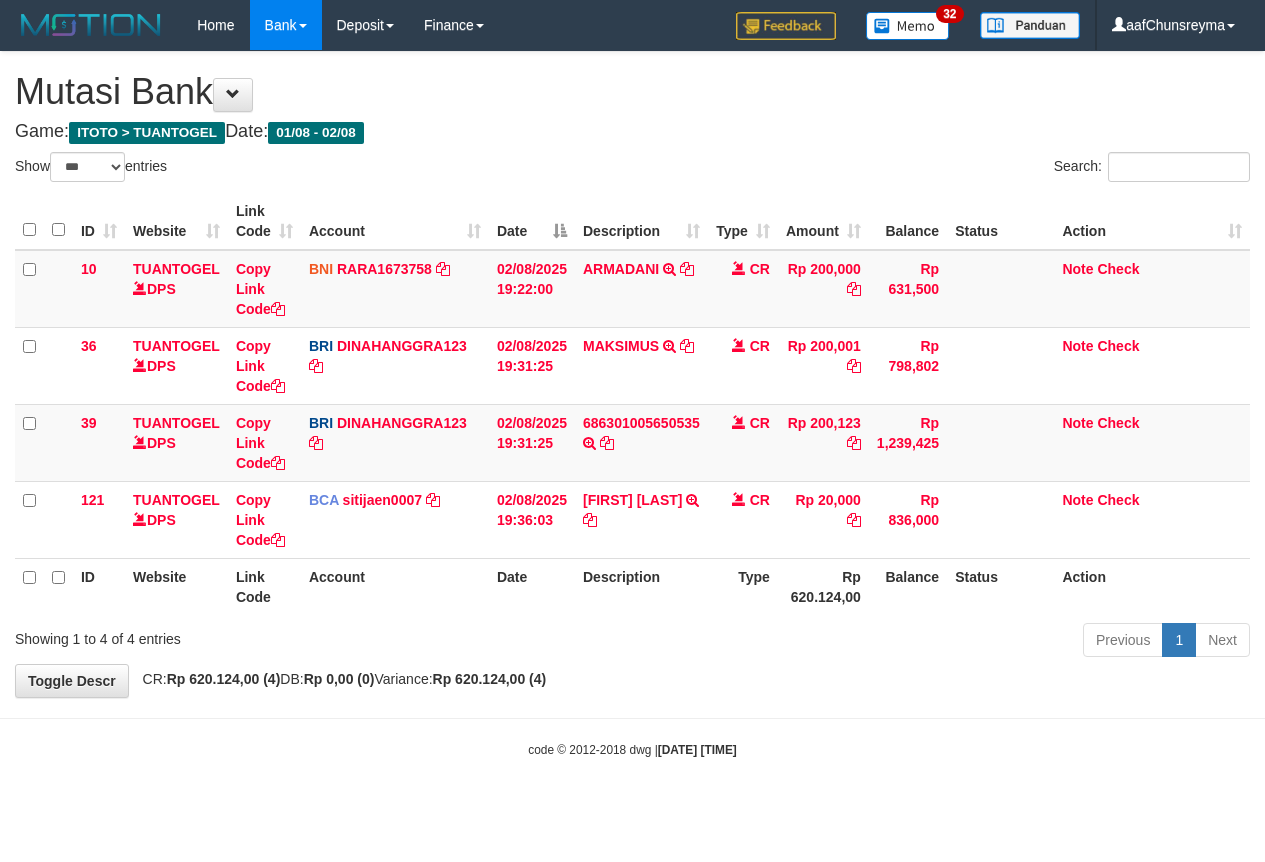 scroll, scrollTop: 0, scrollLeft: 0, axis: both 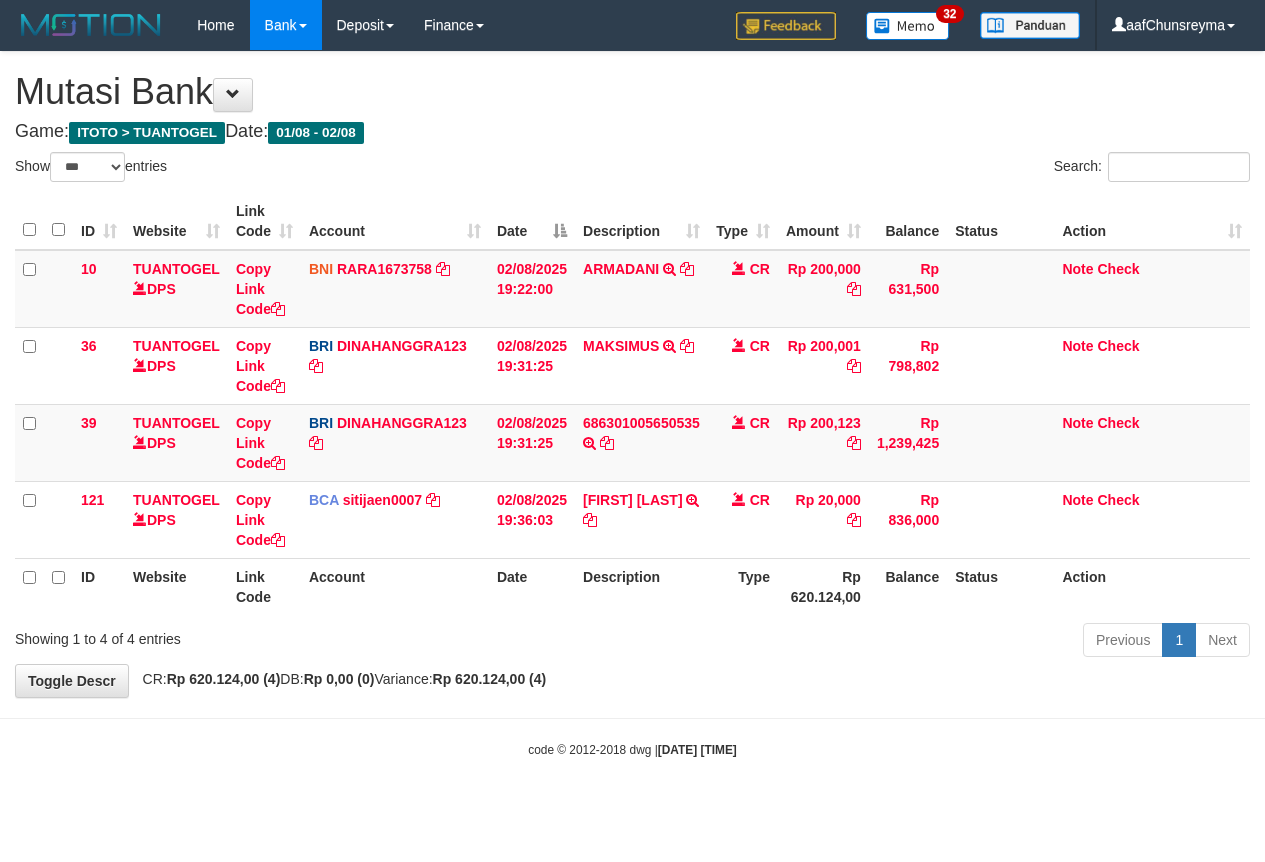 select on "***" 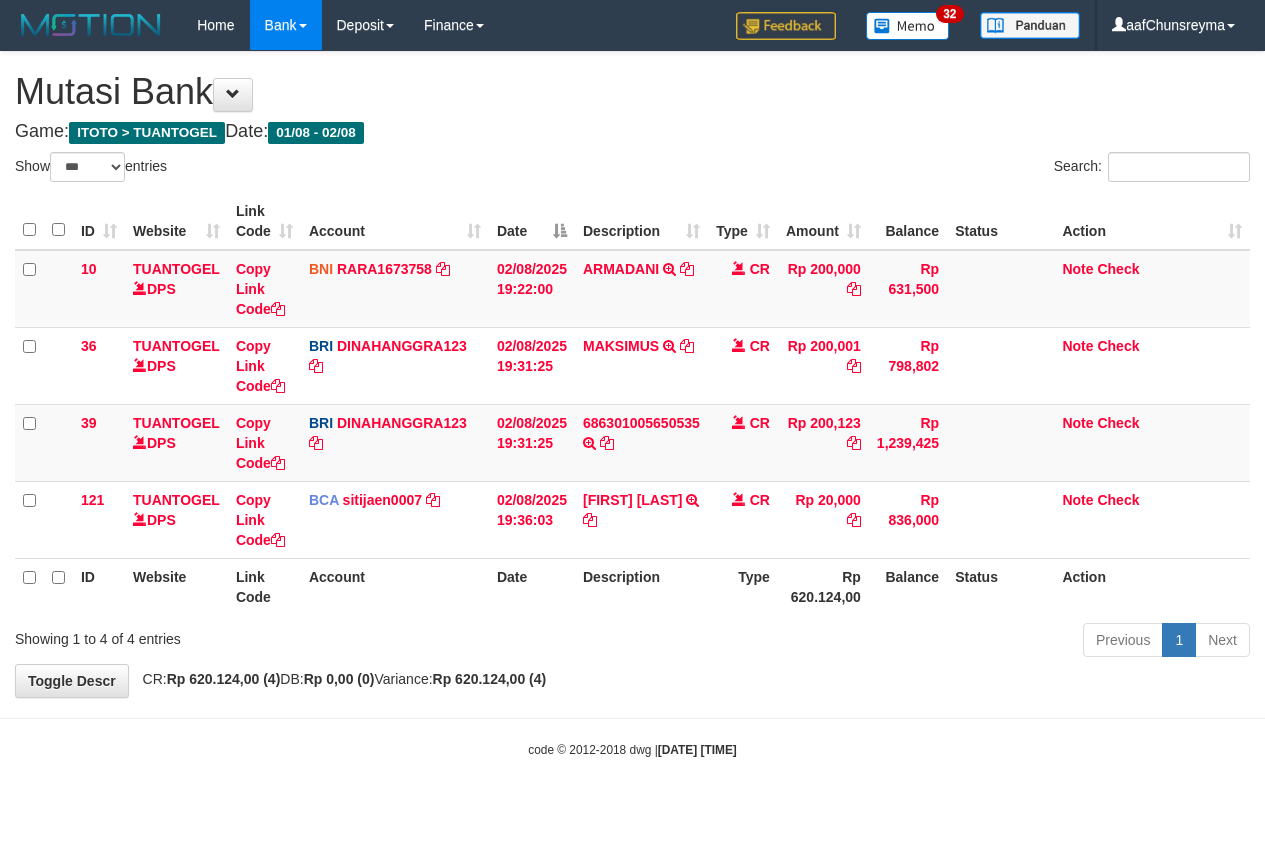 scroll, scrollTop: 0, scrollLeft: 0, axis: both 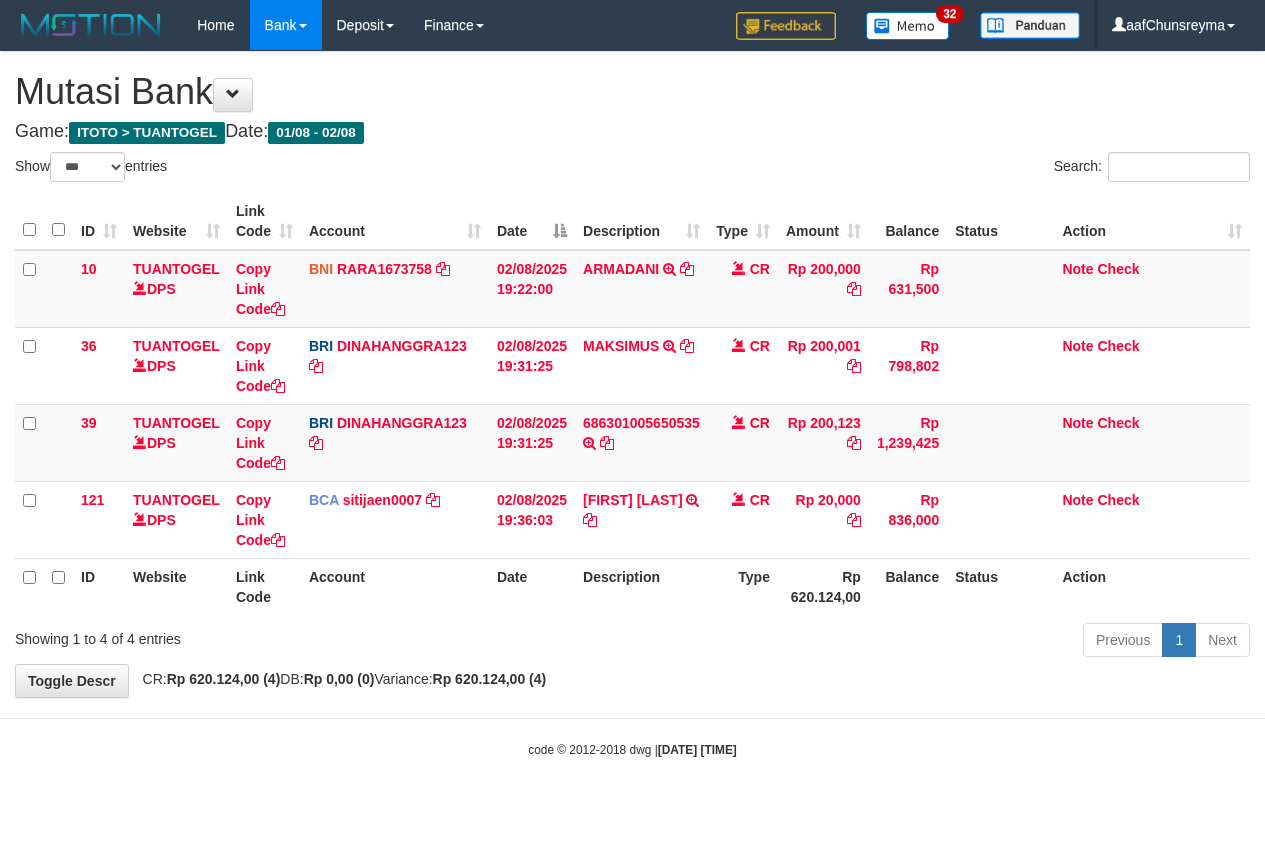select on "***" 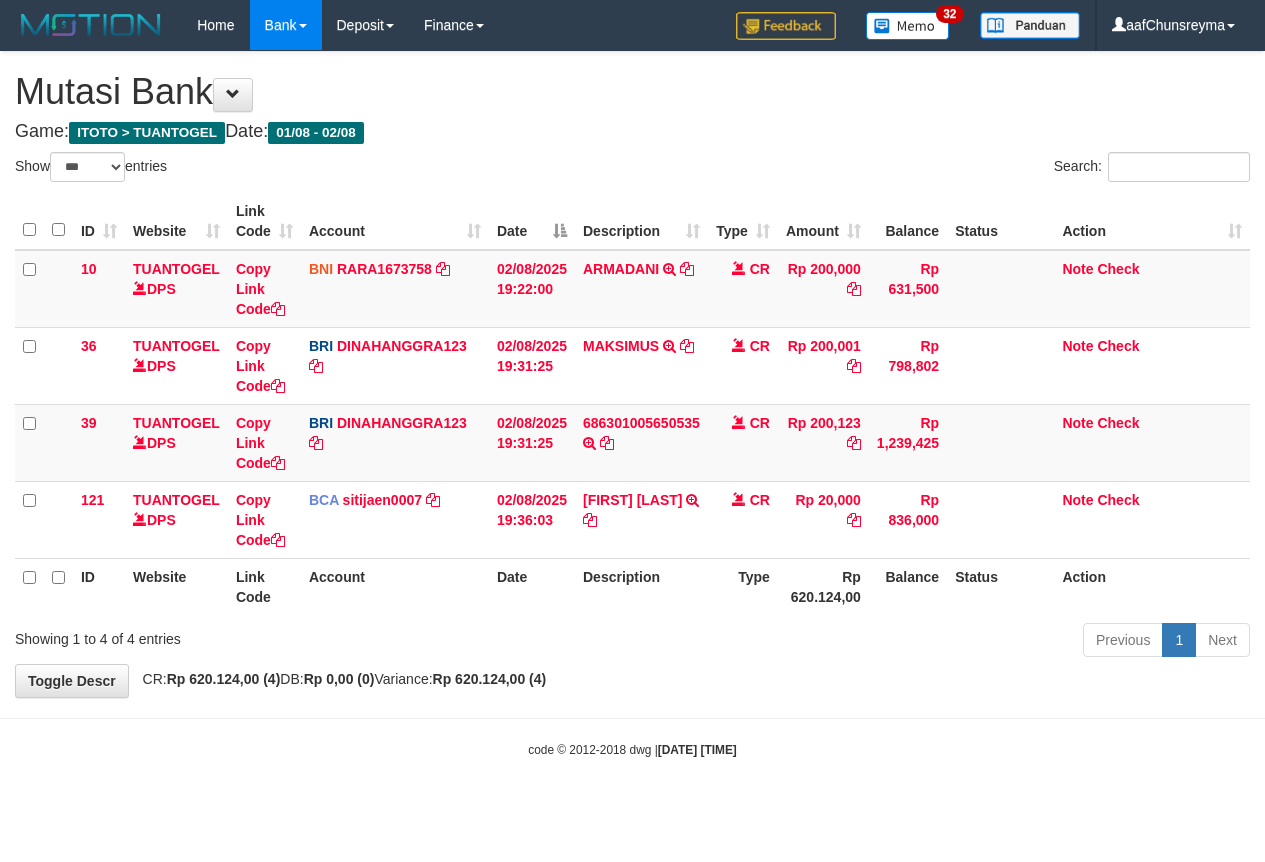scroll, scrollTop: 0, scrollLeft: 0, axis: both 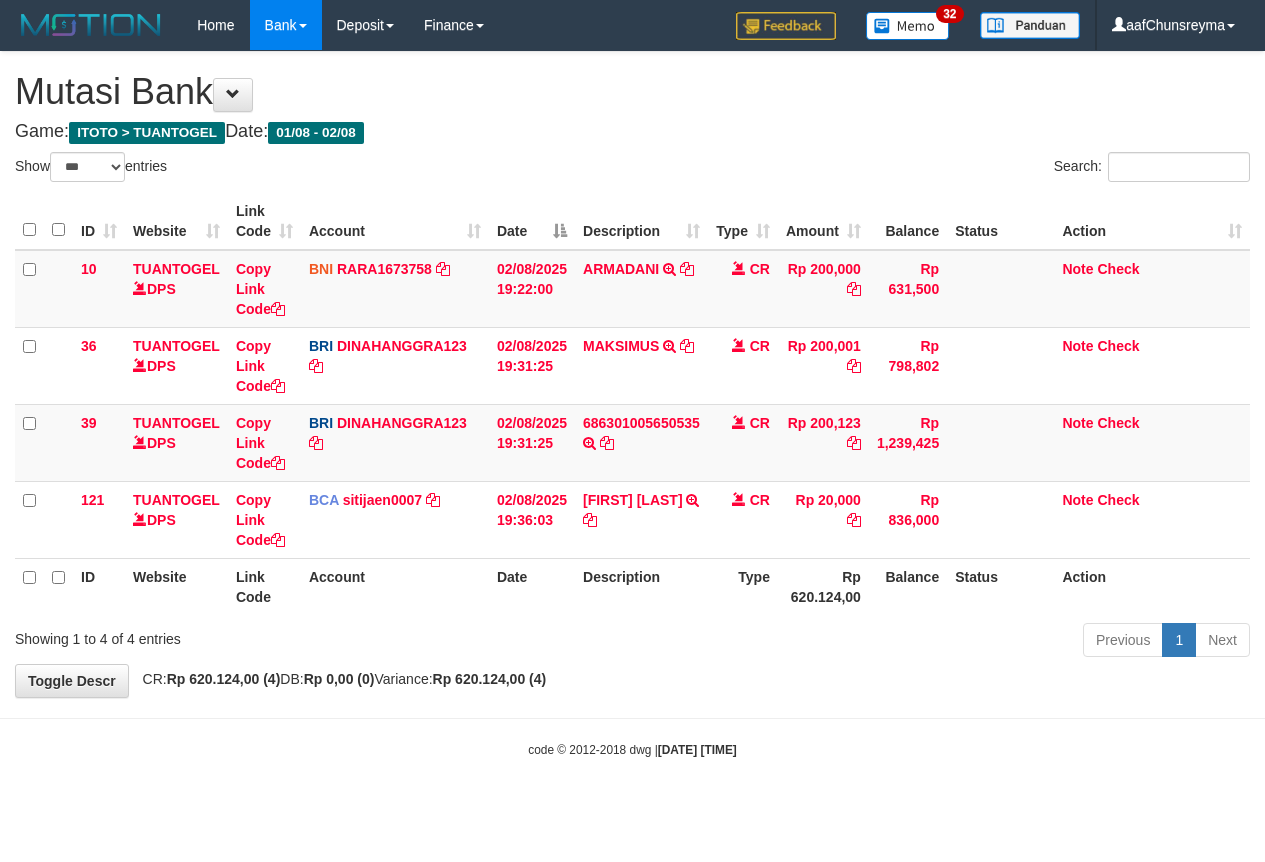 select on "***" 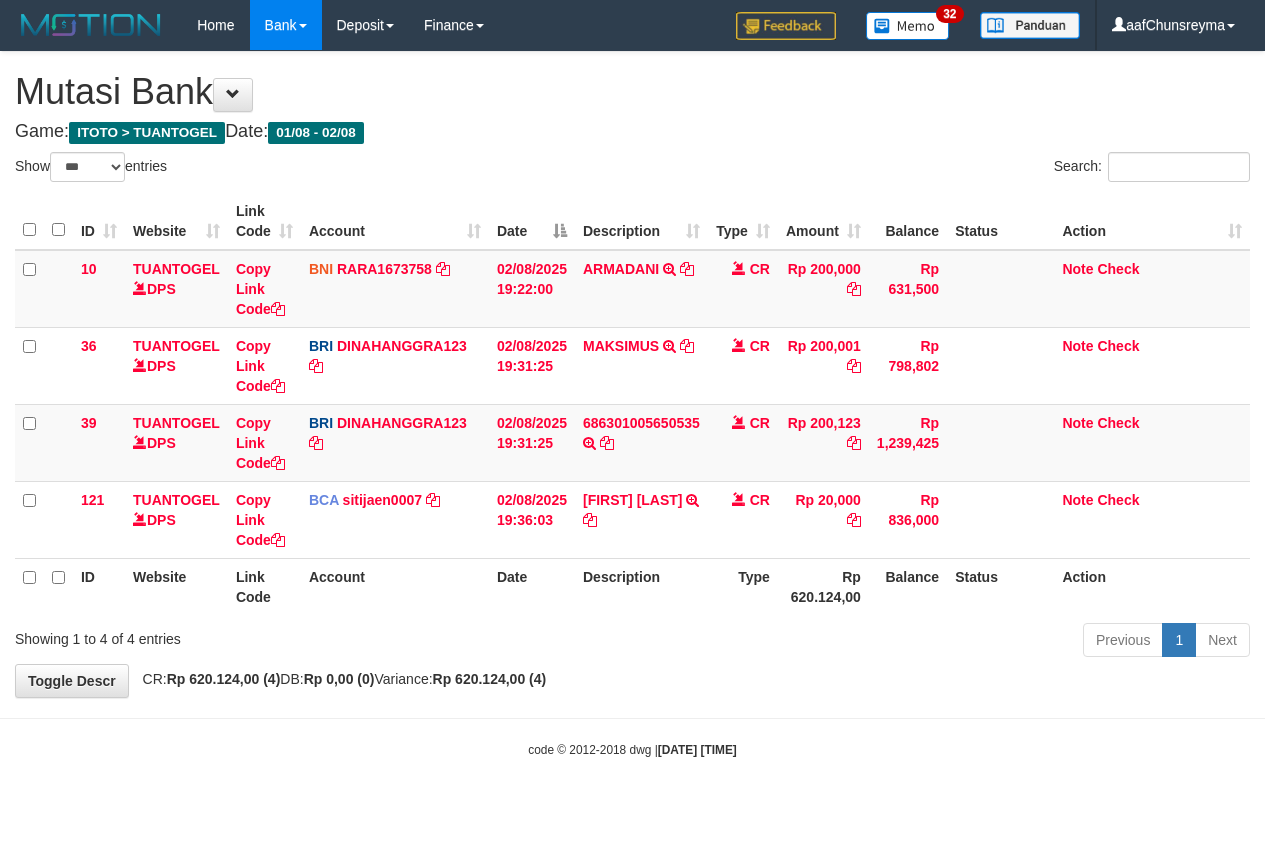 scroll, scrollTop: 0, scrollLeft: 0, axis: both 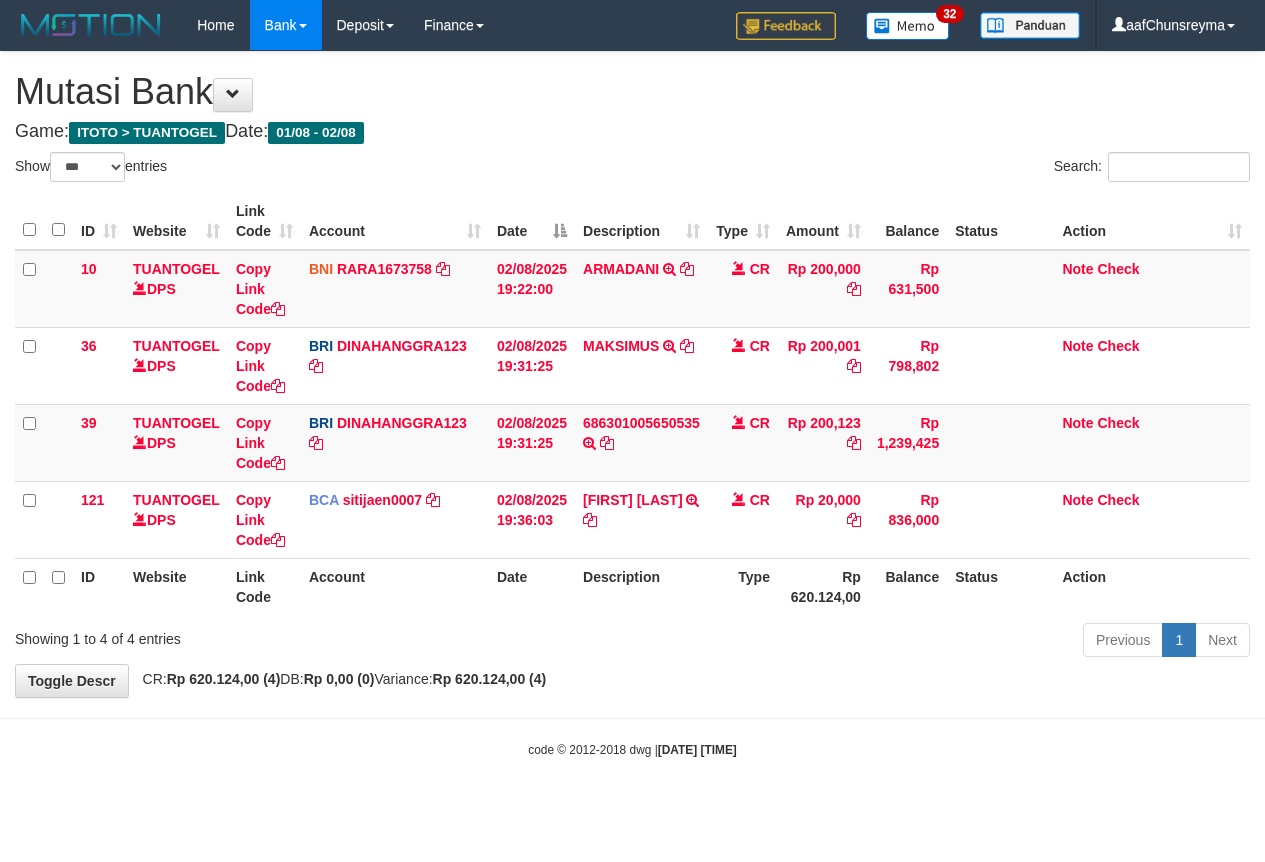 select on "***" 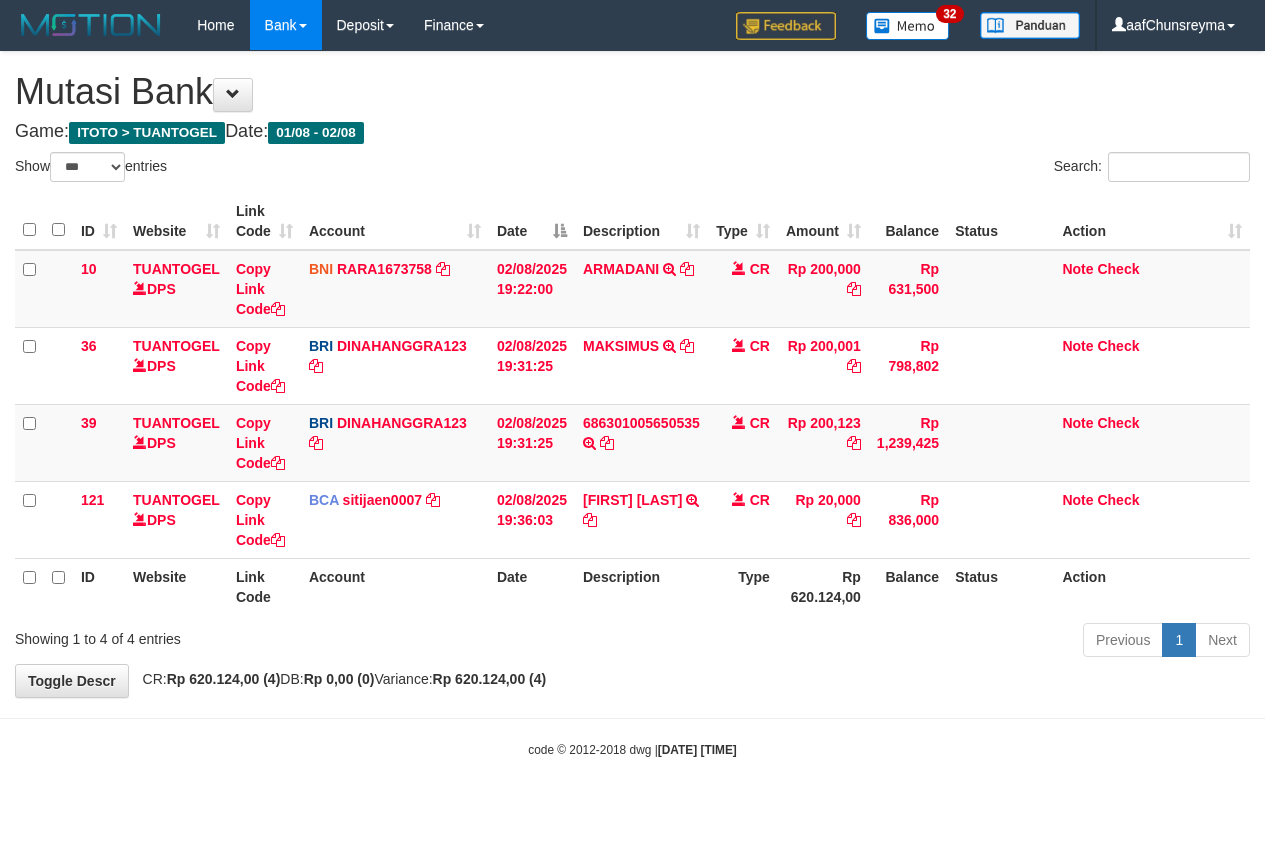 scroll, scrollTop: 0, scrollLeft: 0, axis: both 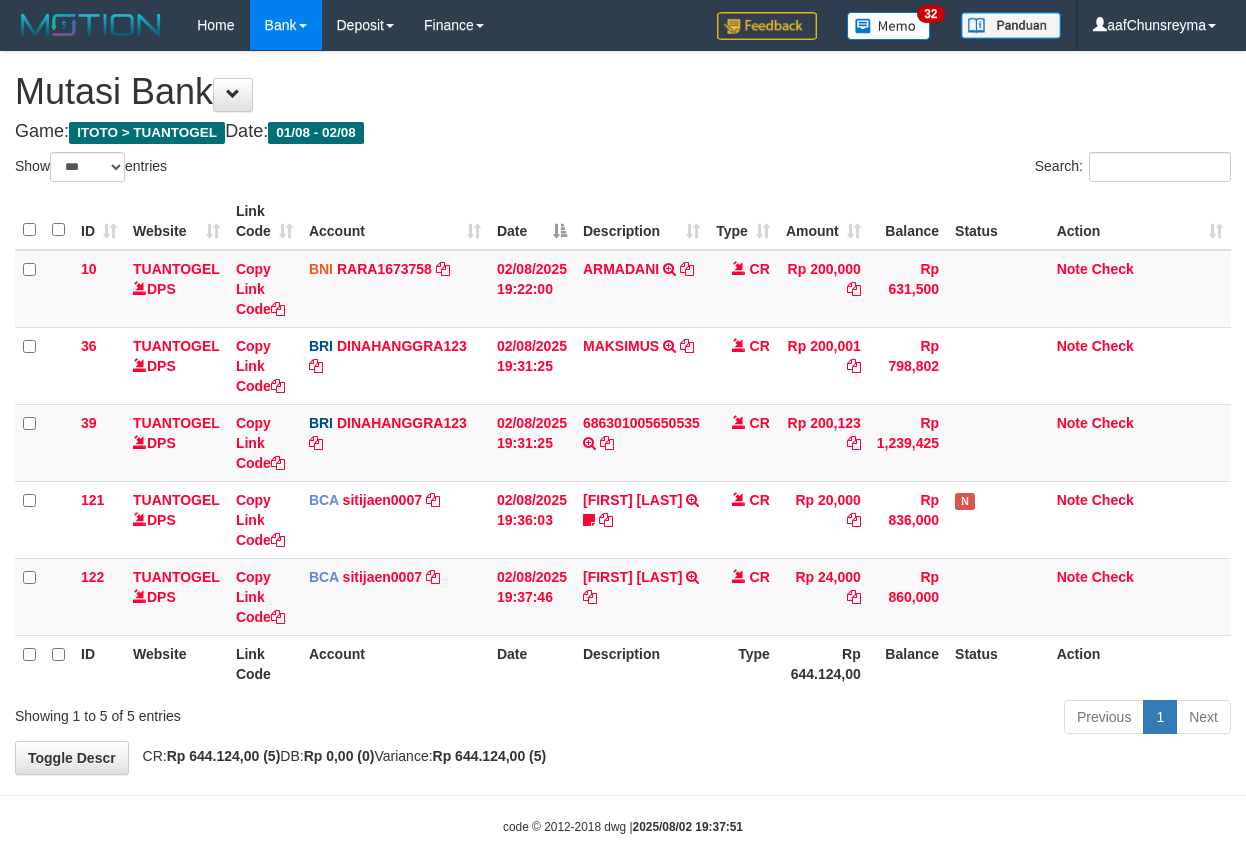 select on "***" 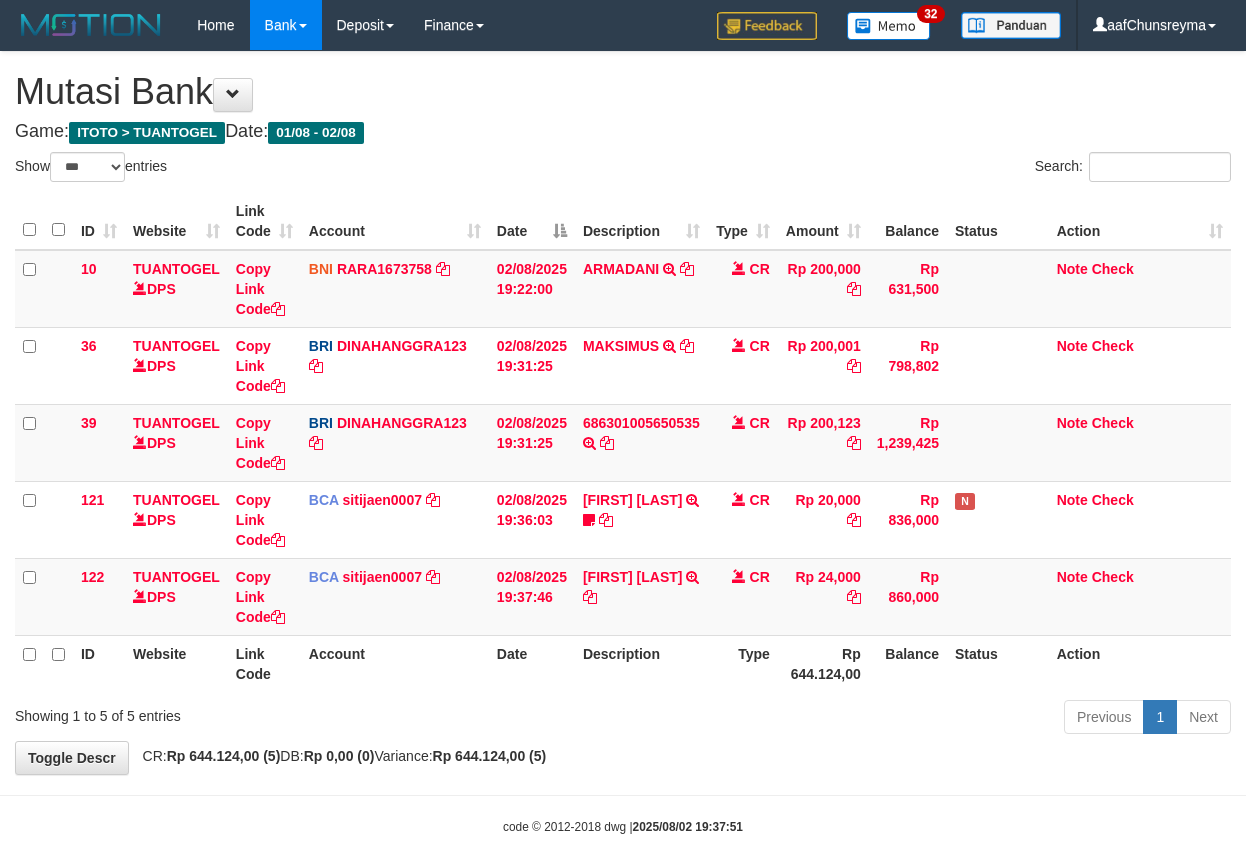 scroll, scrollTop: 0, scrollLeft: 0, axis: both 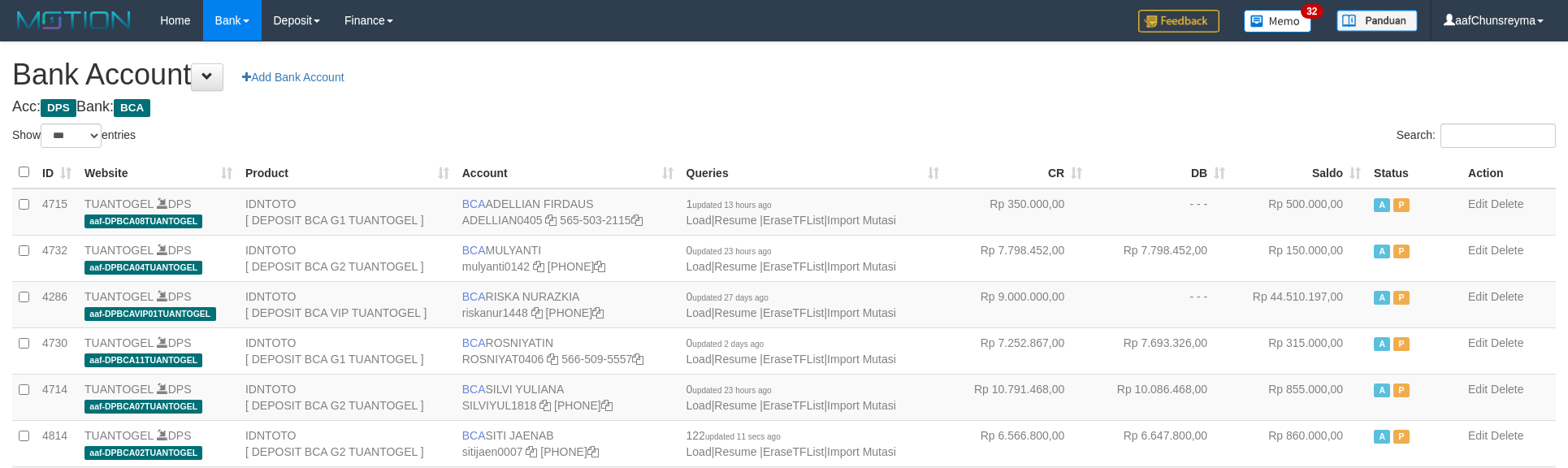 select on "***" 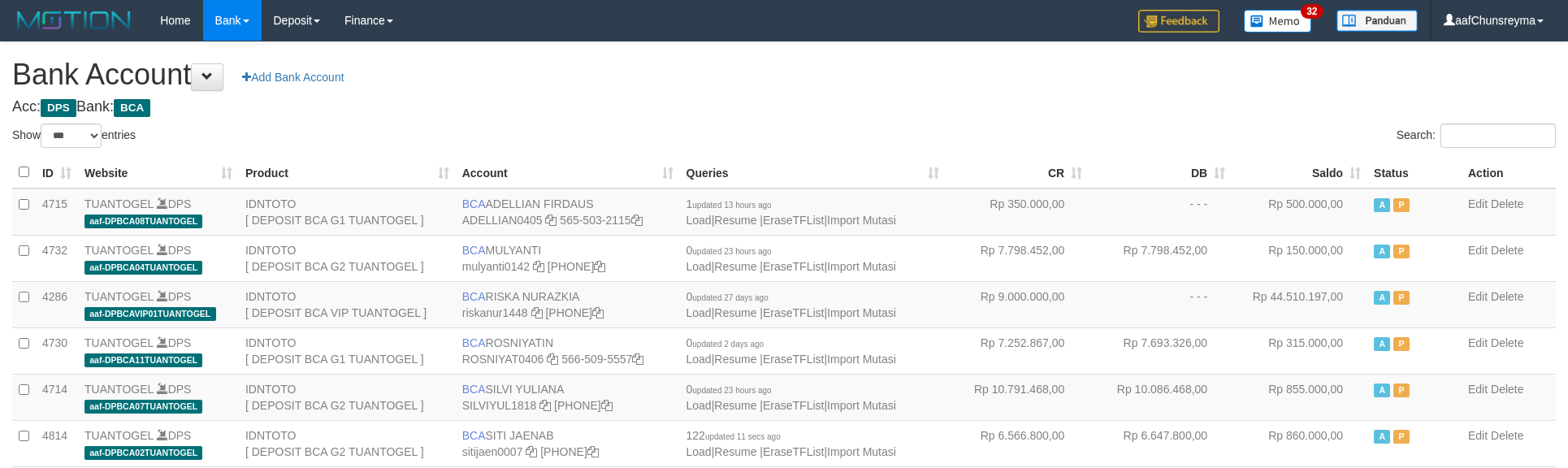 scroll, scrollTop: 346, scrollLeft: 0, axis: vertical 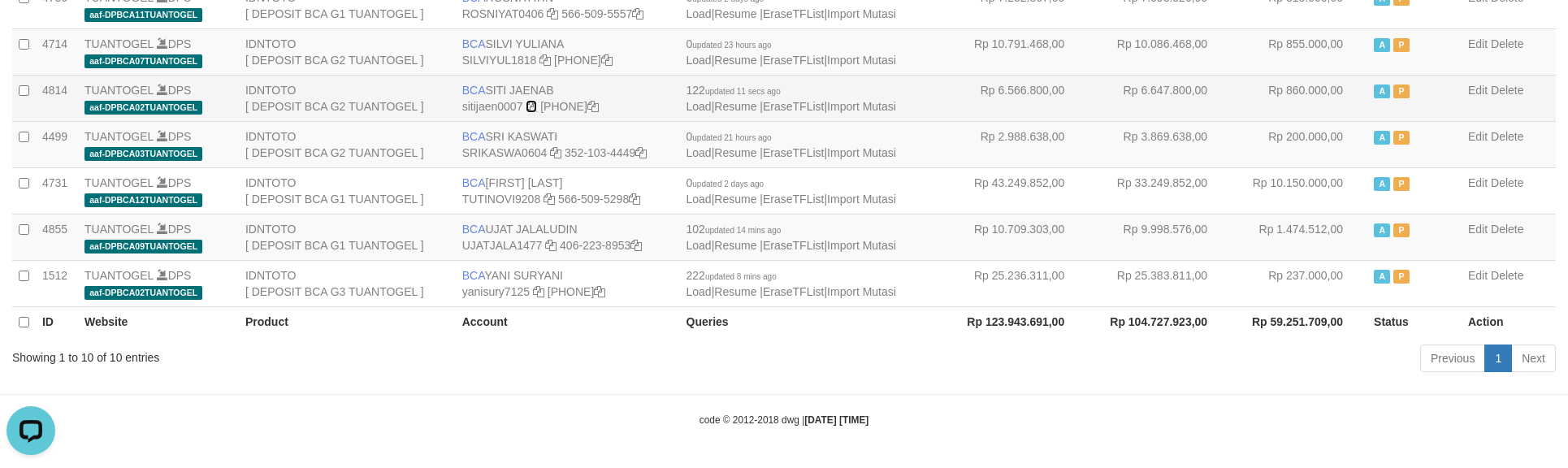 click at bounding box center [531, 106] 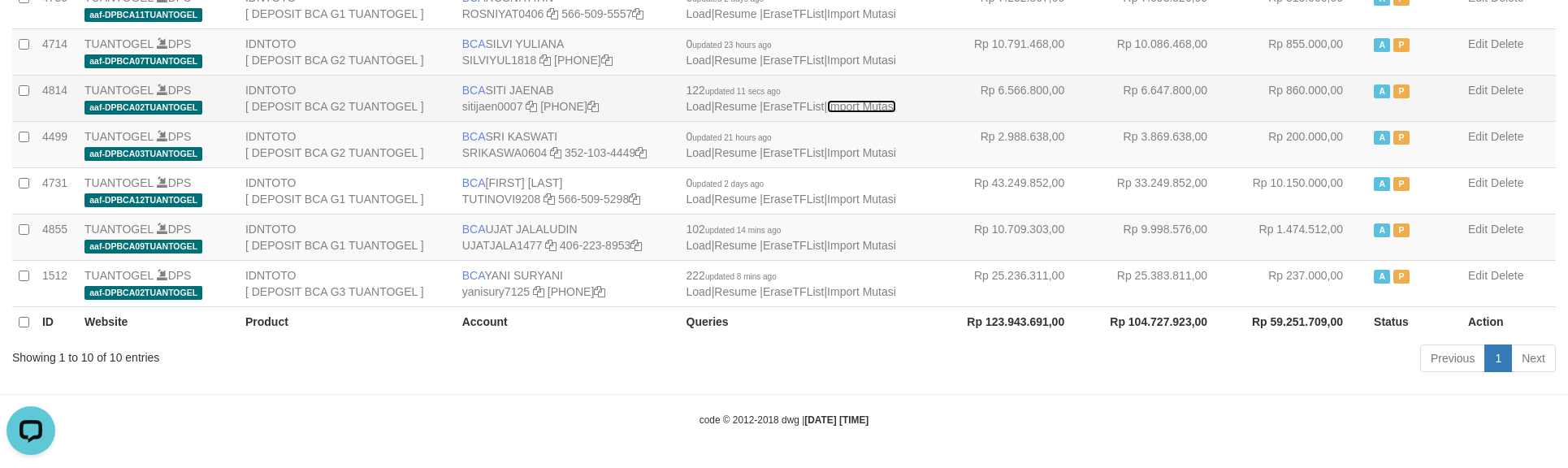 click on "Import Mutasi" at bounding box center (861, 106) 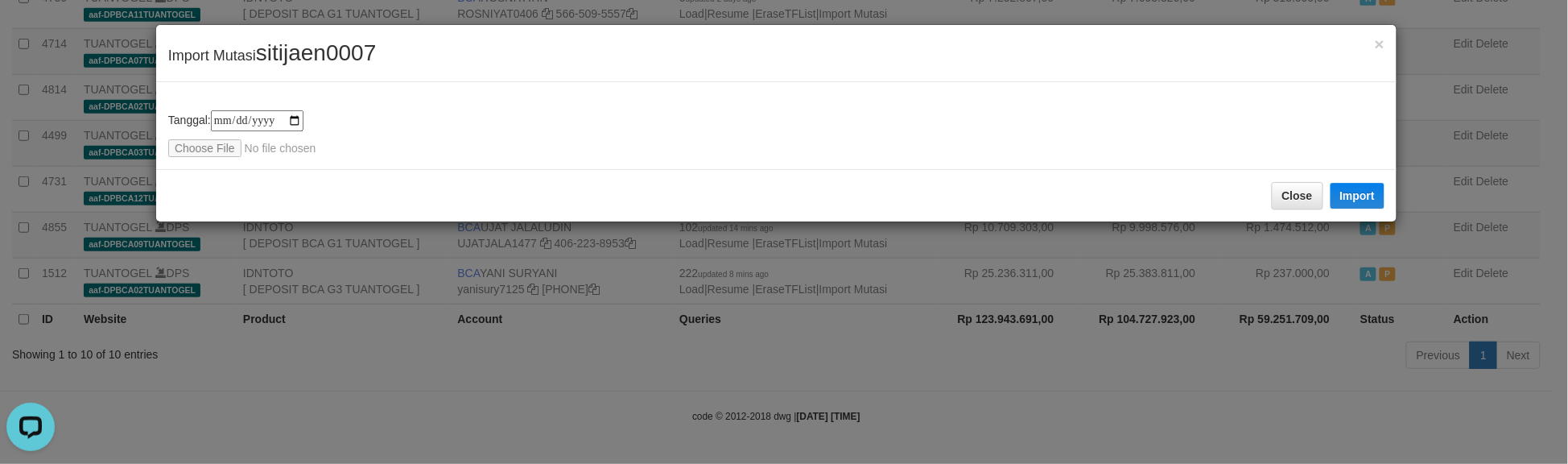 type on "**********" 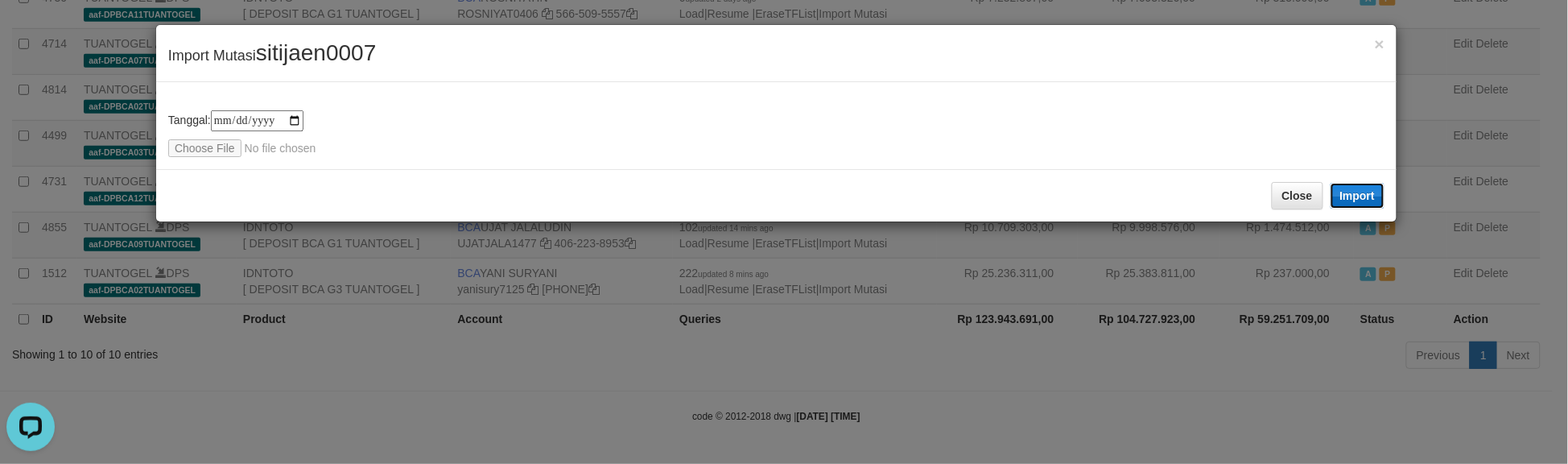 click on "Import" at bounding box center [1358, 196] 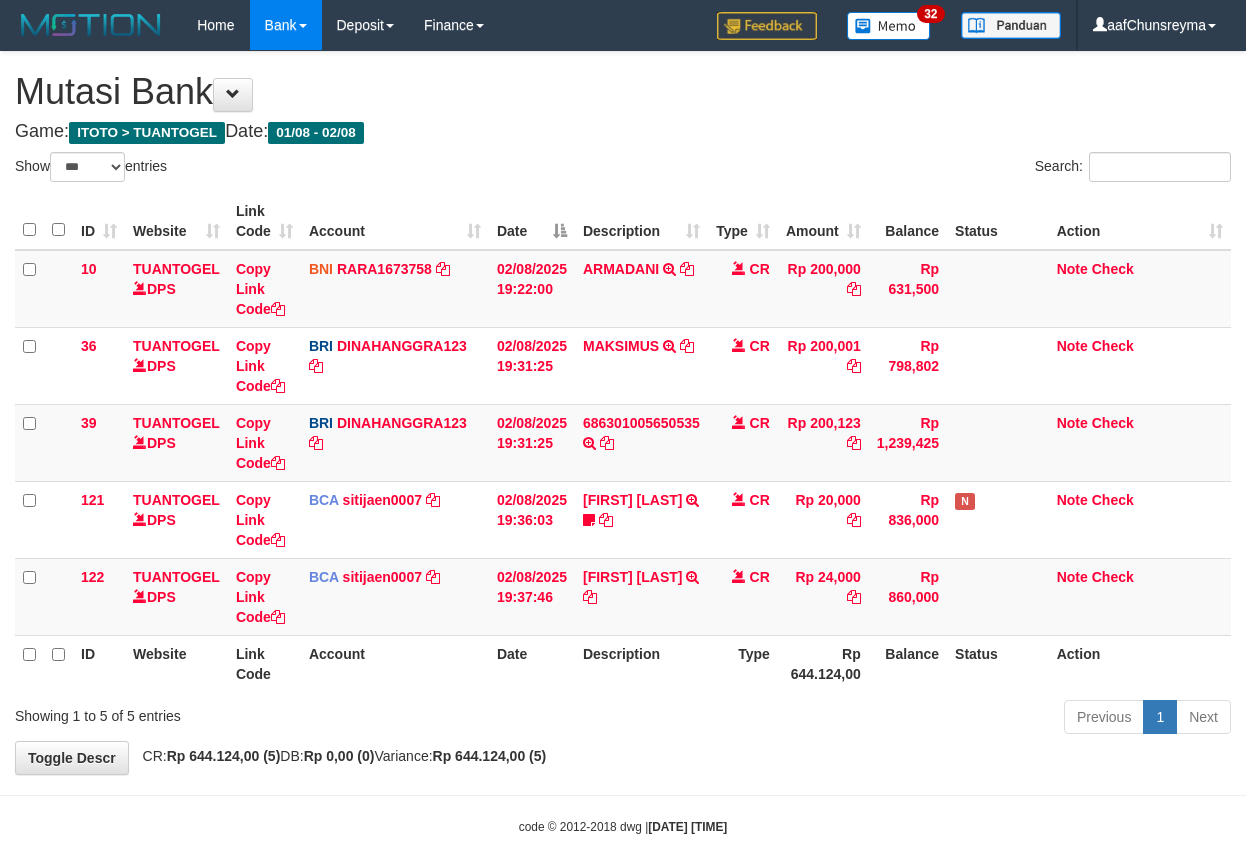 select on "***" 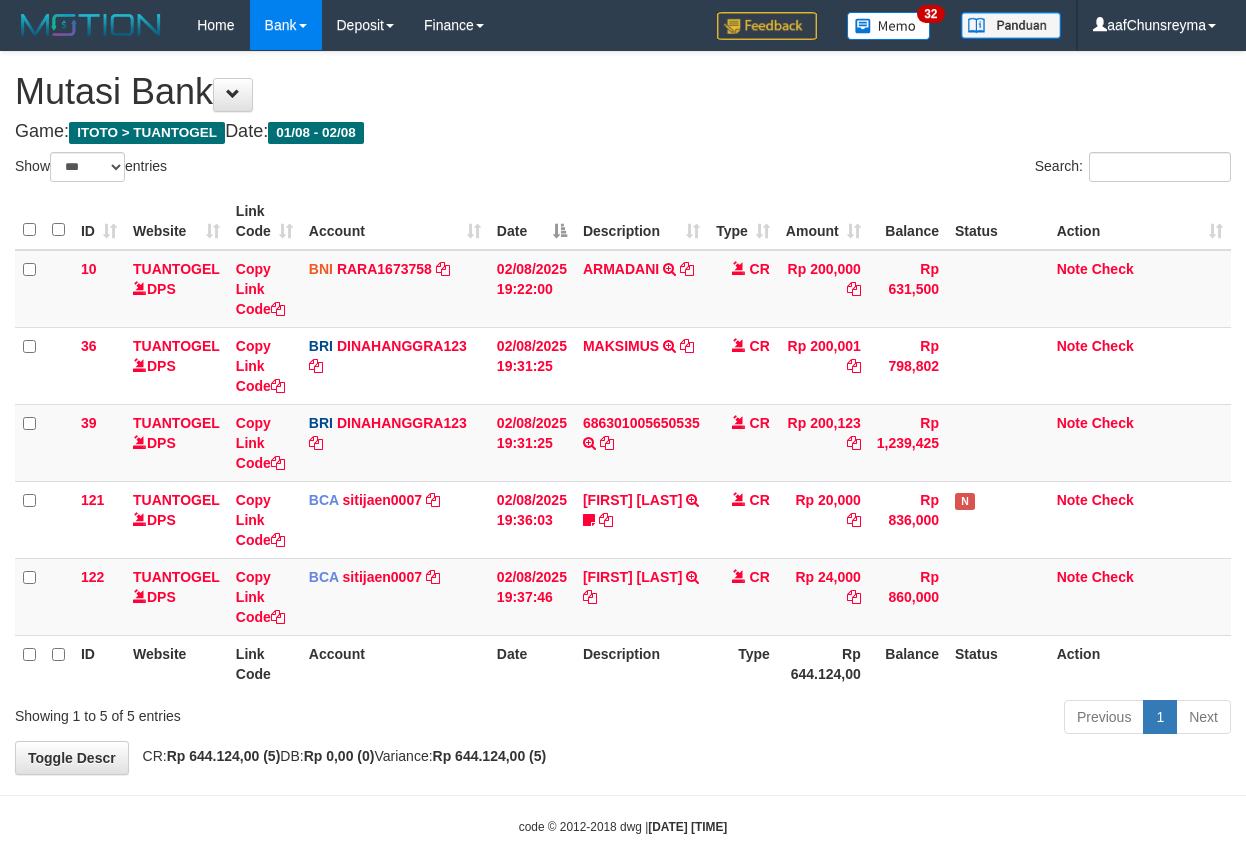 scroll, scrollTop: 0, scrollLeft: 0, axis: both 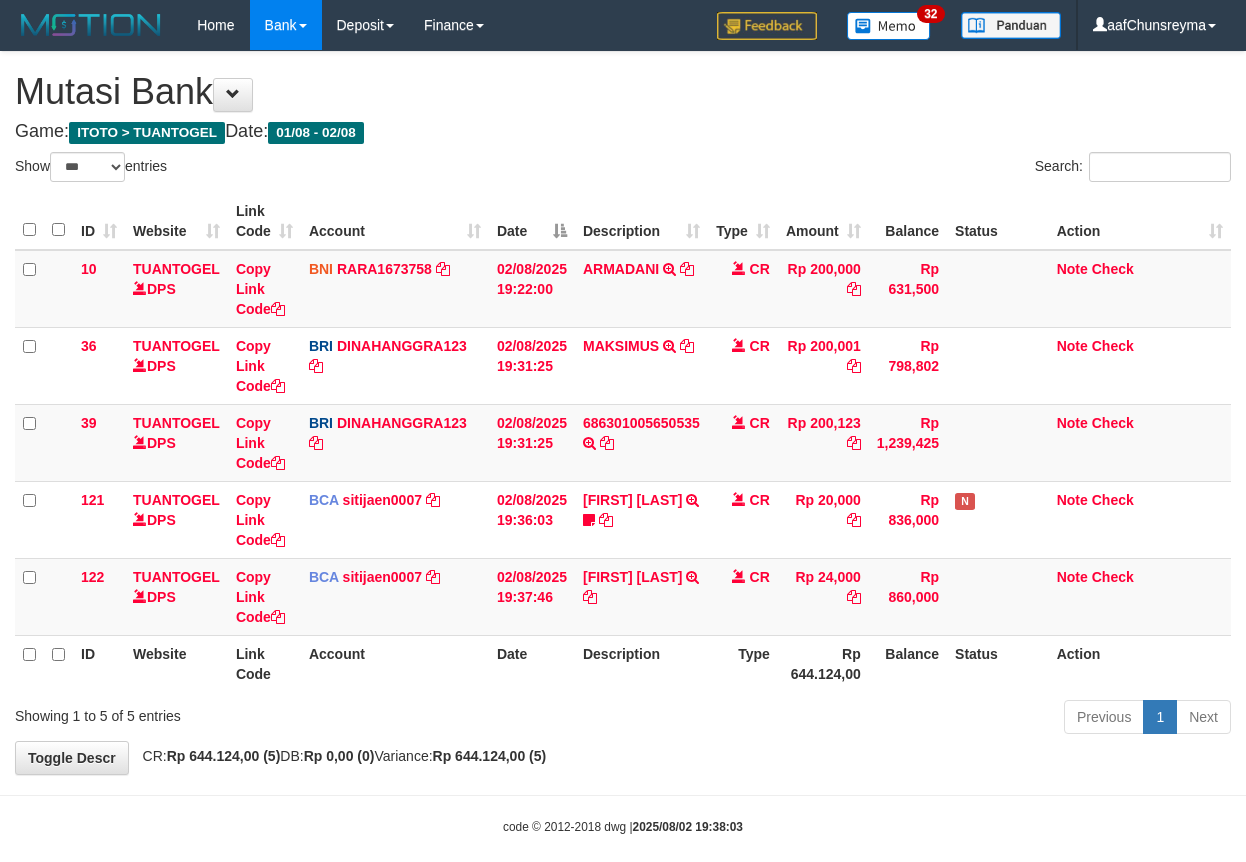 select on "***" 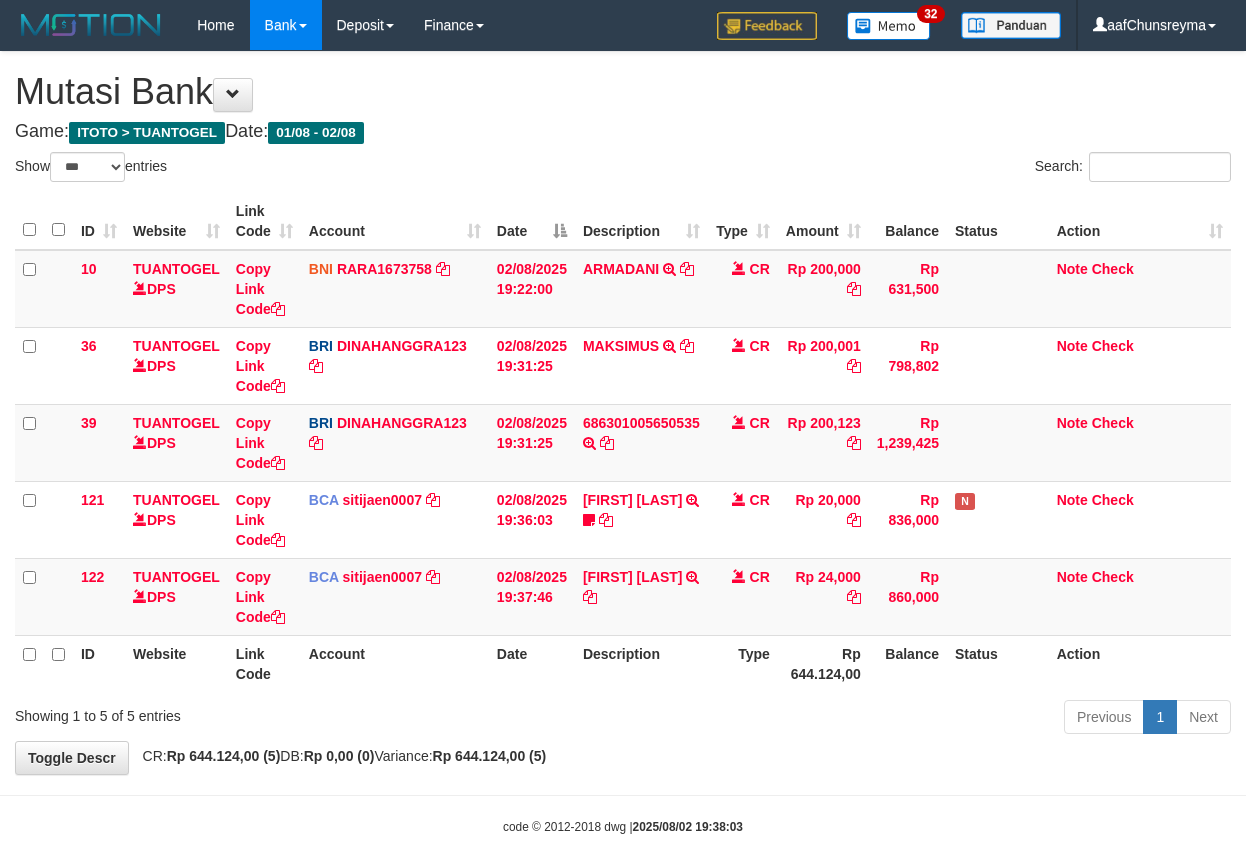 scroll, scrollTop: 0, scrollLeft: 0, axis: both 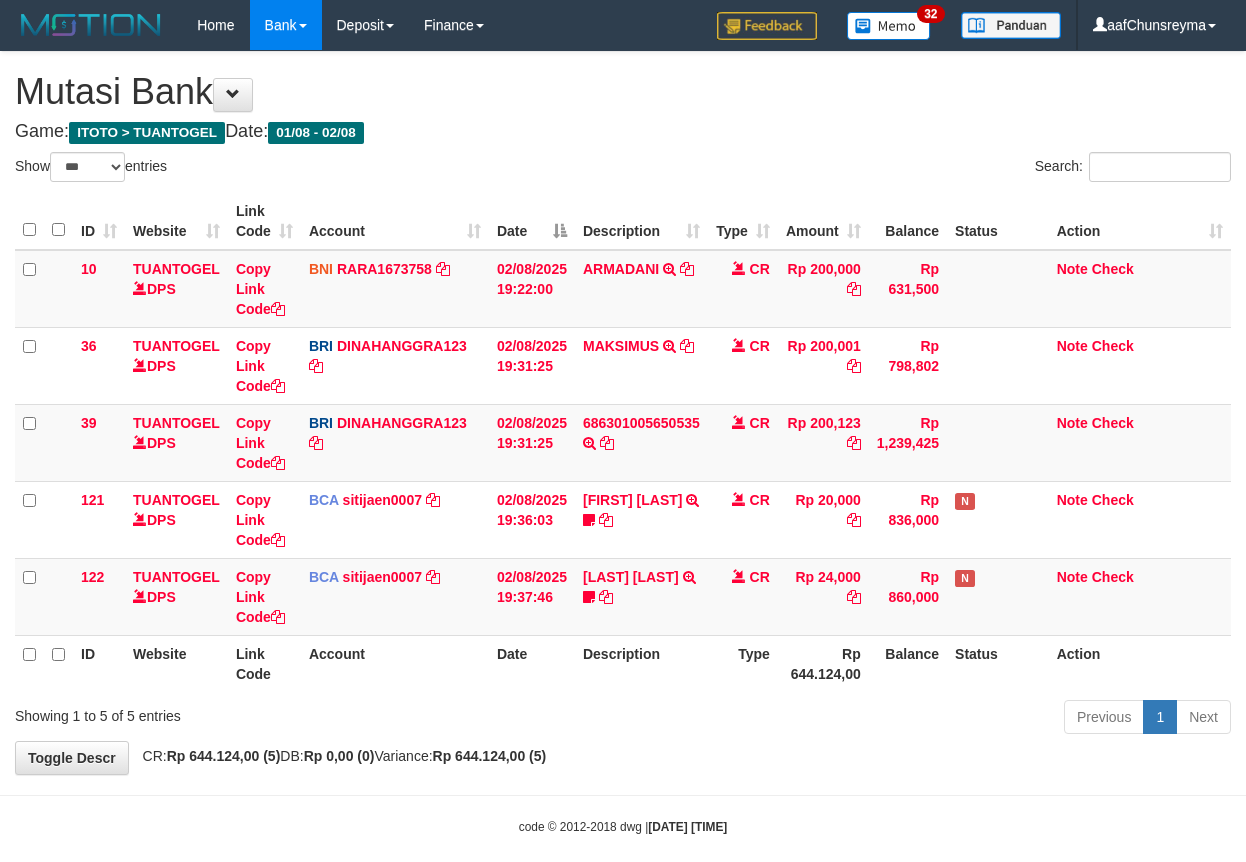 select on "***" 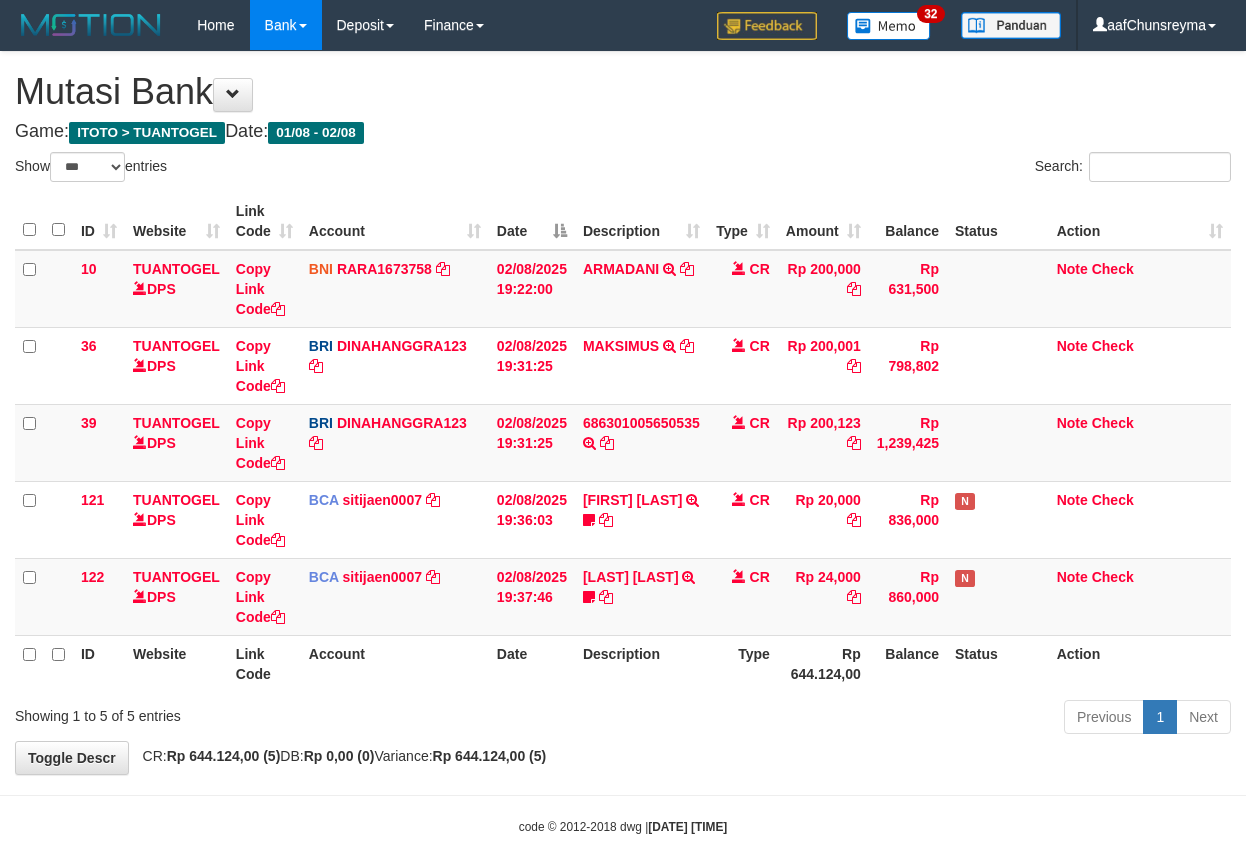 scroll, scrollTop: 0, scrollLeft: 0, axis: both 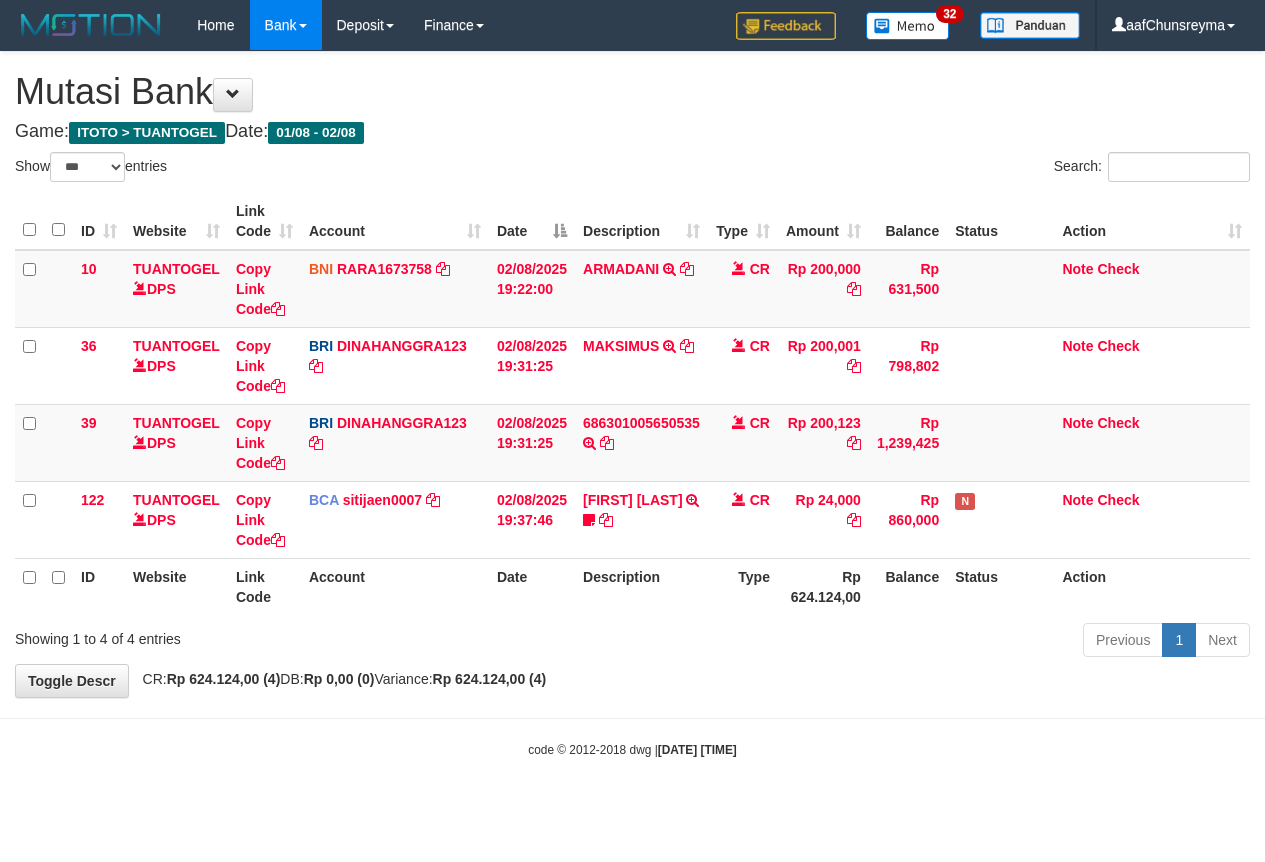 select on "***" 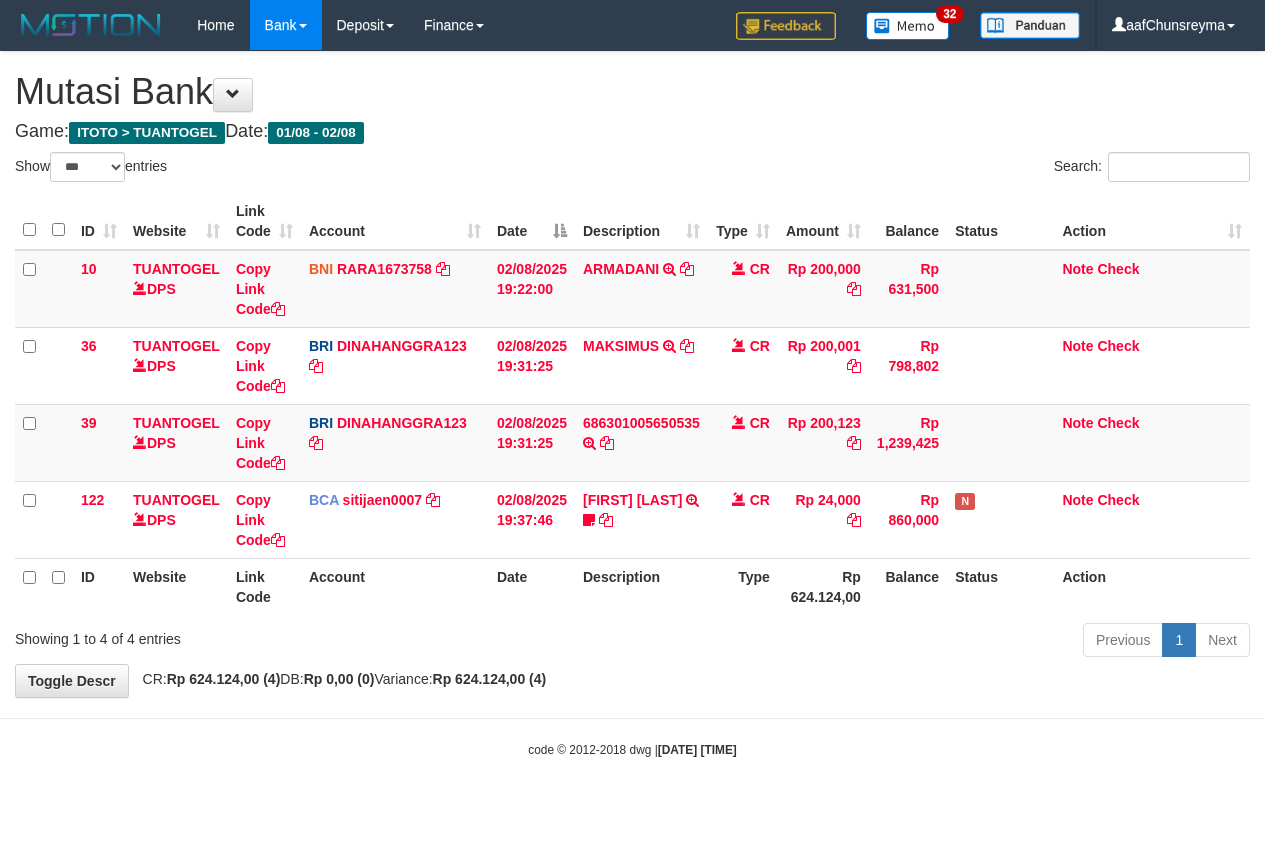 scroll, scrollTop: 0, scrollLeft: 0, axis: both 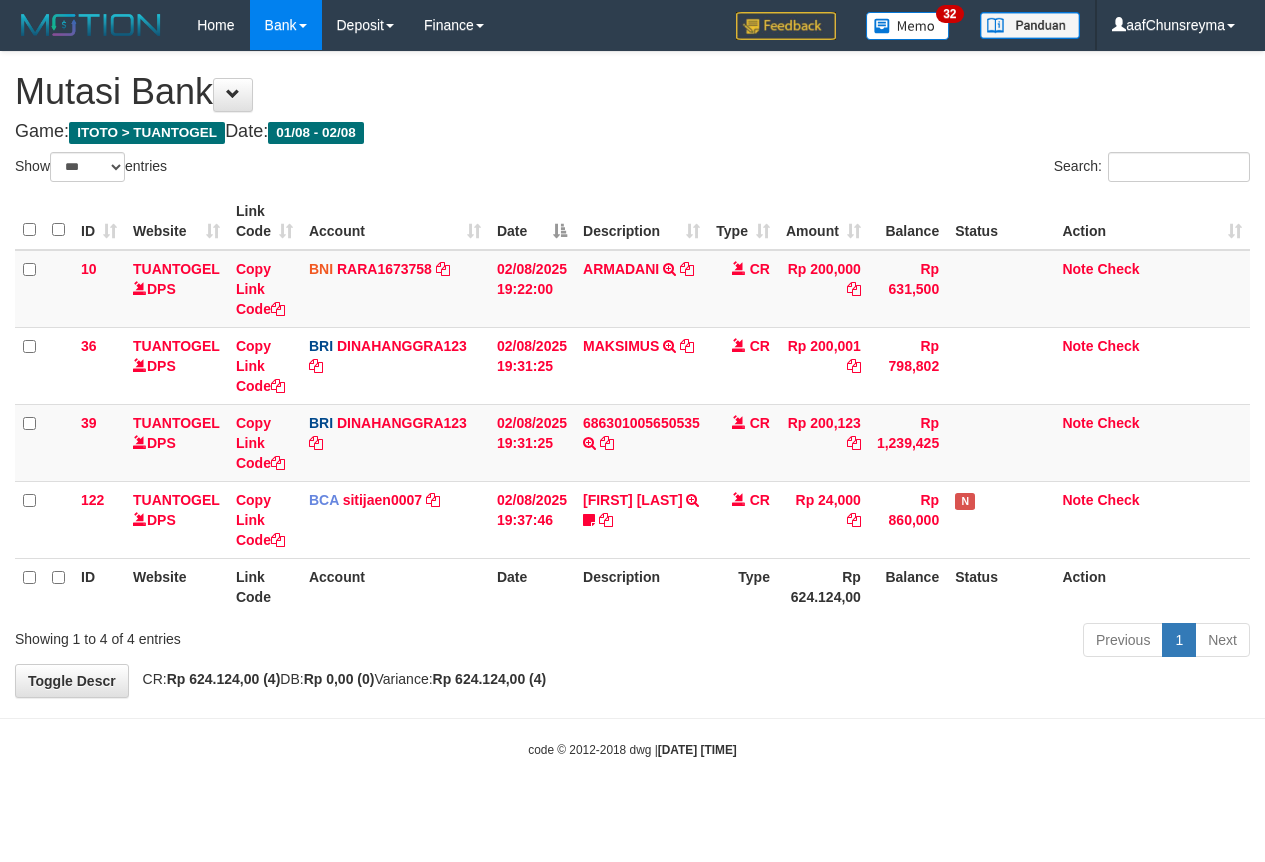 select on "***" 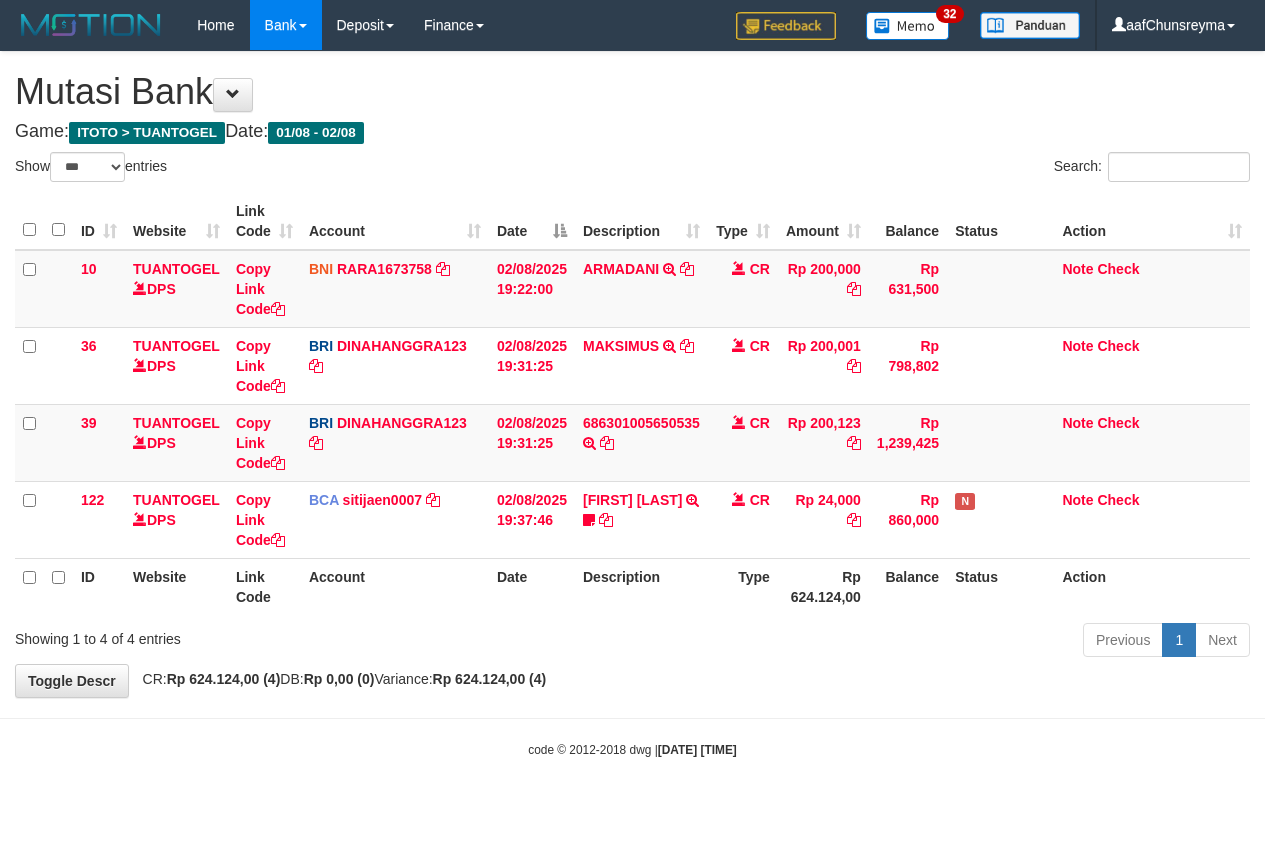 scroll, scrollTop: 0, scrollLeft: 0, axis: both 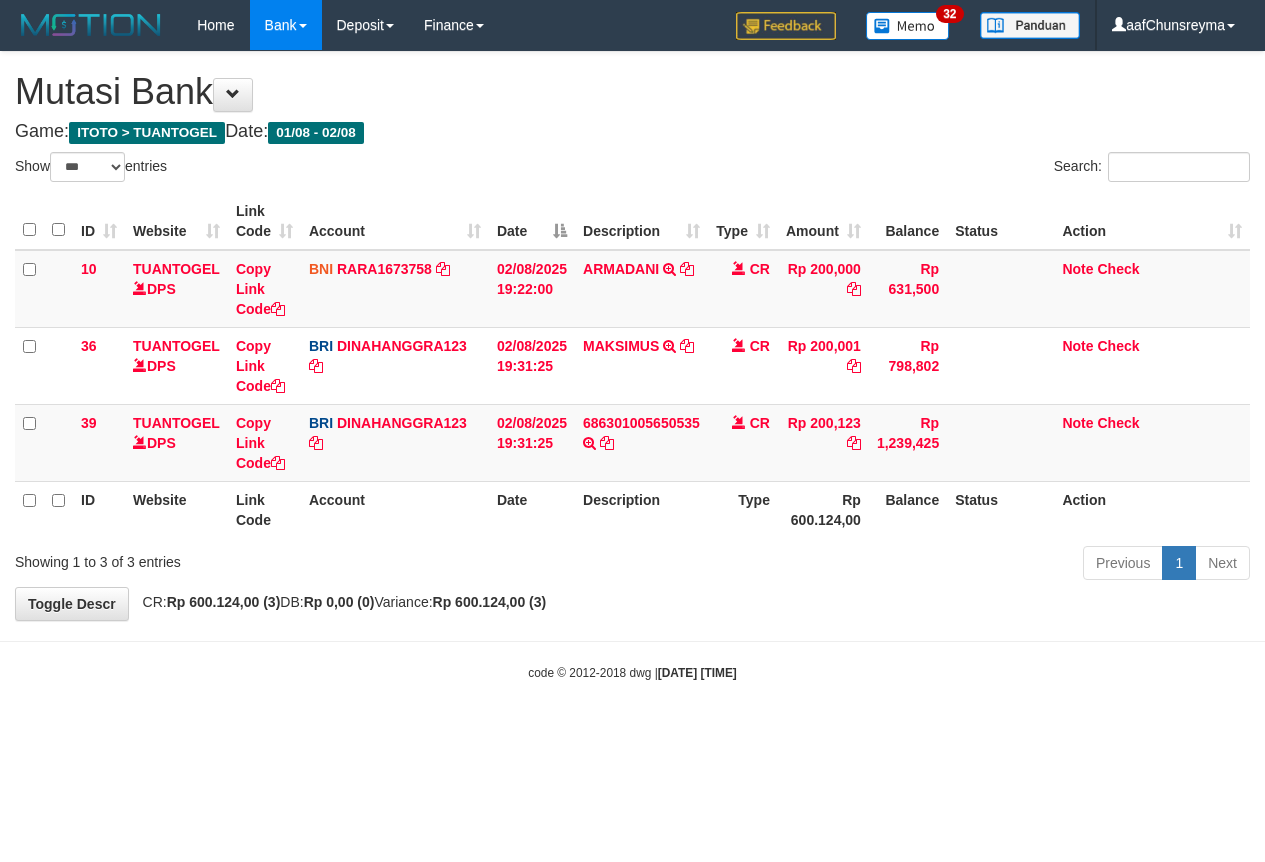select on "***" 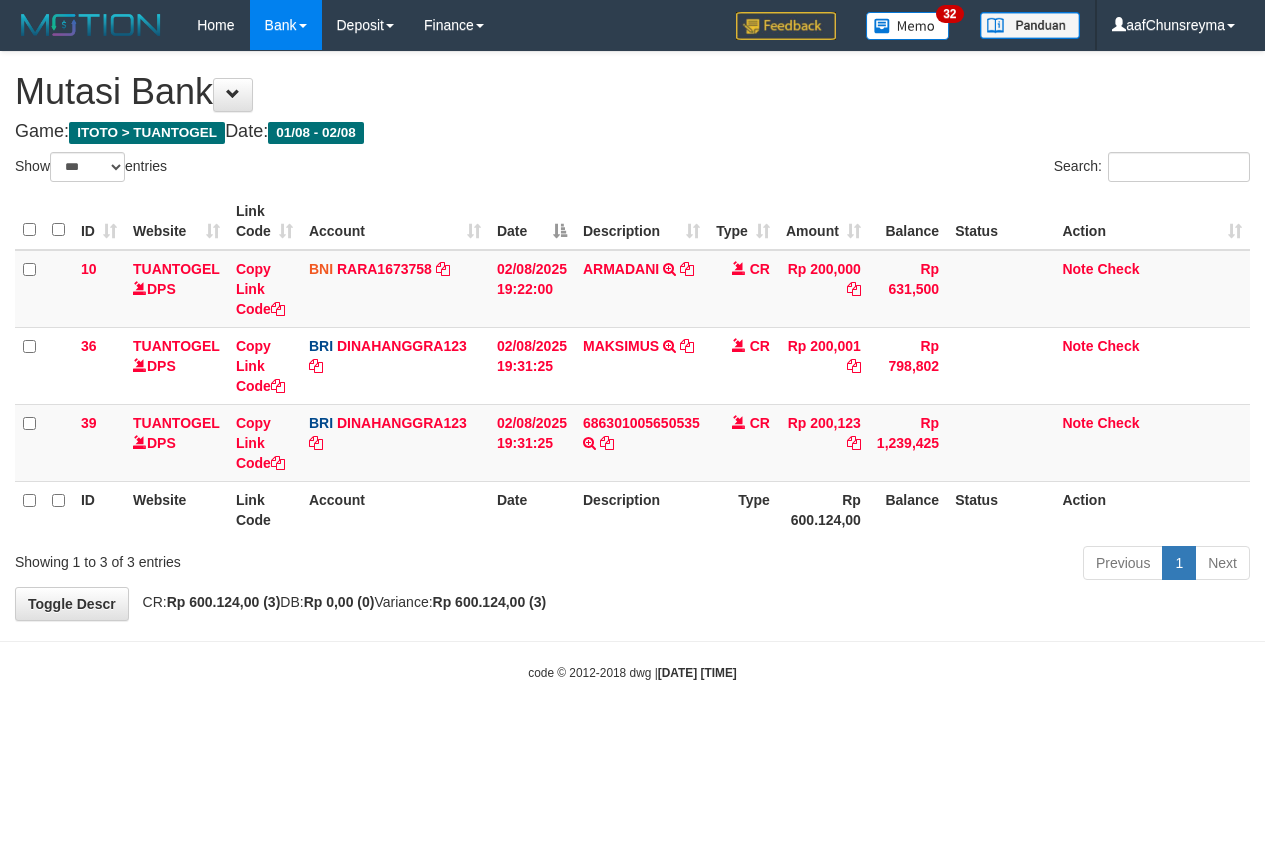 scroll, scrollTop: 0, scrollLeft: 0, axis: both 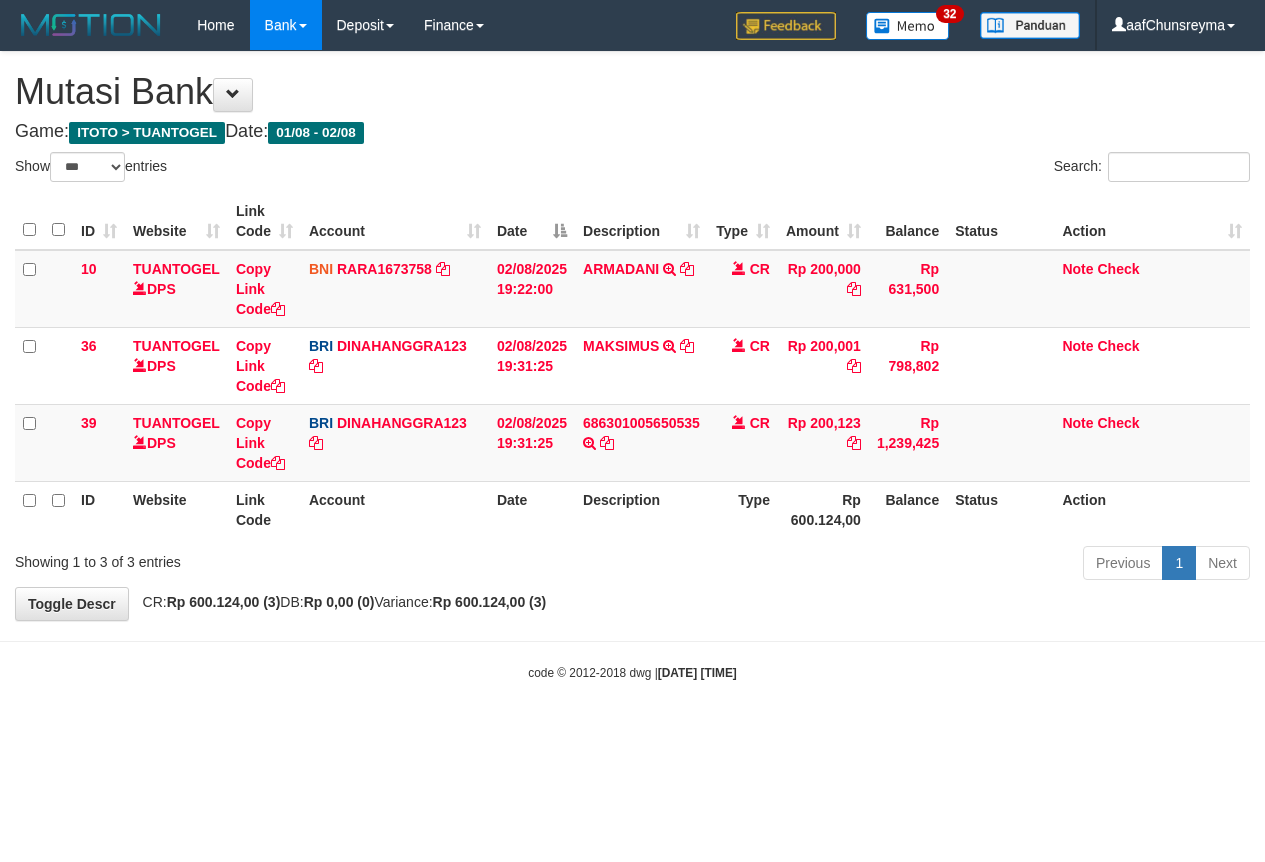 select on "***" 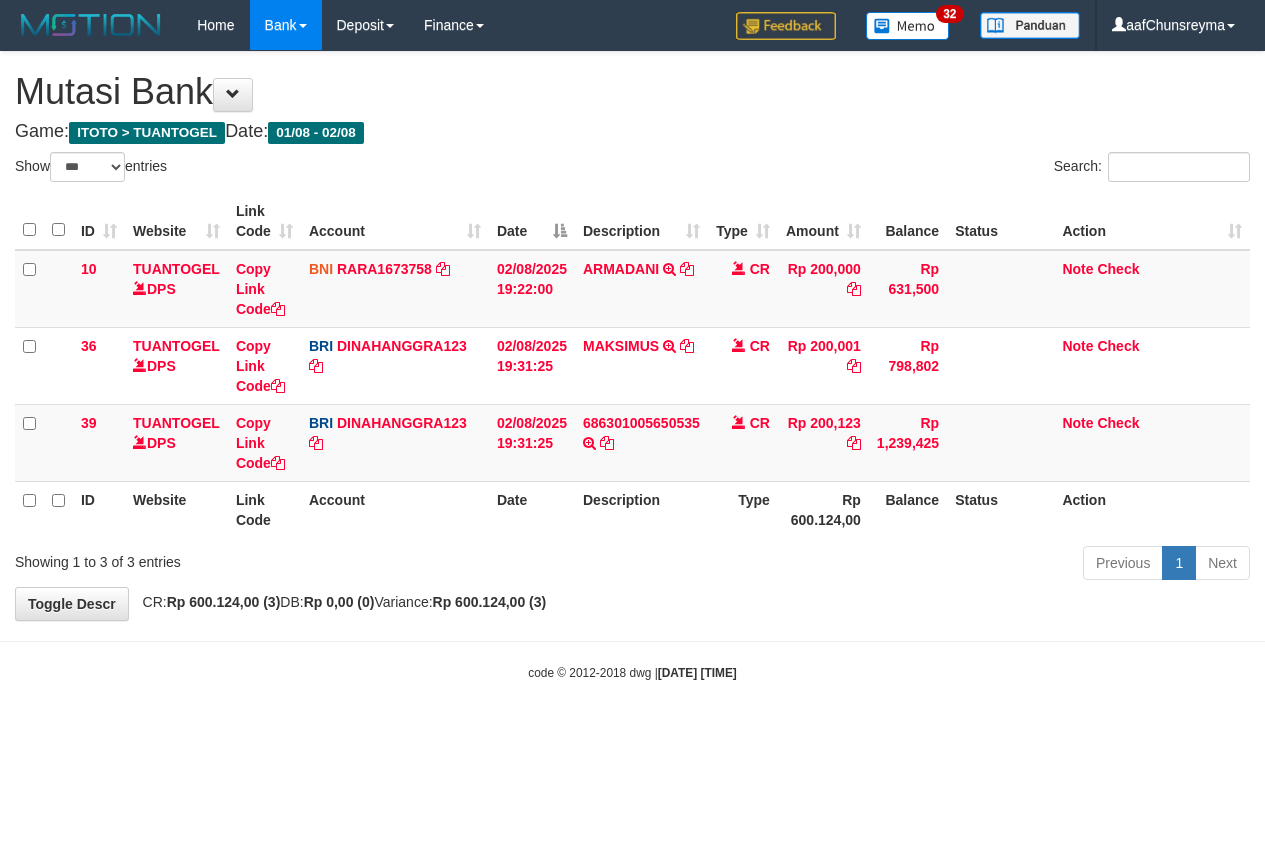 scroll, scrollTop: 0, scrollLeft: 0, axis: both 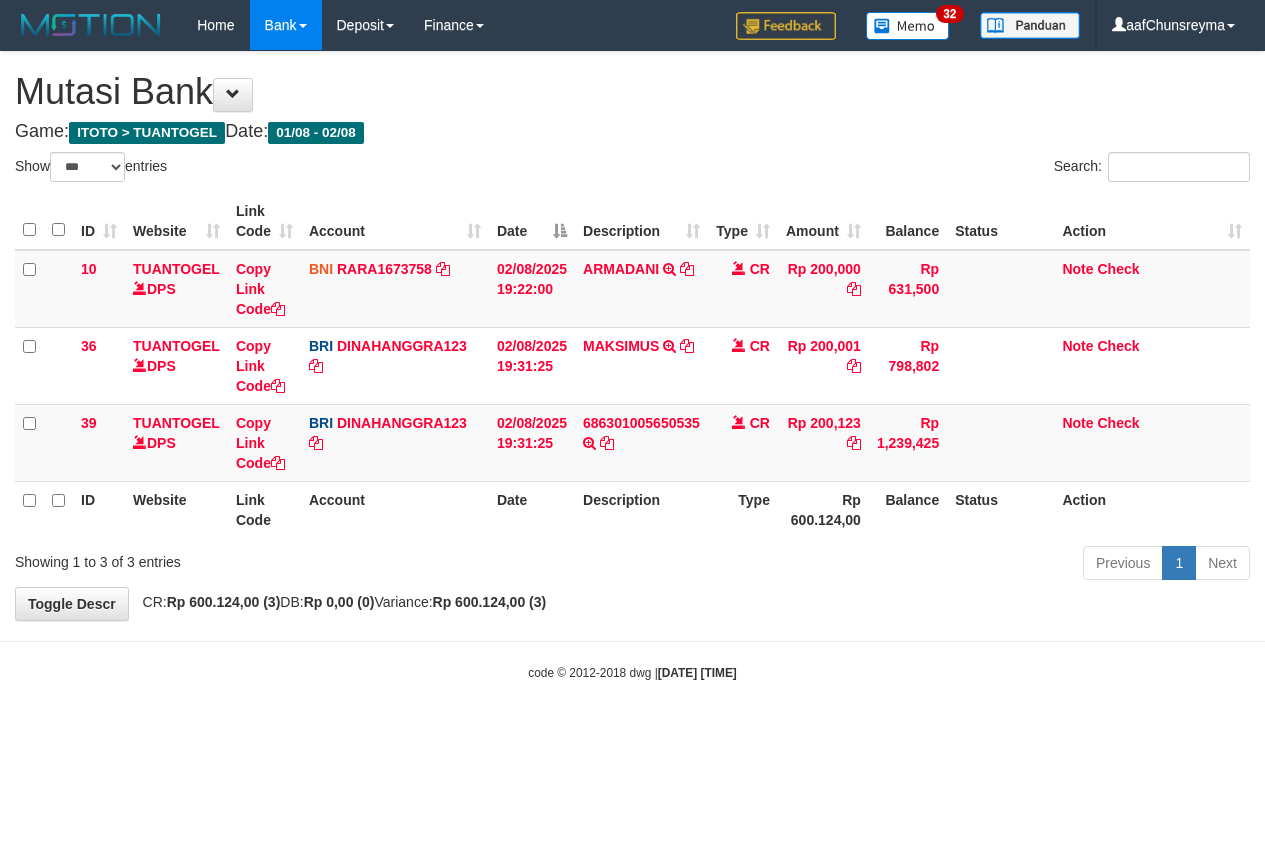 select on "***" 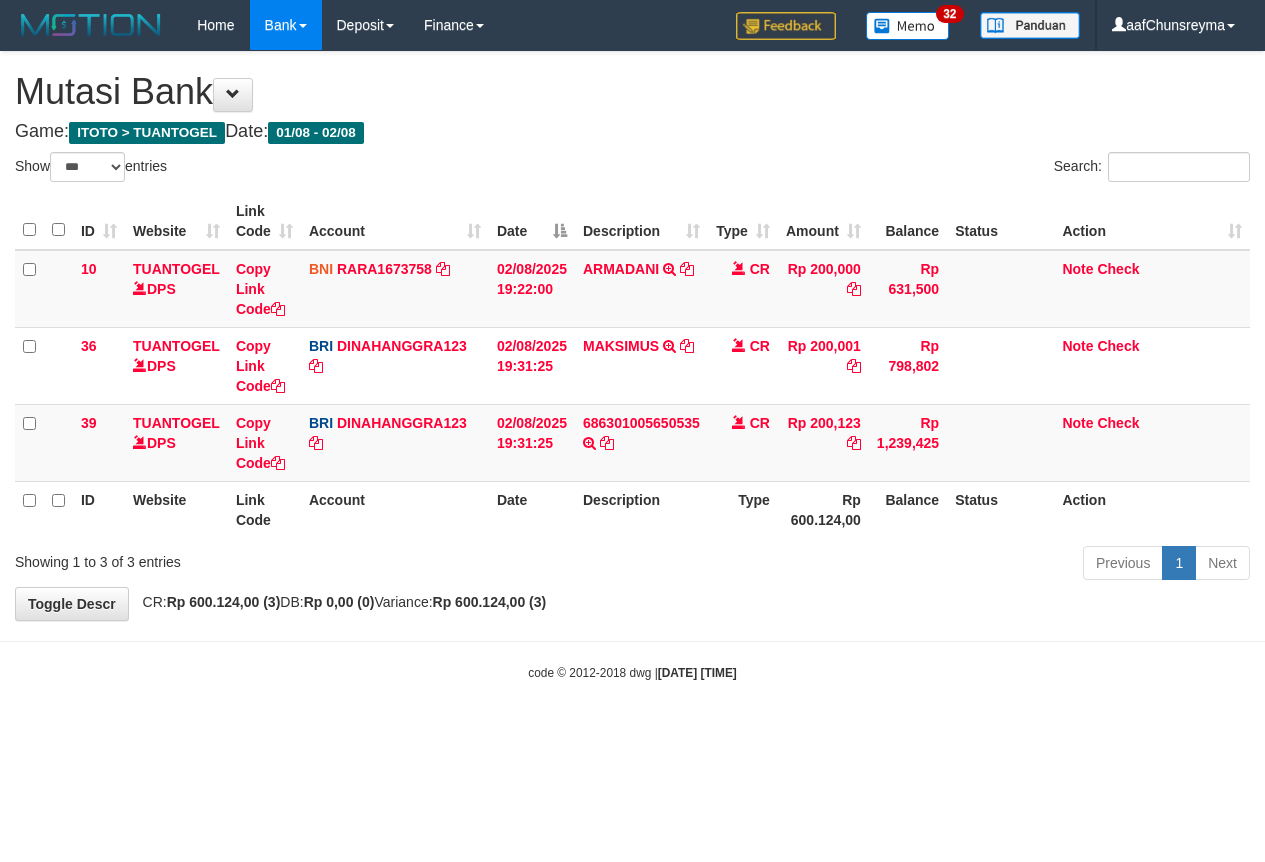 scroll, scrollTop: 0, scrollLeft: 0, axis: both 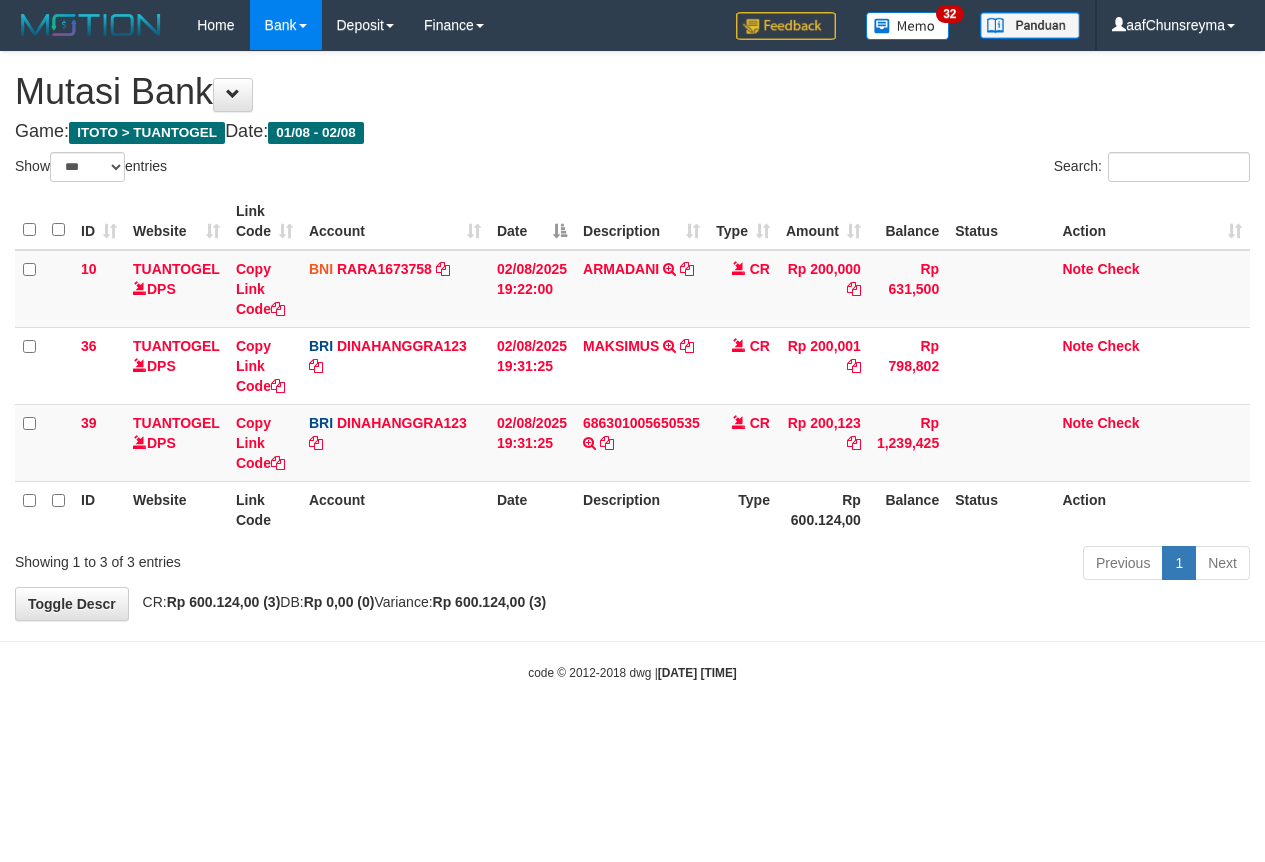 select on "***" 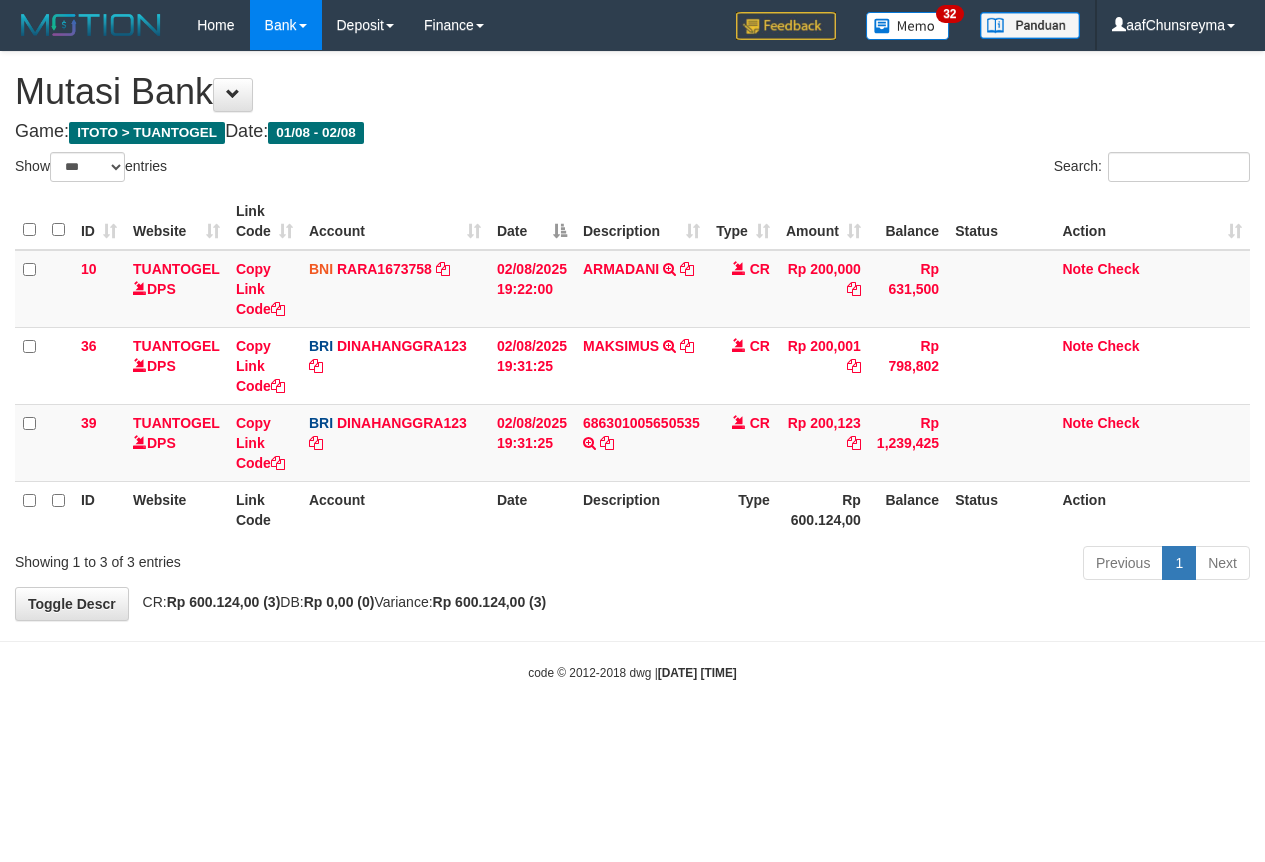 scroll, scrollTop: 0, scrollLeft: 0, axis: both 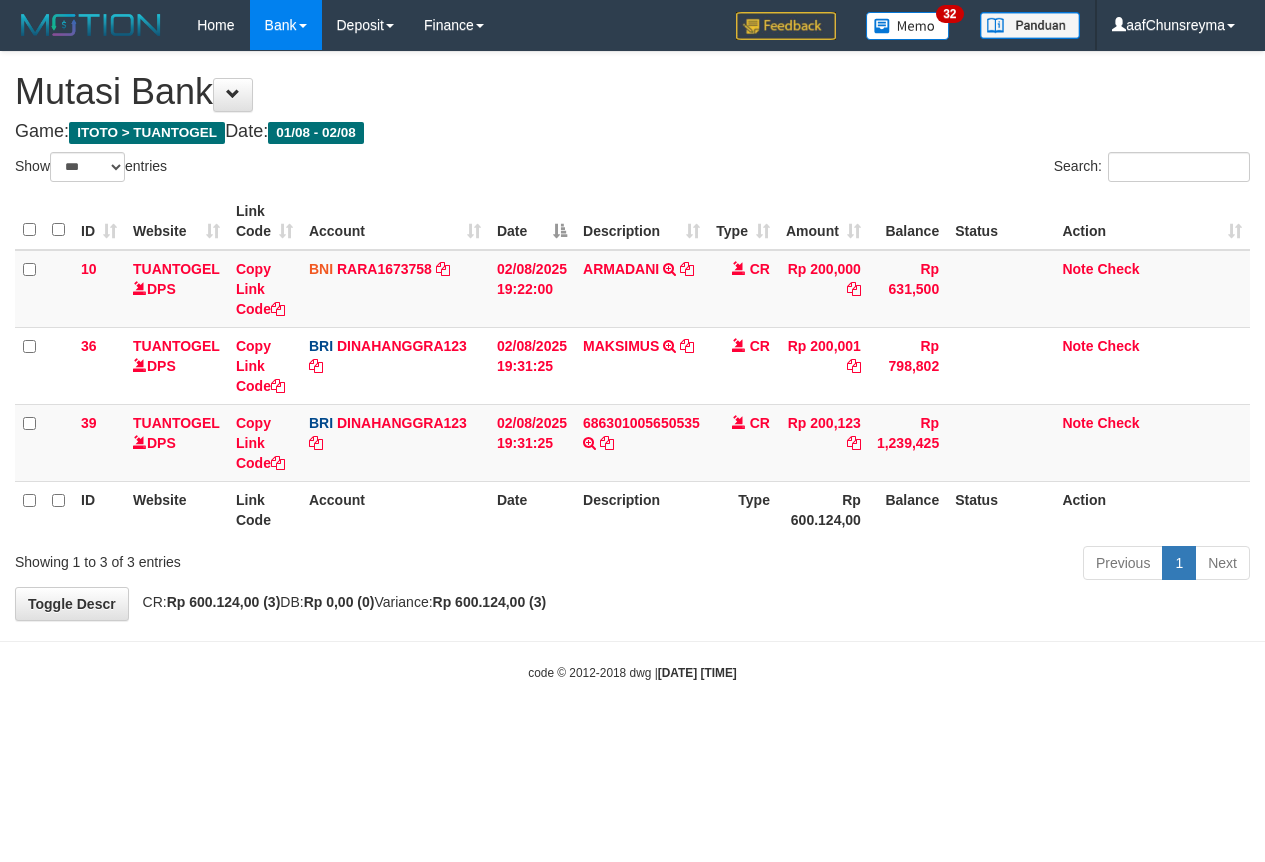 select on "***" 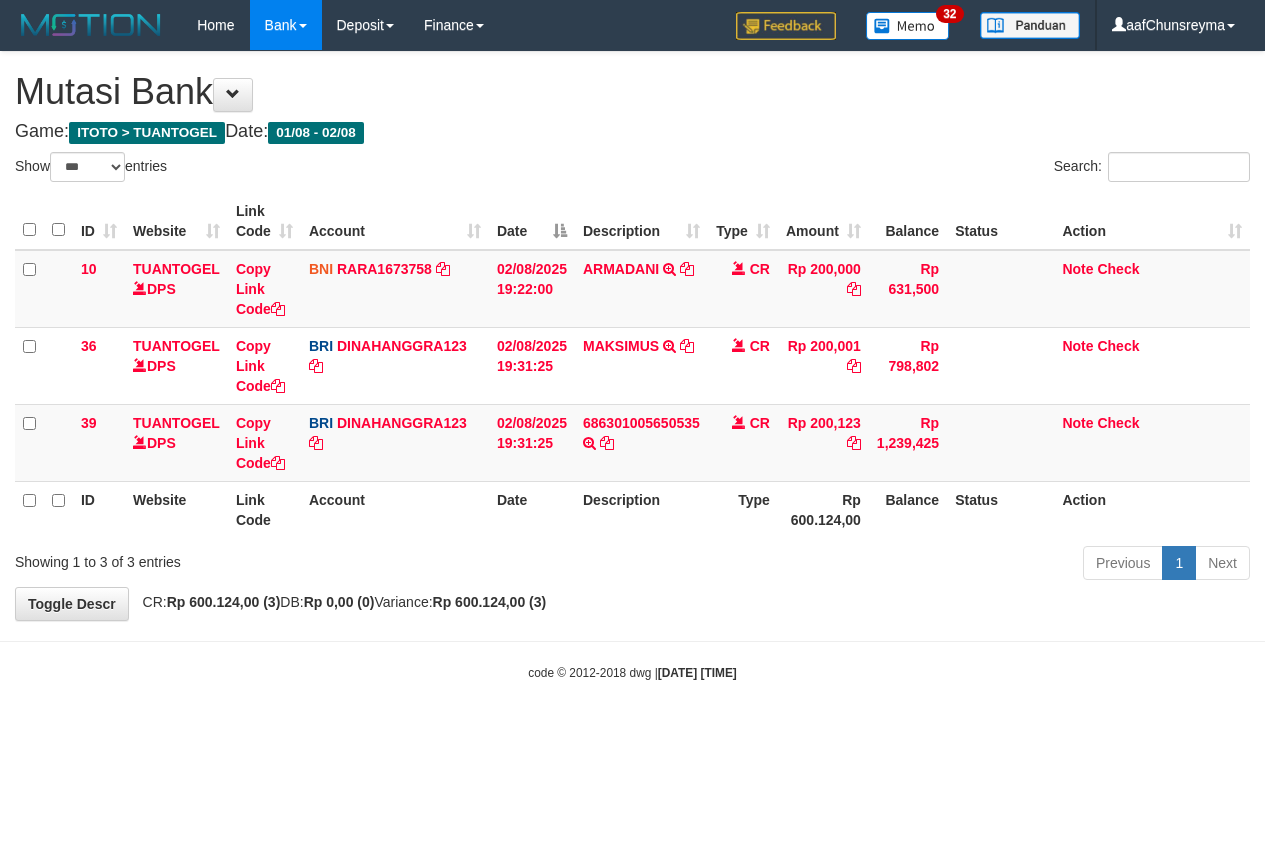 scroll, scrollTop: 0, scrollLeft: 0, axis: both 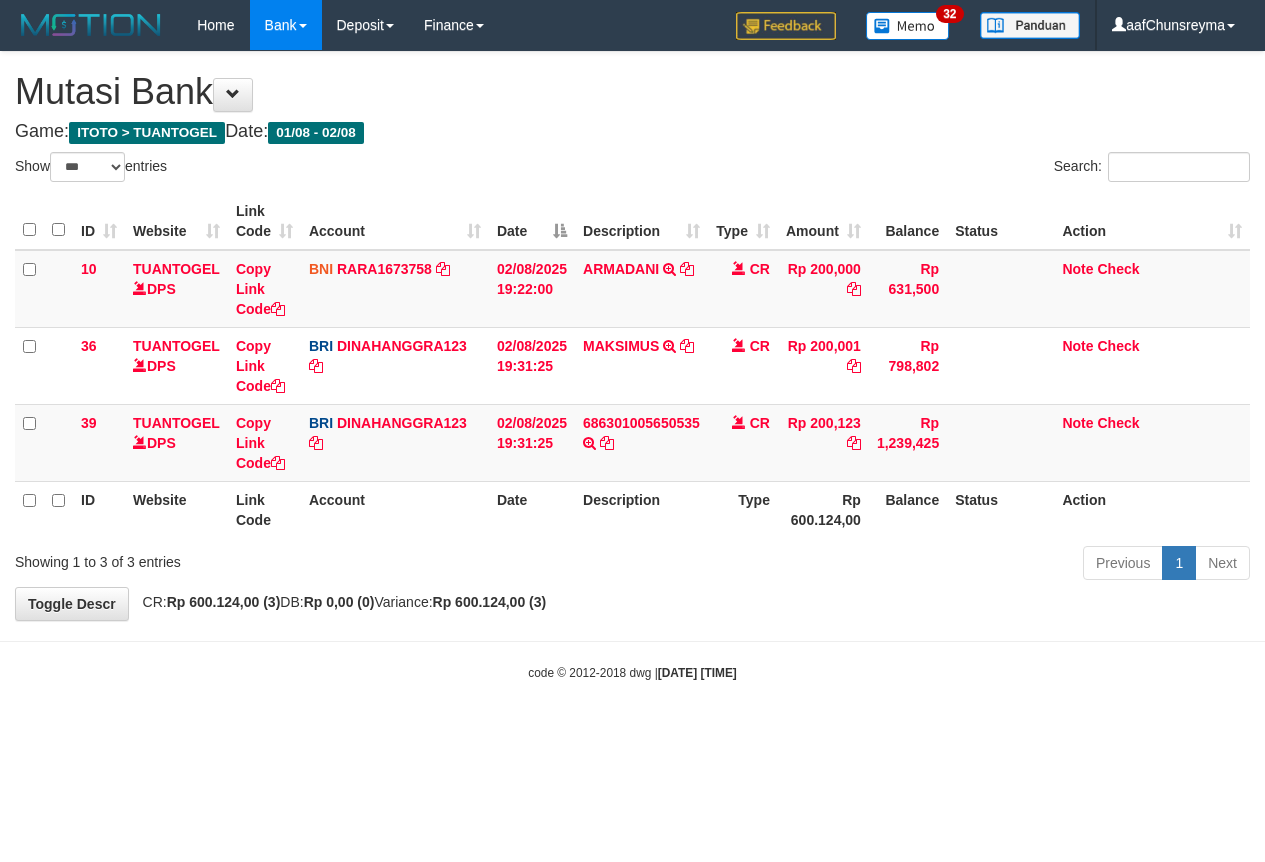 select on "***" 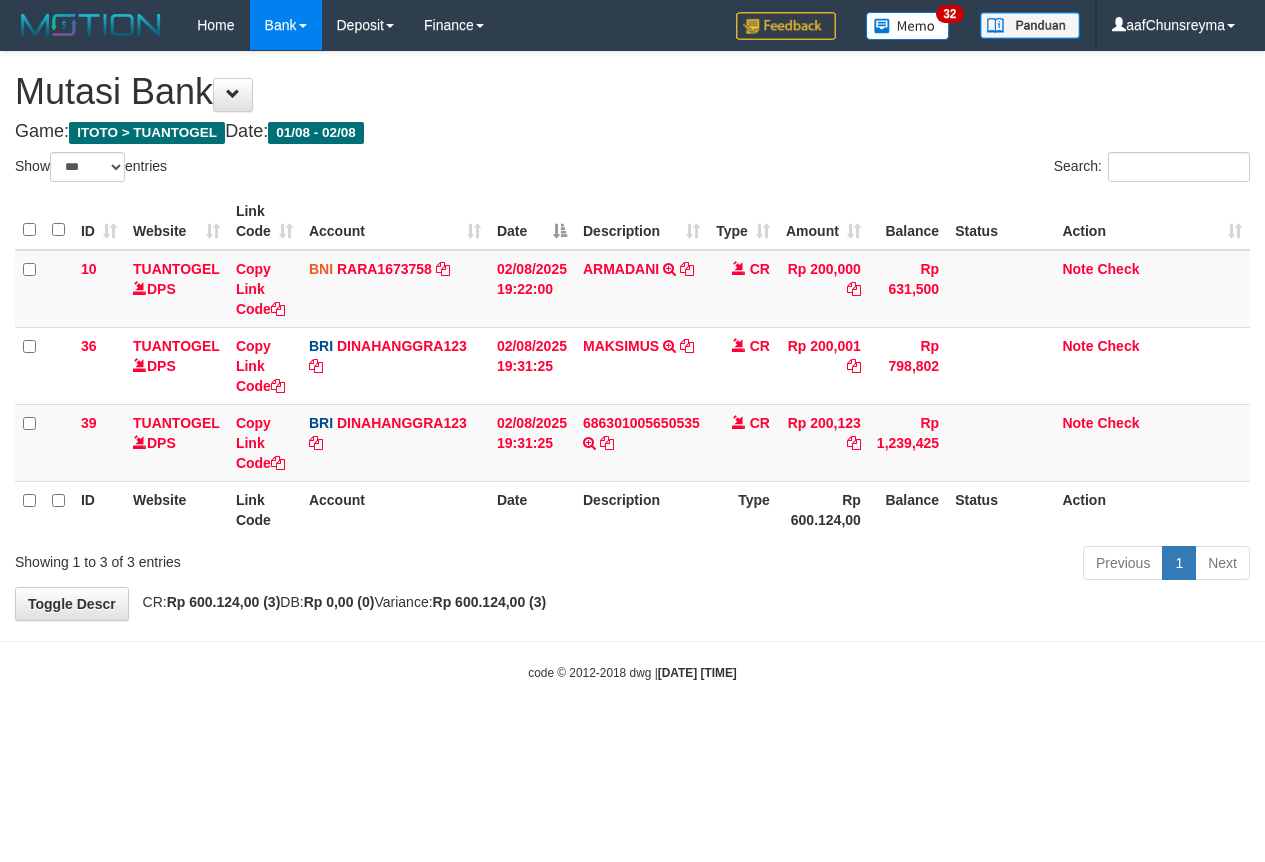 scroll, scrollTop: 0, scrollLeft: 0, axis: both 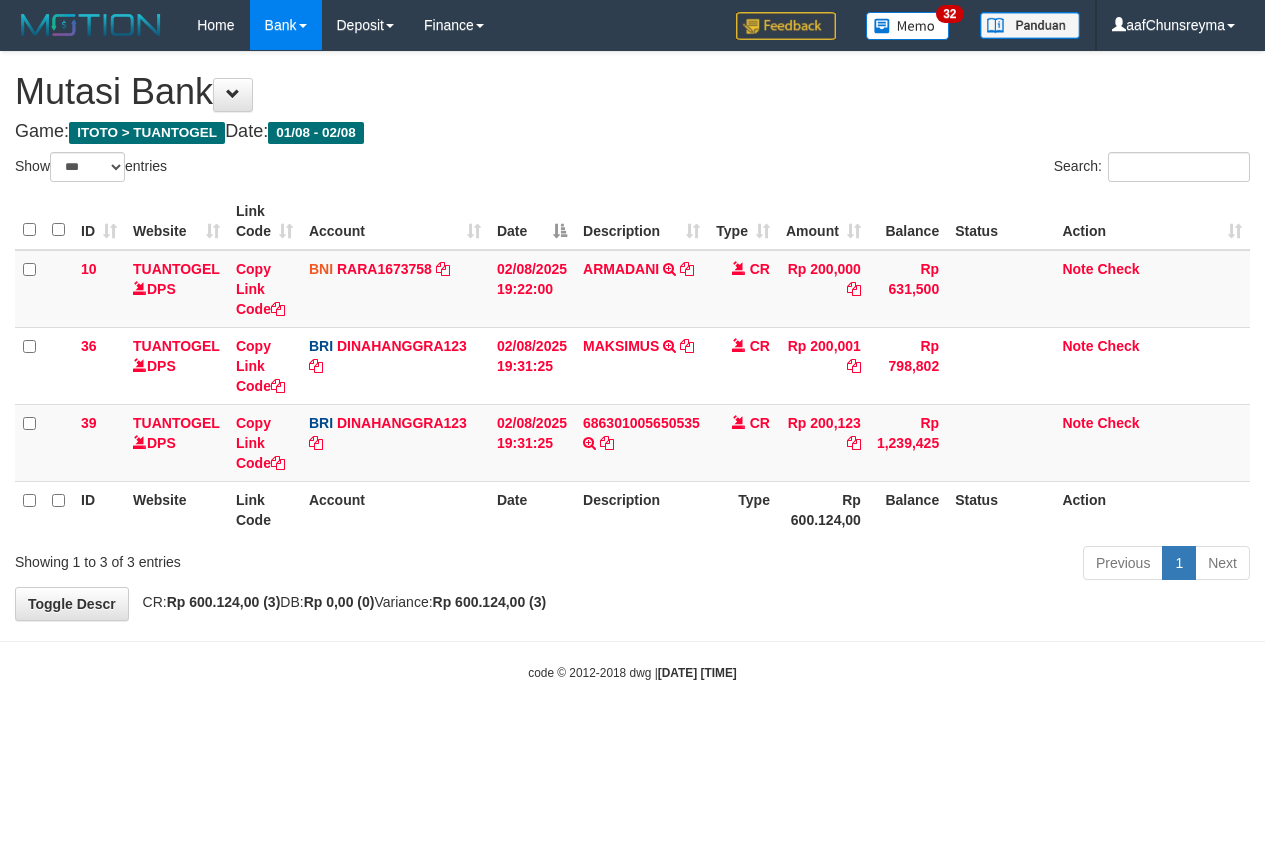 select on "***" 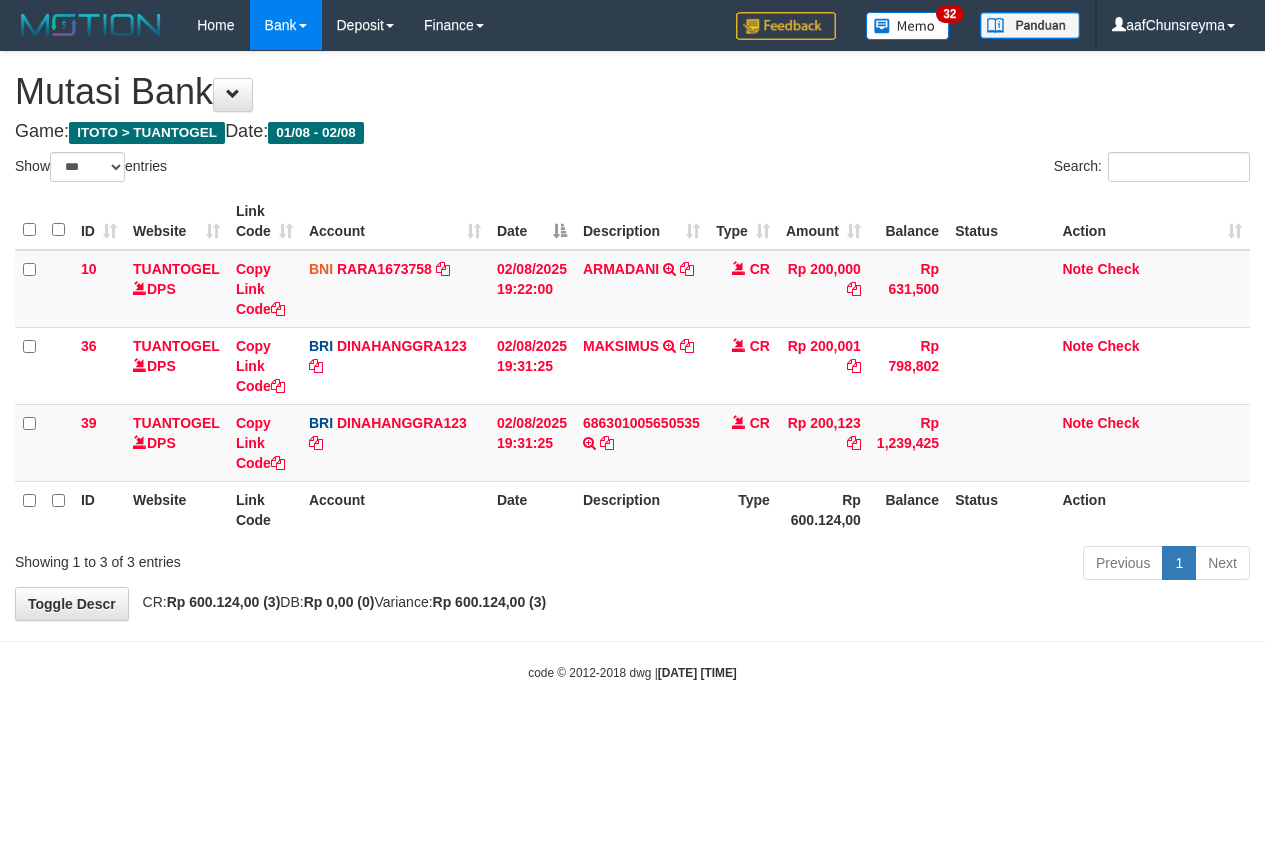 scroll, scrollTop: 0, scrollLeft: 0, axis: both 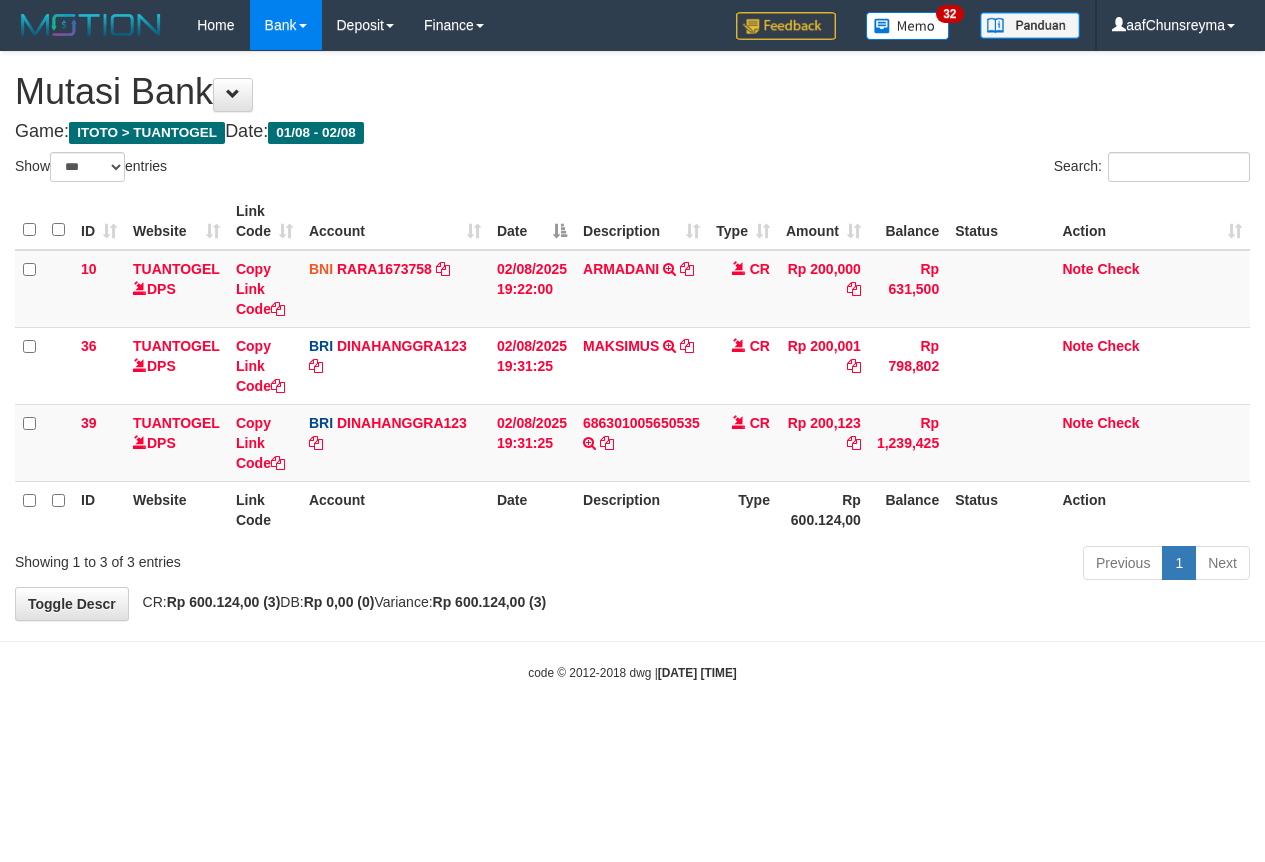 select on "***" 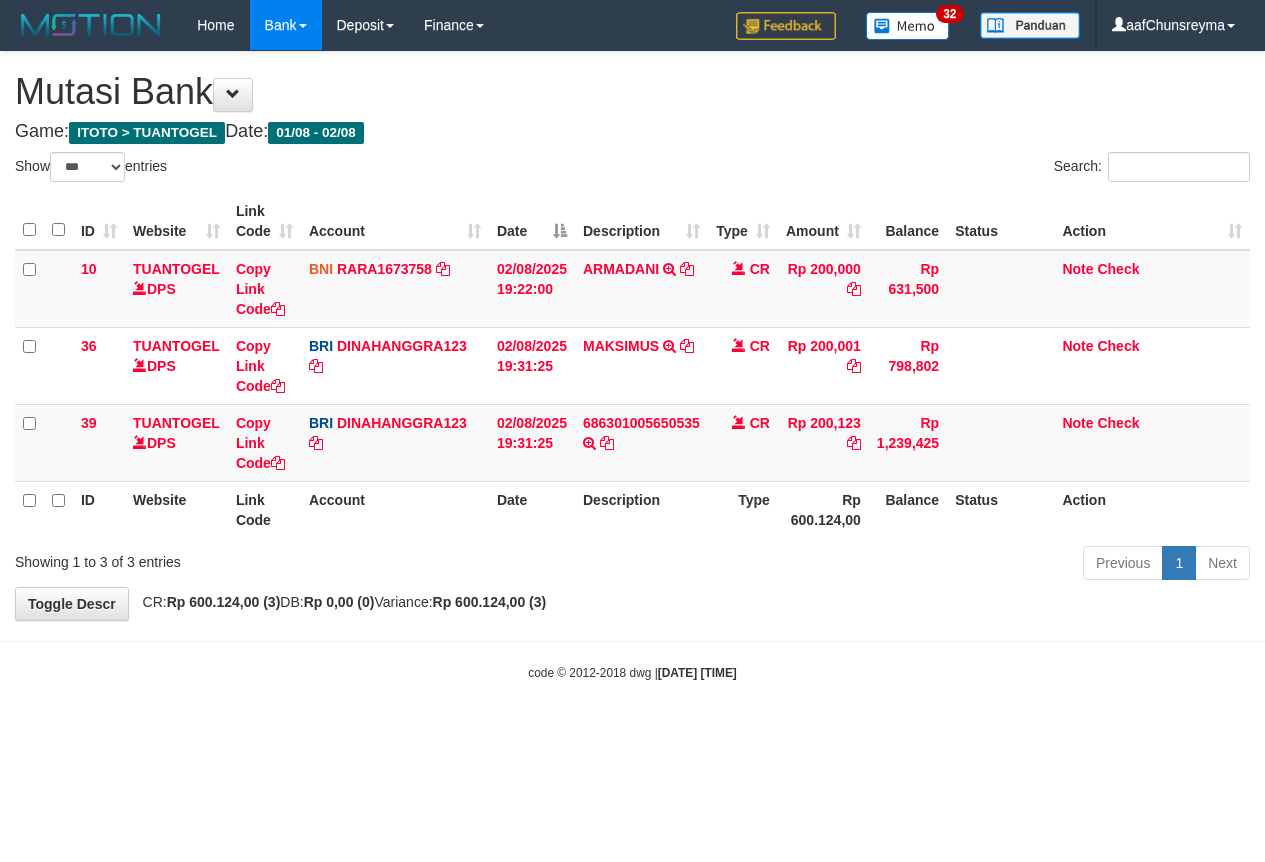 scroll, scrollTop: 0, scrollLeft: 0, axis: both 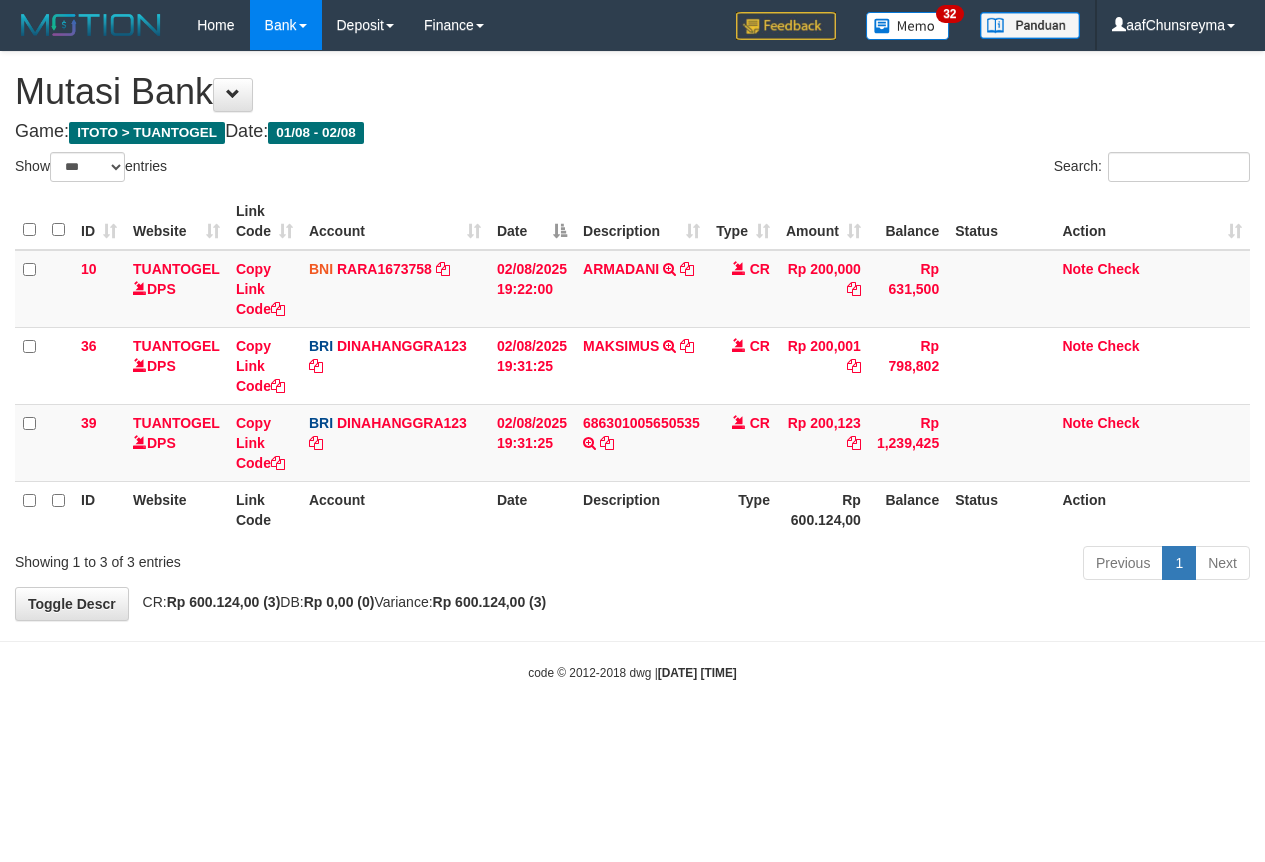 select on "***" 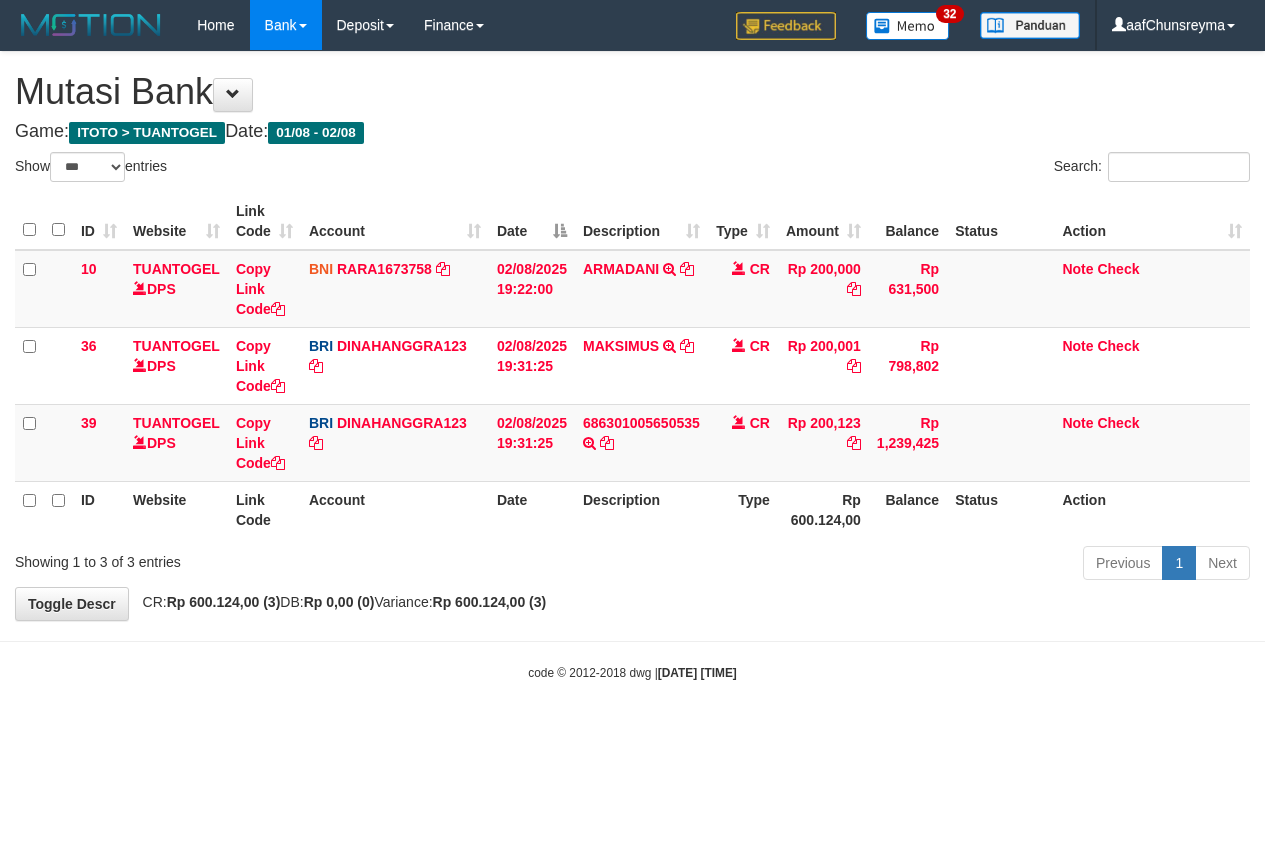 scroll, scrollTop: 0, scrollLeft: 0, axis: both 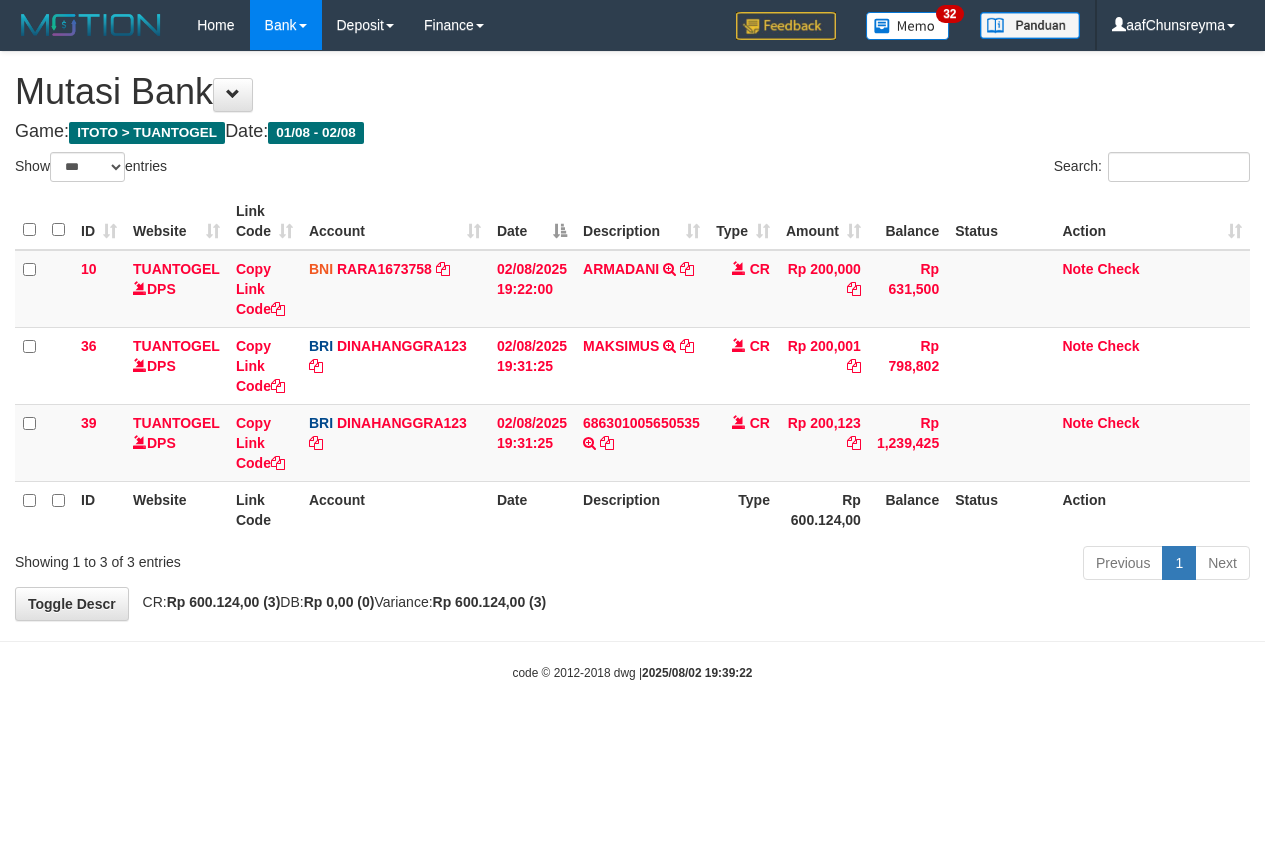 select on "***" 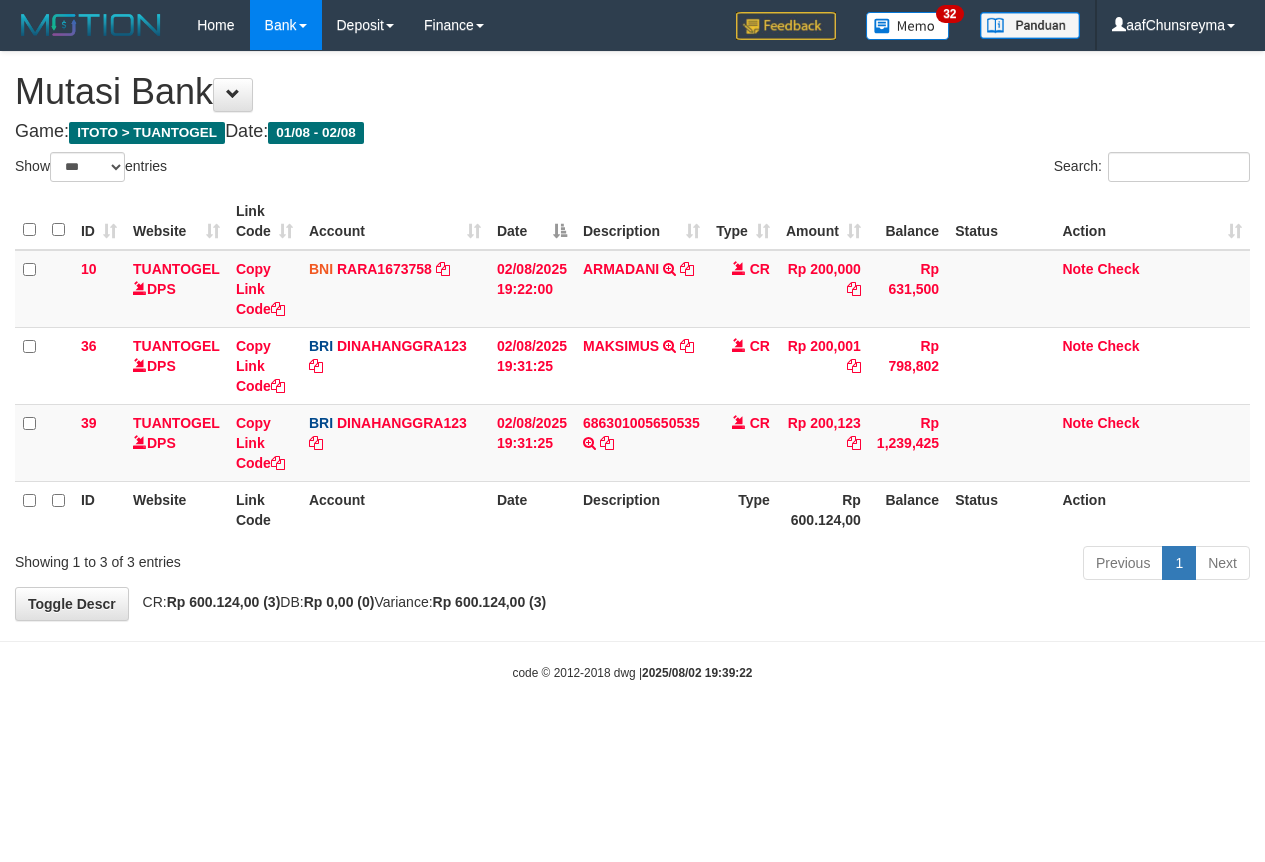 scroll, scrollTop: 0, scrollLeft: 0, axis: both 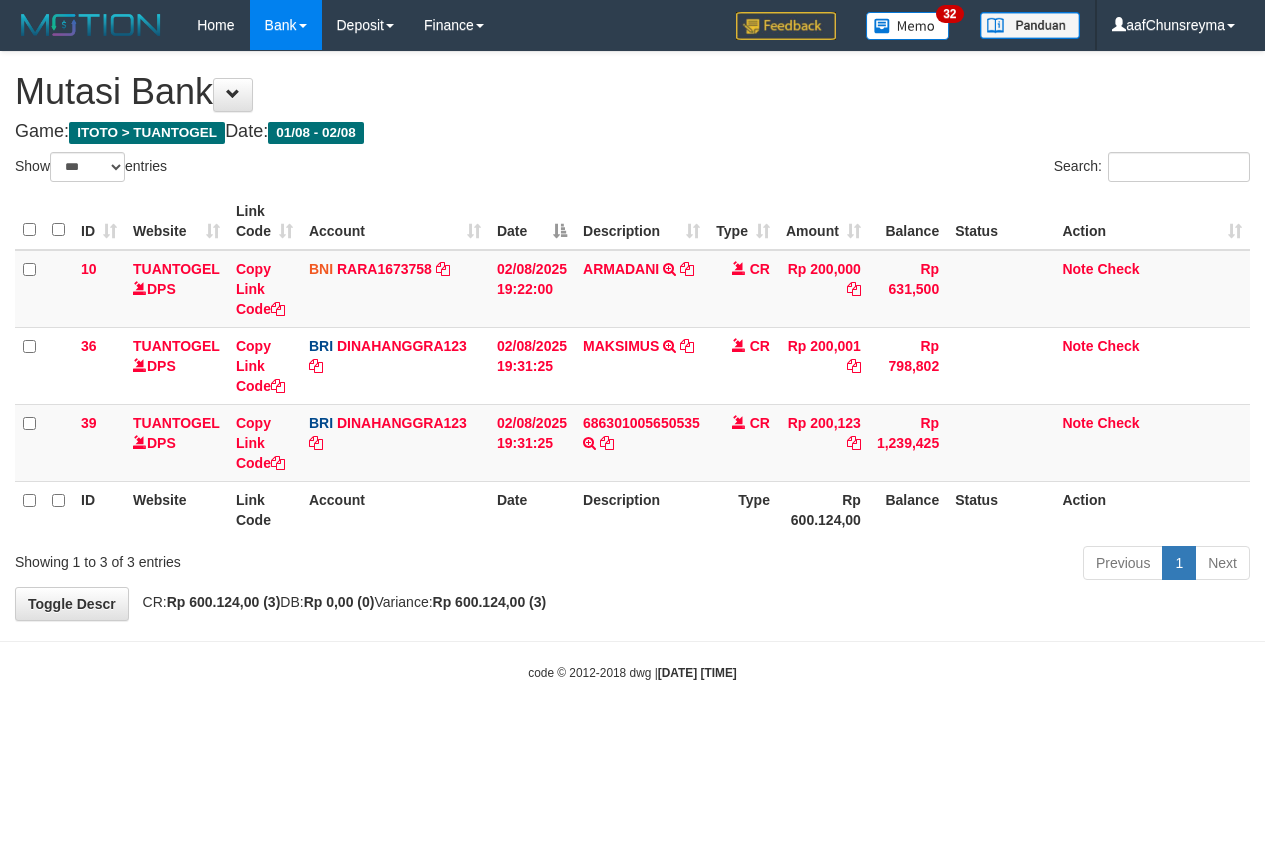 select on "***" 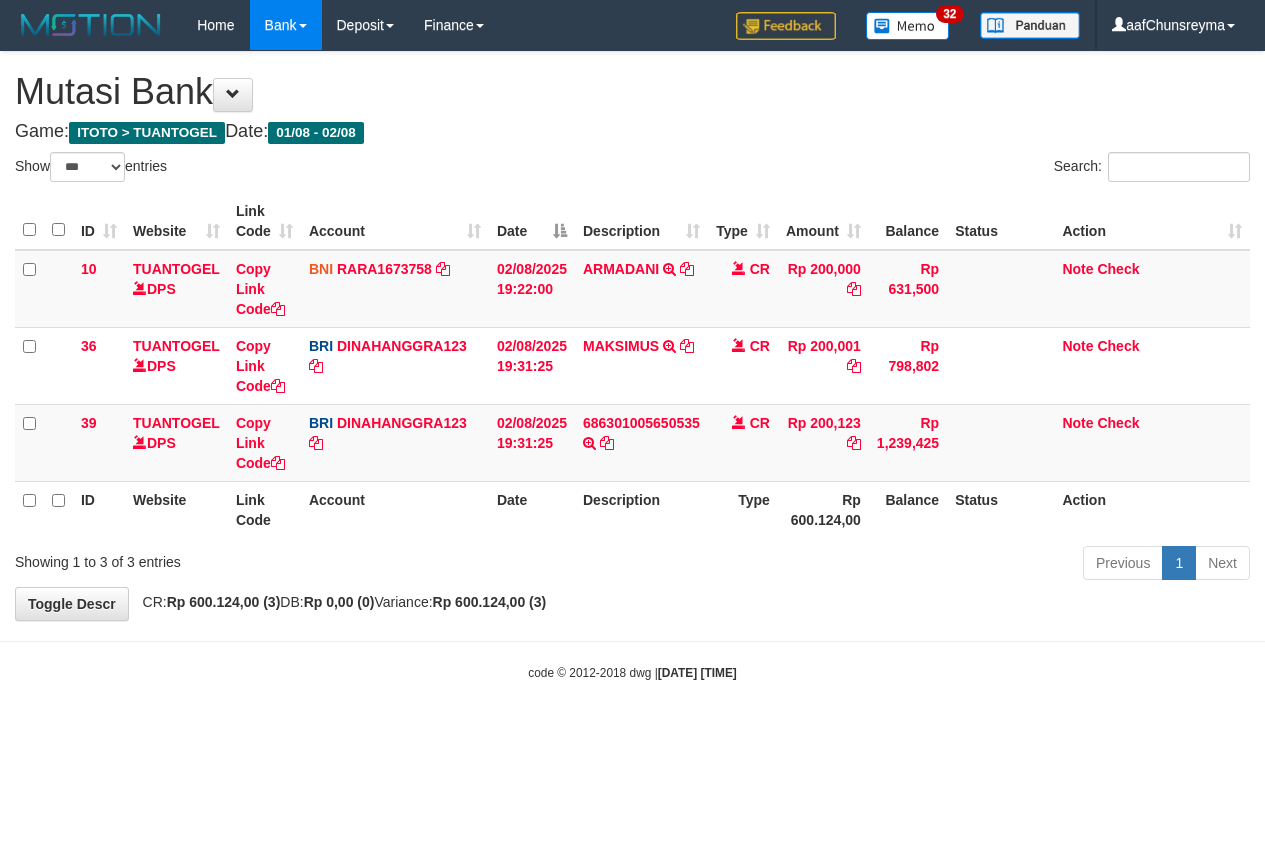 scroll, scrollTop: 0, scrollLeft: 0, axis: both 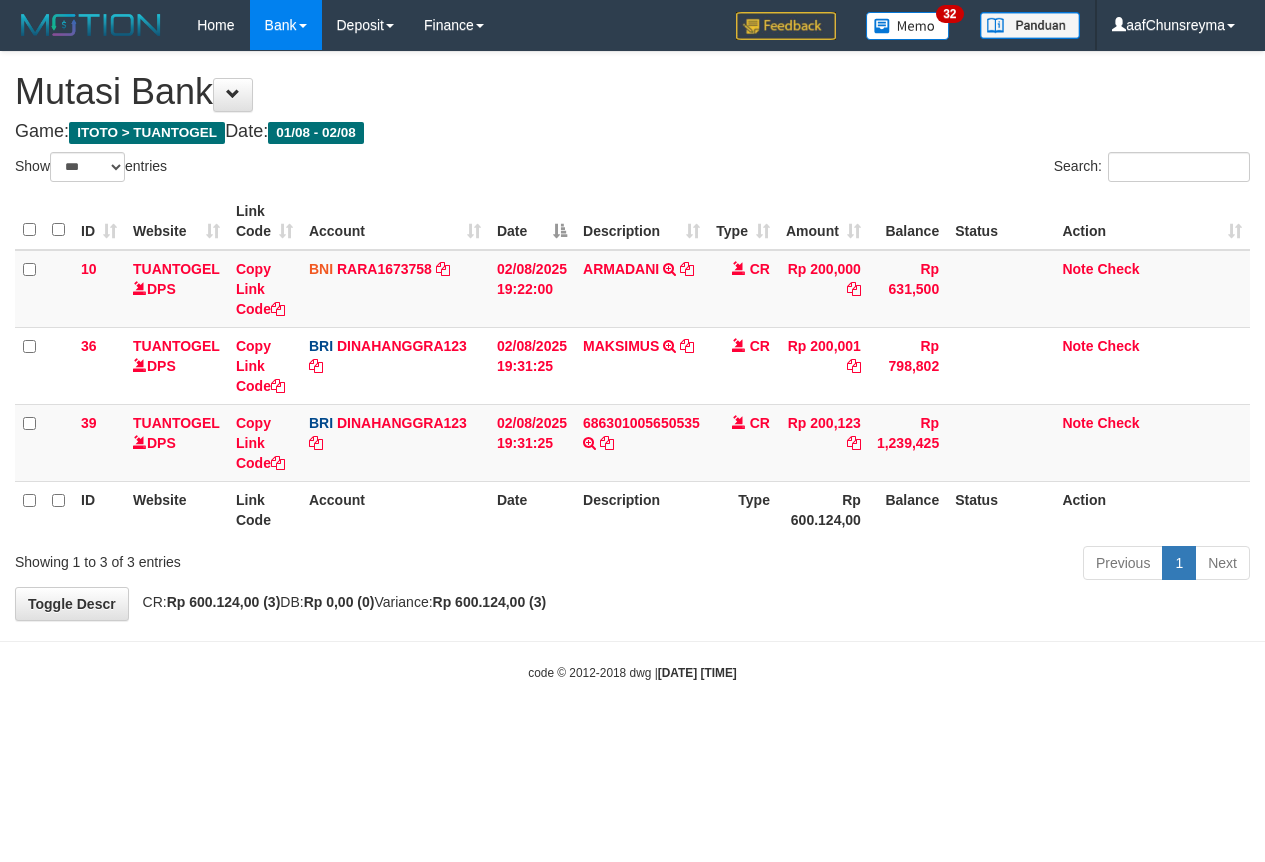 select on "***" 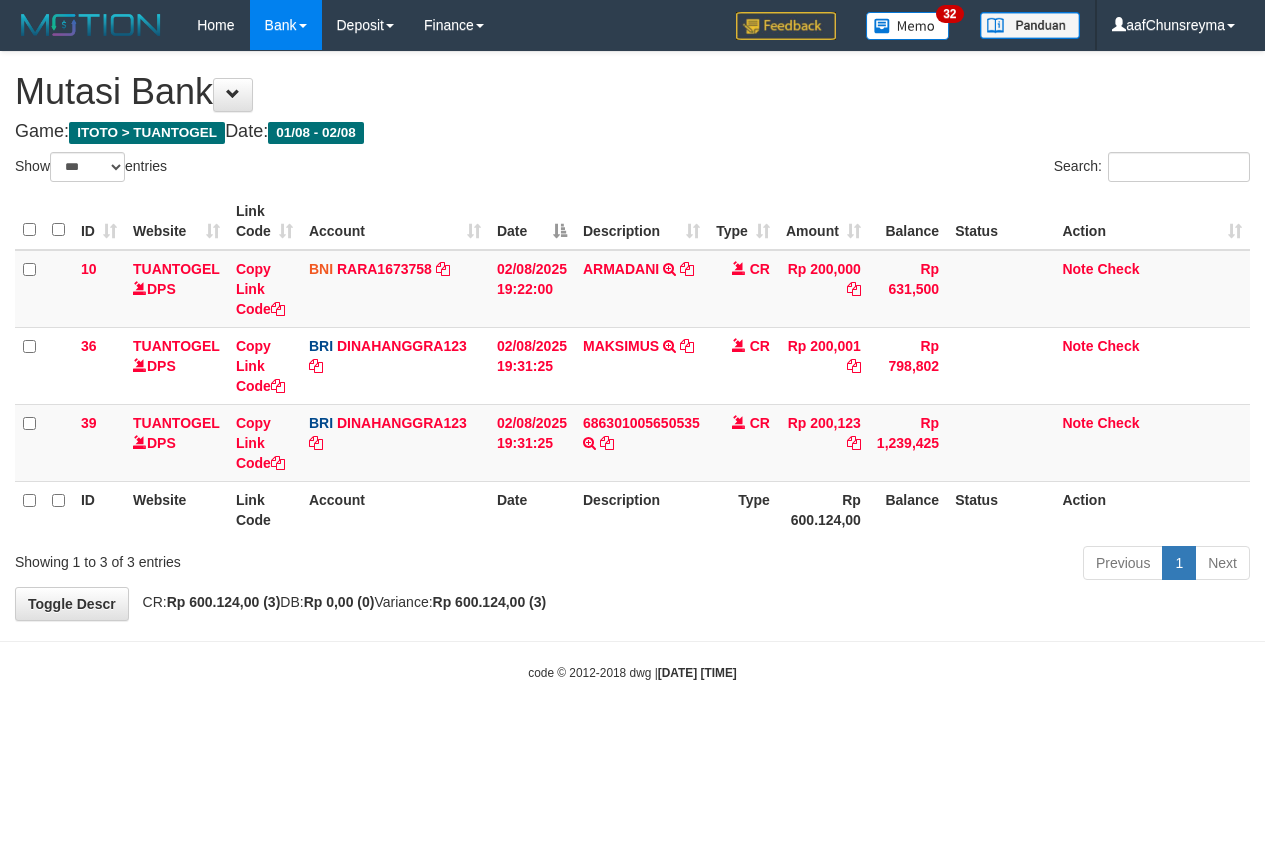 scroll, scrollTop: 0, scrollLeft: 0, axis: both 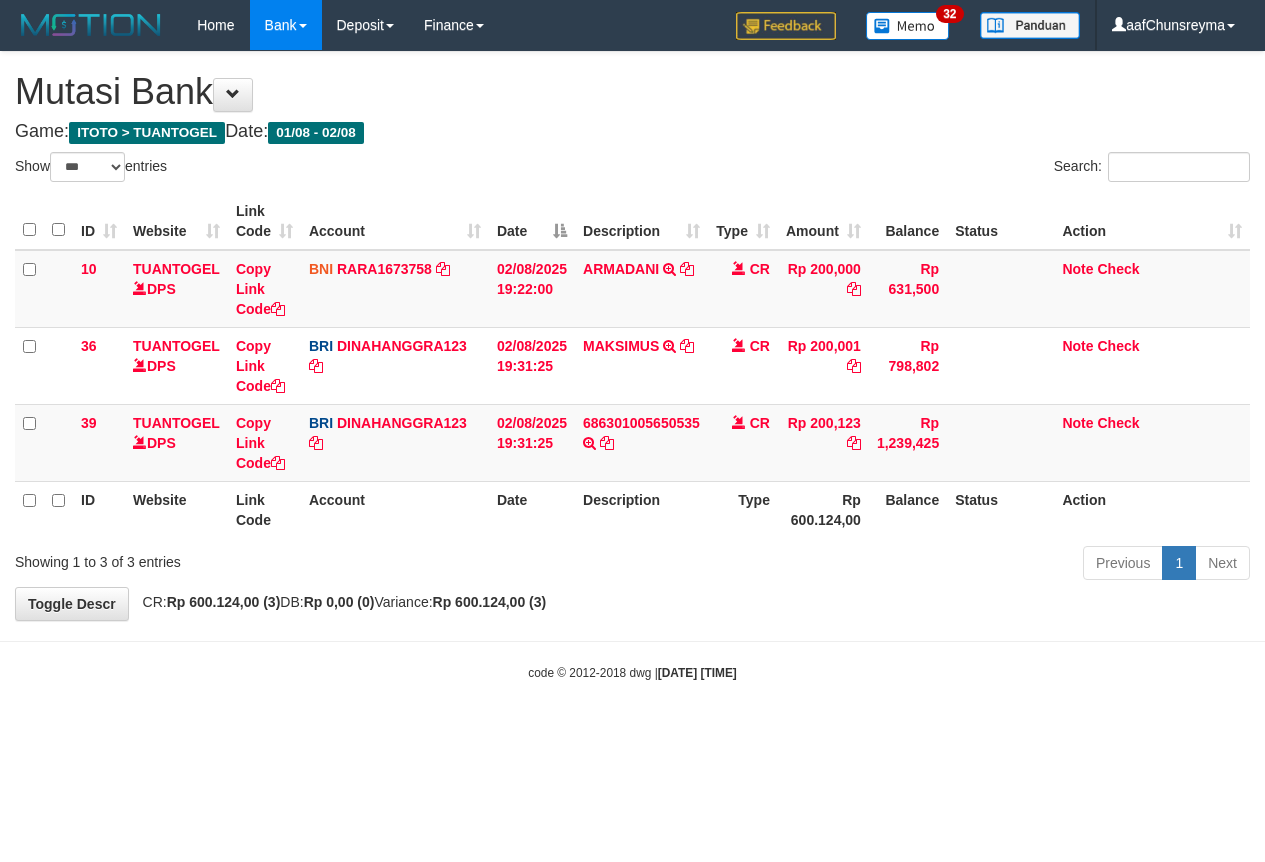 select on "***" 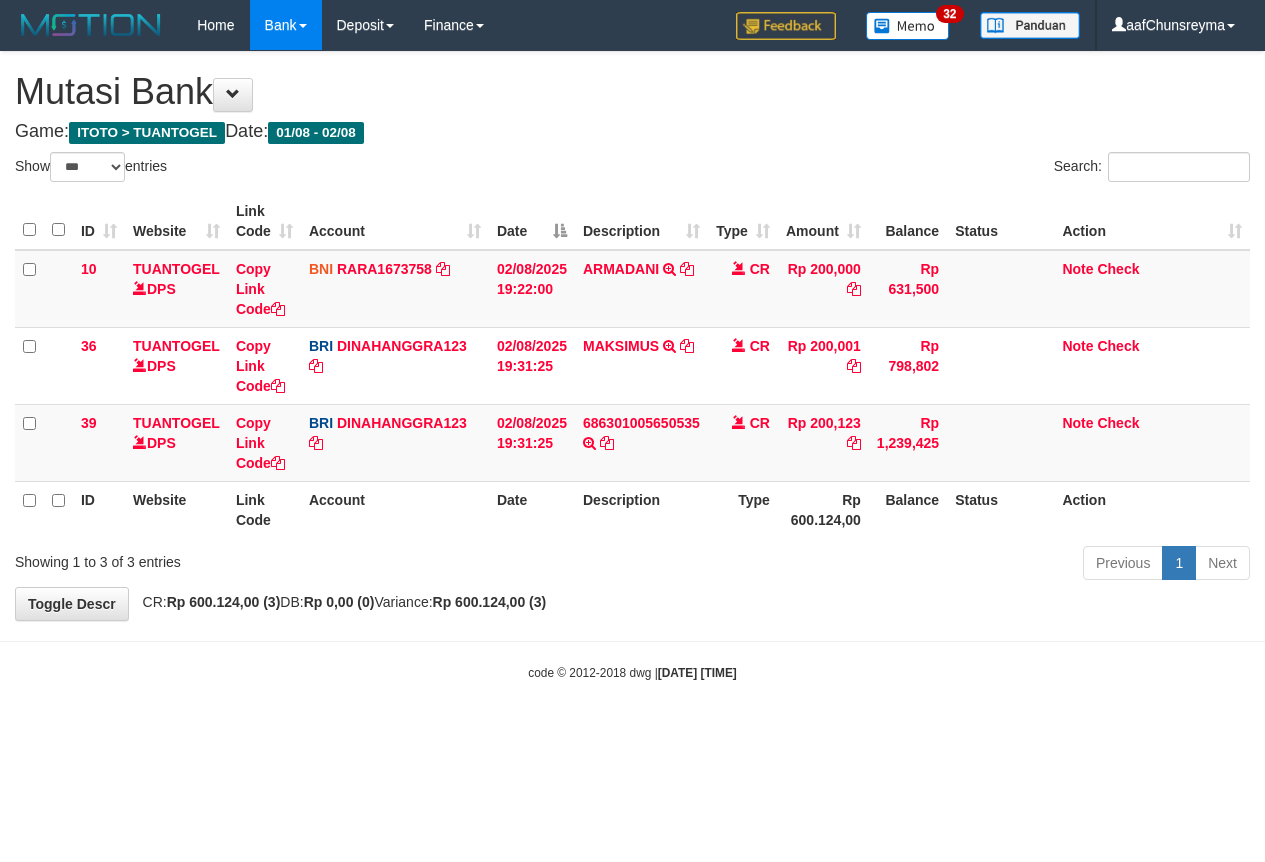 scroll, scrollTop: 0, scrollLeft: 0, axis: both 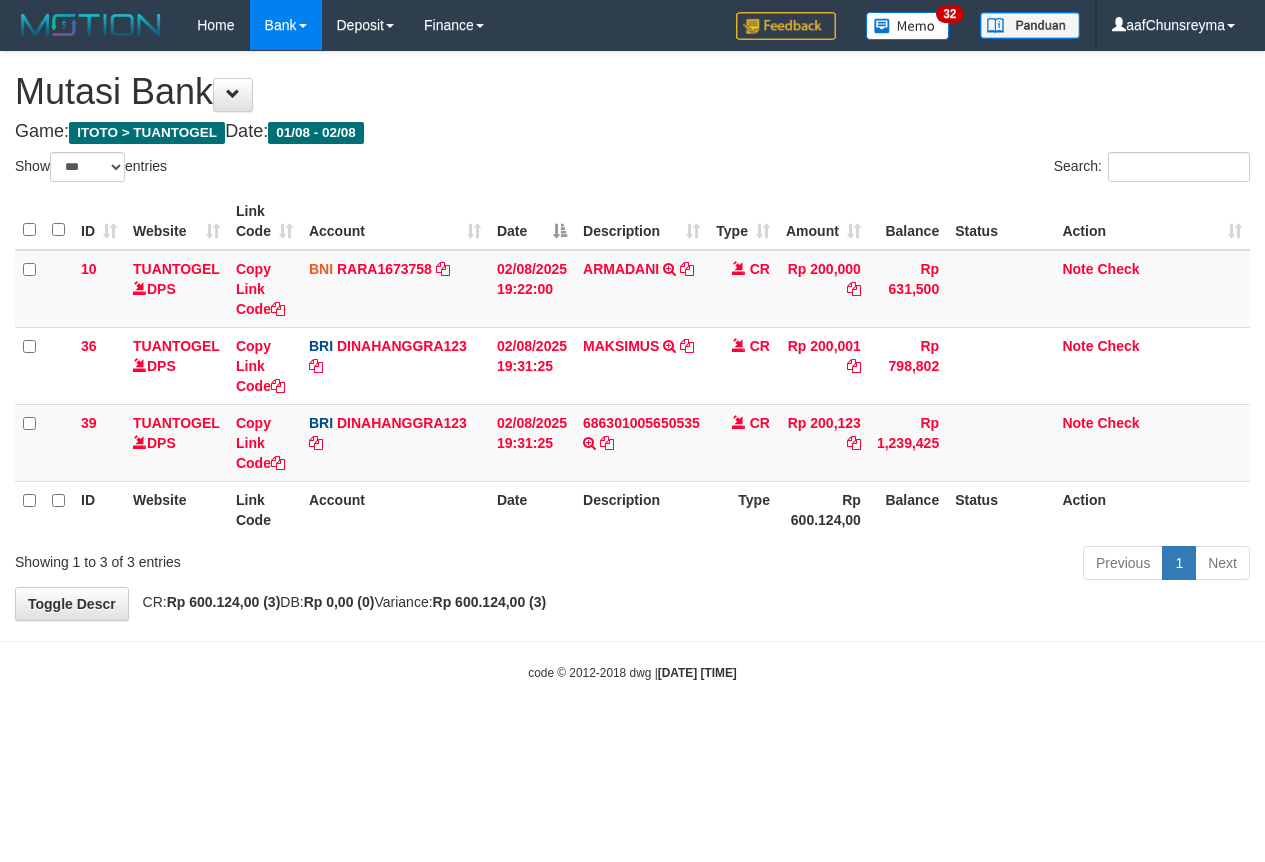 select on "***" 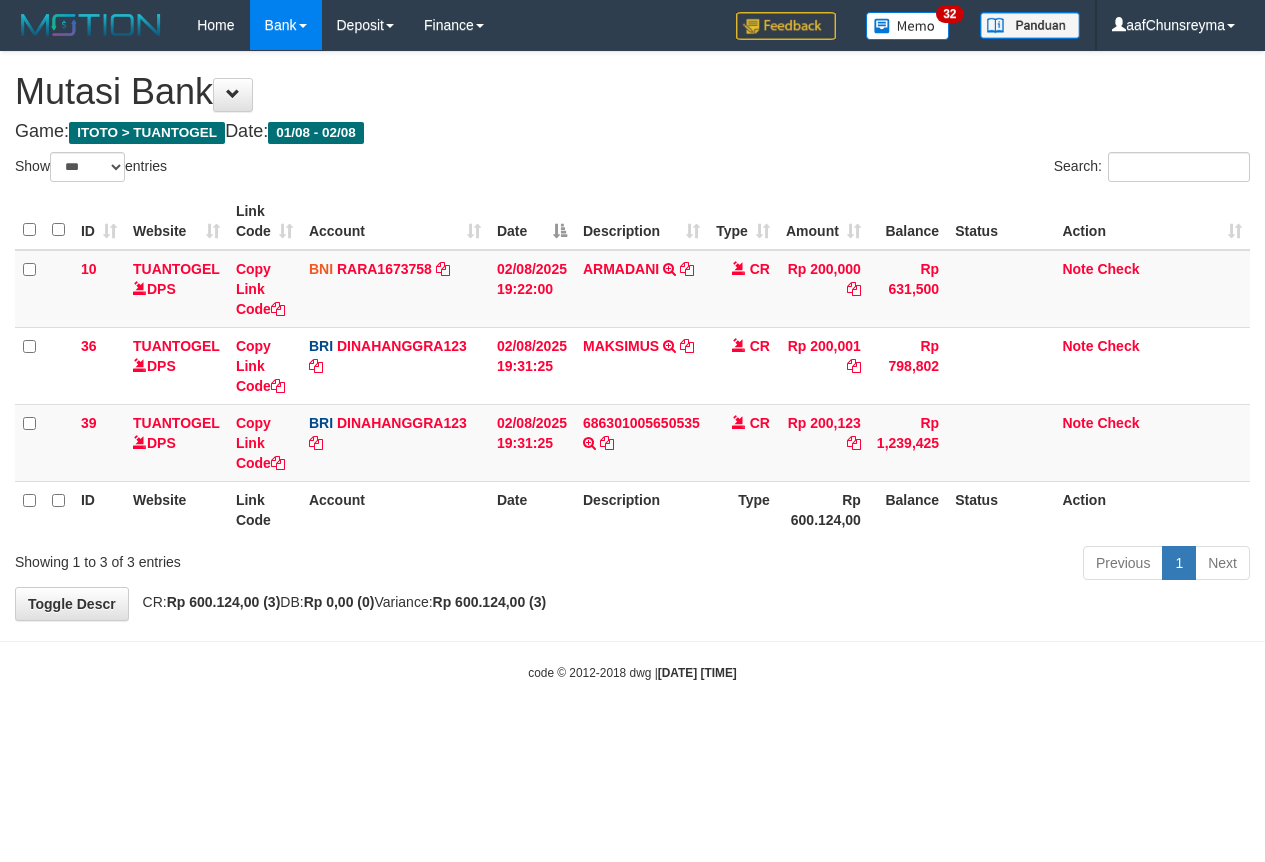 scroll, scrollTop: 0, scrollLeft: 0, axis: both 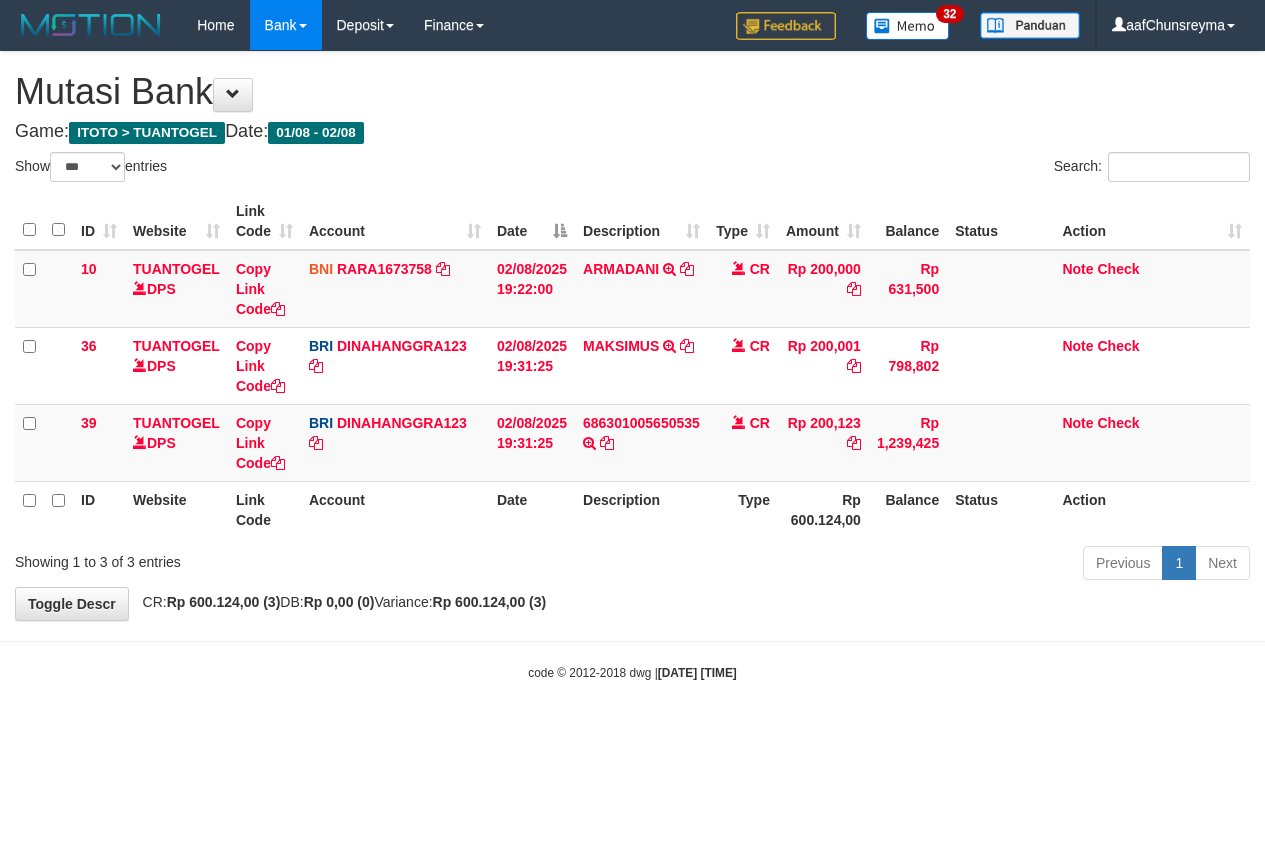 select on "***" 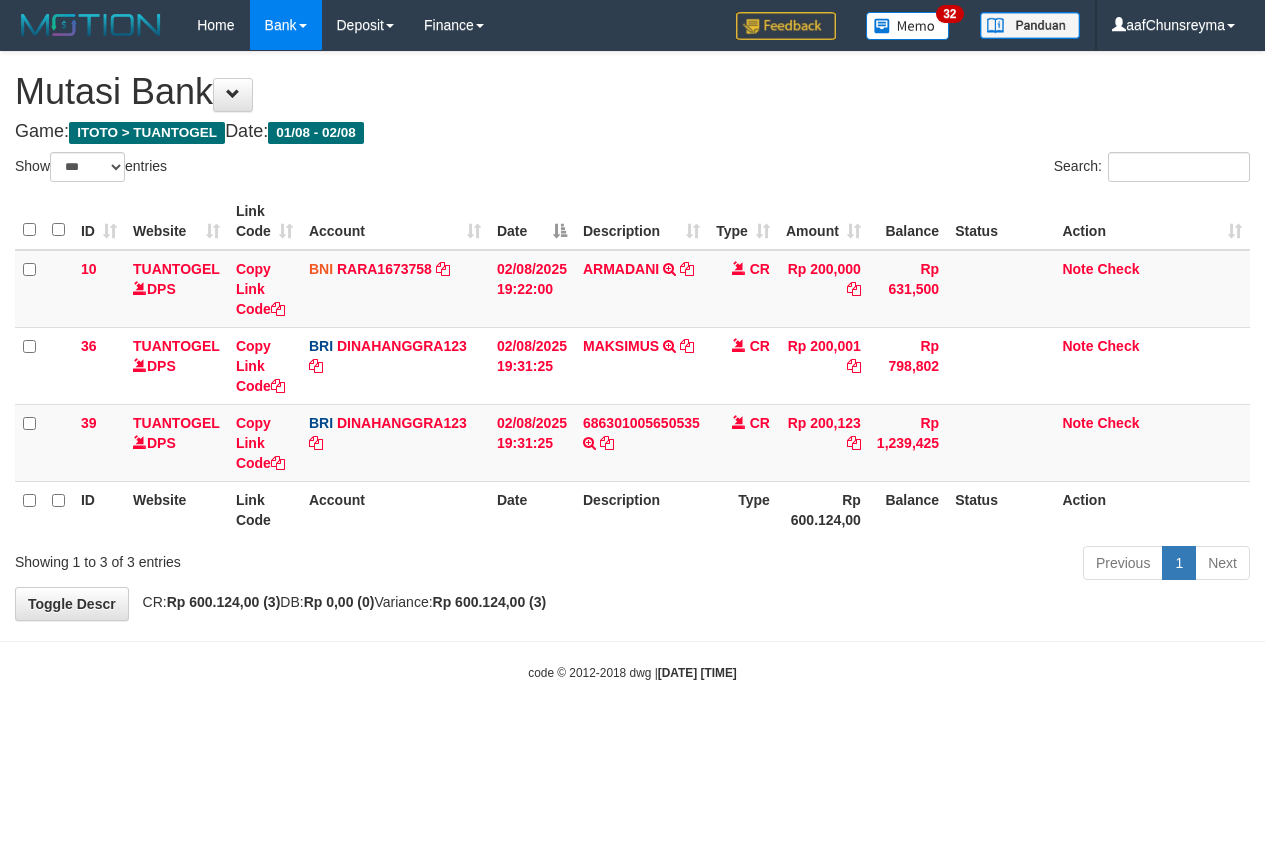 scroll, scrollTop: 0, scrollLeft: 0, axis: both 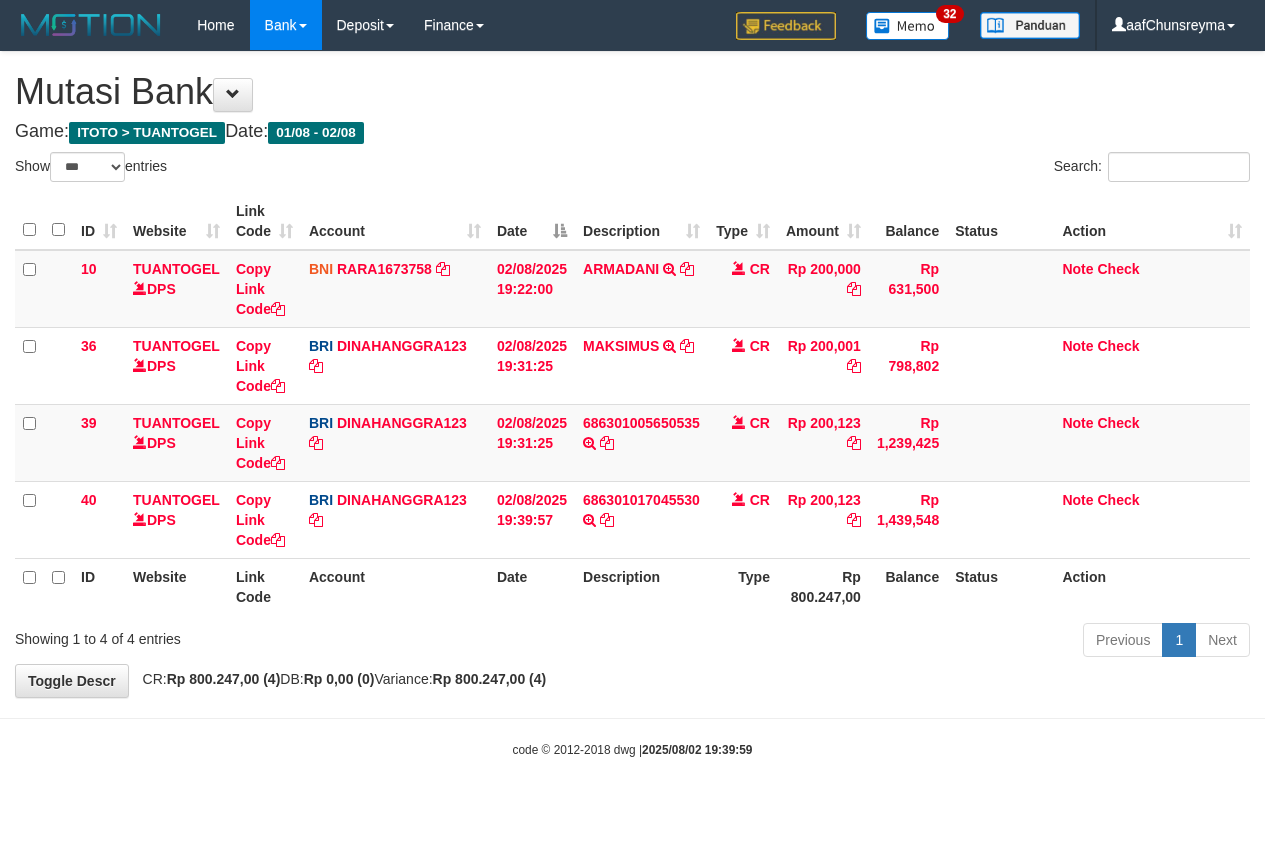 select on "***" 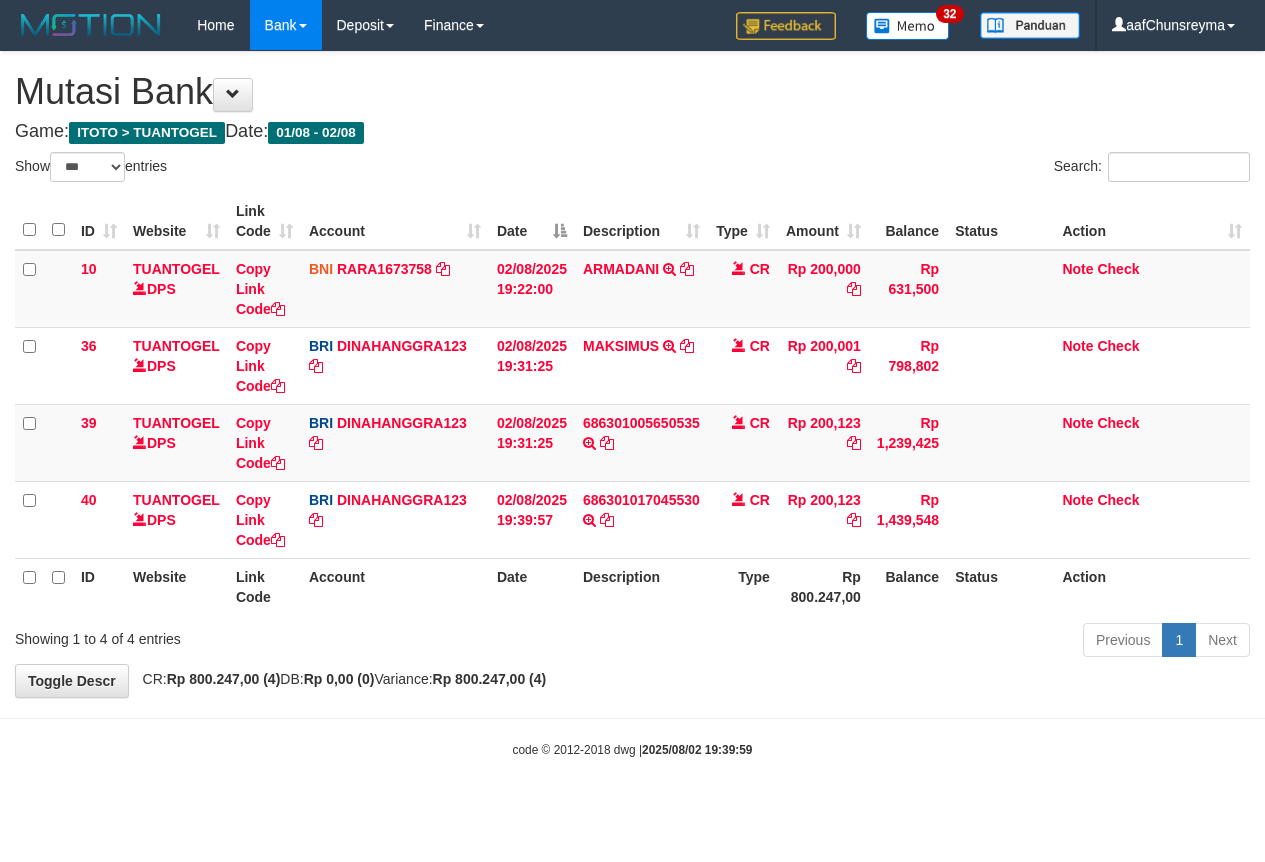 scroll, scrollTop: 0, scrollLeft: 0, axis: both 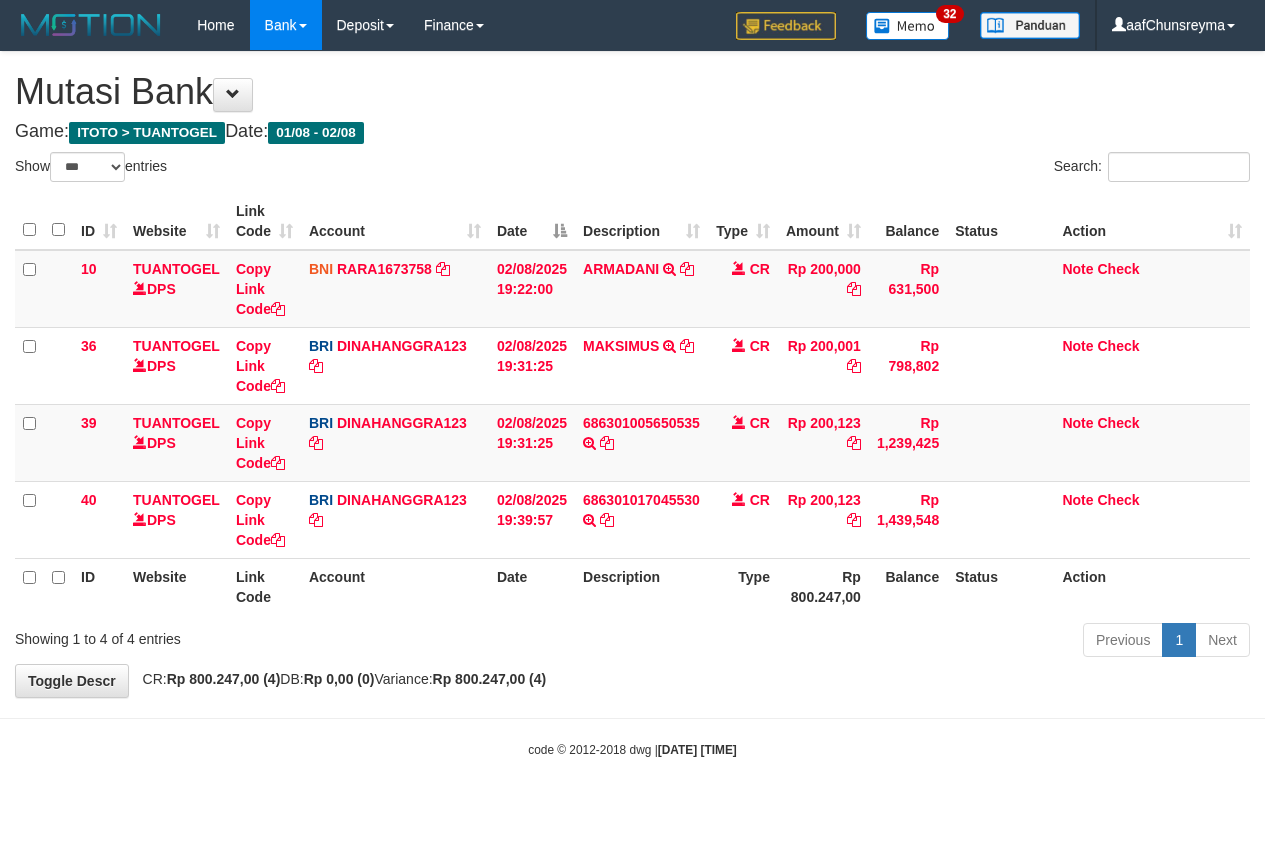select on "***" 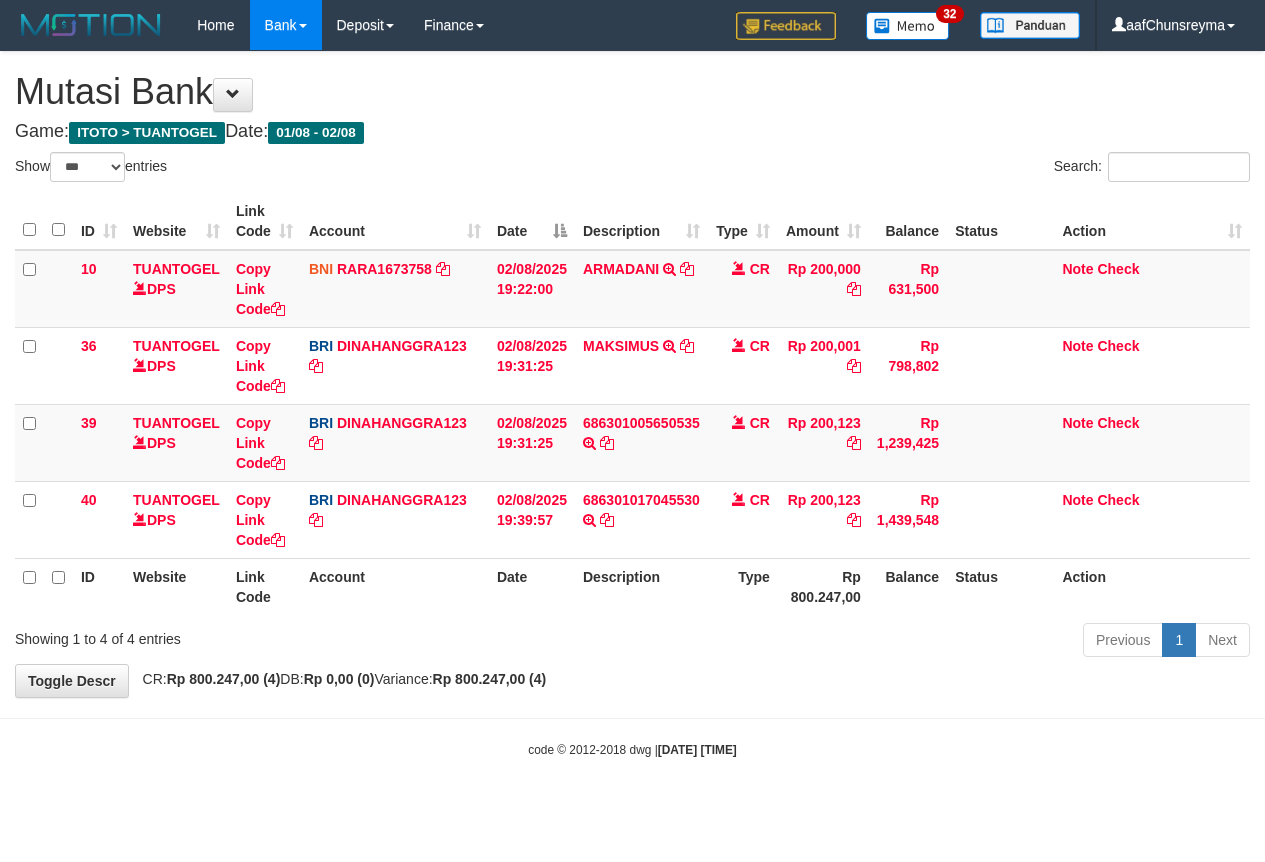 scroll, scrollTop: 0, scrollLeft: 0, axis: both 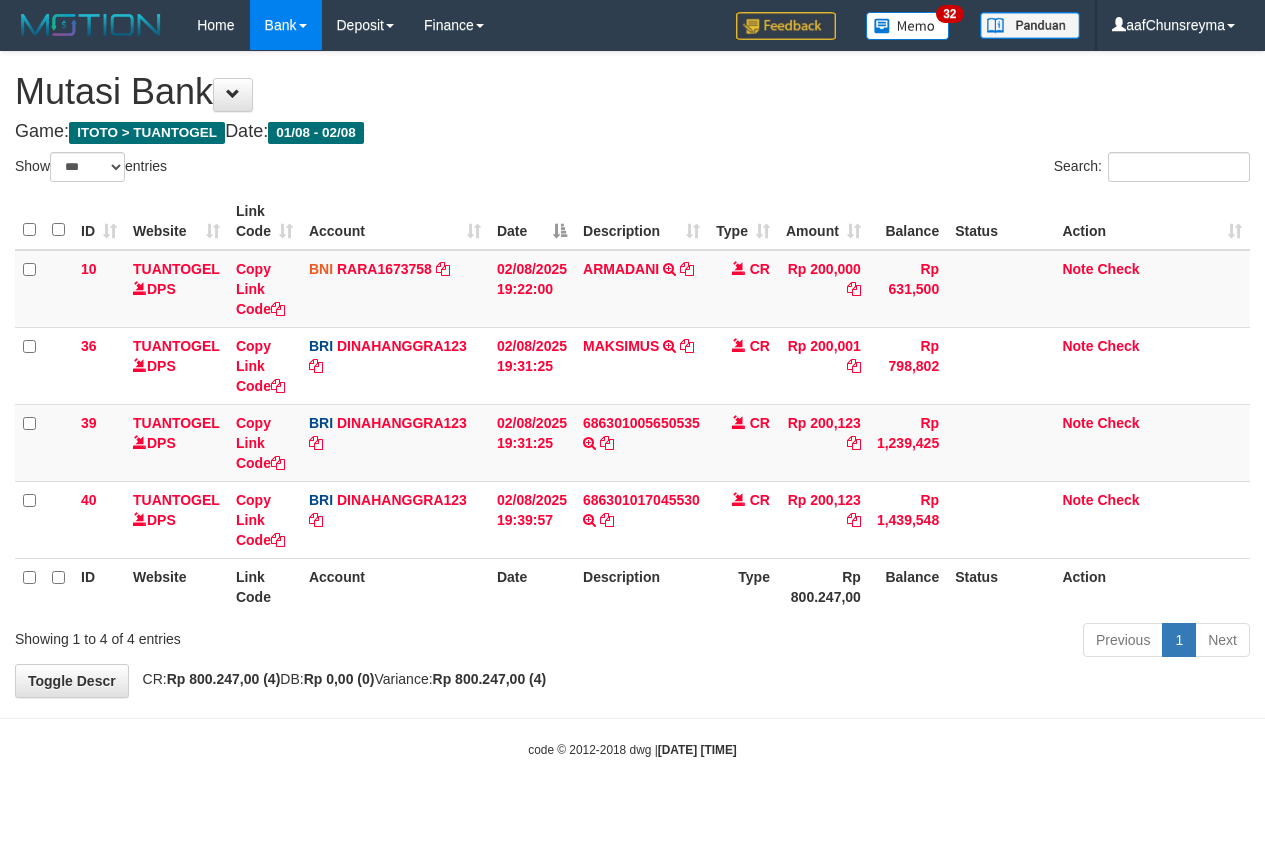 select on "***" 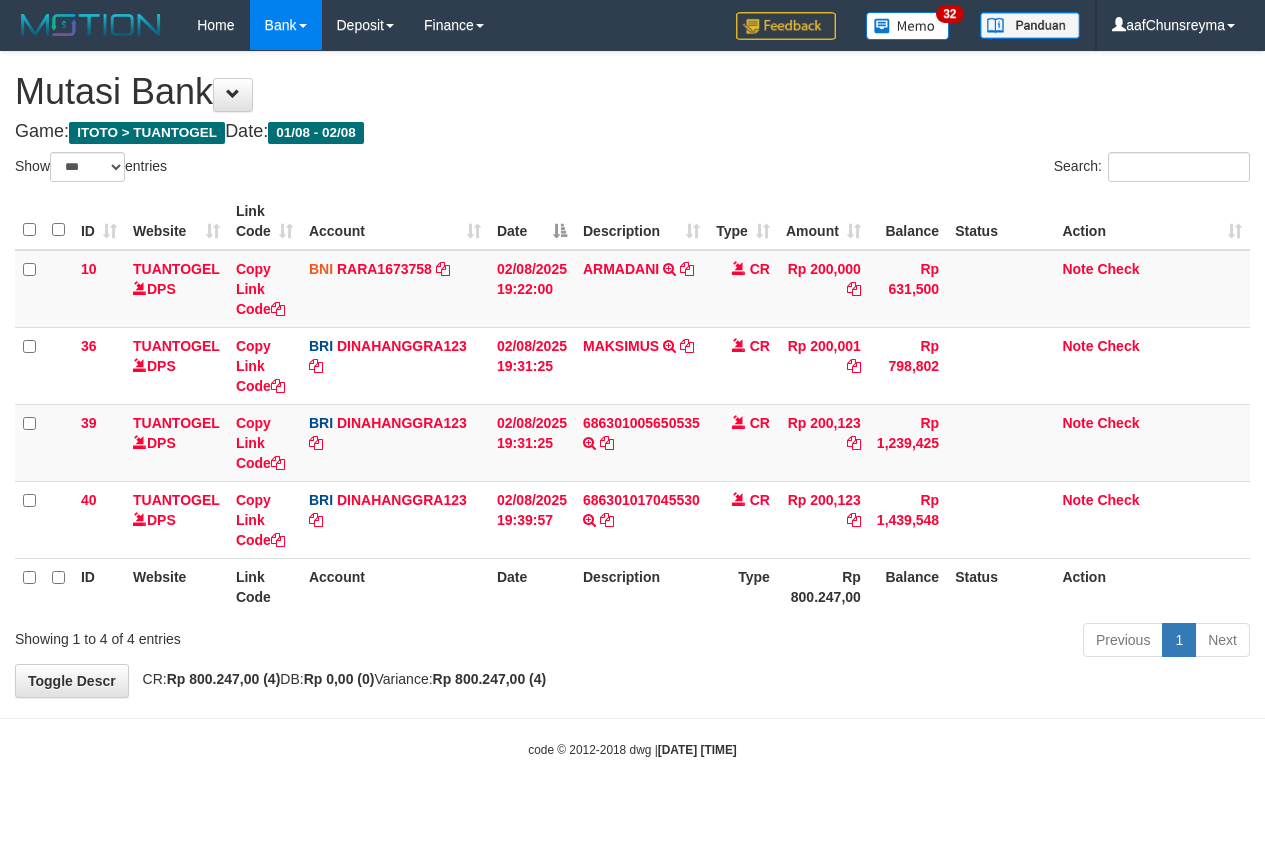 scroll, scrollTop: 0, scrollLeft: 0, axis: both 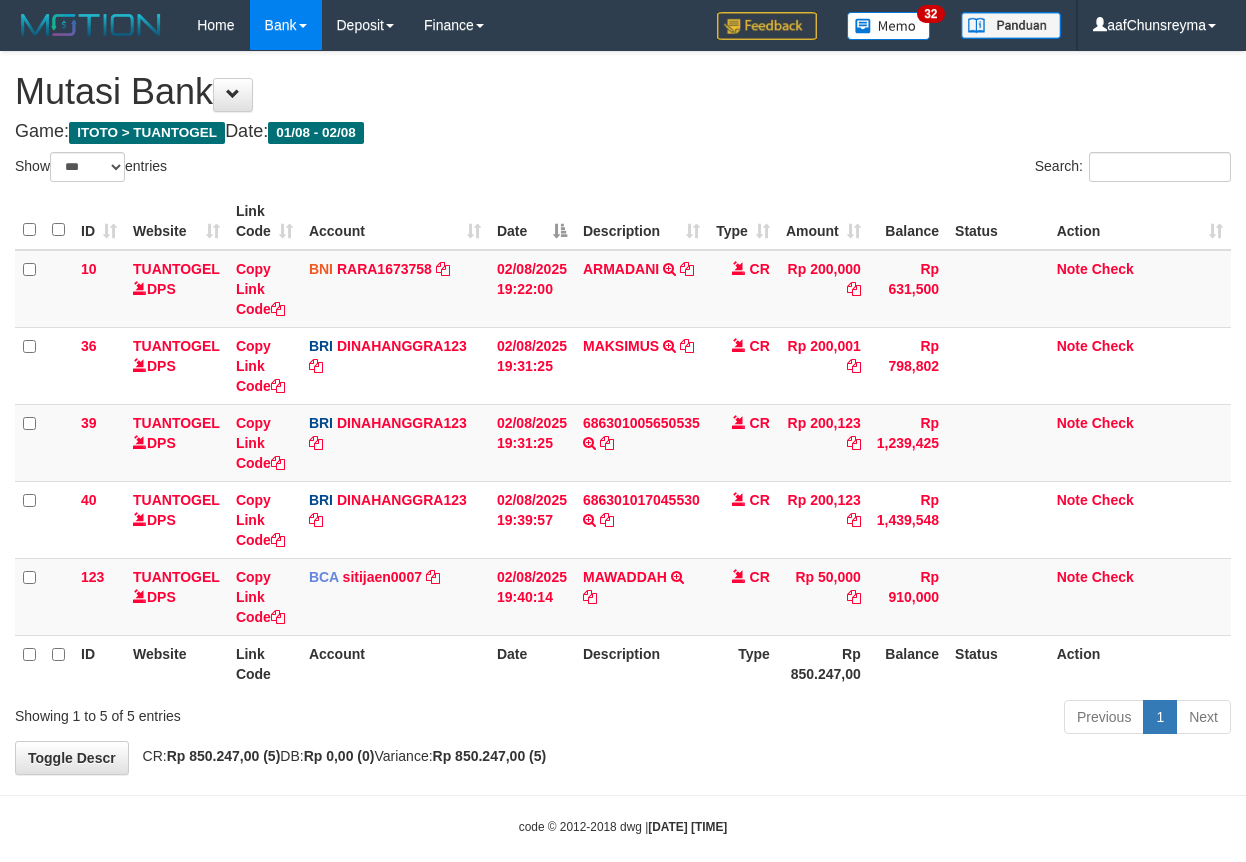 select on "***" 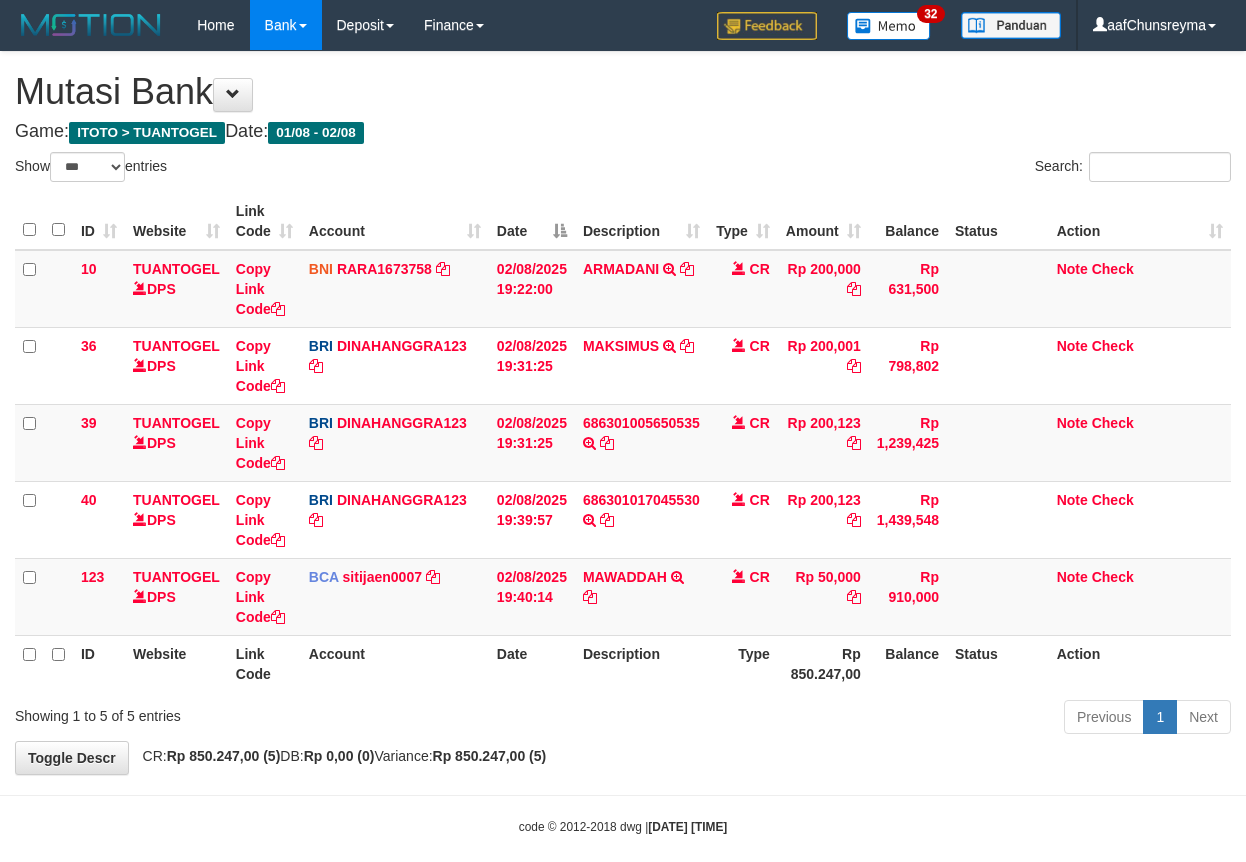 scroll, scrollTop: 0, scrollLeft: 0, axis: both 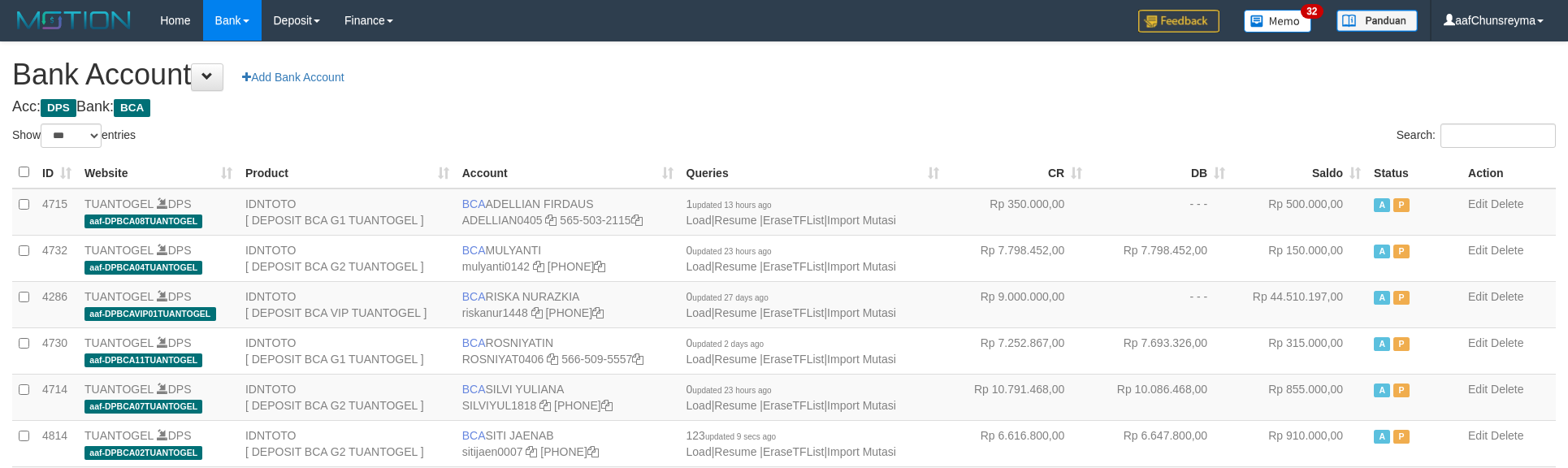 select on "***" 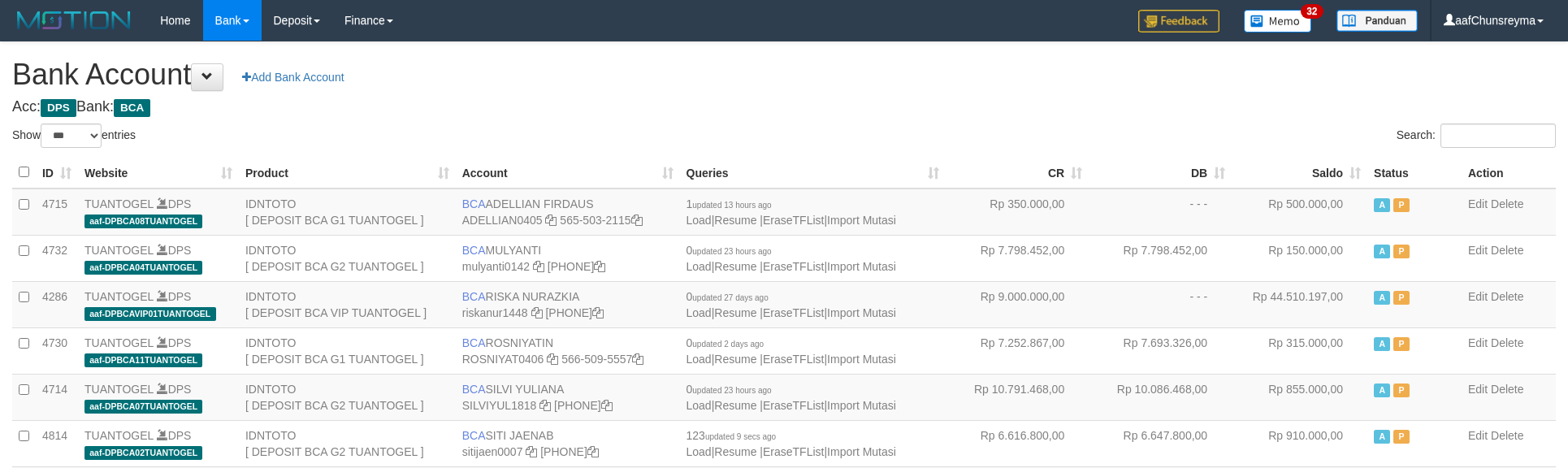 scroll, scrollTop: 346, scrollLeft: 0, axis: vertical 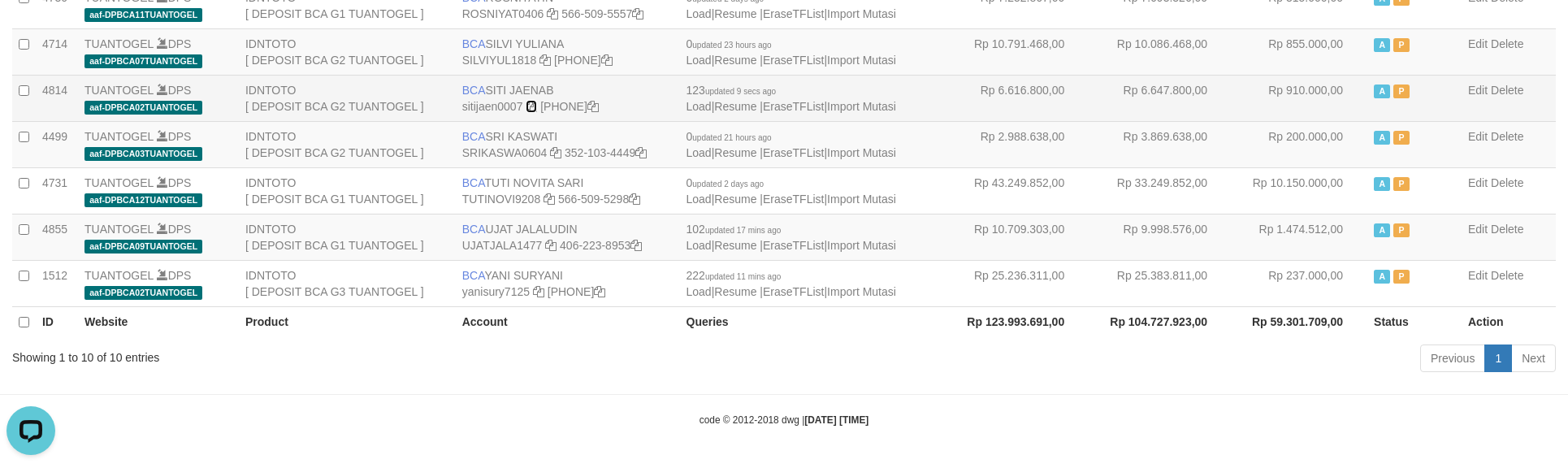 click at bounding box center [531, 106] 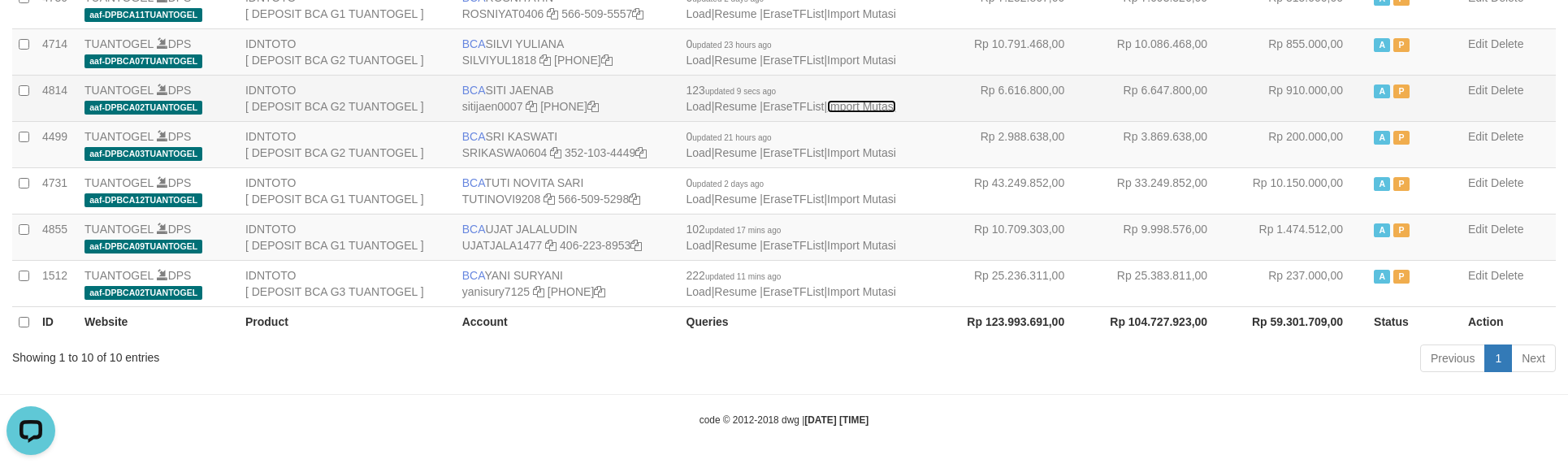 click on "Import Mutasi" at bounding box center (861, 106) 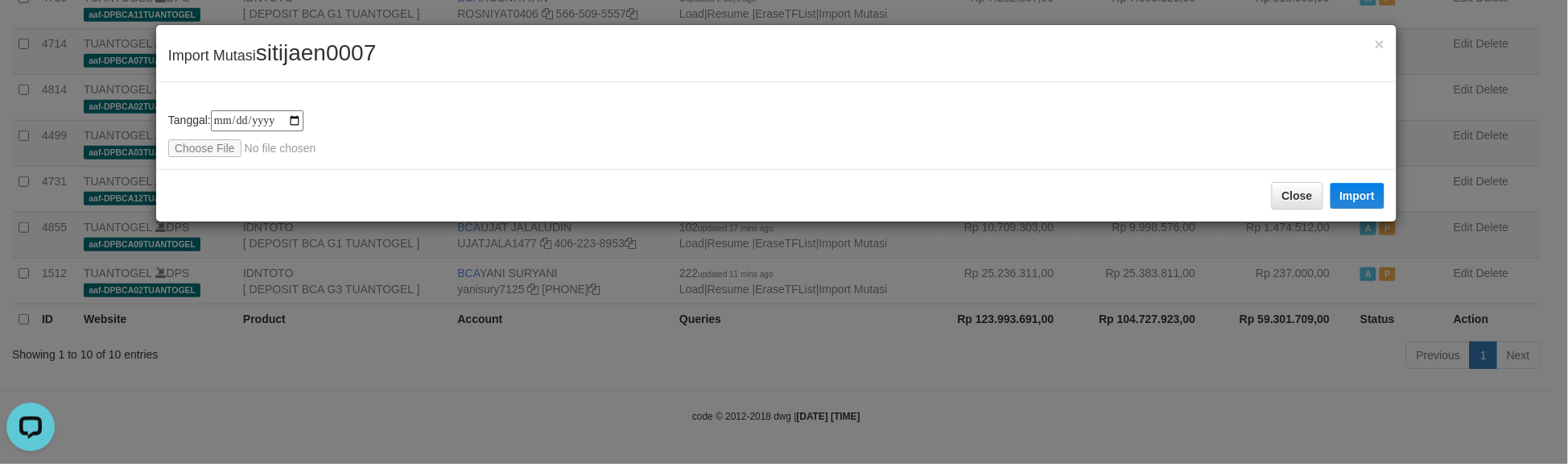 type on "**********" 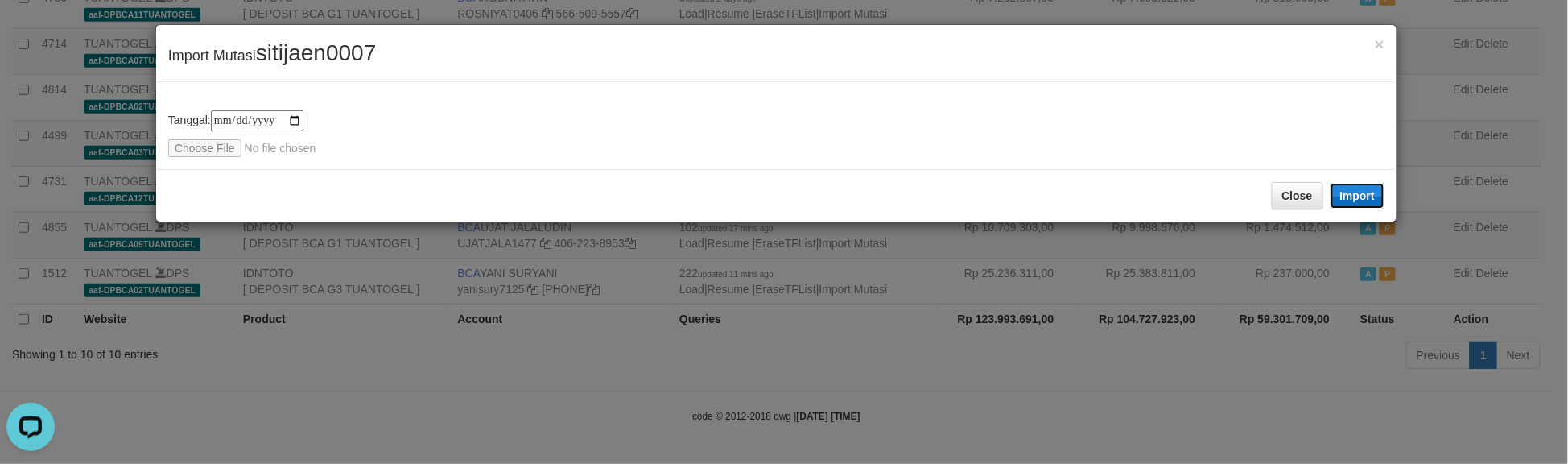 click on "Import" at bounding box center (1358, 196) 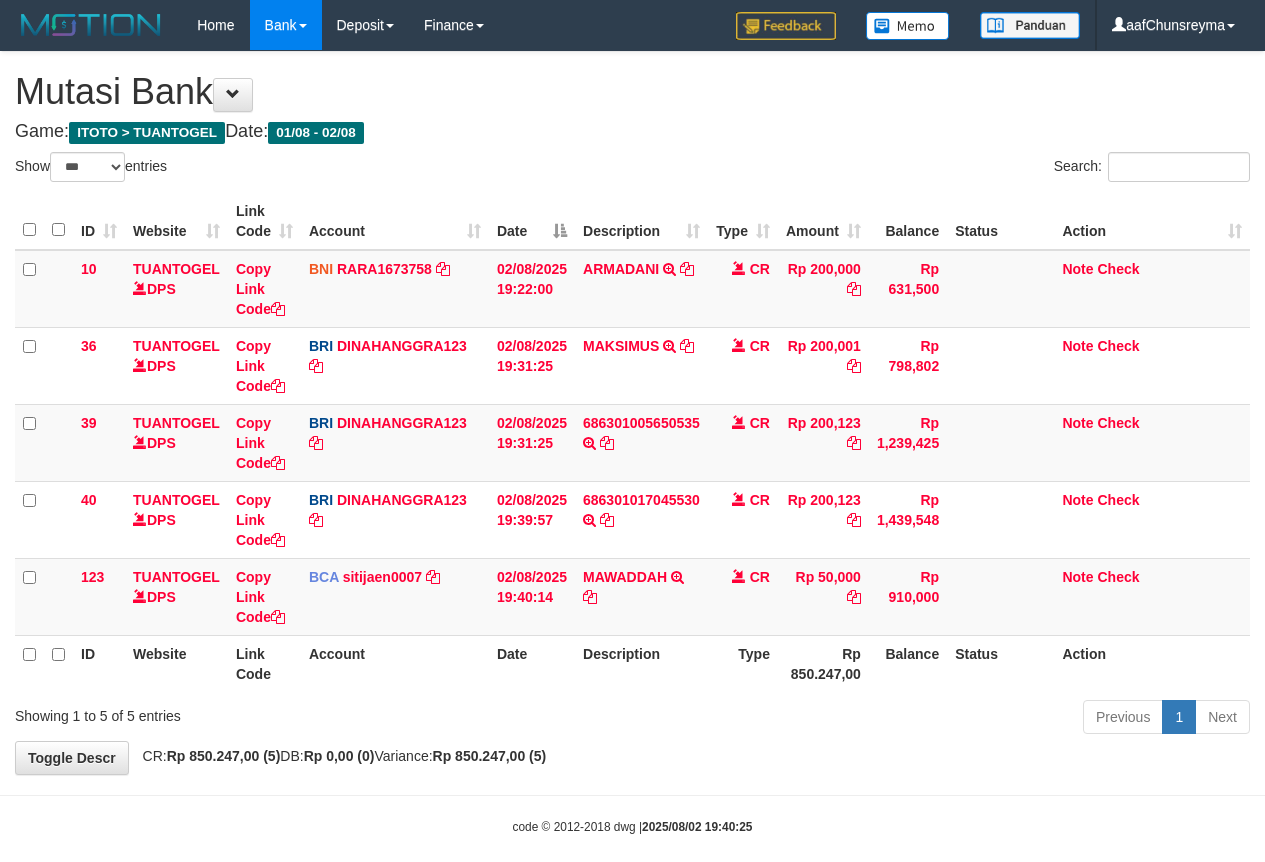 select on "***" 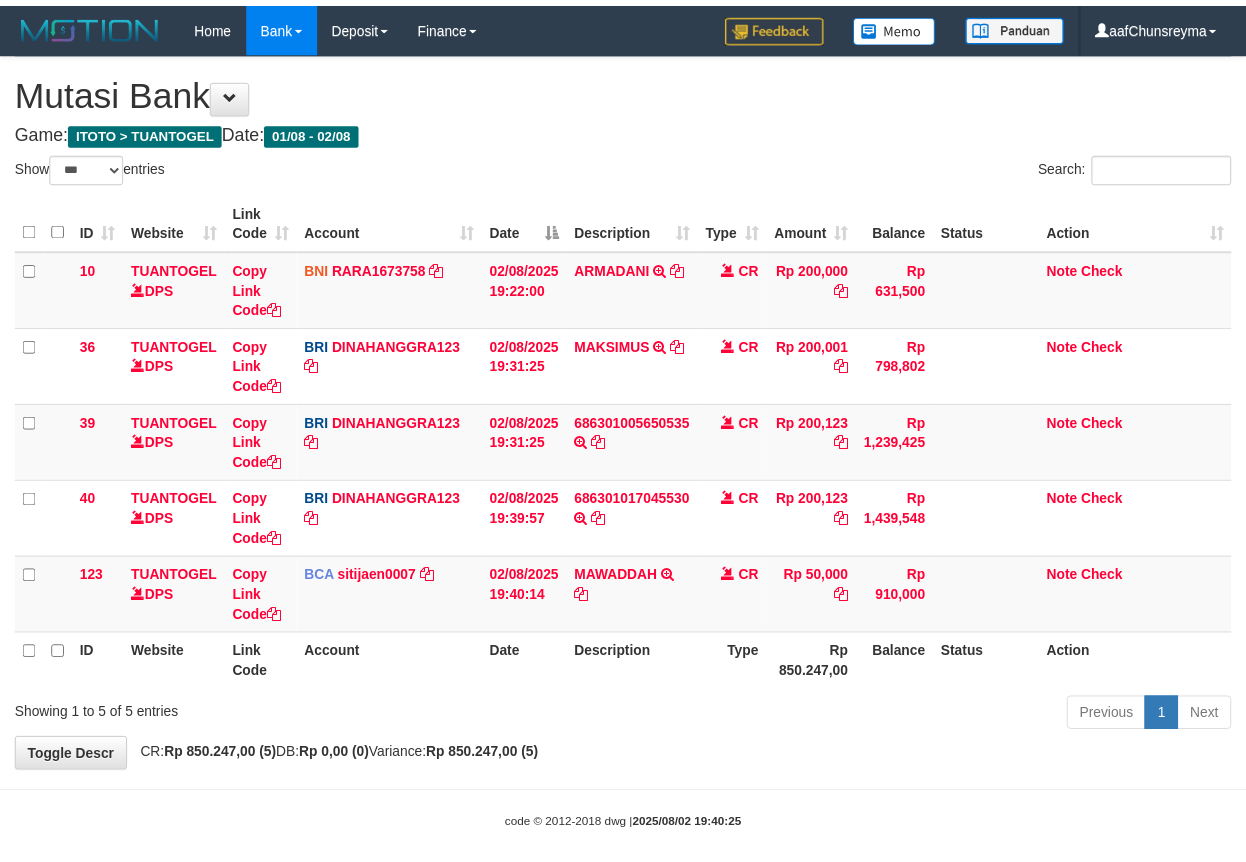 scroll, scrollTop: 0, scrollLeft: 0, axis: both 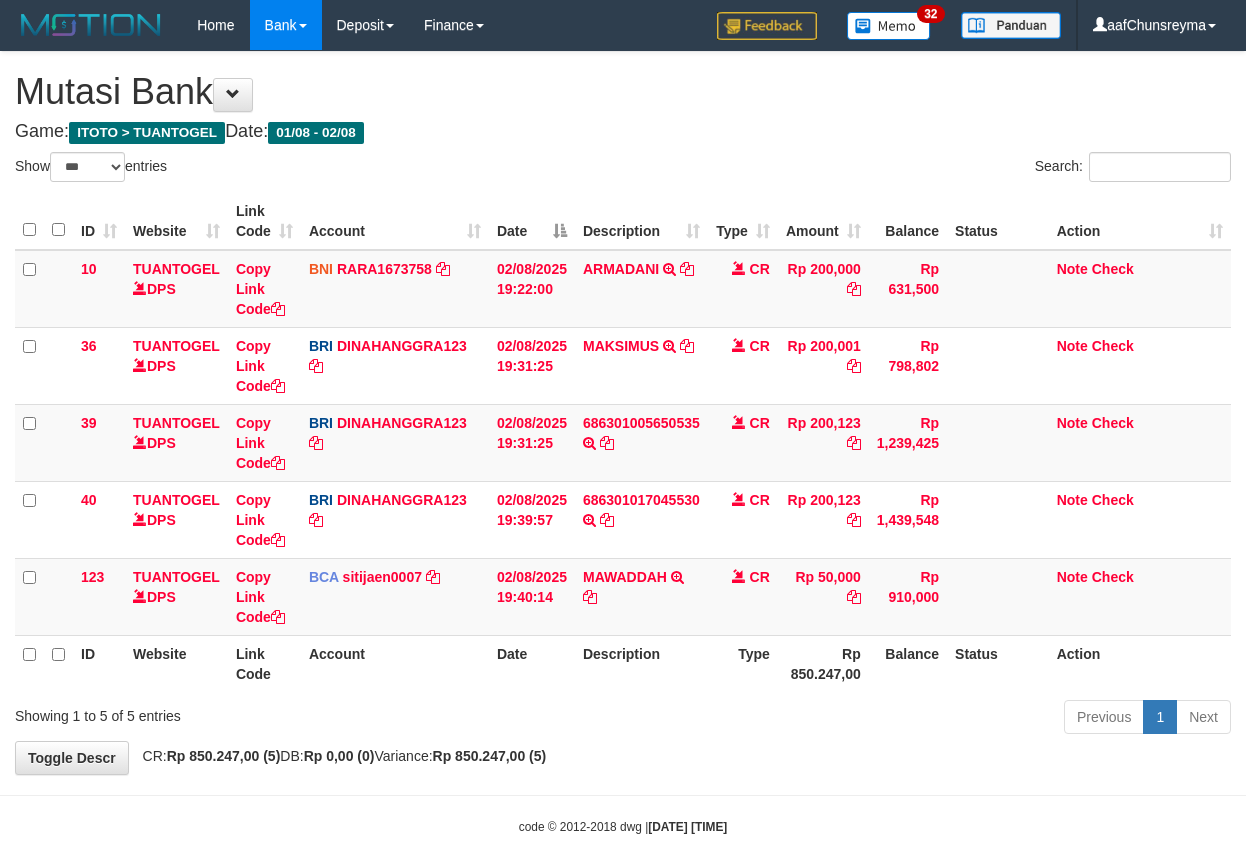 select on "***" 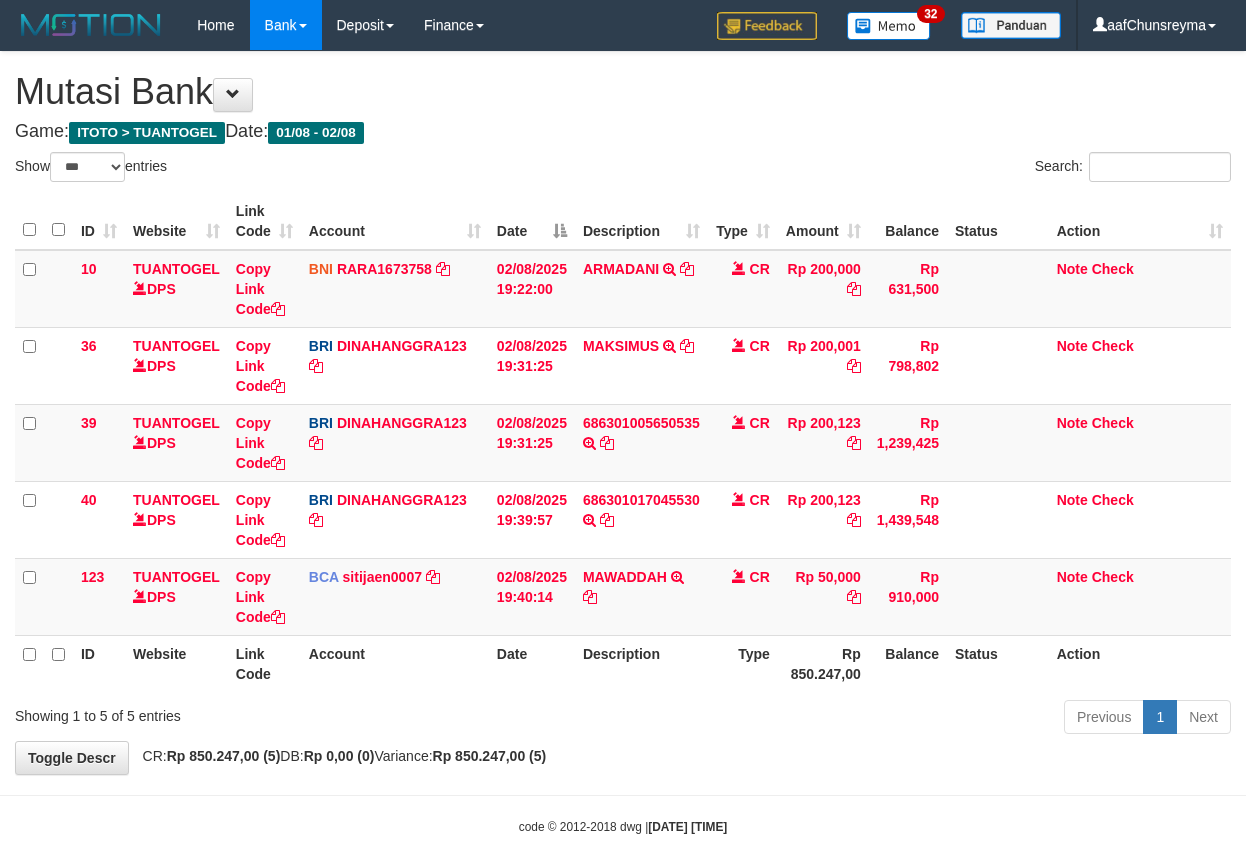 scroll, scrollTop: 0, scrollLeft: 0, axis: both 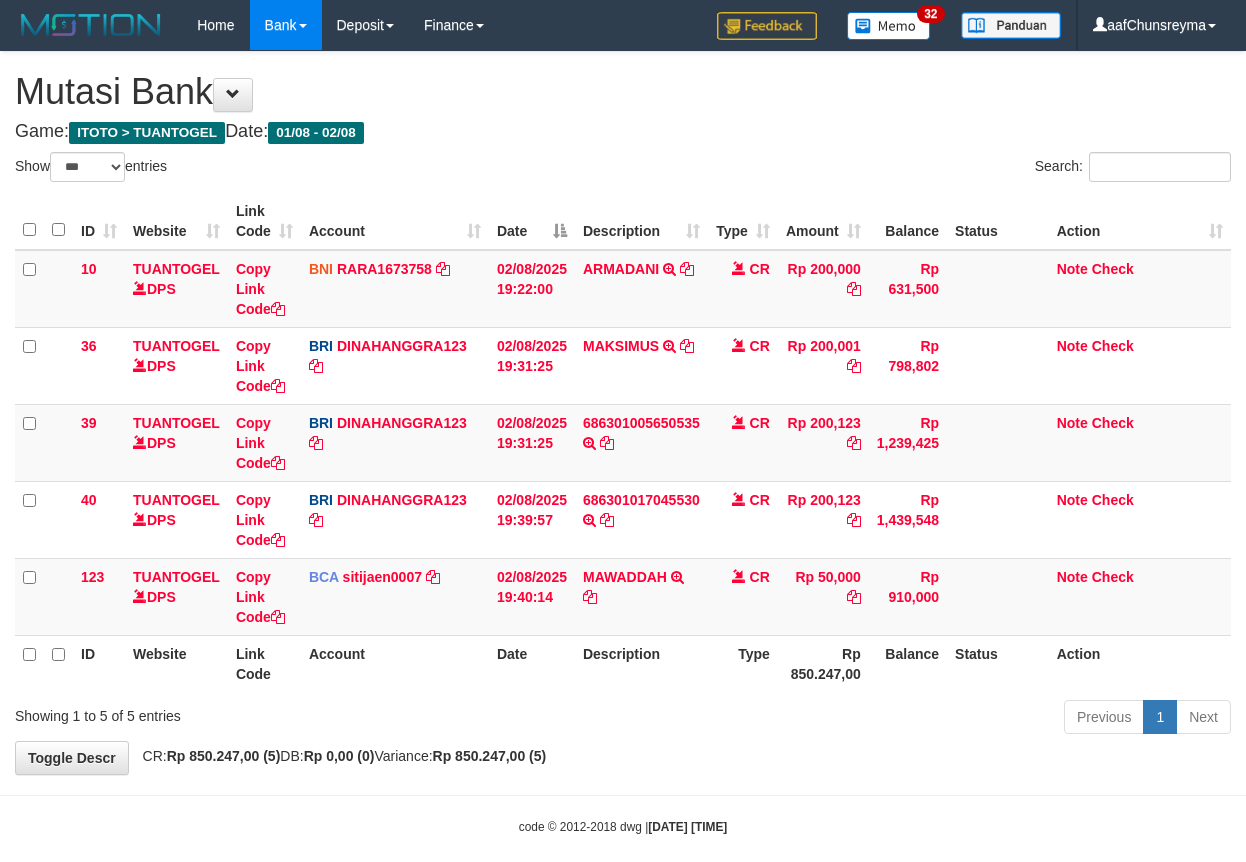 select on "***" 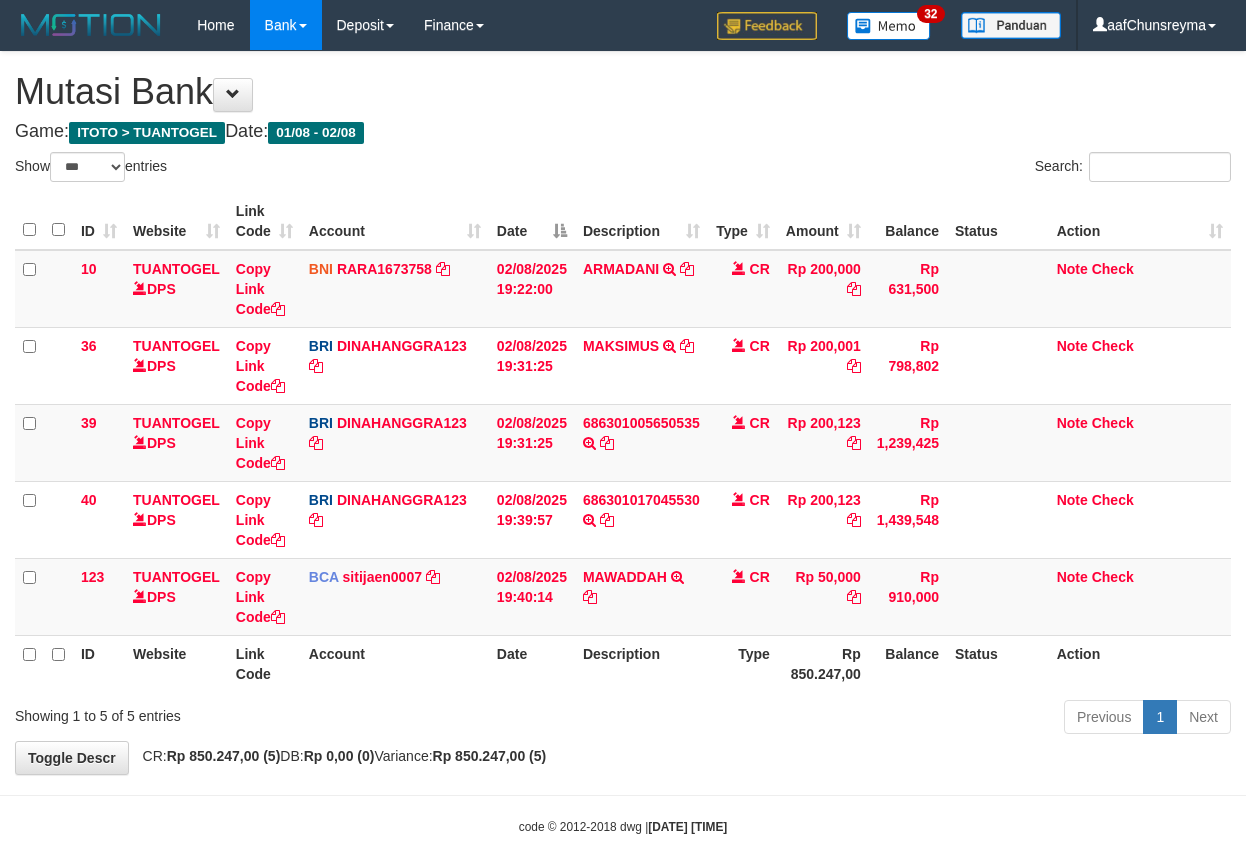 scroll, scrollTop: 0, scrollLeft: 0, axis: both 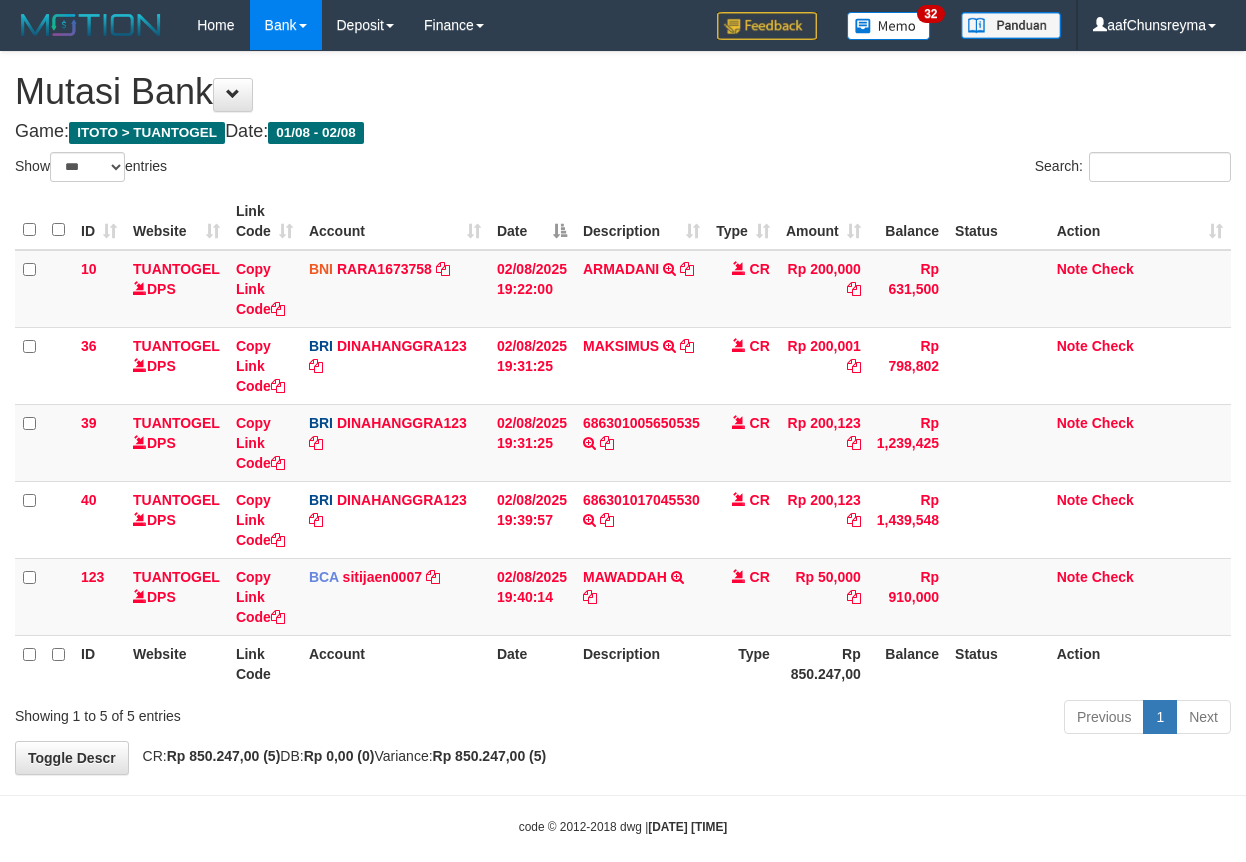 select on "***" 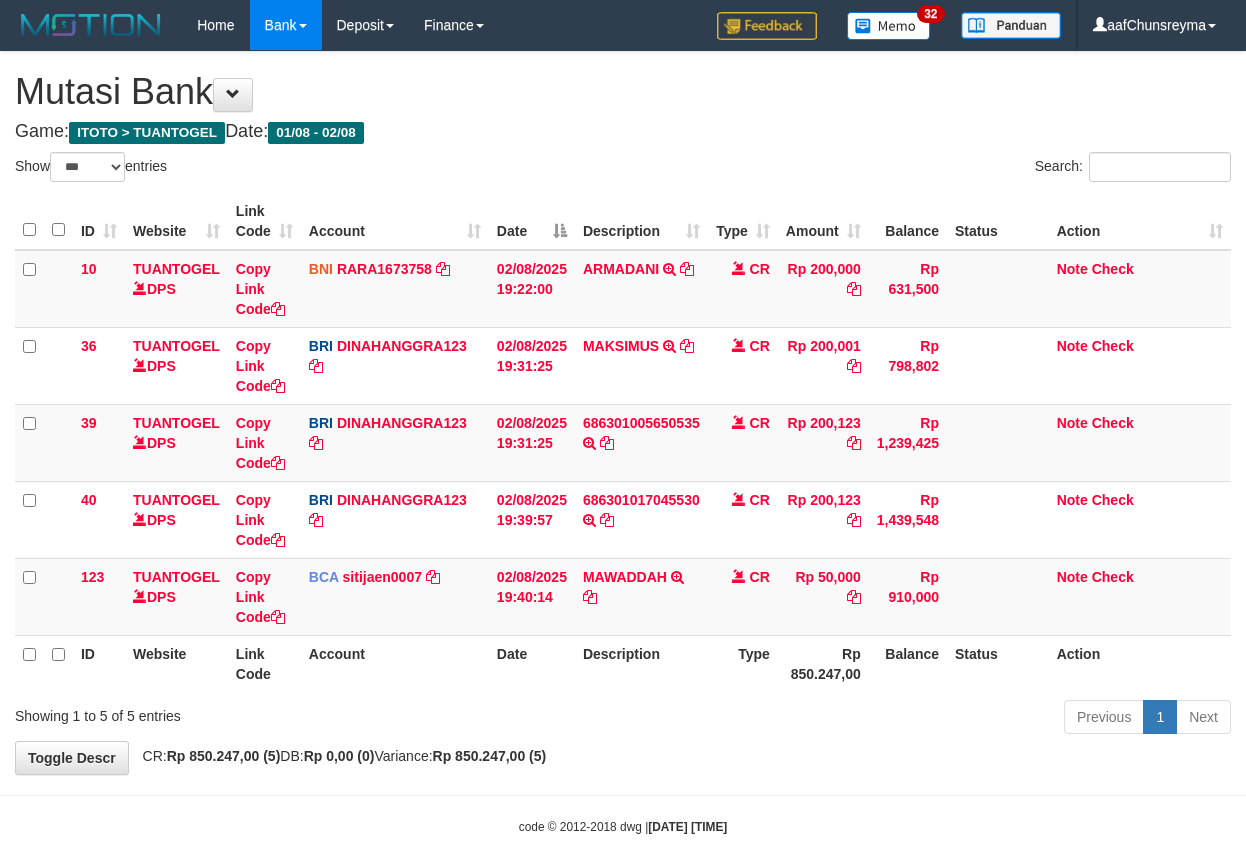 scroll, scrollTop: 0, scrollLeft: 0, axis: both 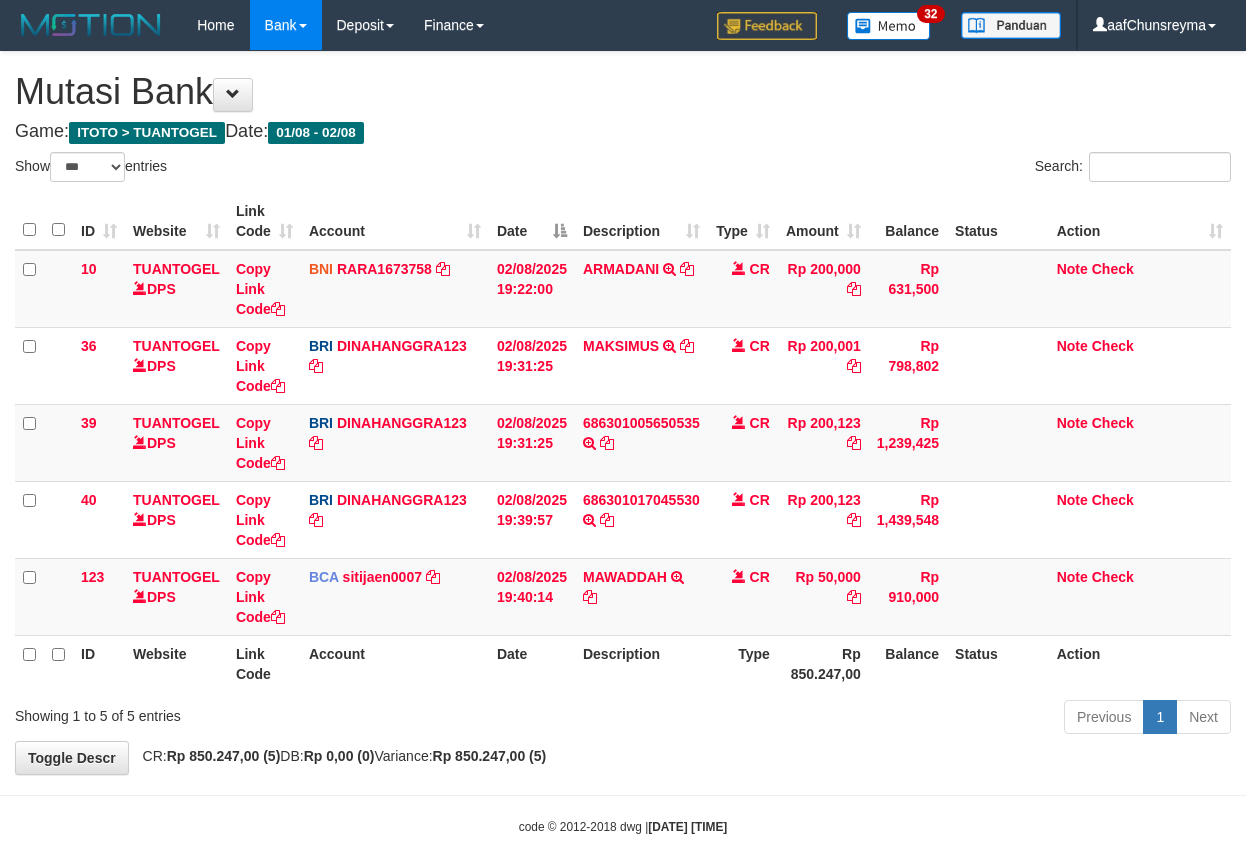 select on "***" 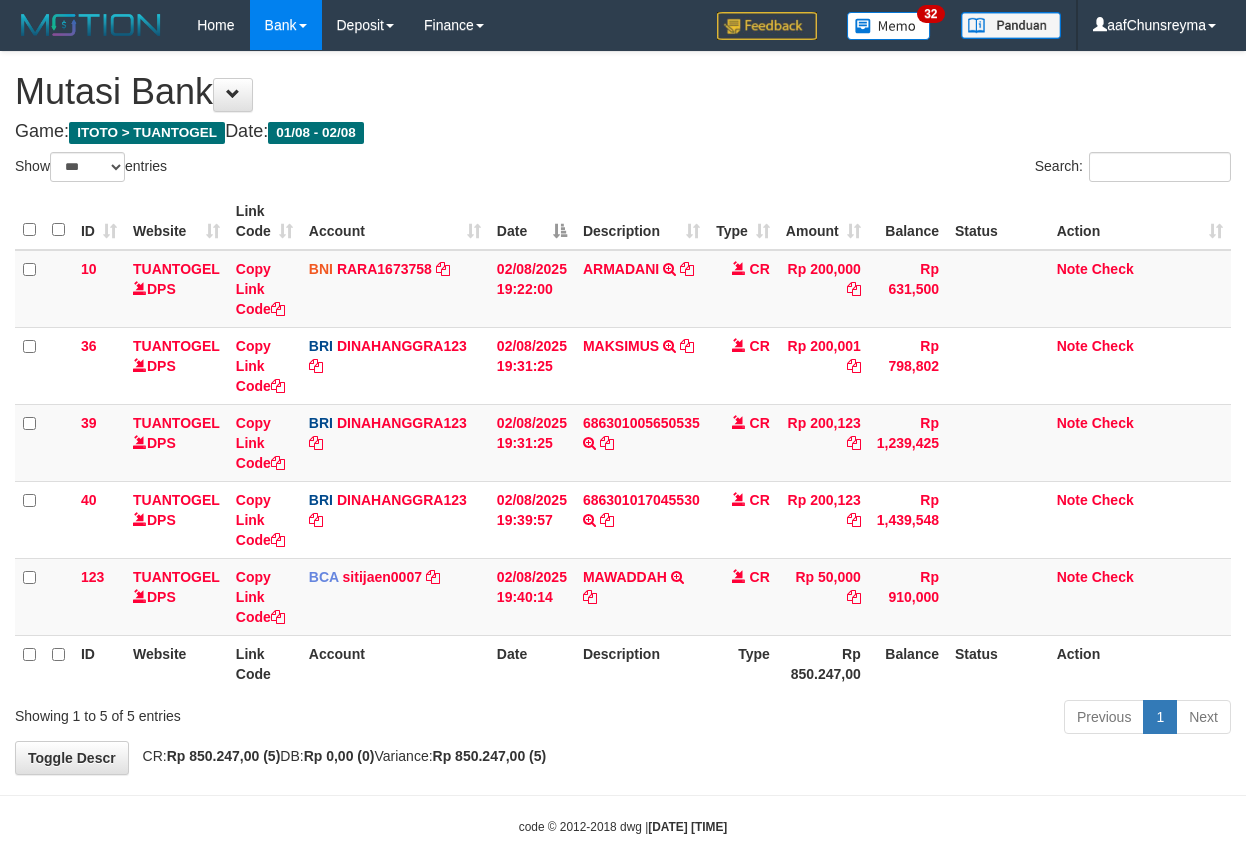 scroll, scrollTop: 0, scrollLeft: 0, axis: both 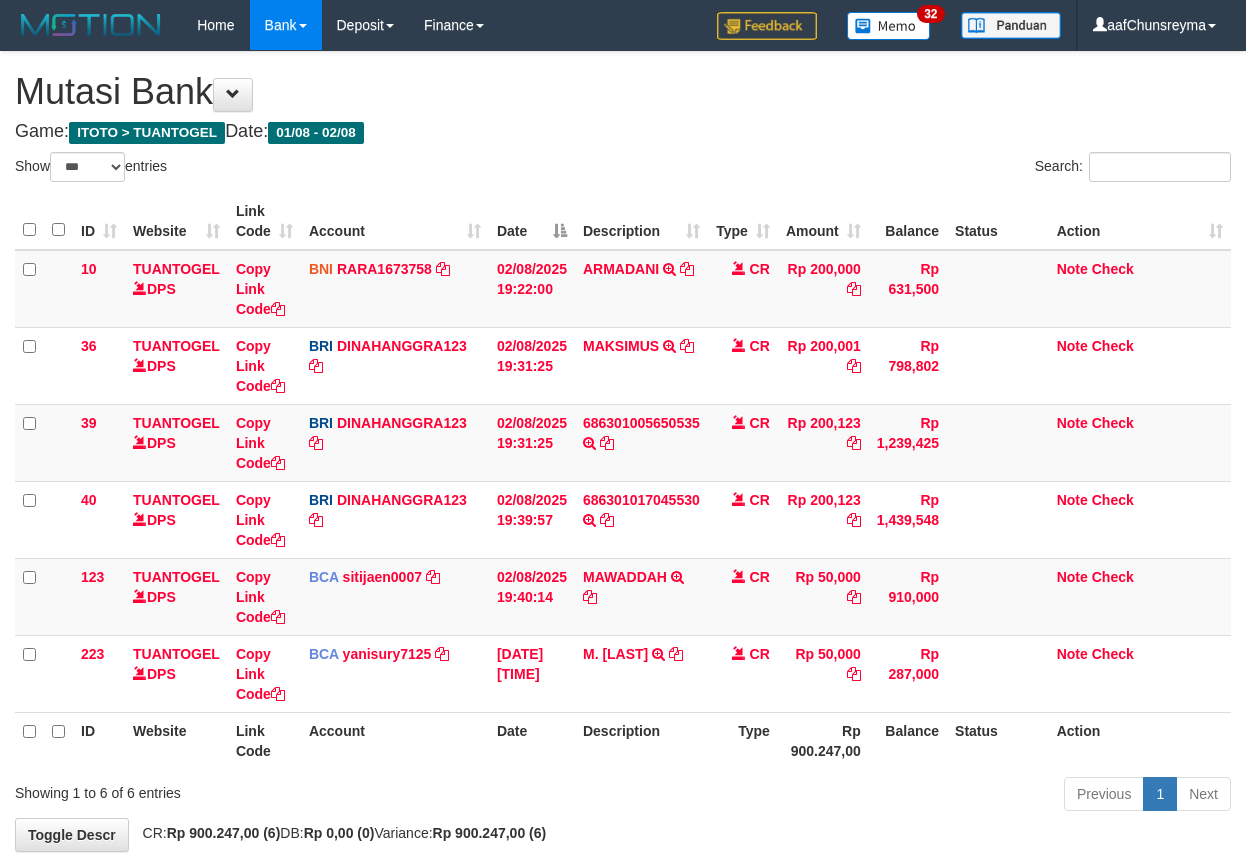 select on "***" 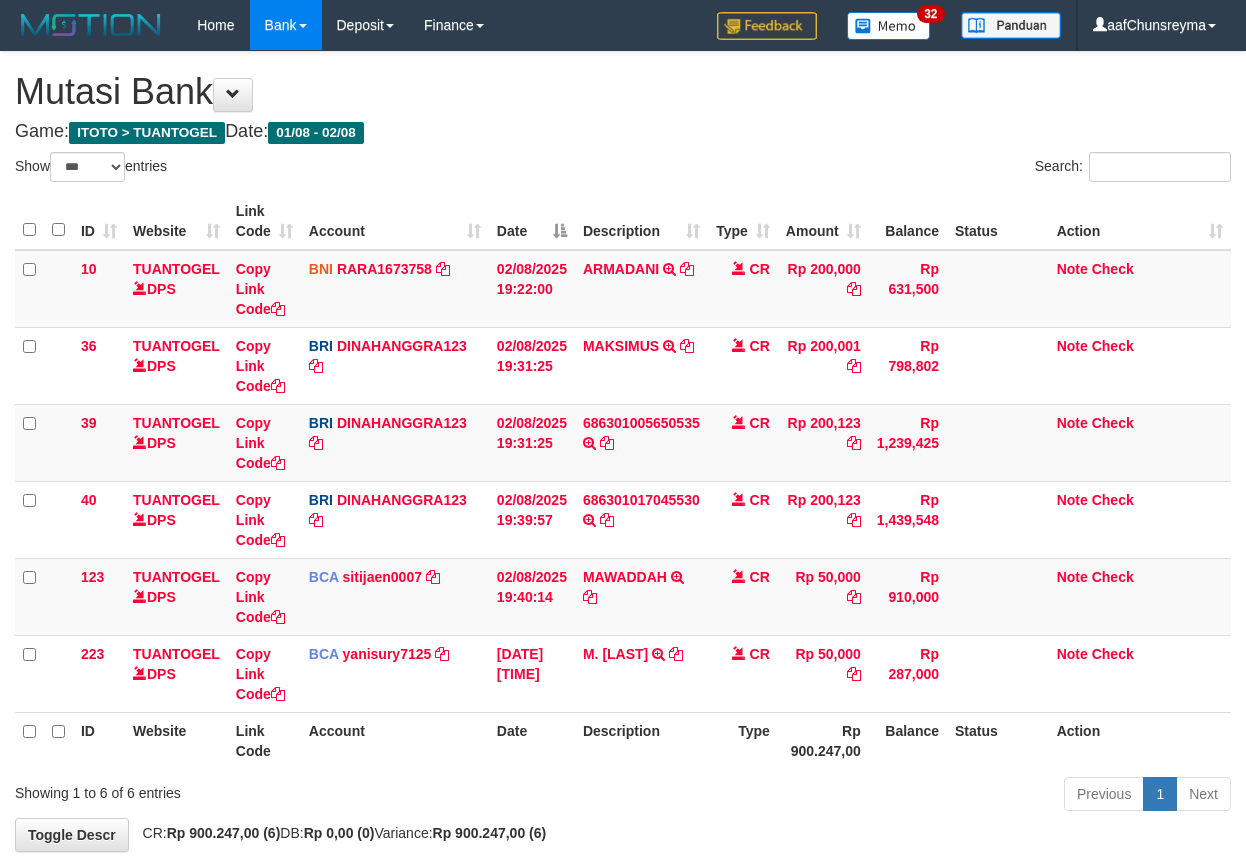 scroll, scrollTop: 0, scrollLeft: 0, axis: both 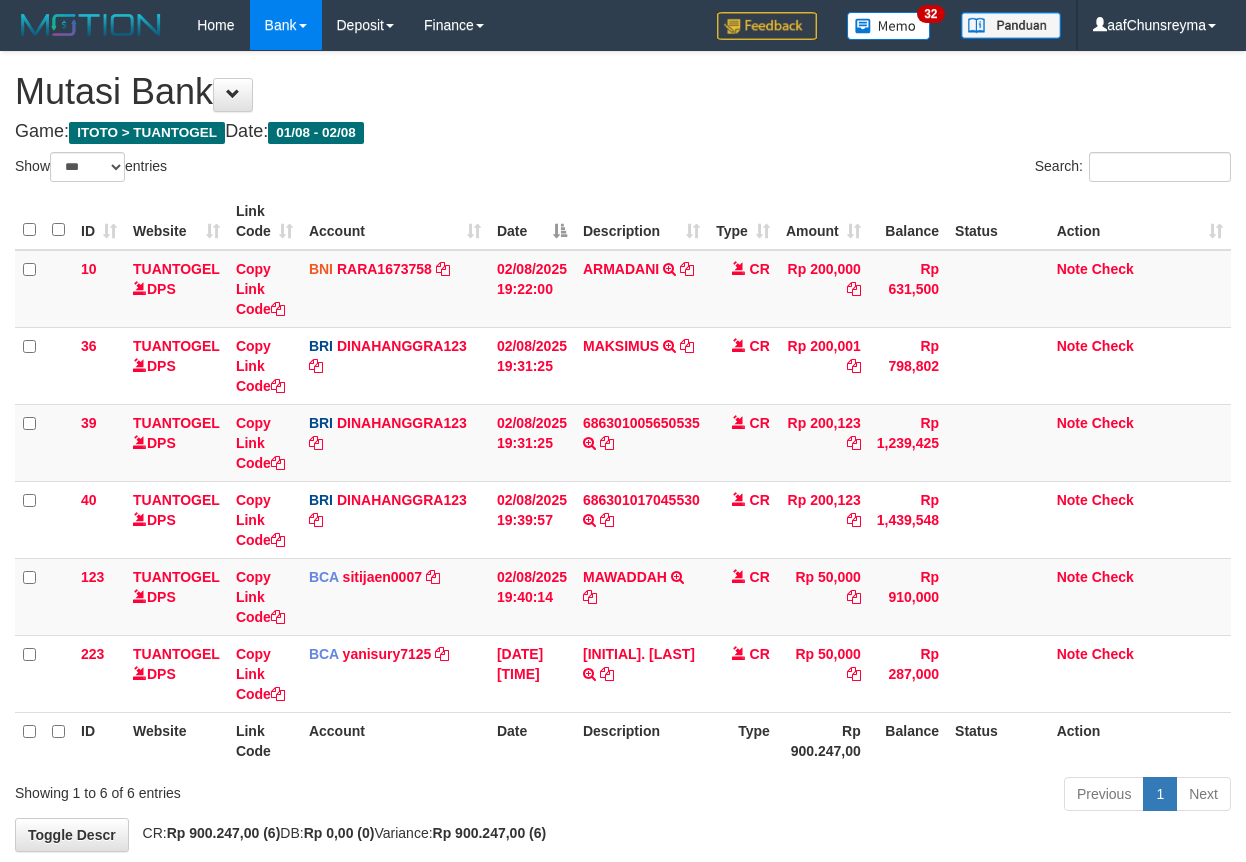 select on "***" 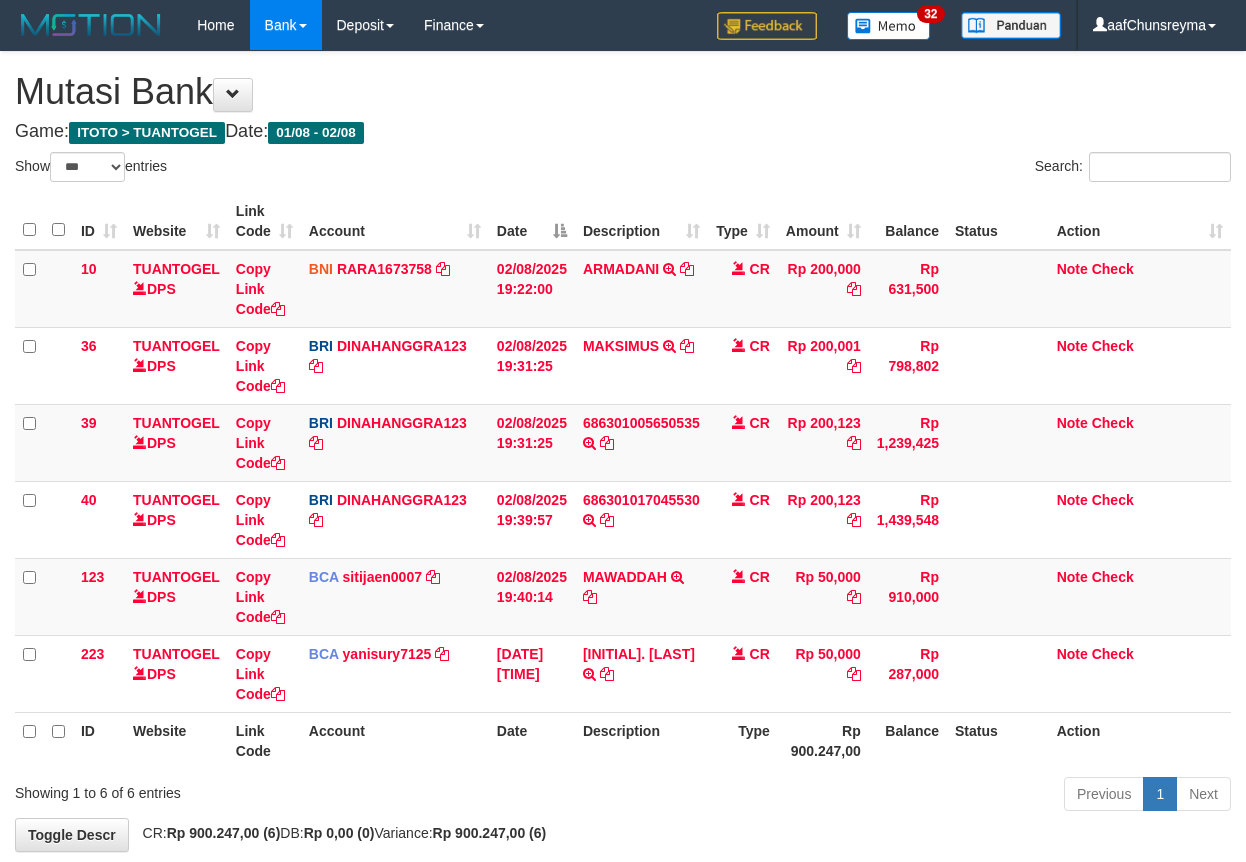 scroll, scrollTop: 0, scrollLeft: 0, axis: both 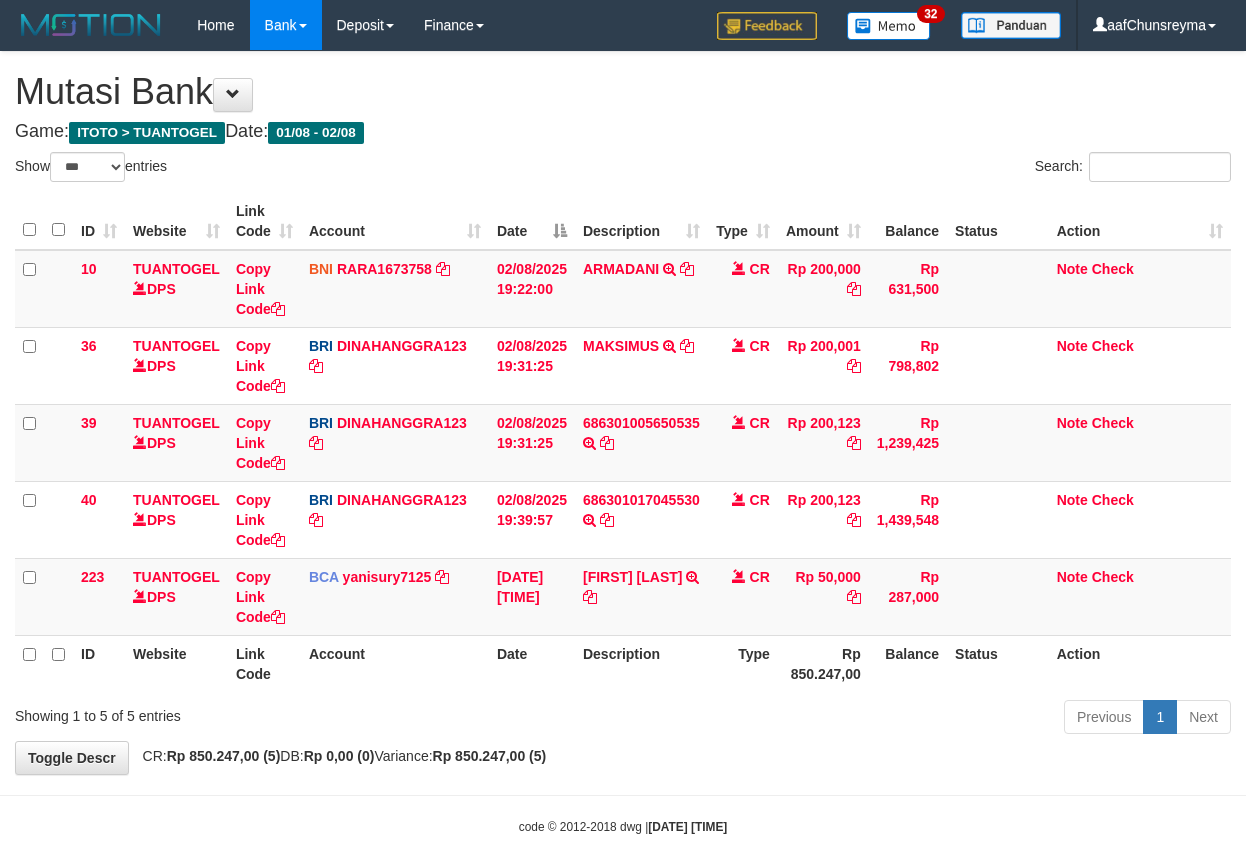 select on "***" 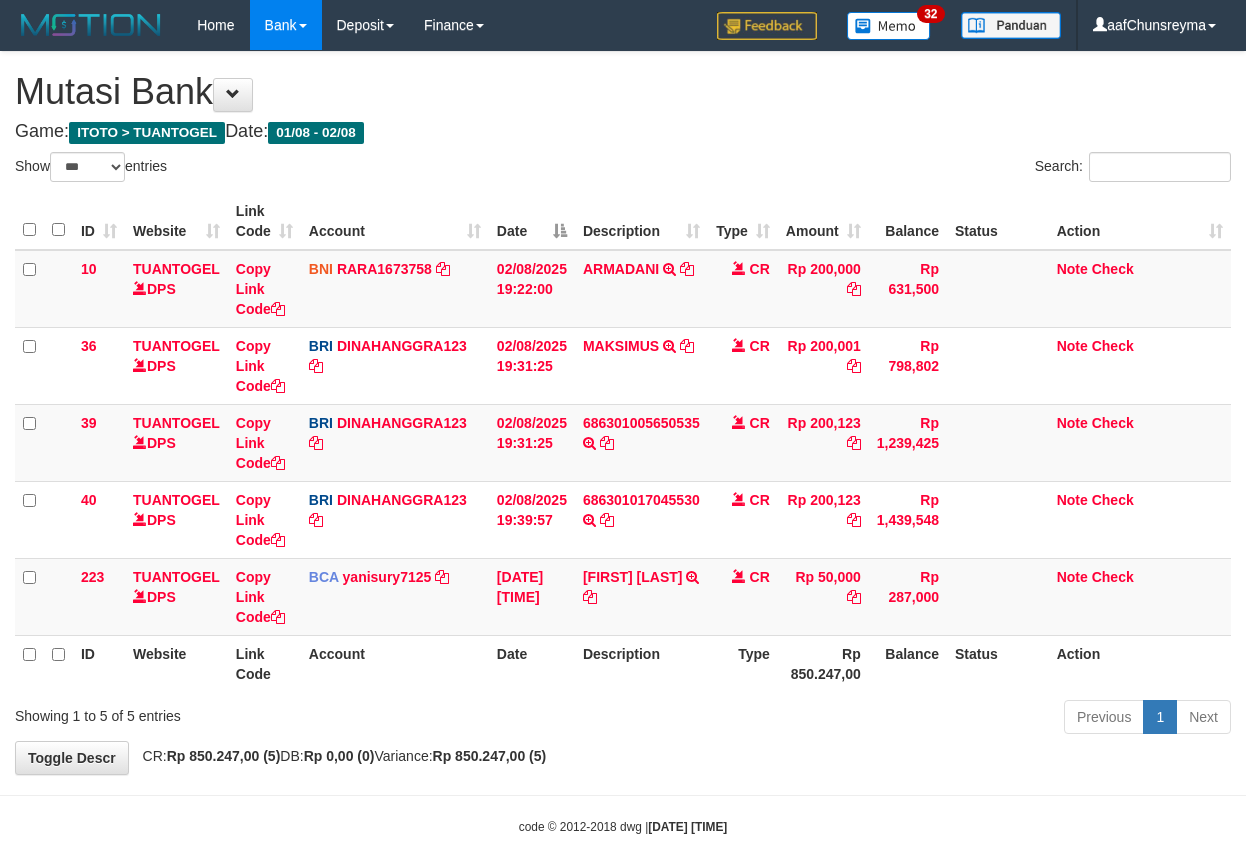 scroll, scrollTop: 0, scrollLeft: 0, axis: both 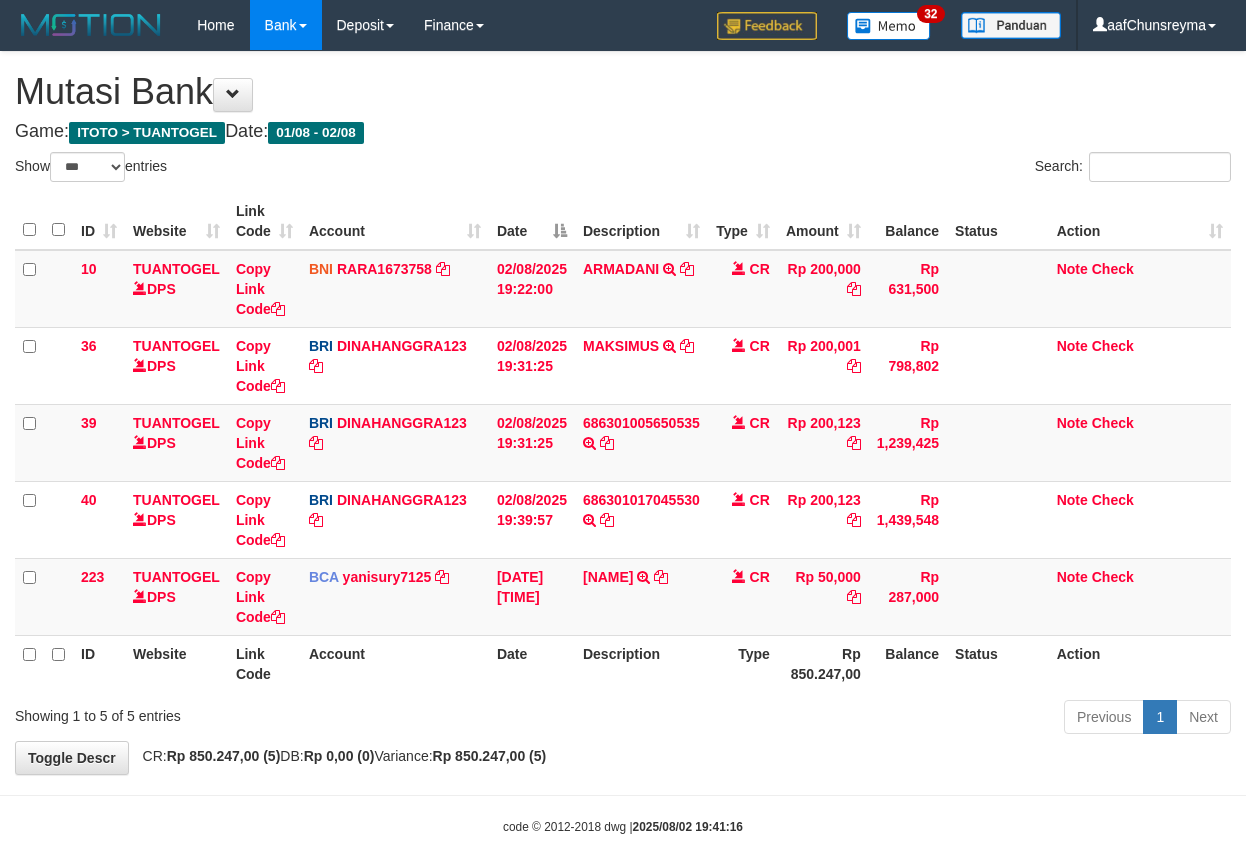 select on "***" 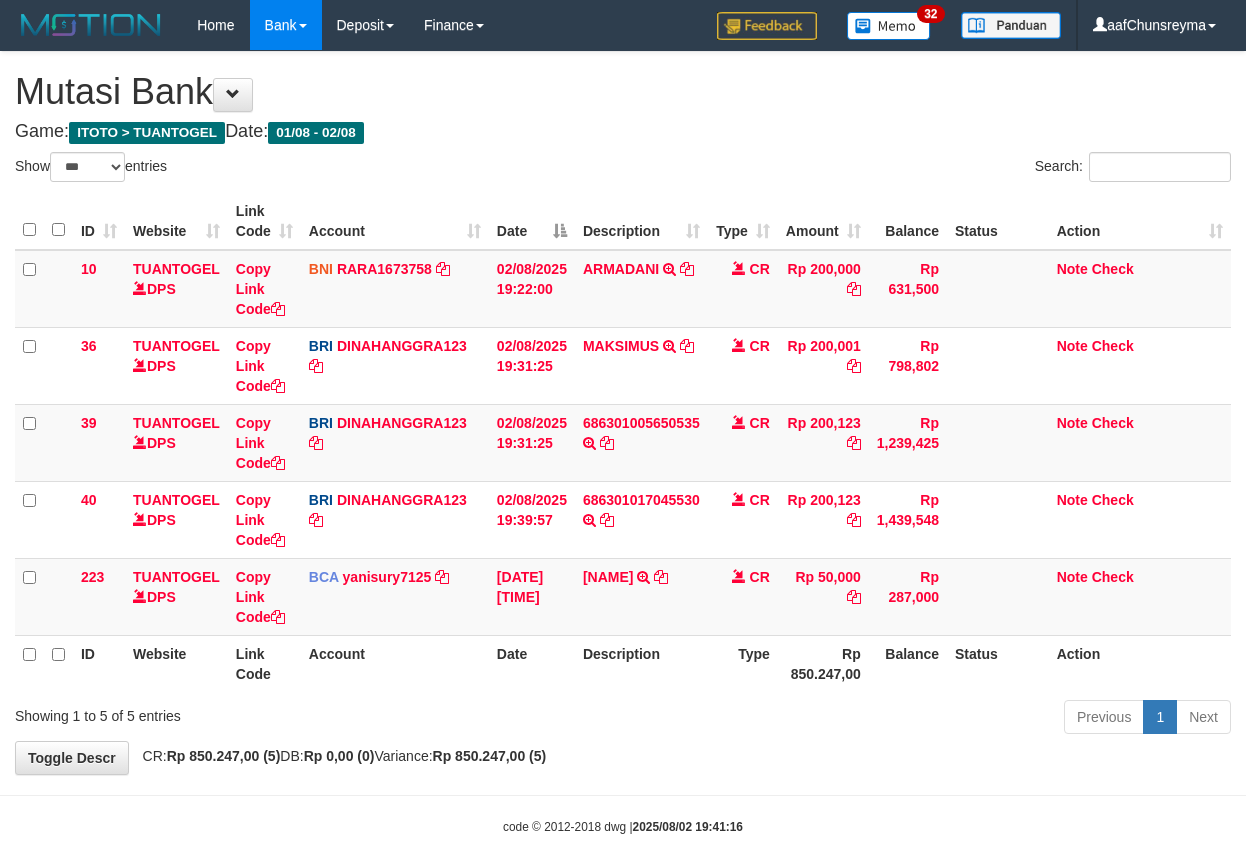 scroll, scrollTop: 0, scrollLeft: 0, axis: both 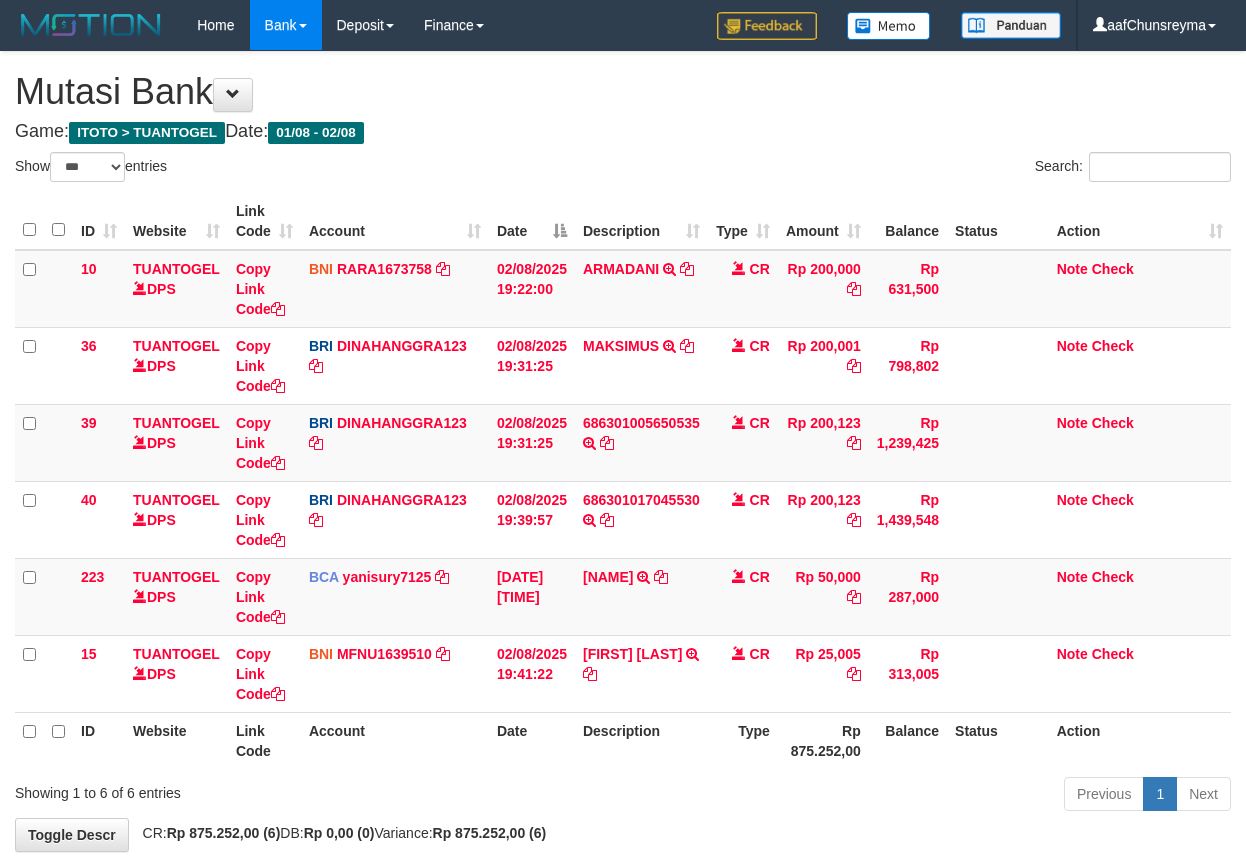 select on "***" 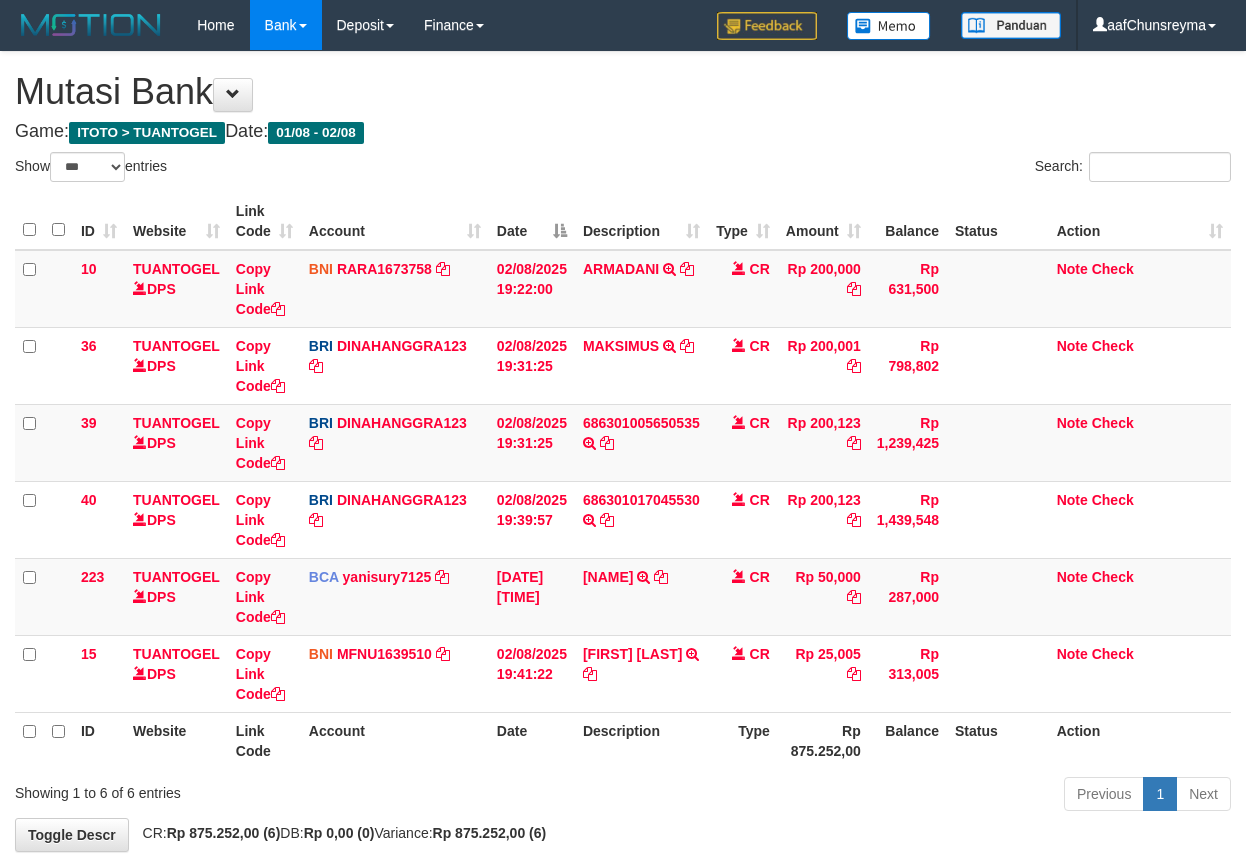 scroll, scrollTop: 0, scrollLeft: 0, axis: both 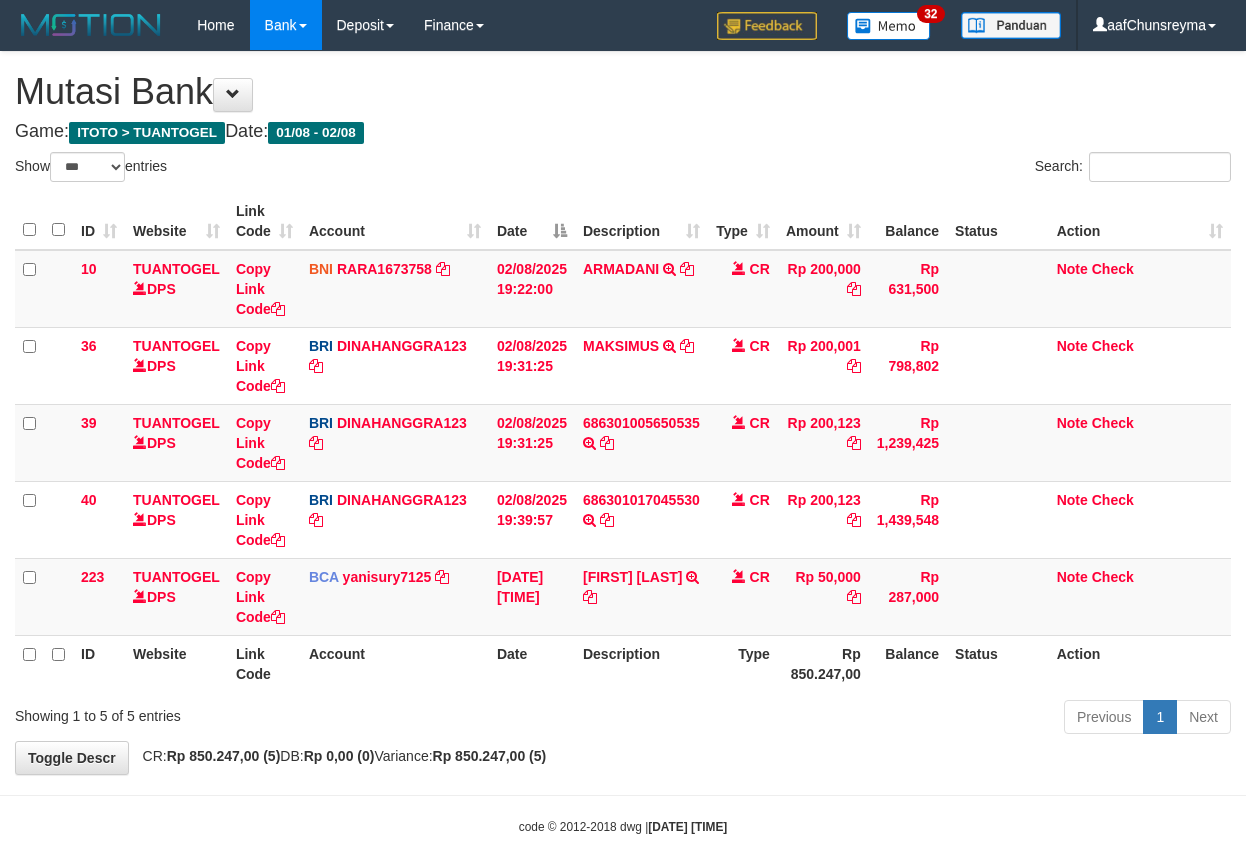 select on "***" 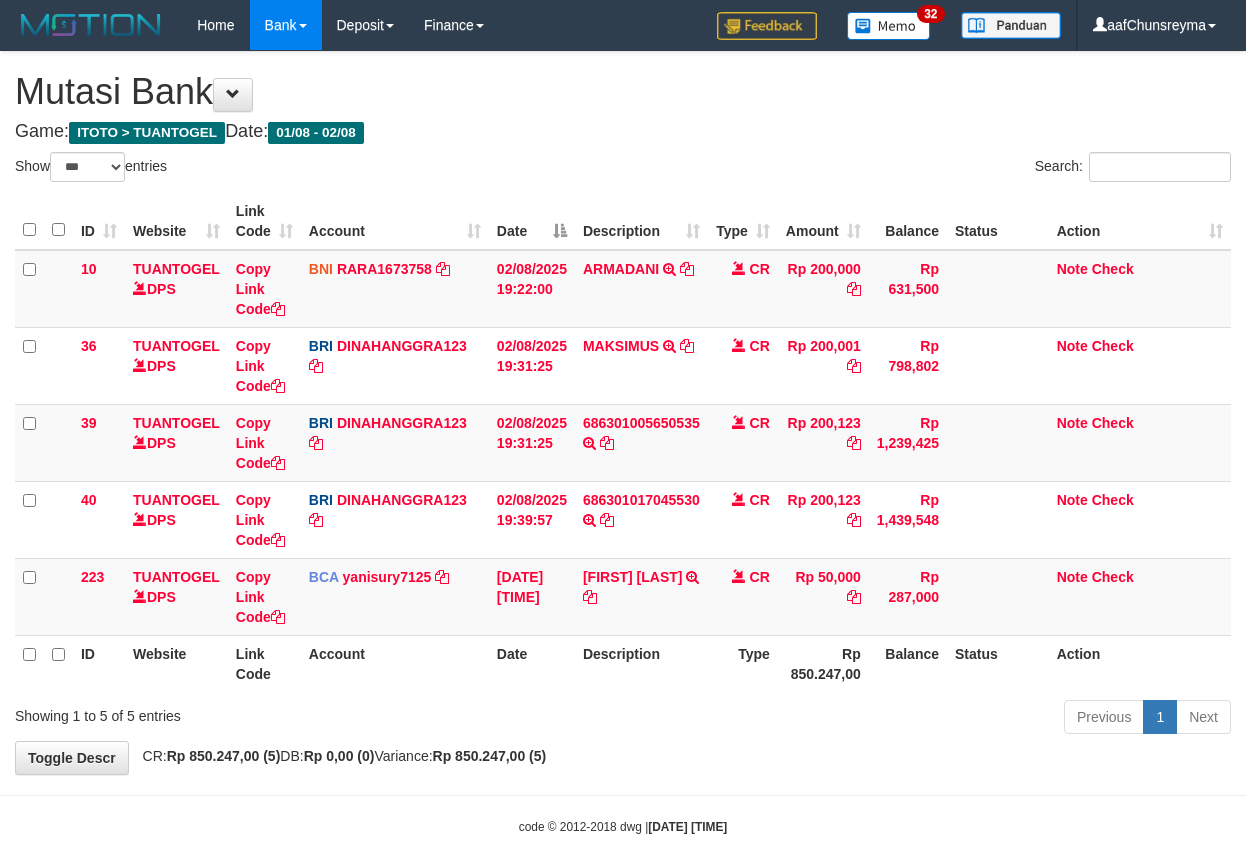 scroll, scrollTop: 0, scrollLeft: 0, axis: both 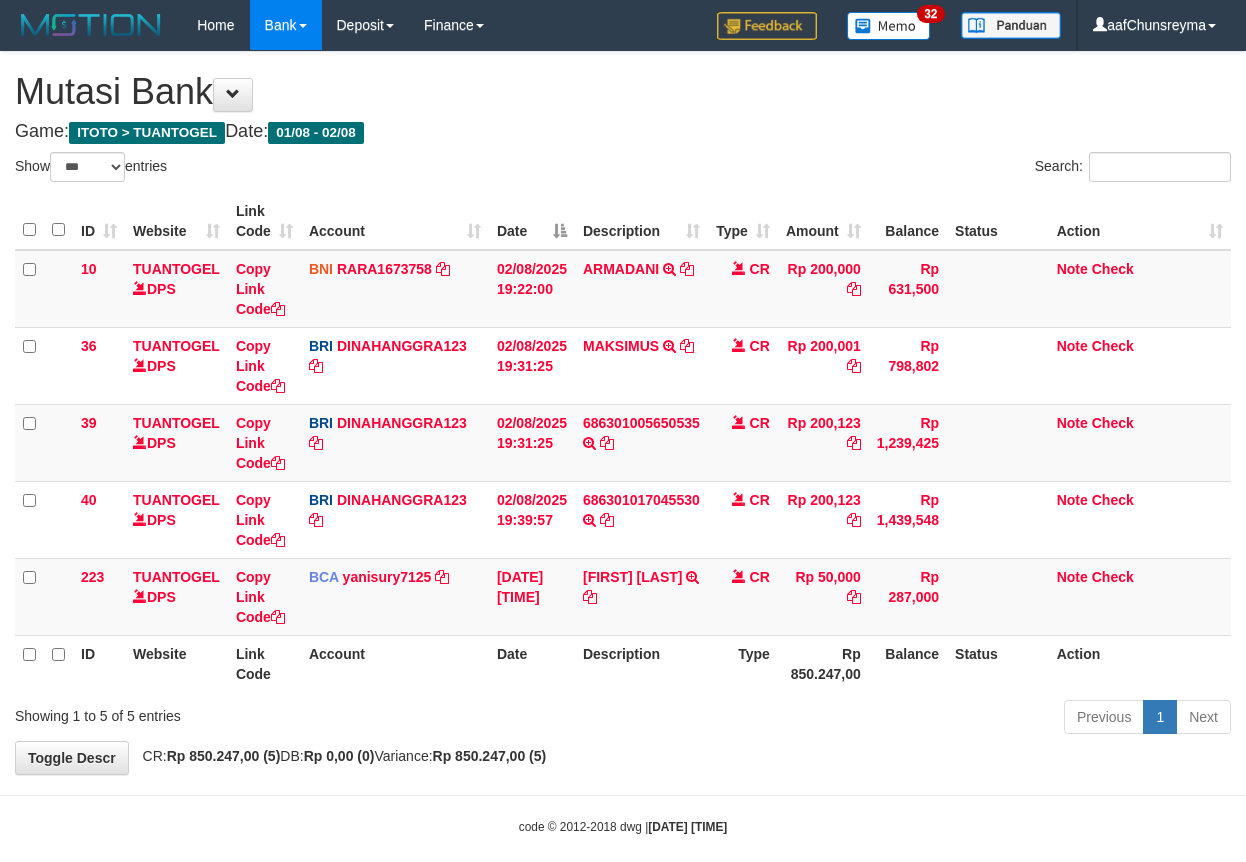 select on "***" 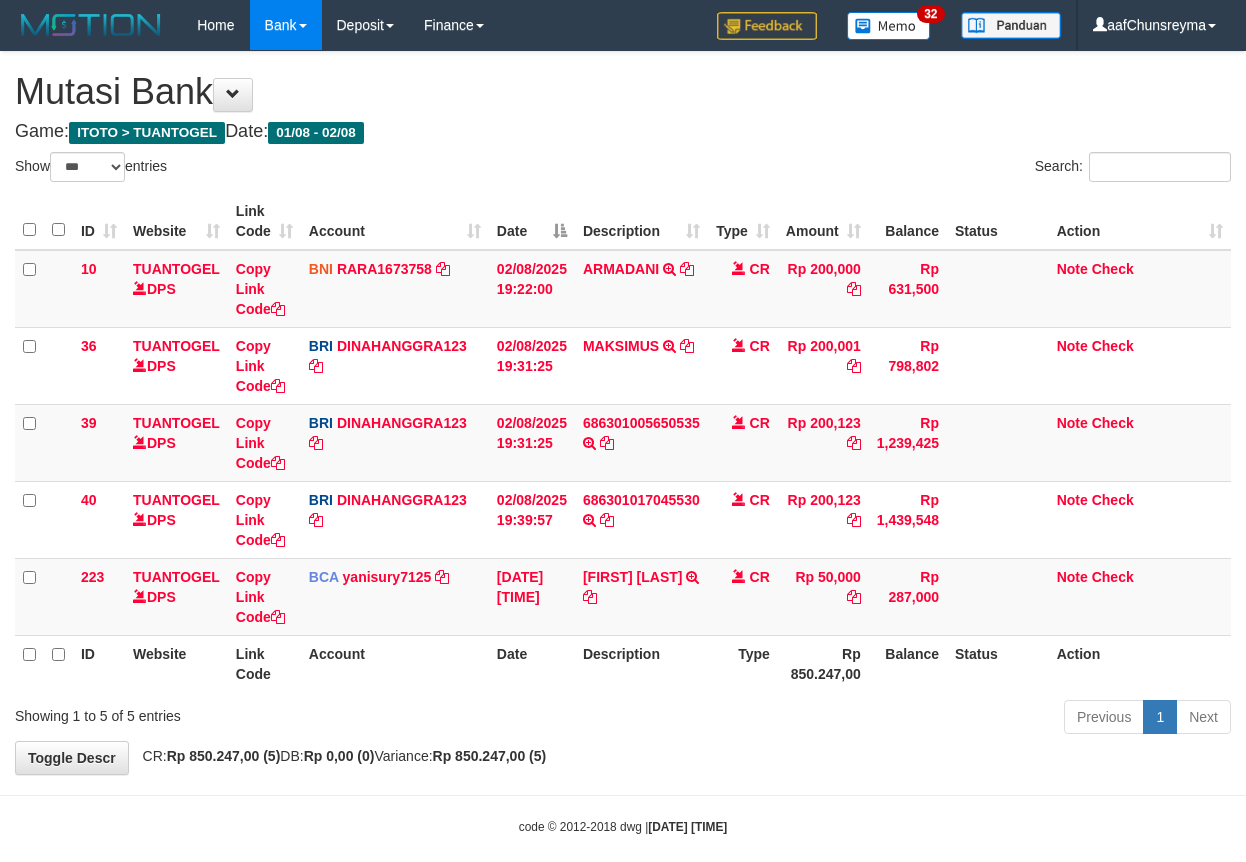 scroll, scrollTop: 0, scrollLeft: 0, axis: both 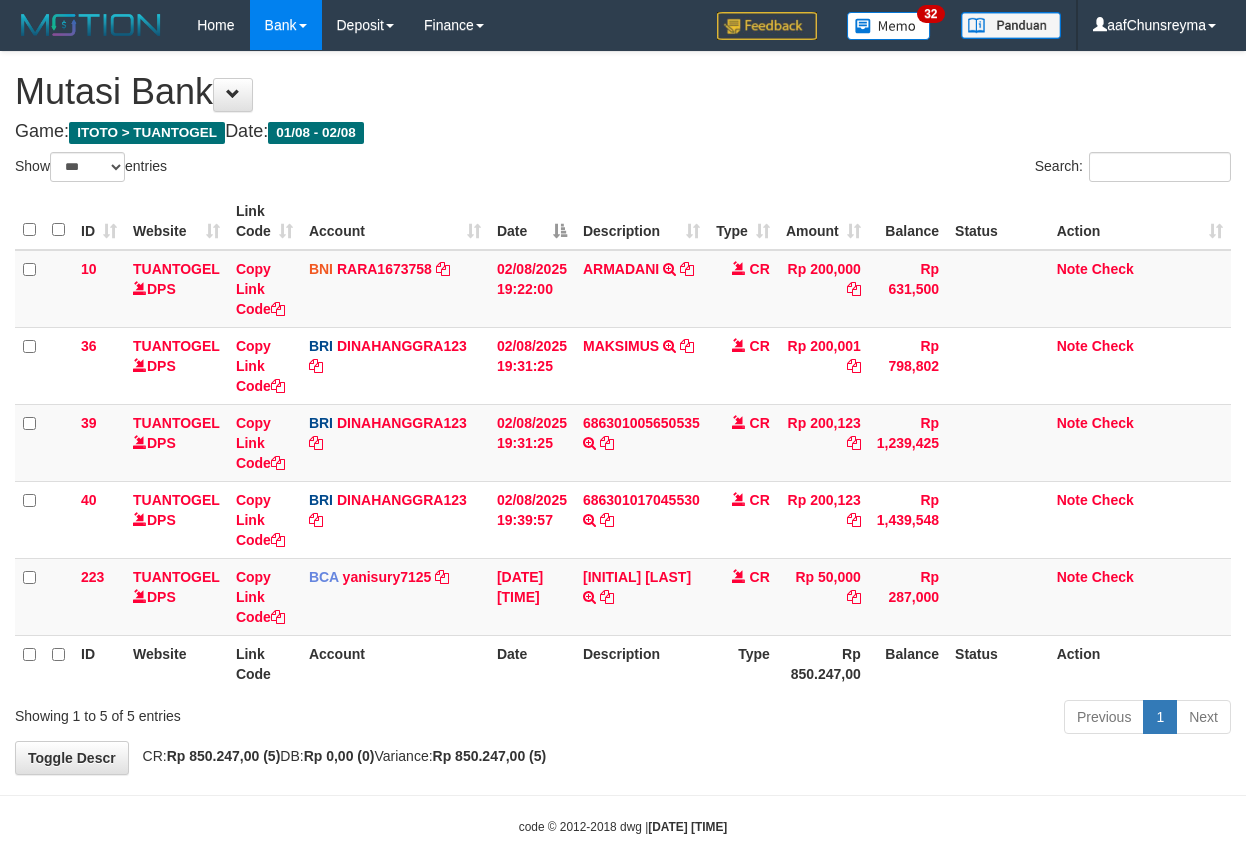 select on "***" 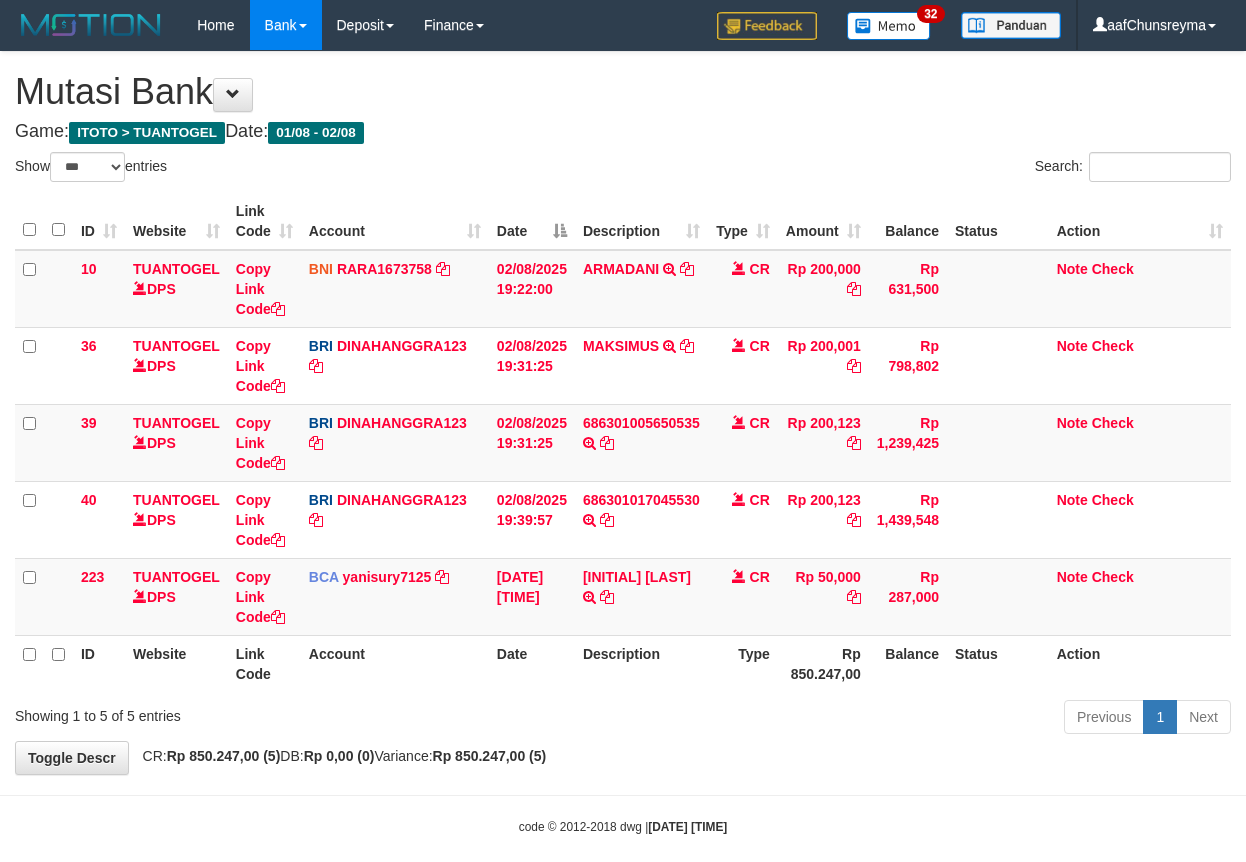 scroll, scrollTop: 0, scrollLeft: 0, axis: both 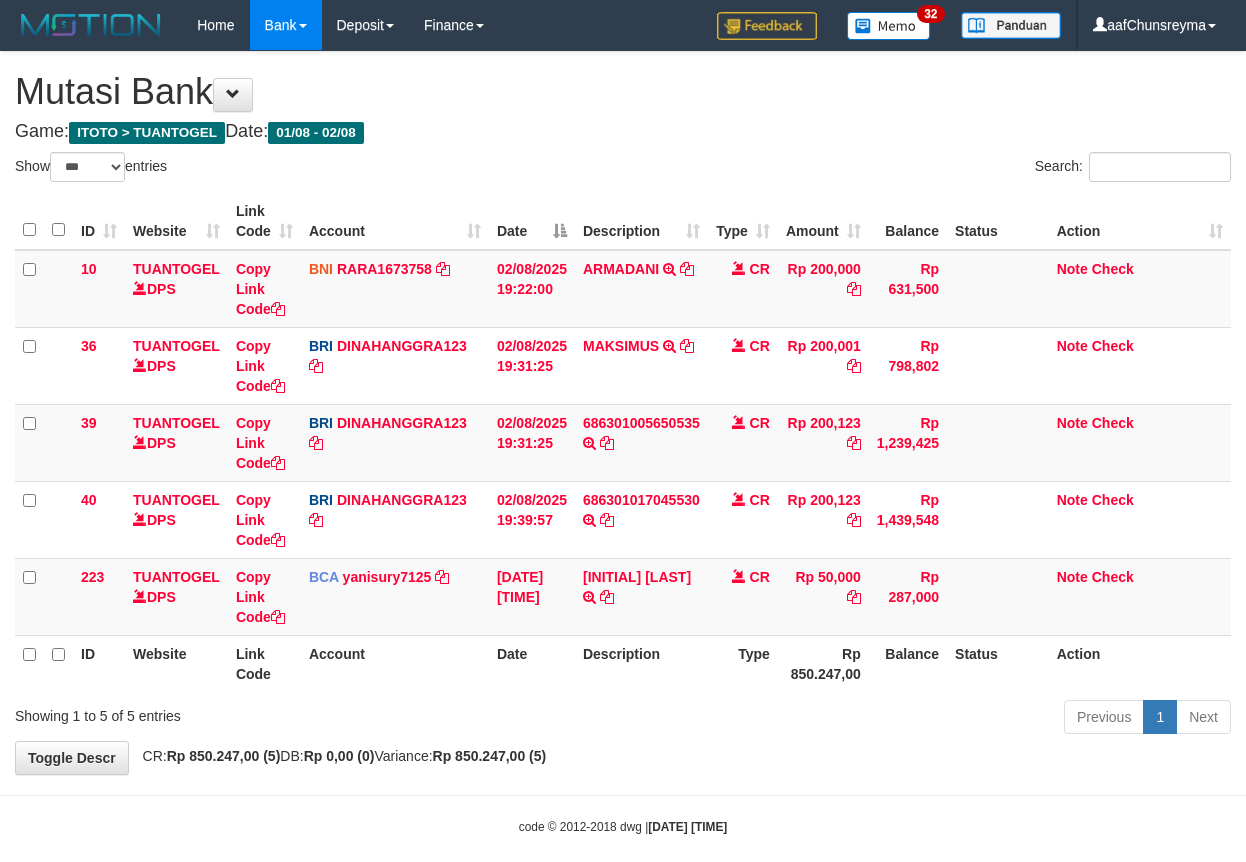 select on "***" 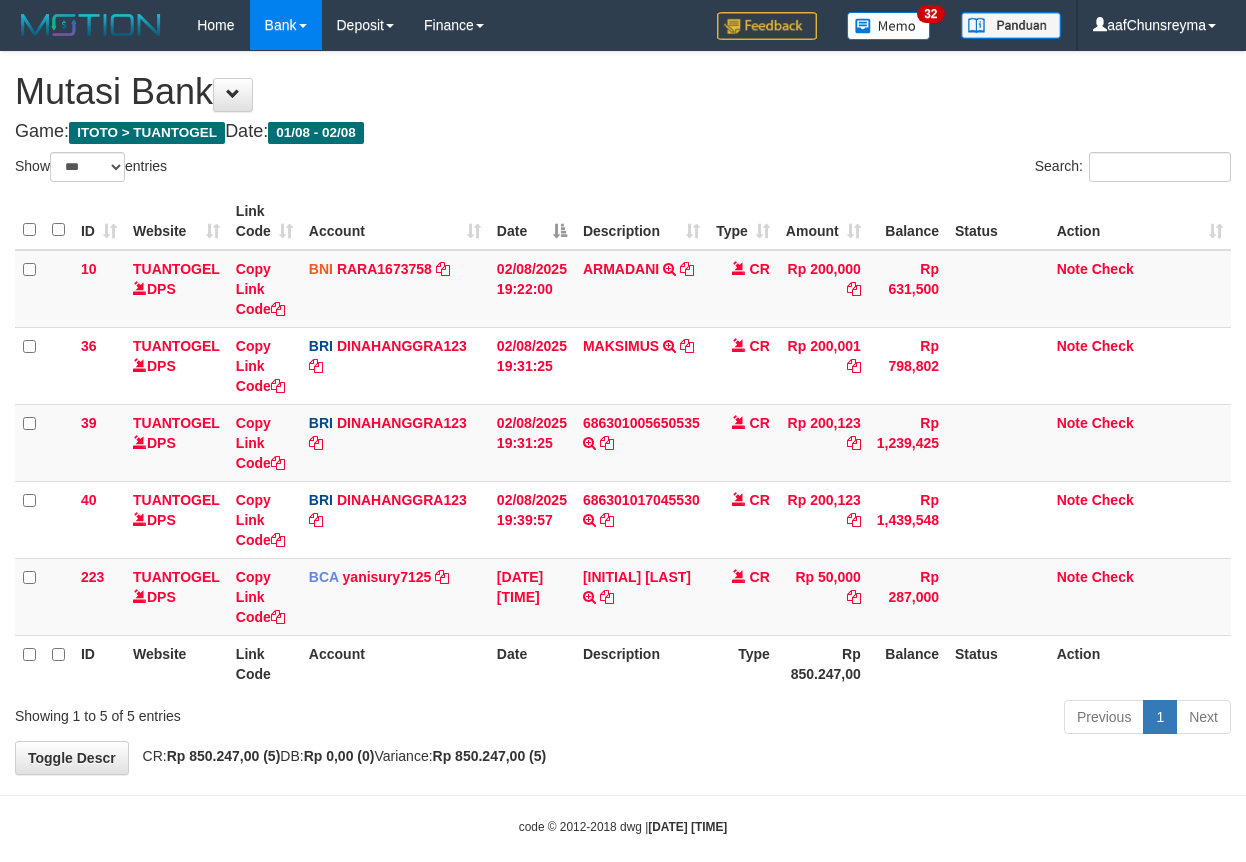 scroll, scrollTop: 0, scrollLeft: 0, axis: both 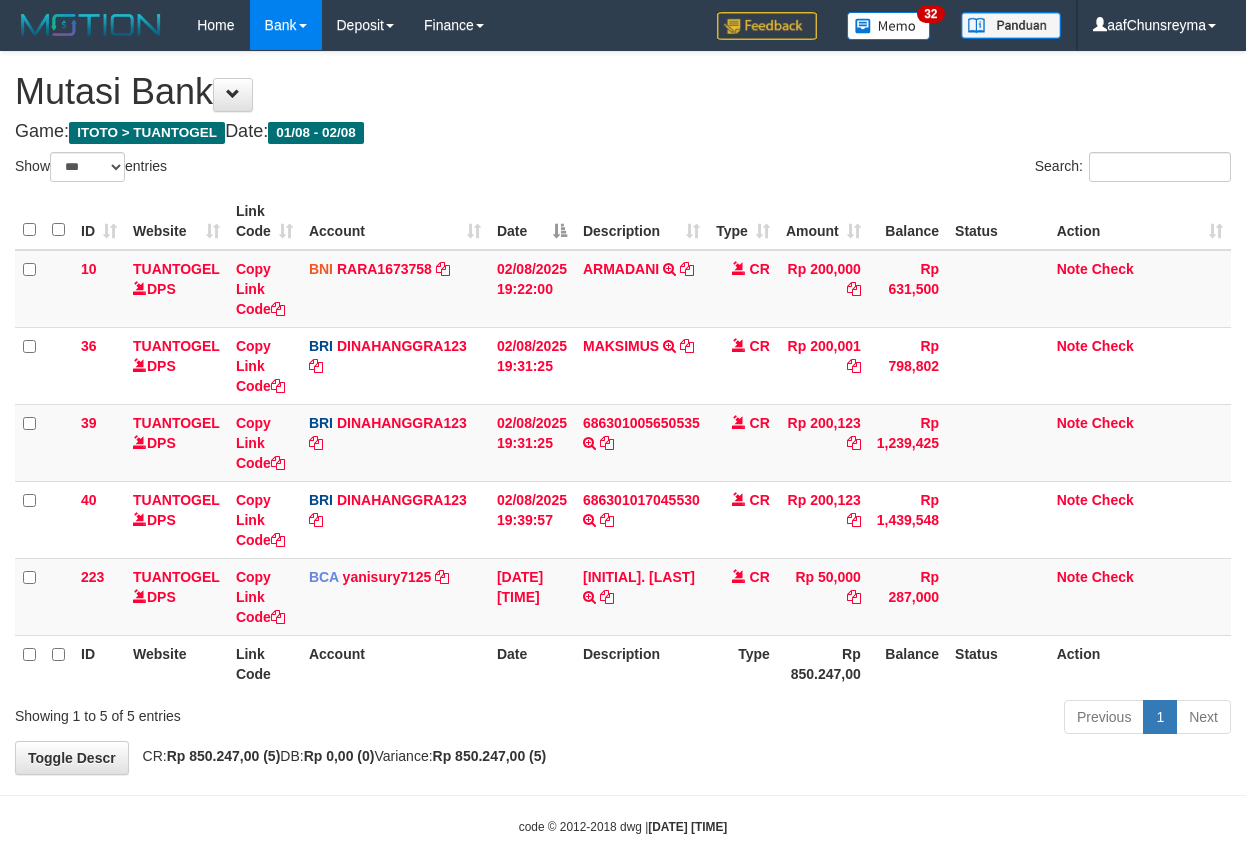 select on "***" 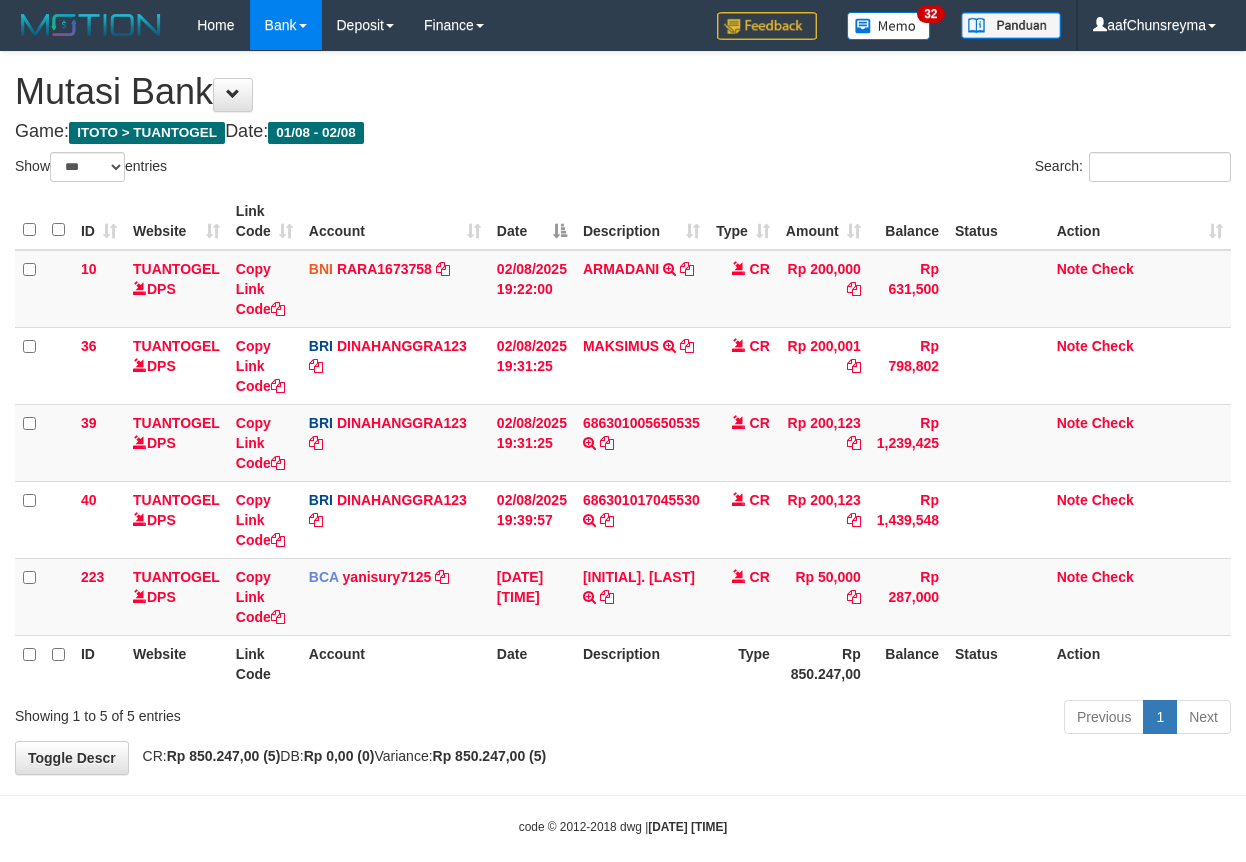 scroll, scrollTop: 0, scrollLeft: 0, axis: both 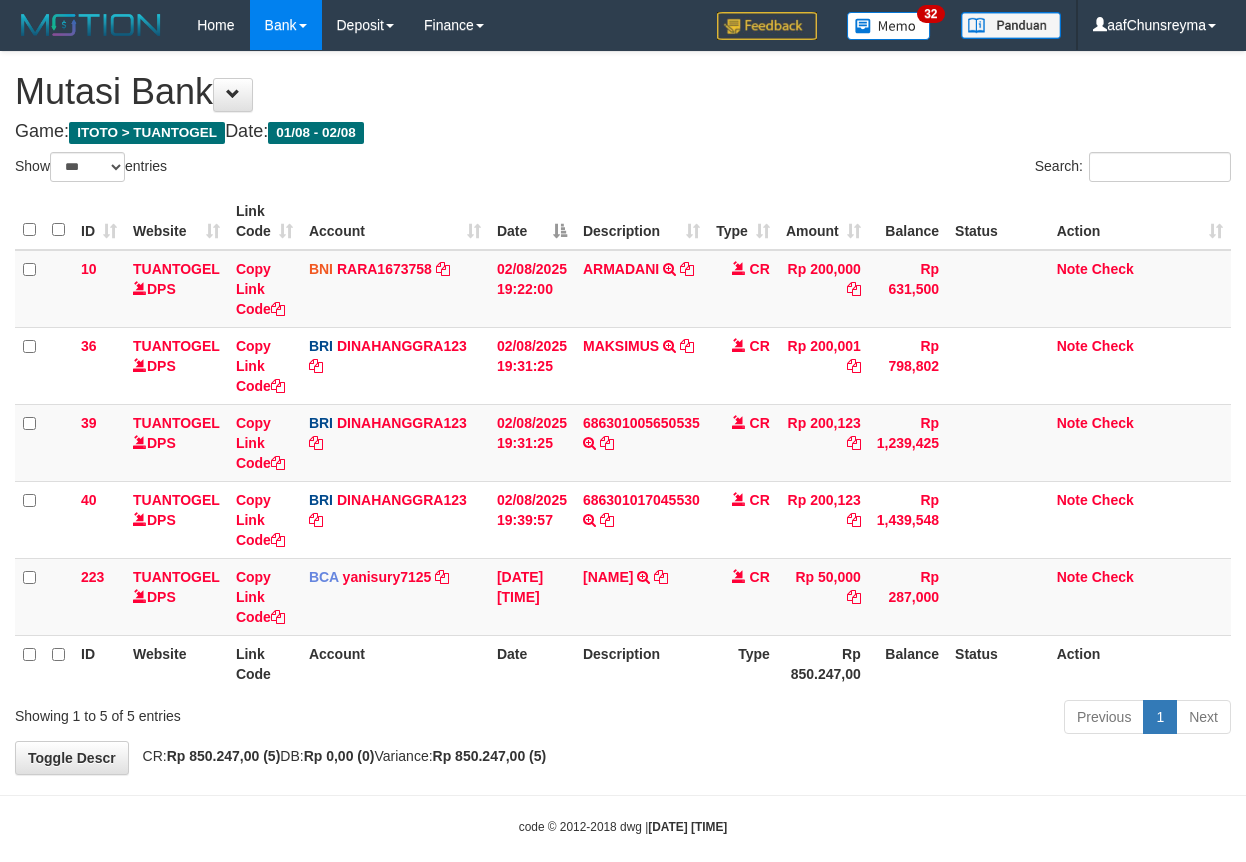 select on "***" 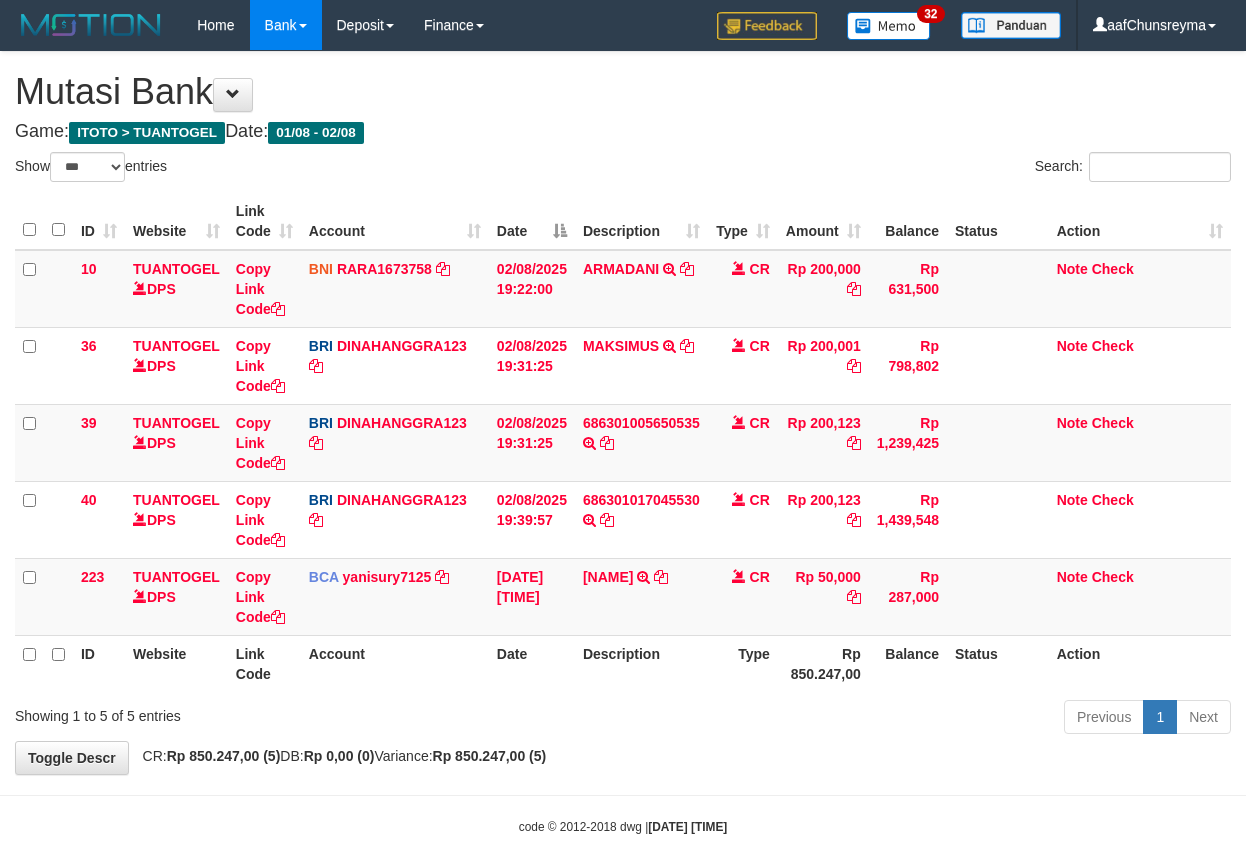 scroll, scrollTop: 0, scrollLeft: 0, axis: both 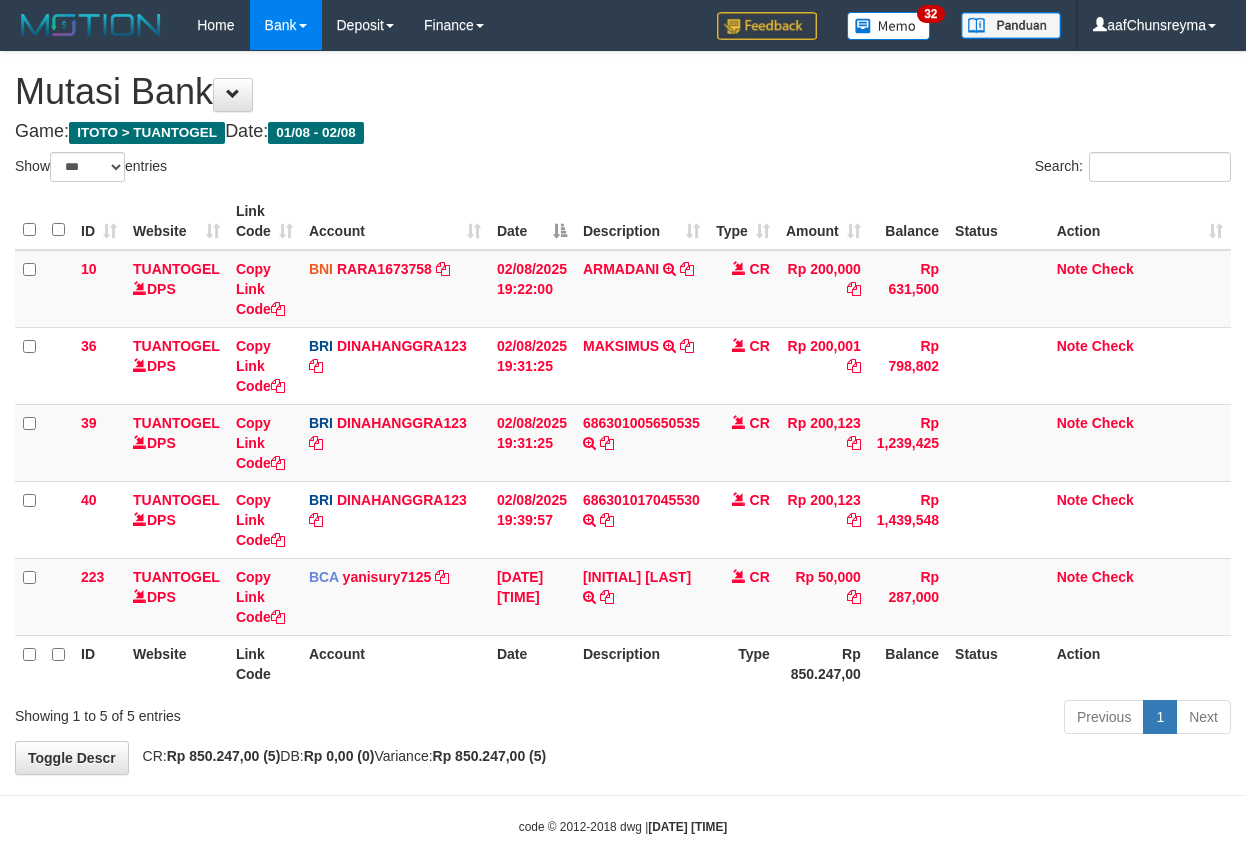 select on "***" 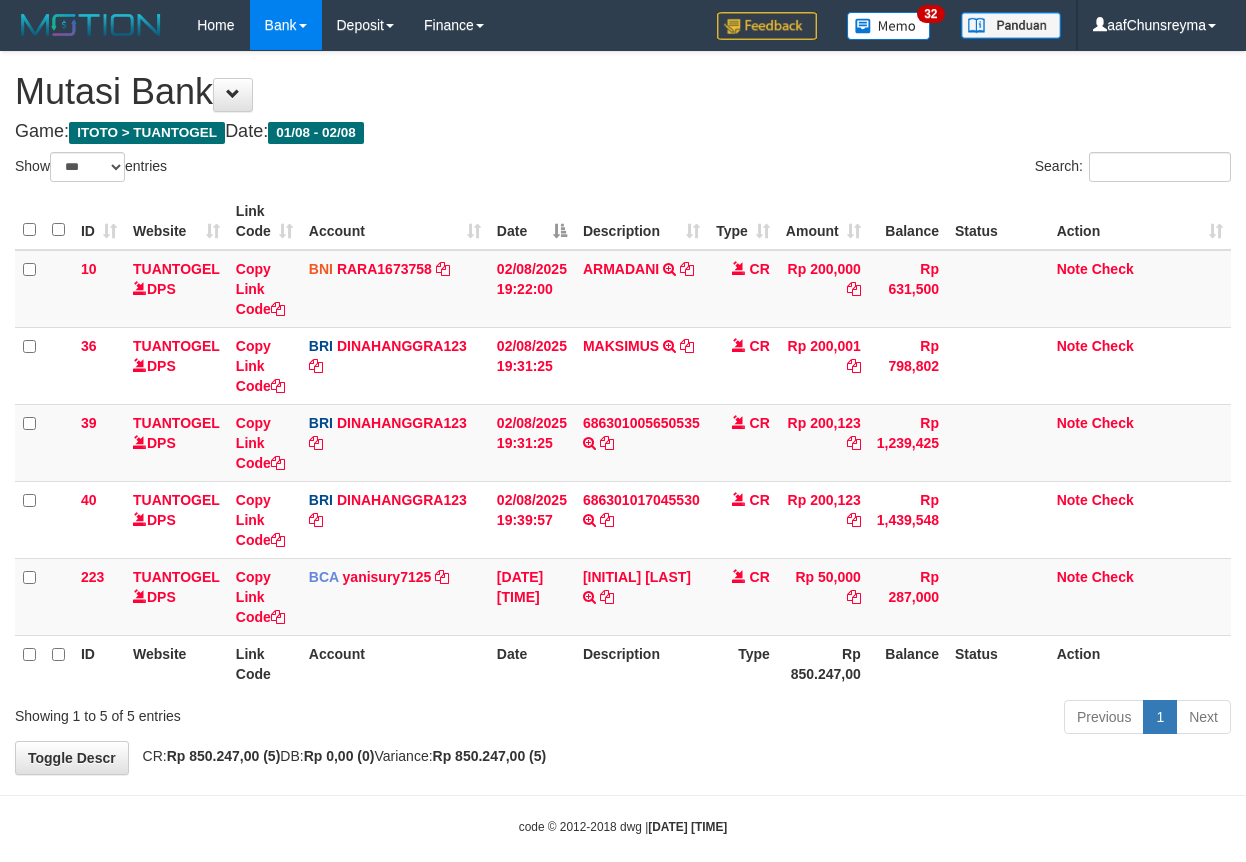 scroll, scrollTop: 0, scrollLeft: 0, axis: both 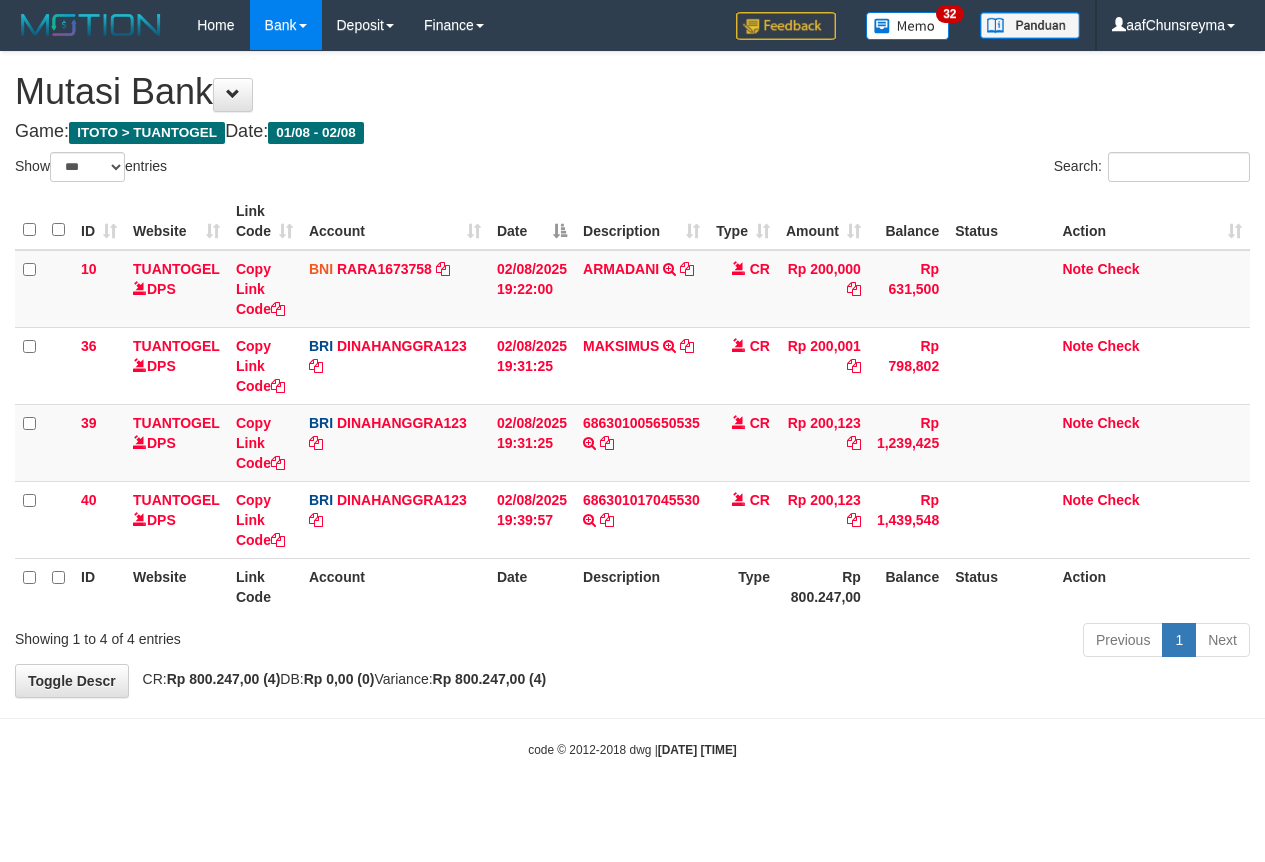 select on "***" 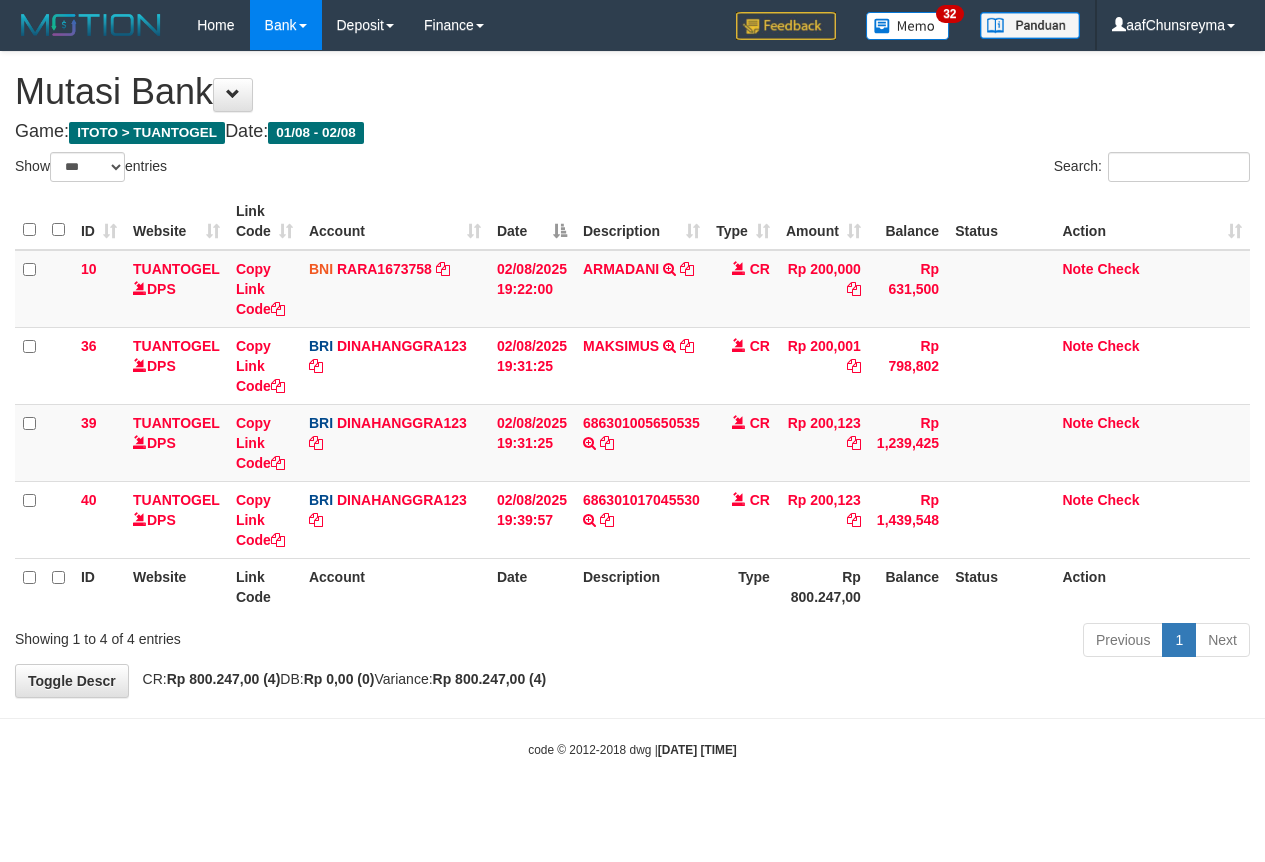 scroll, scrollTop: 0, scrollLeft: 0, axis: both 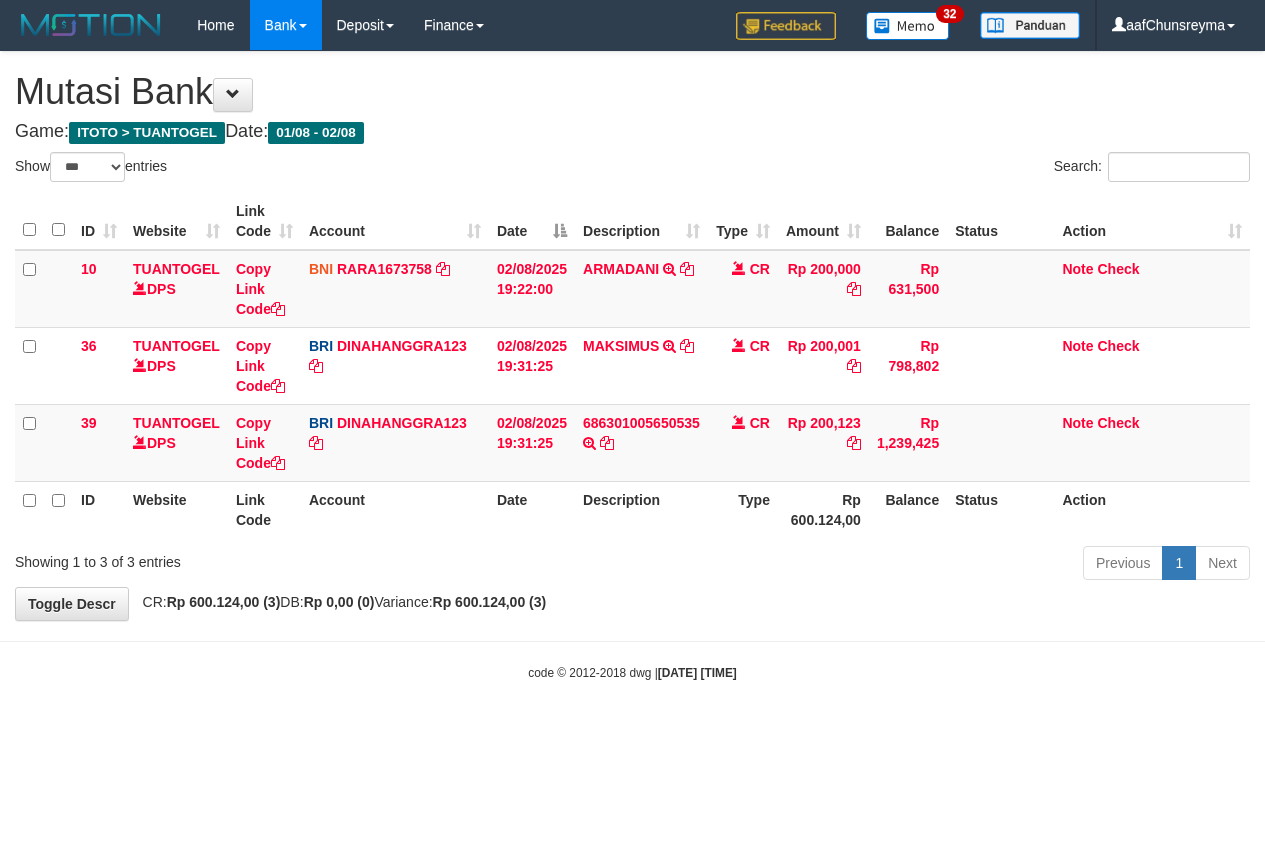 select on "***" 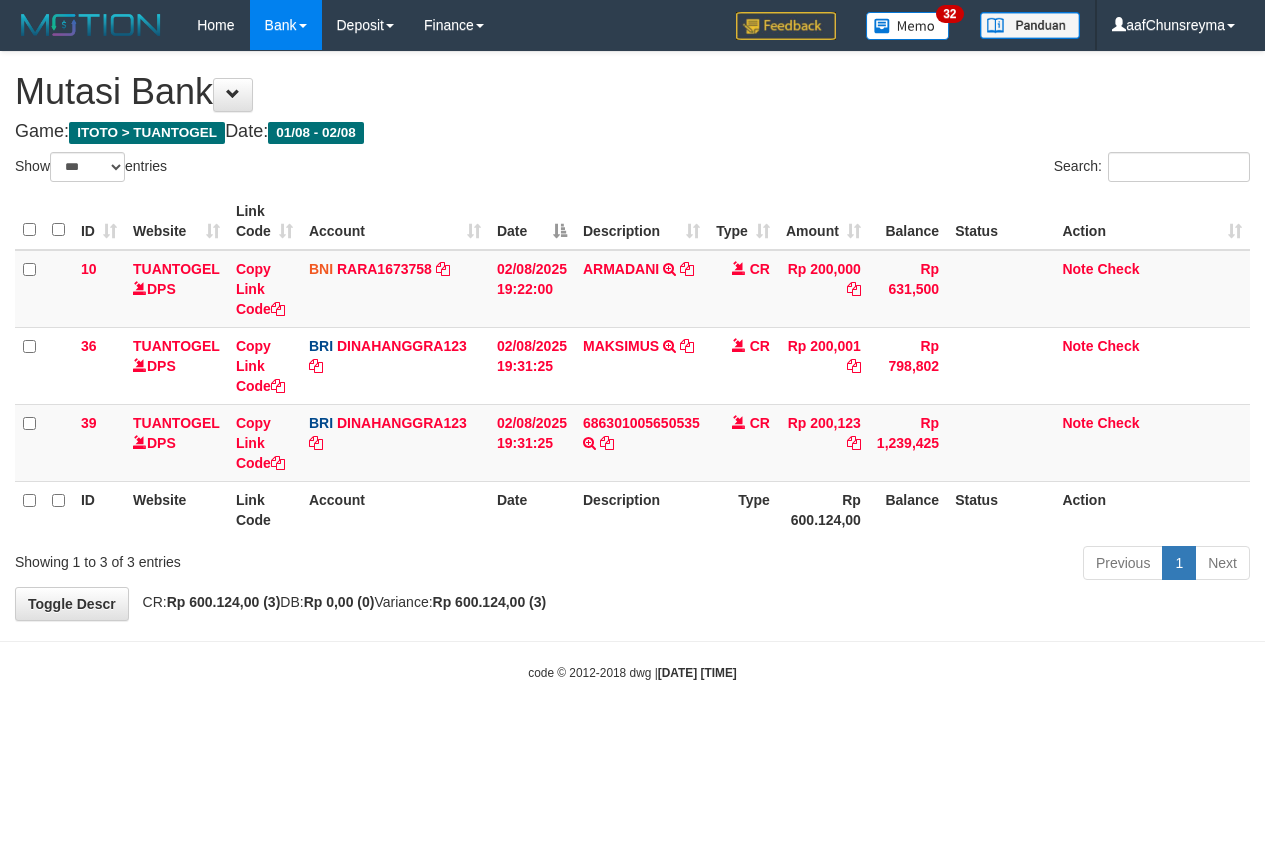 scroll, scrollTop: 0, scrollLeft: 0, axis: both 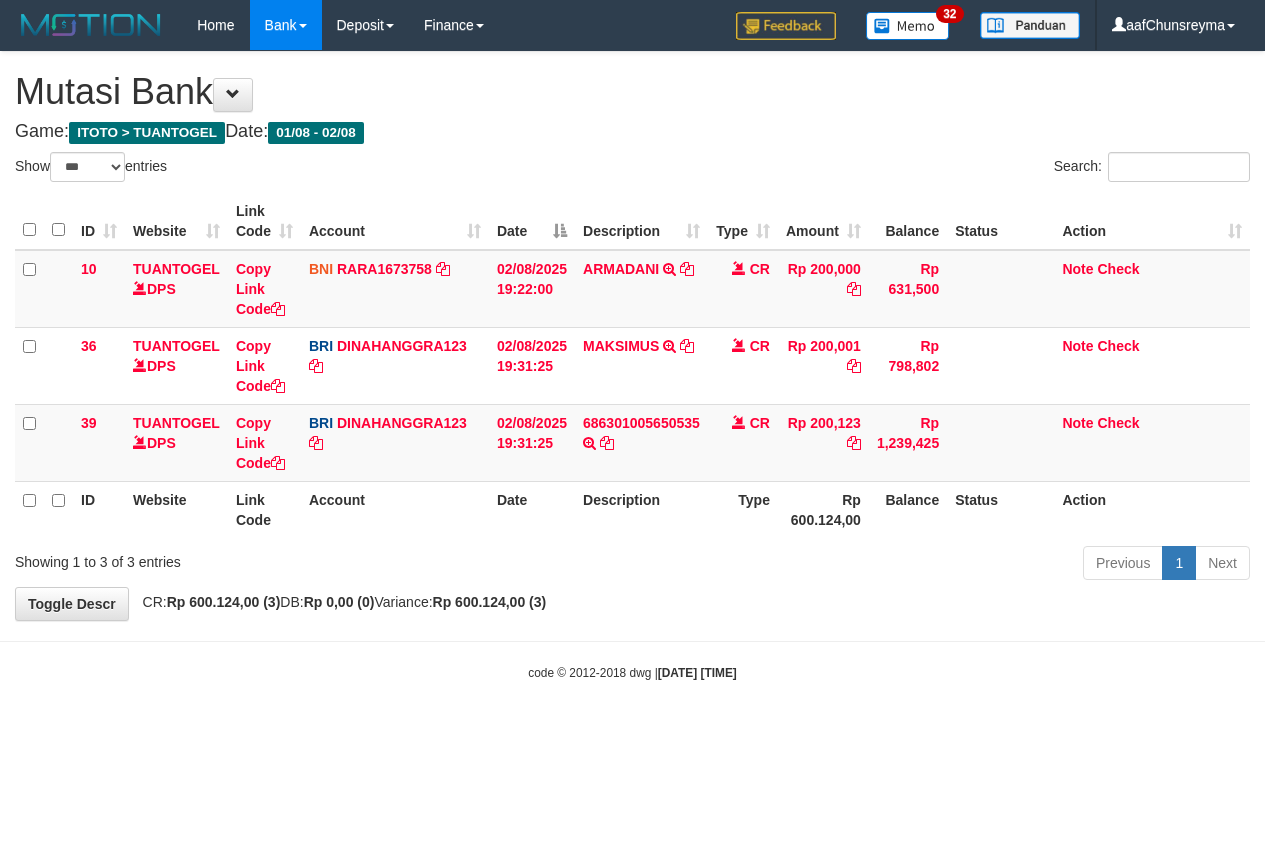select on "***" 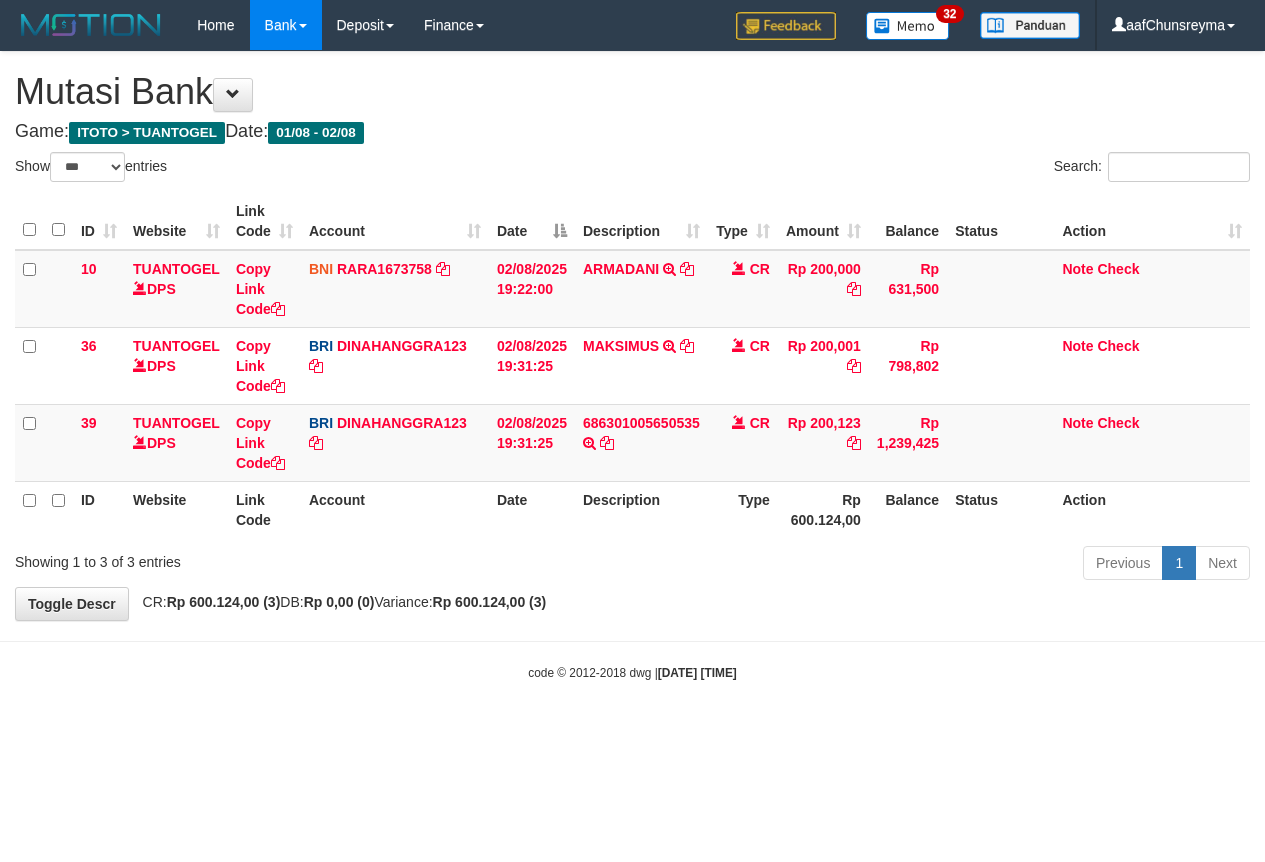 scroll, scrollTop: 0, scrollLeft: 0, axis: both 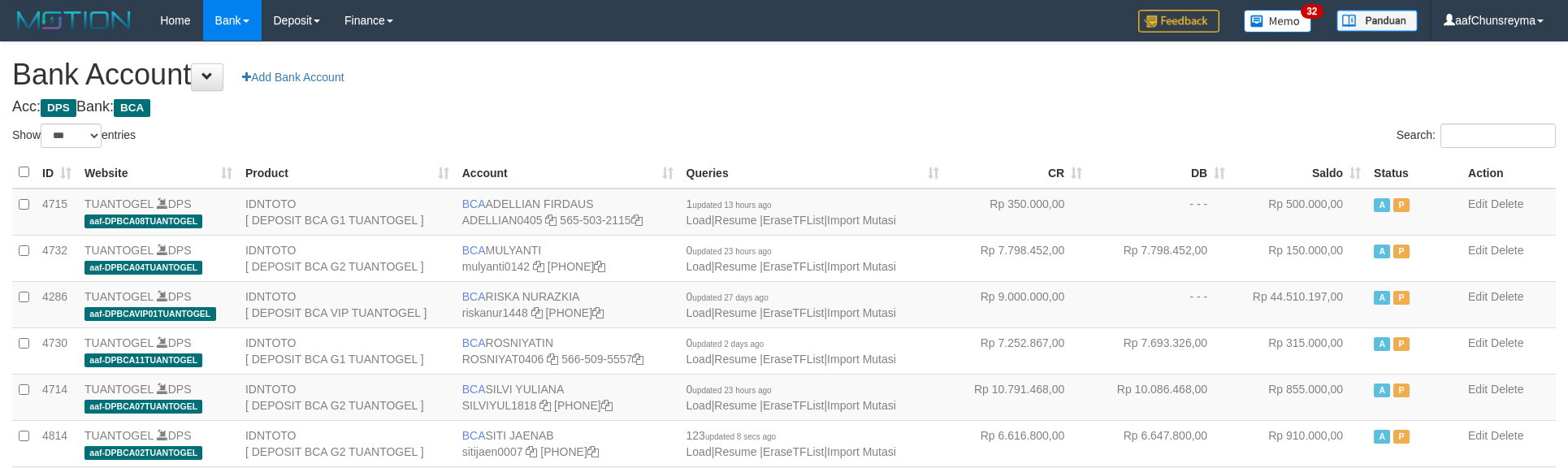 select on "***" 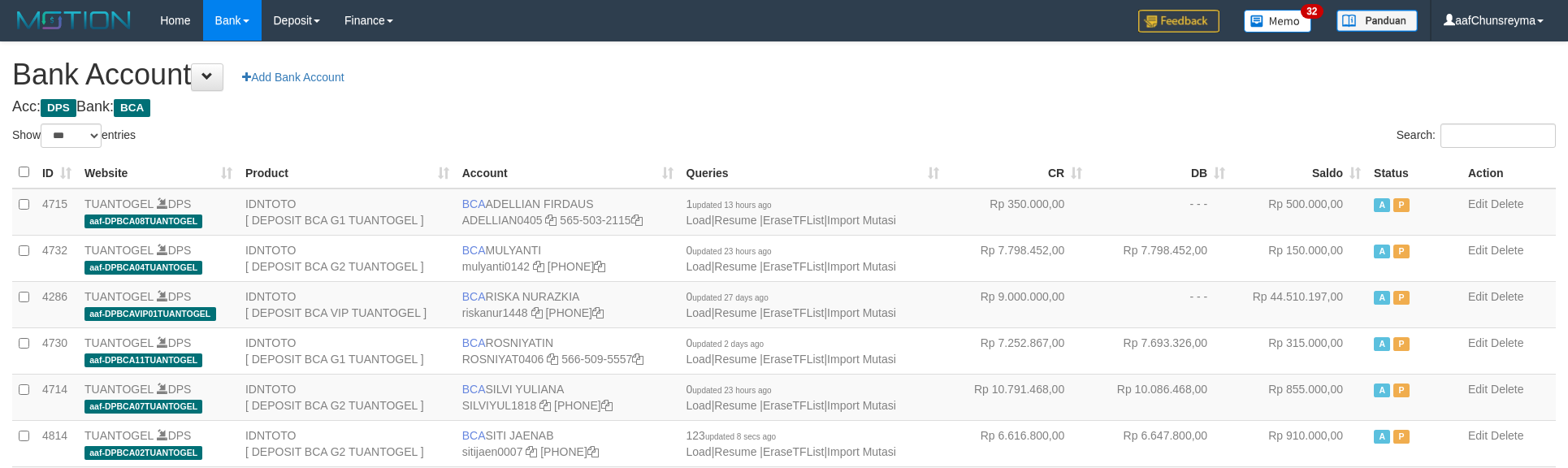 scroll, scrollTop: 346, scrollLeft: 0, axis: vertical 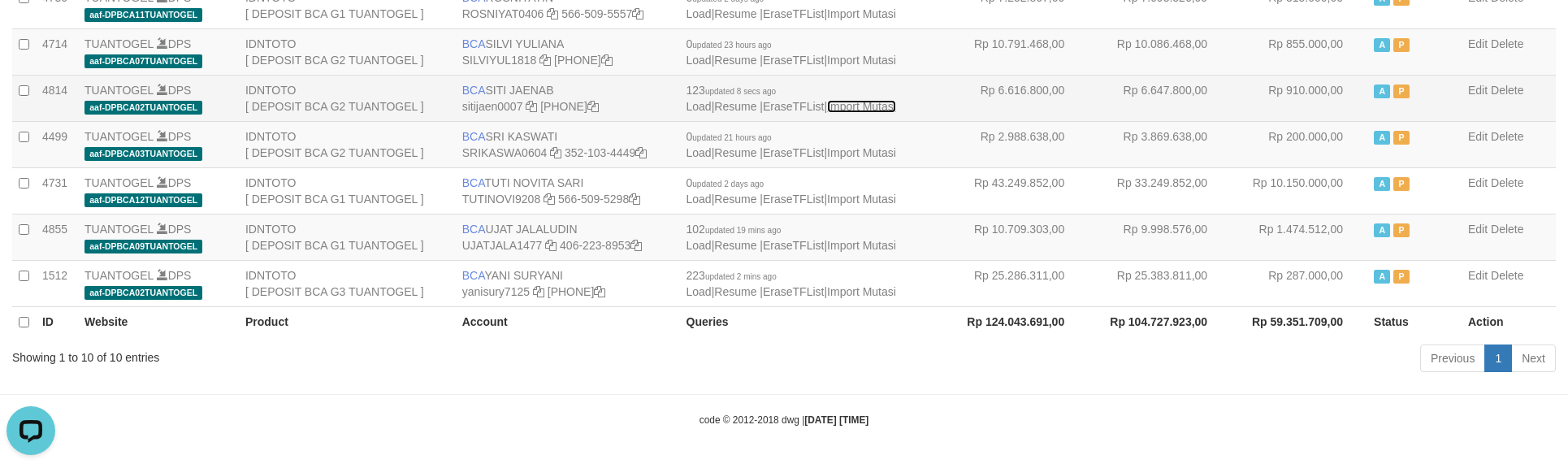 click on "Import Mutasi" at bounding box center [861, 106] 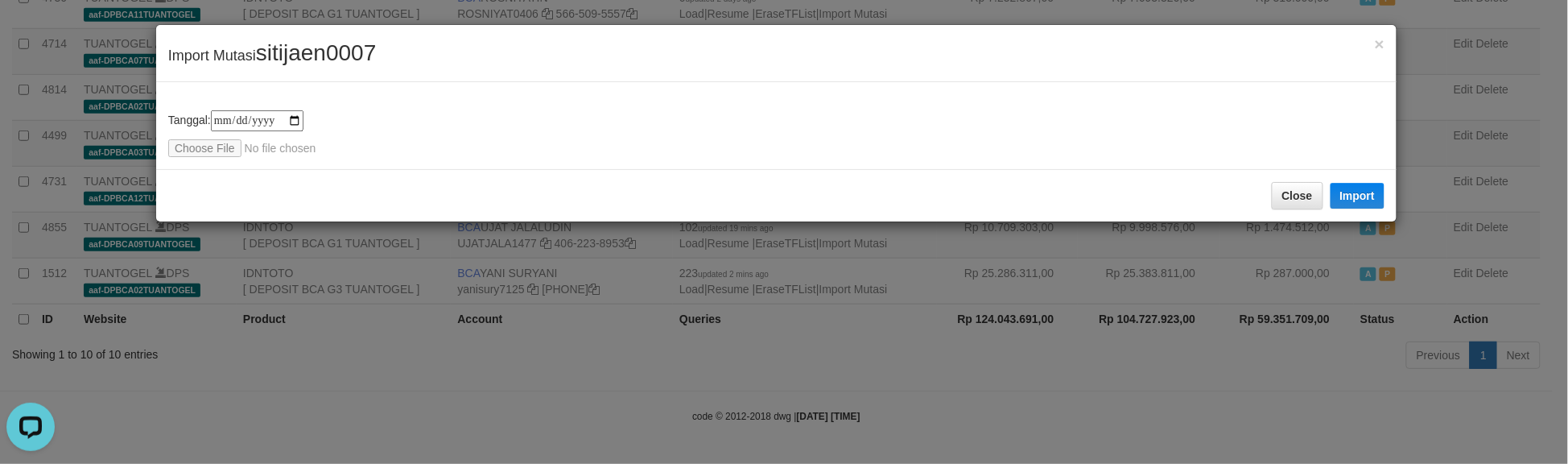 type on "**********" 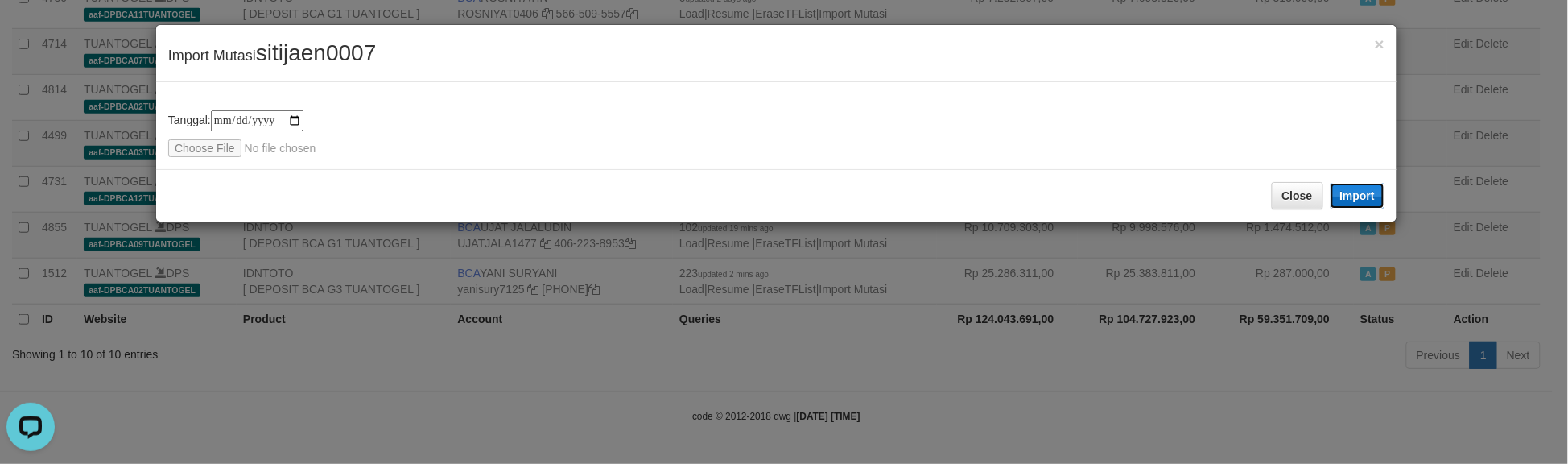 click on "Import" at bounding box center [1358, 196] 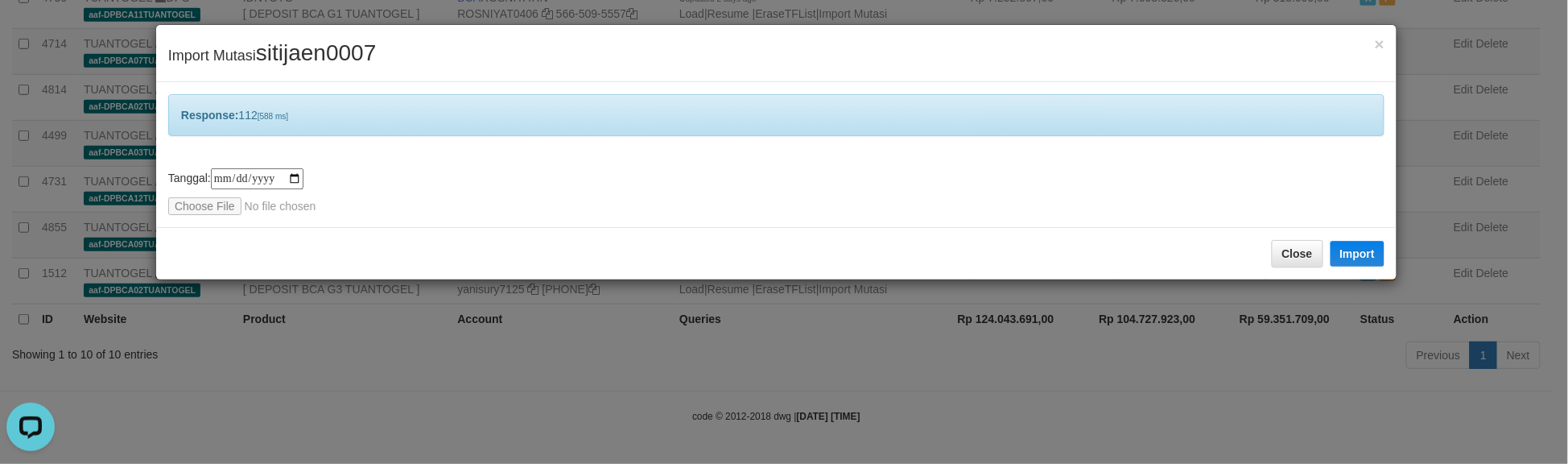 click on "**********" at bounding box center [776, 192] 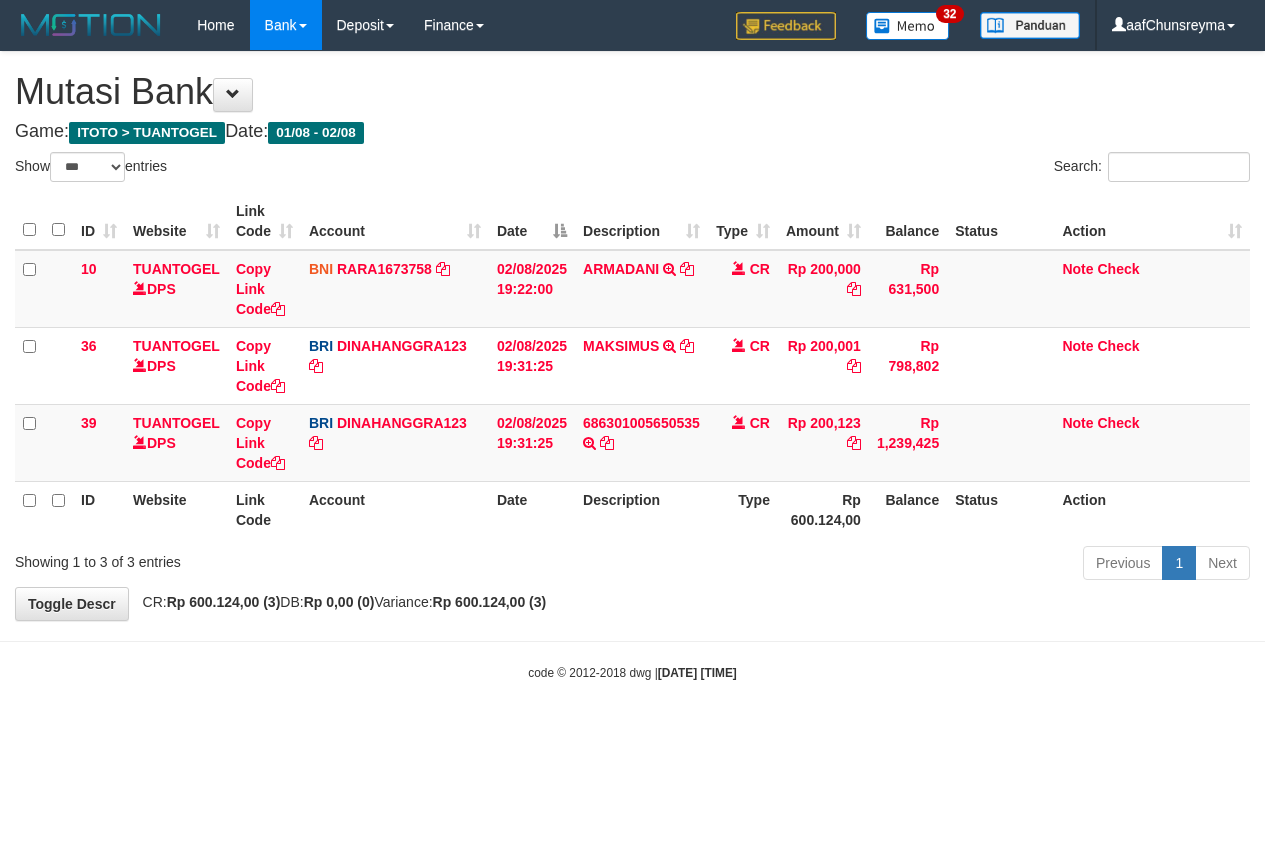 select on "***" 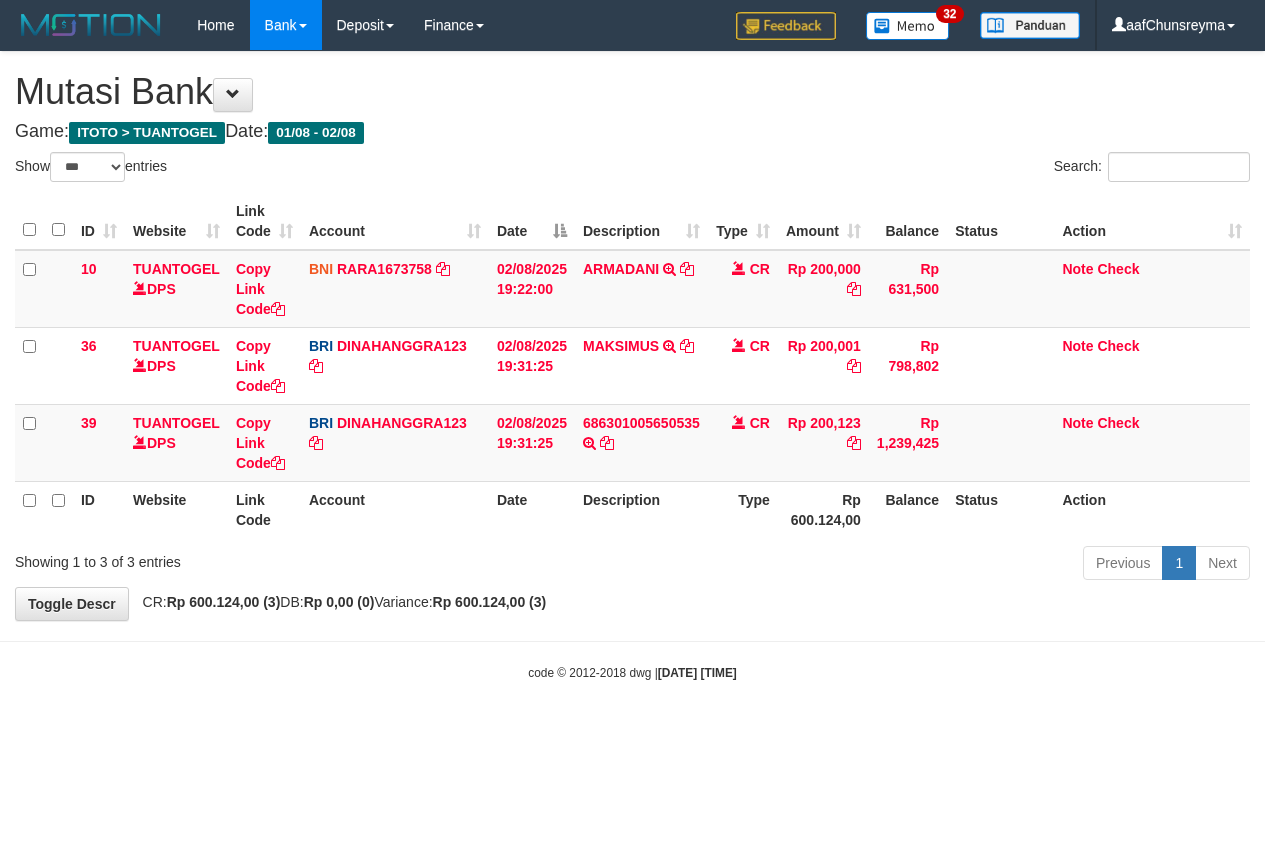 scroll, scrollTop: 0, scrollLeft: 0, axis: both 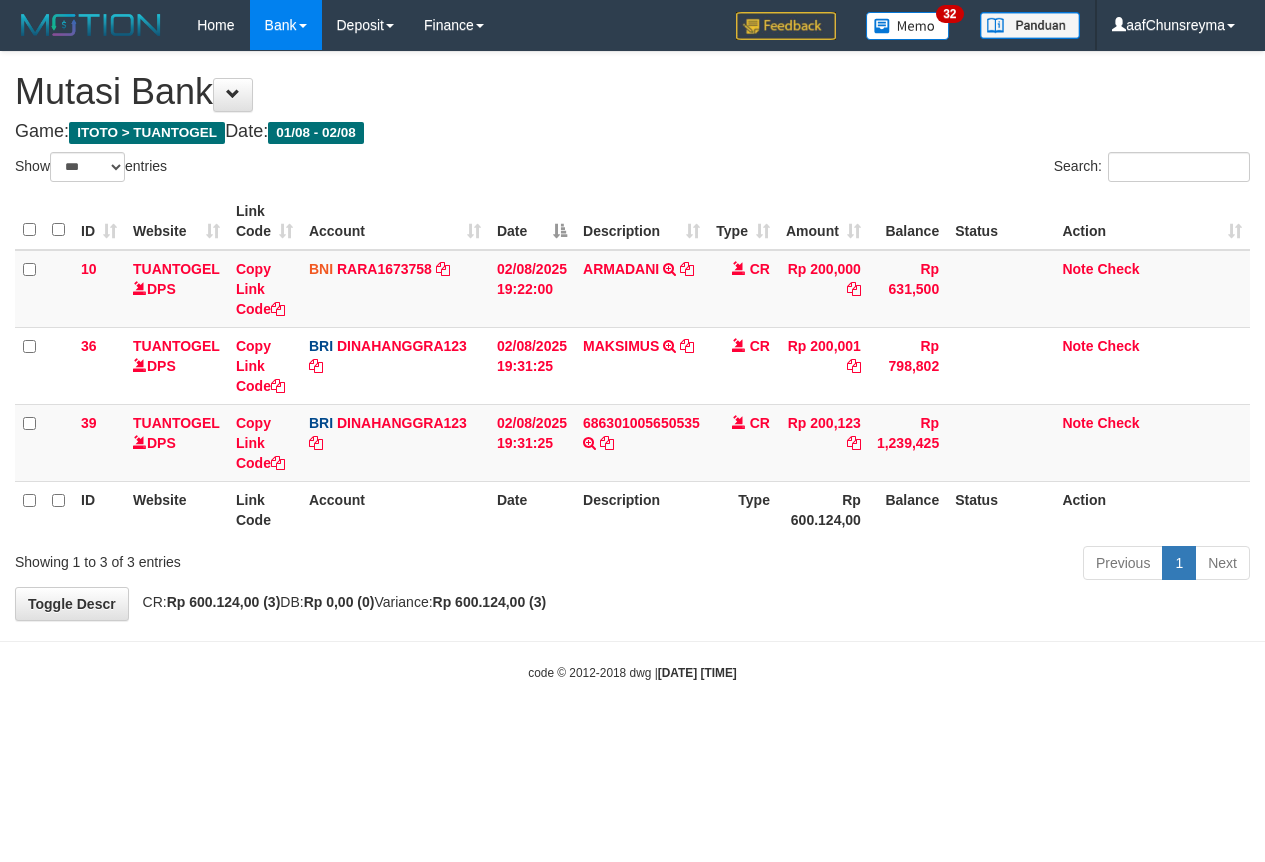select on "***" 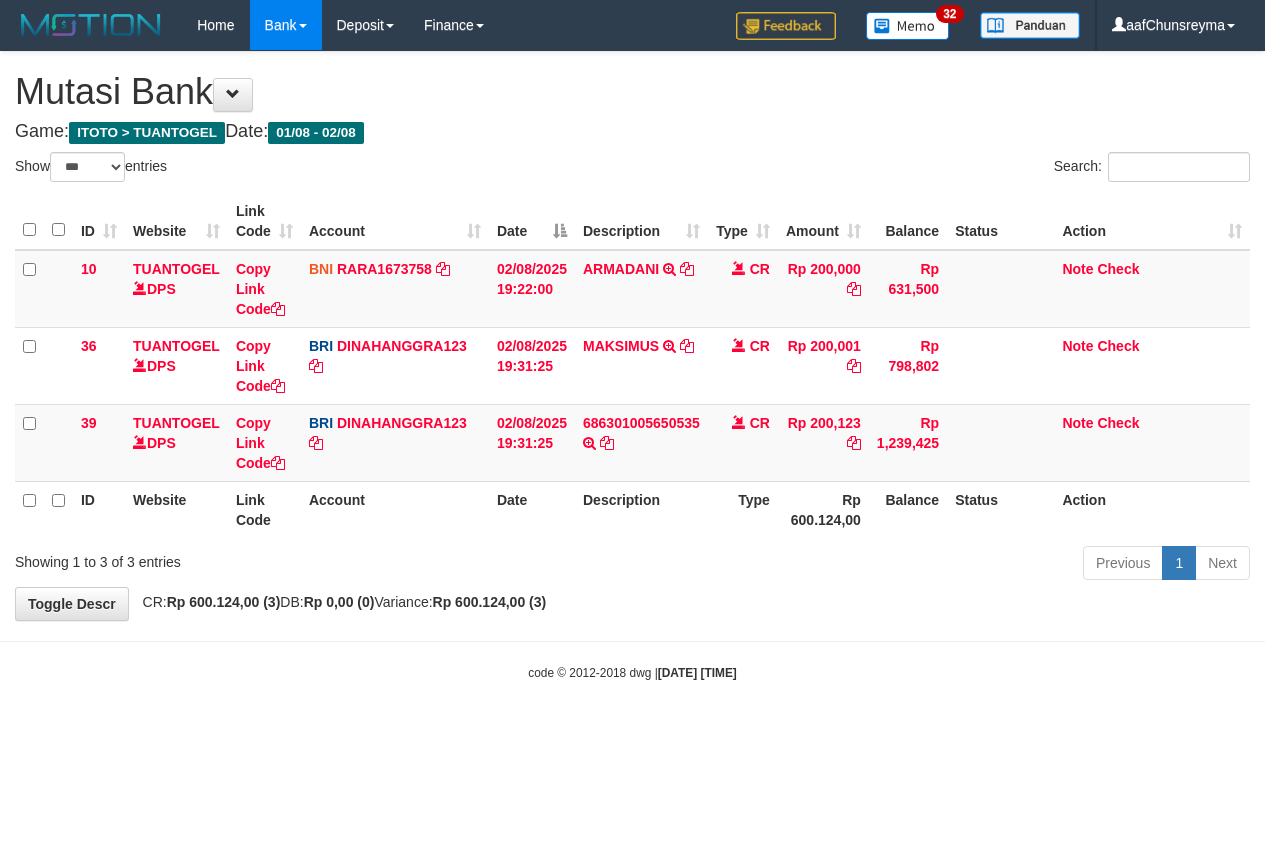 scroll, scrollTop: 0, scrollLeft: 0, axis: both 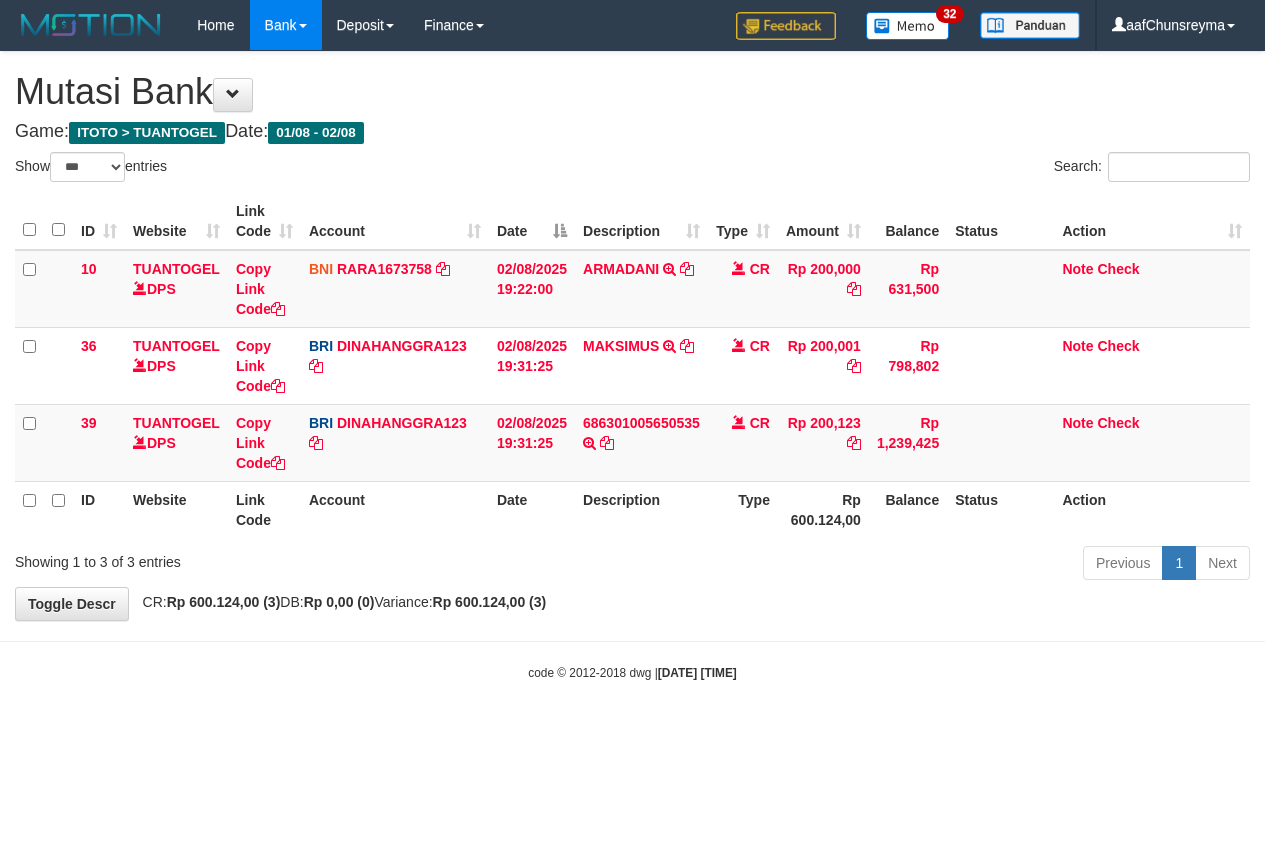select on "***" 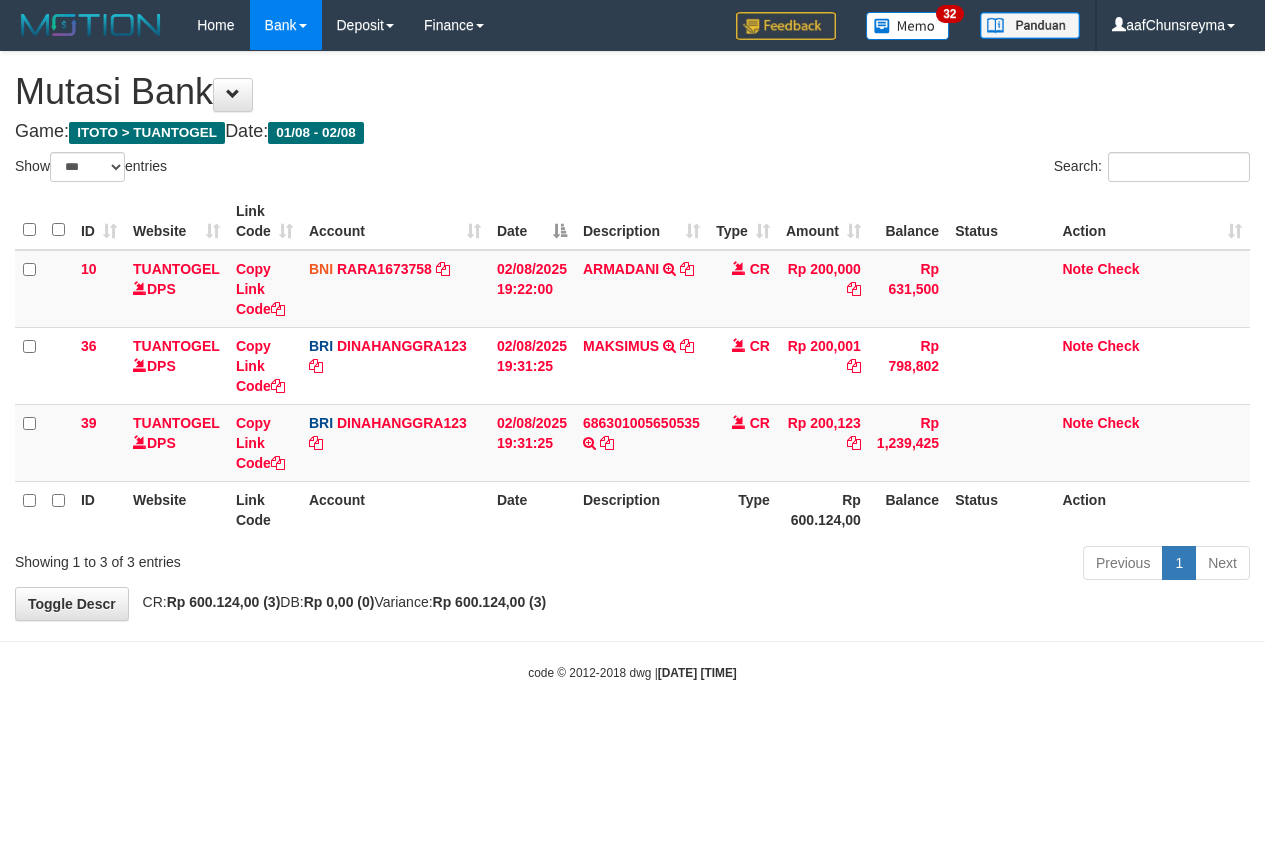scroll, scrollTop: 0, scrollLeft: 0, axis: both 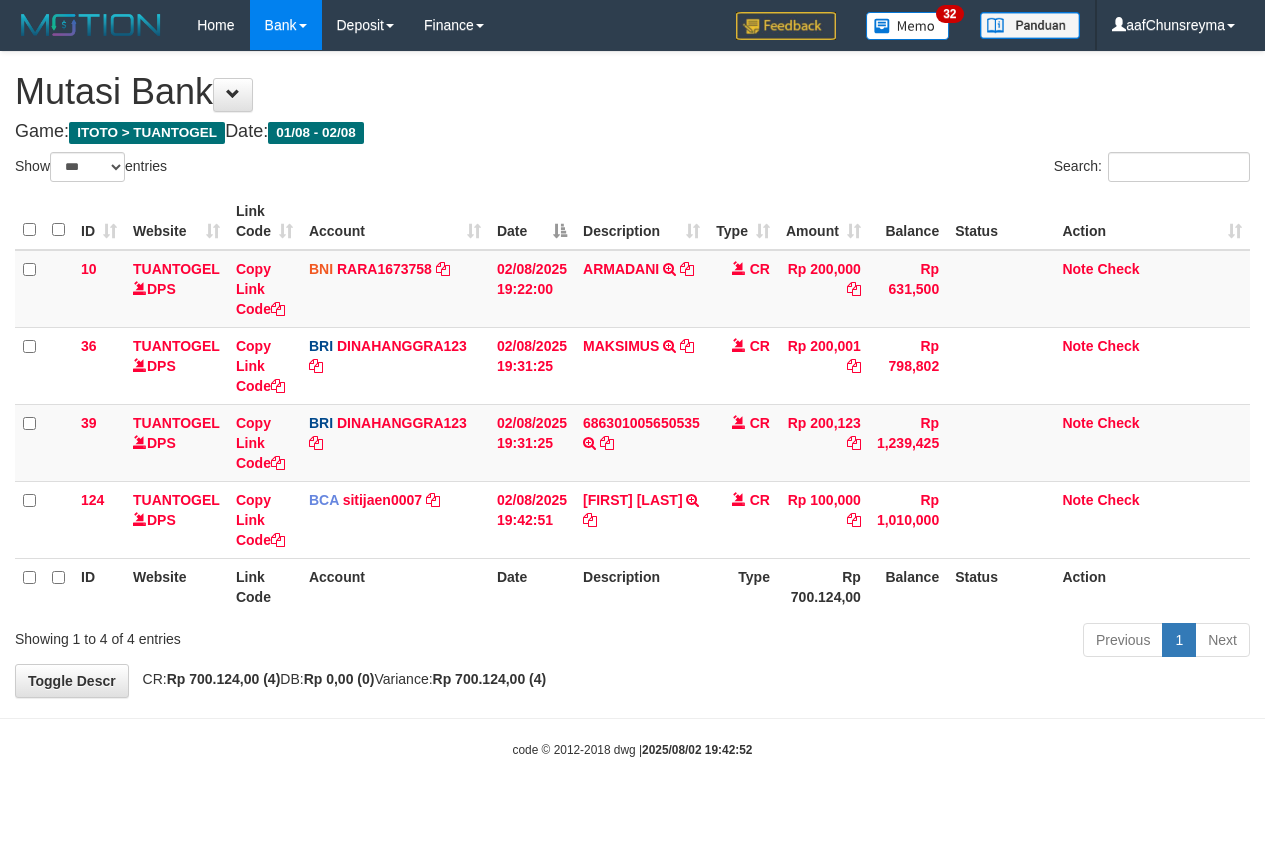 select on "***" 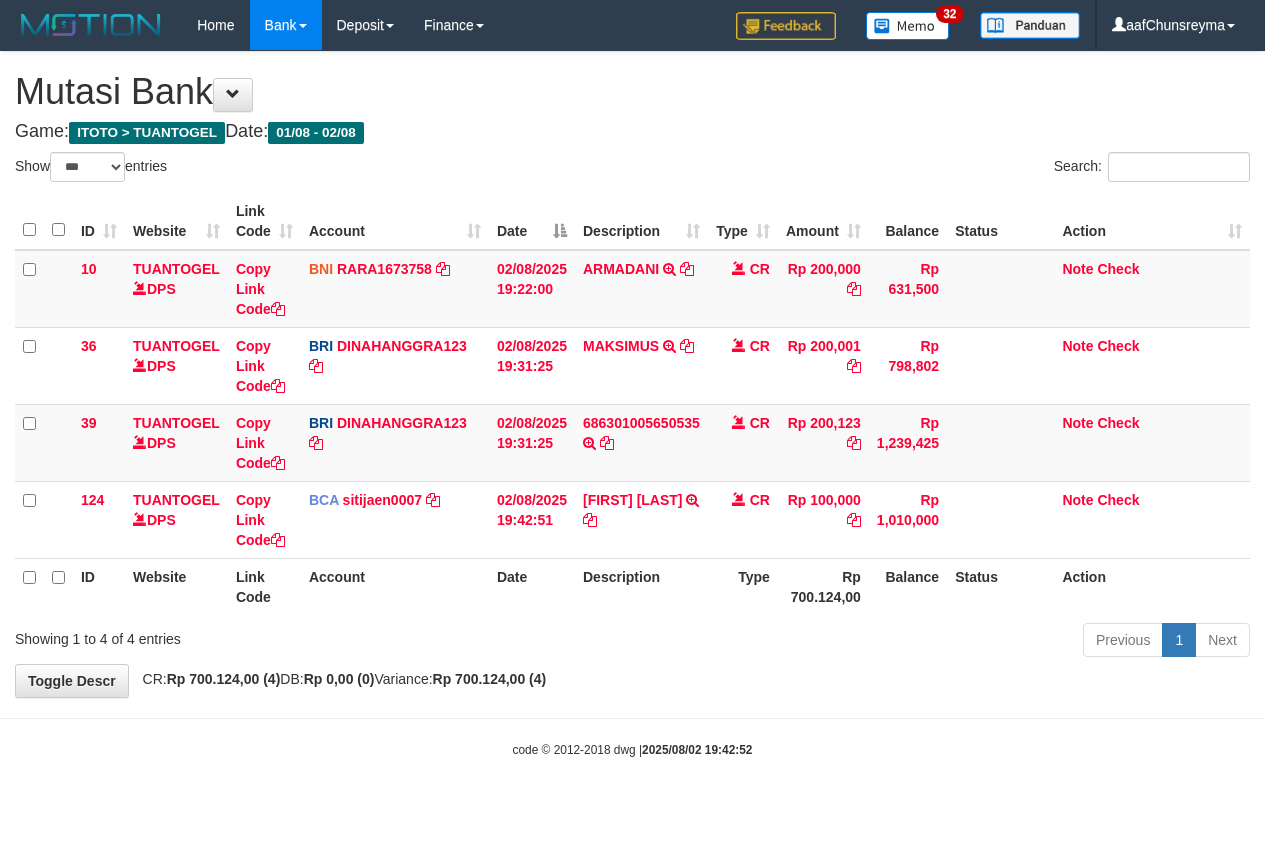 scroll, scrollTop: 0, scrollLeft: 0, axis: both 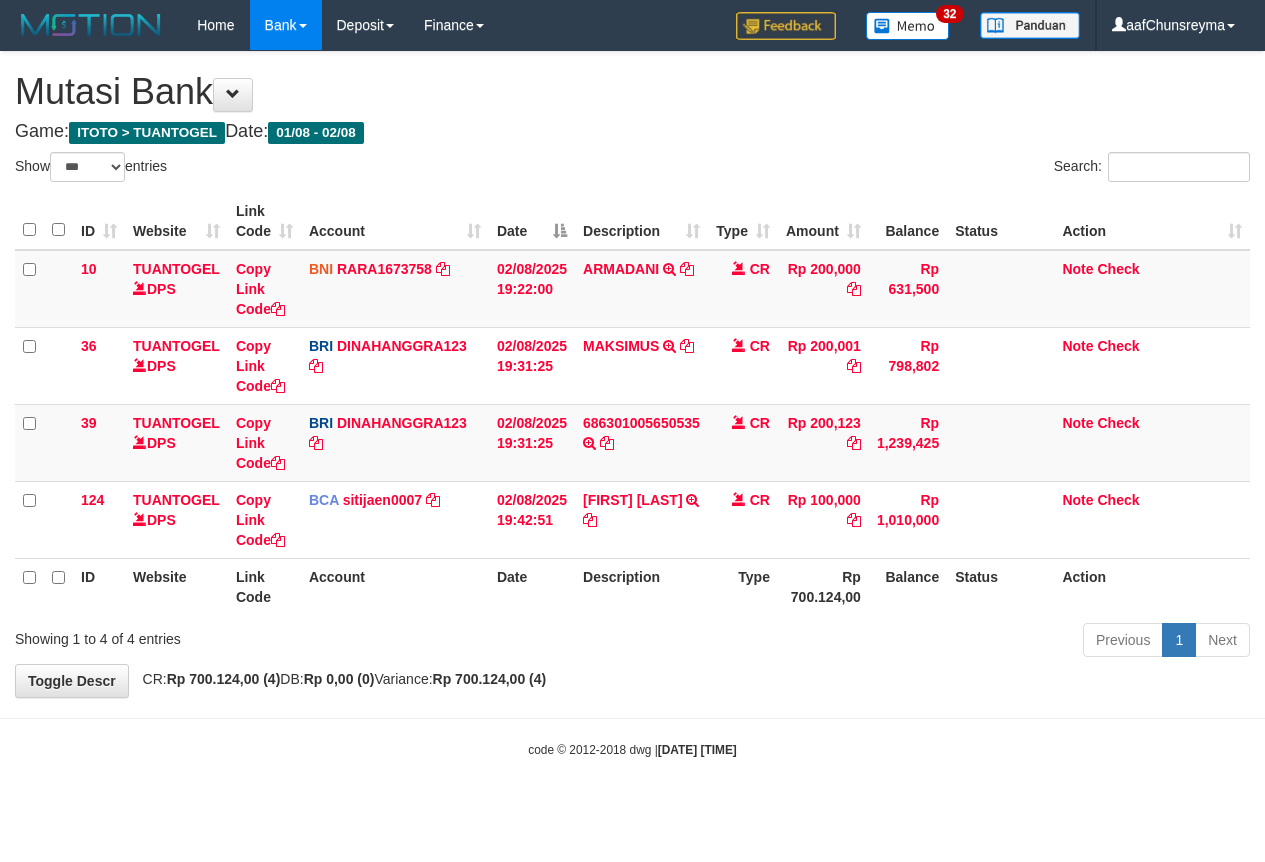 select on "***" 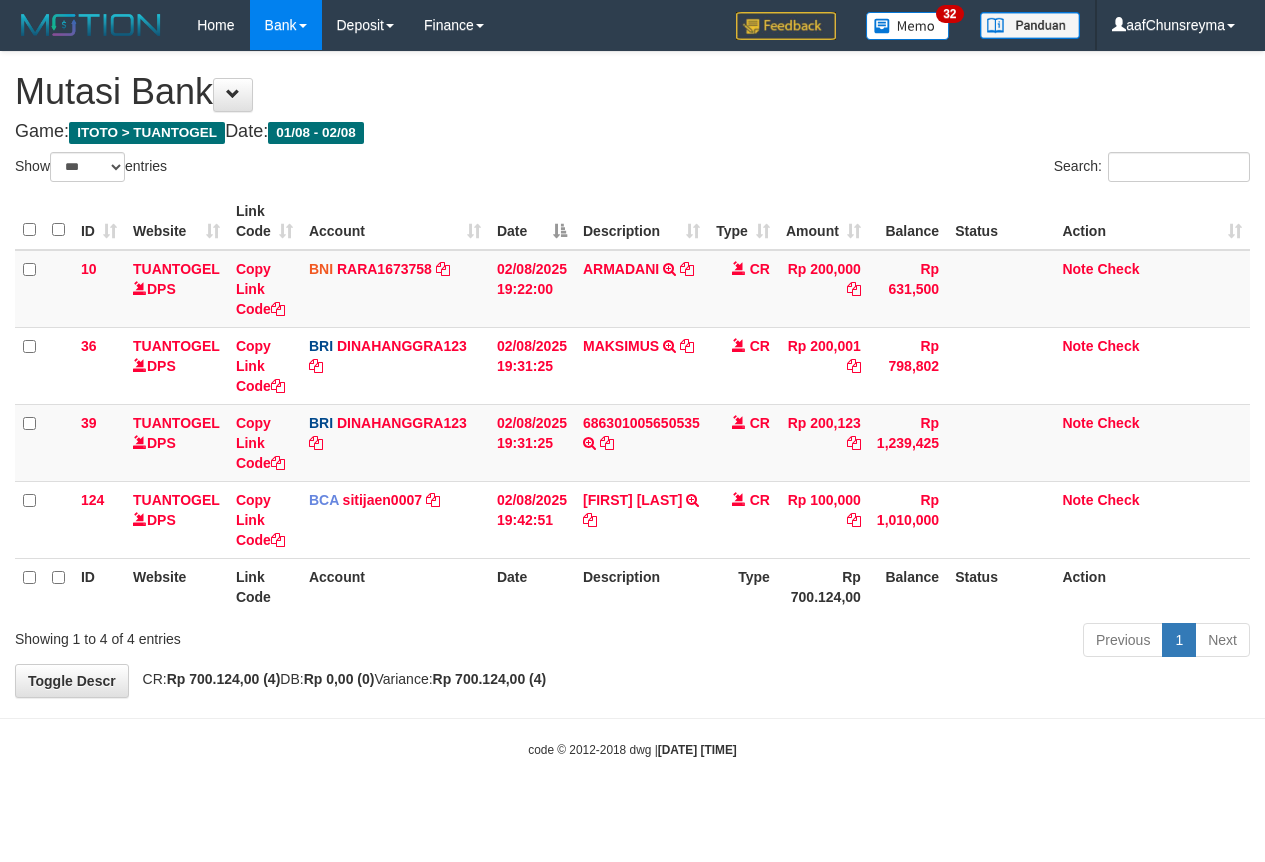 scroll, scrollTop: 0, scrollLeft: 0, axis: both 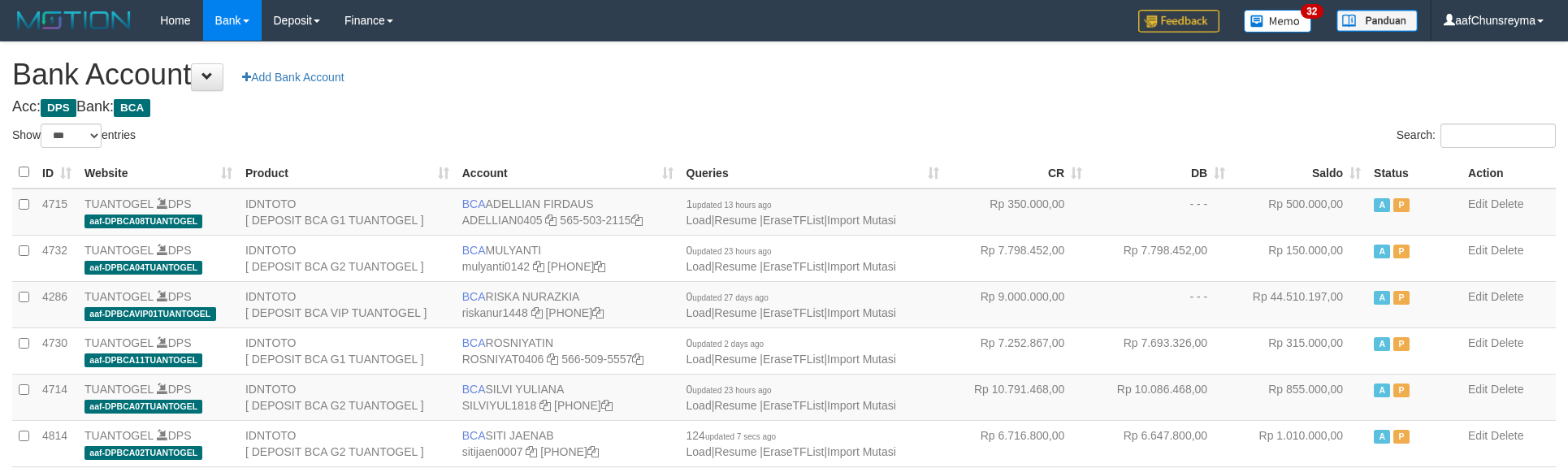 select on "***" 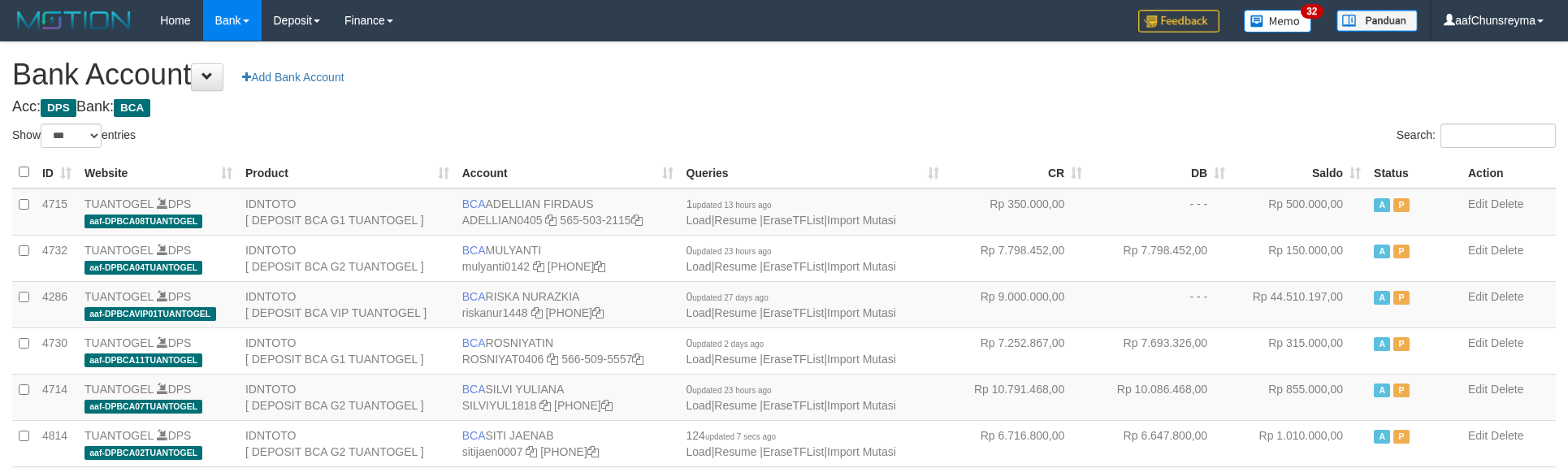 scroll, scrollTop: 346, scrollLeft: 0, axis: vertical 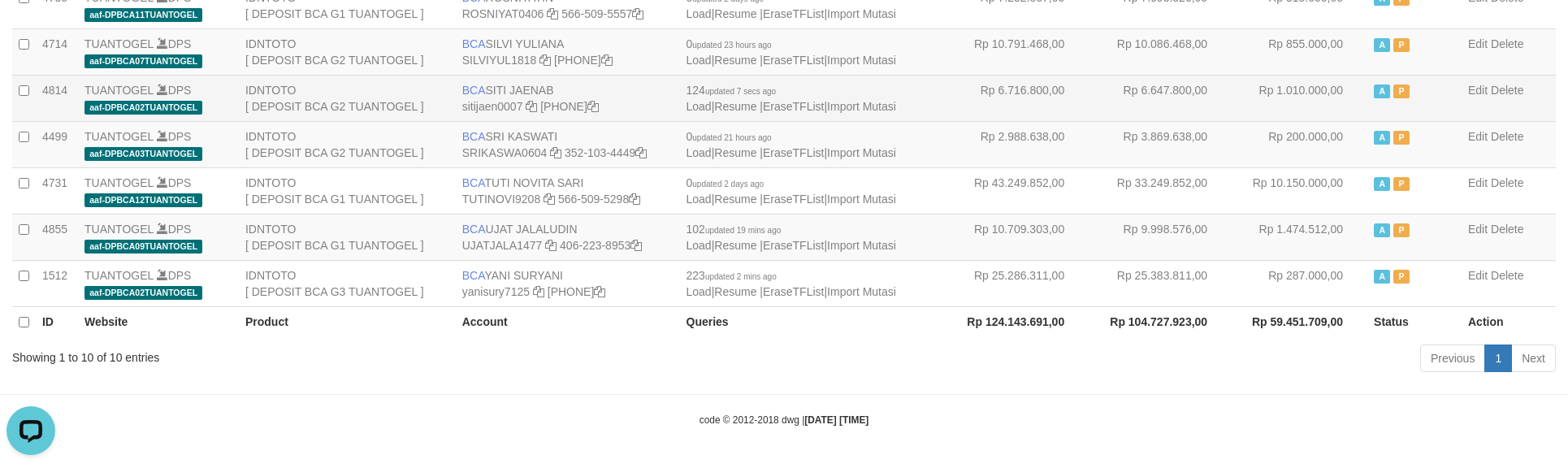 drag, startPoint x: 489, startPoint y: 85, endPoint x: 578, endPoint y: 95, distance: 89.56004 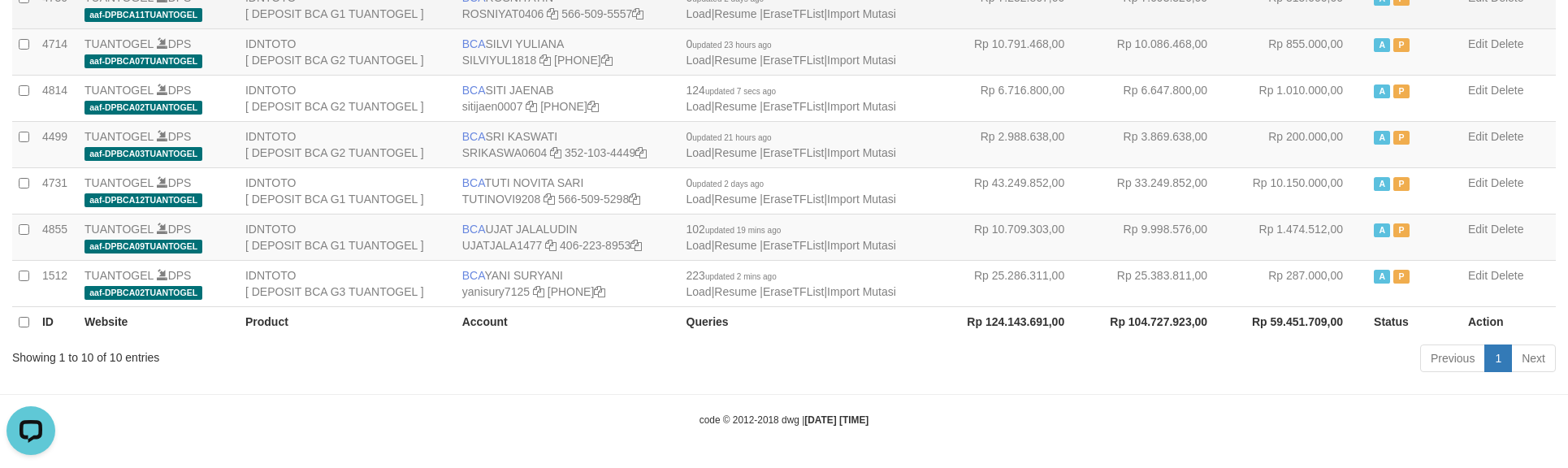 copy on "SITI JAENAB" 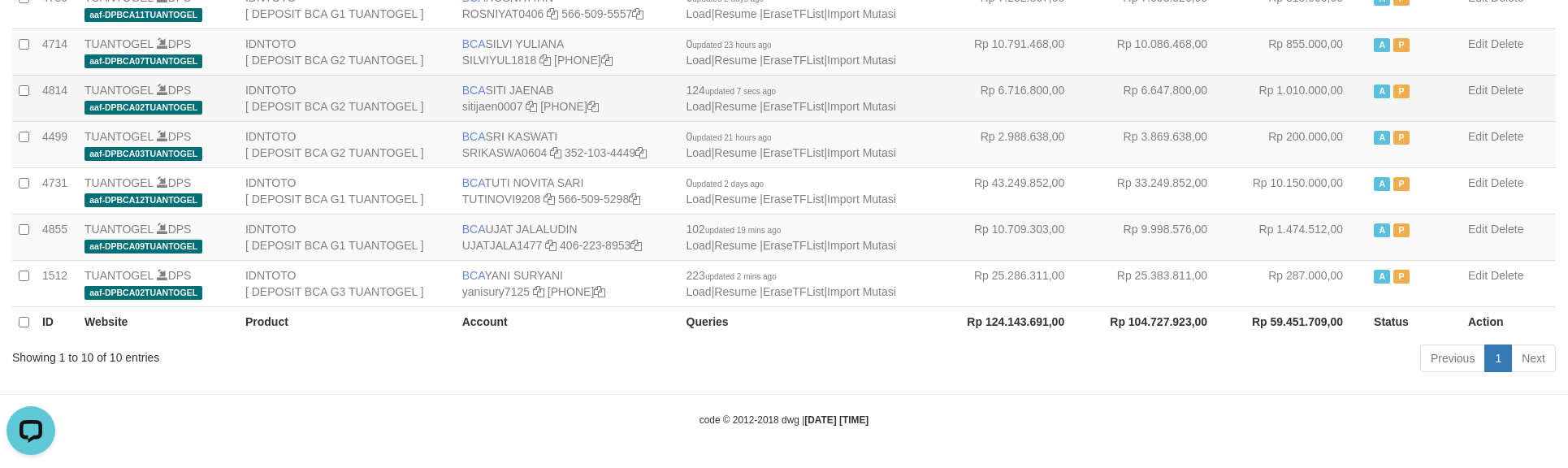 click on "BCA
SITI JAENAB
sitijaen0007
737-074-8351" at bounding box center (568, 98) 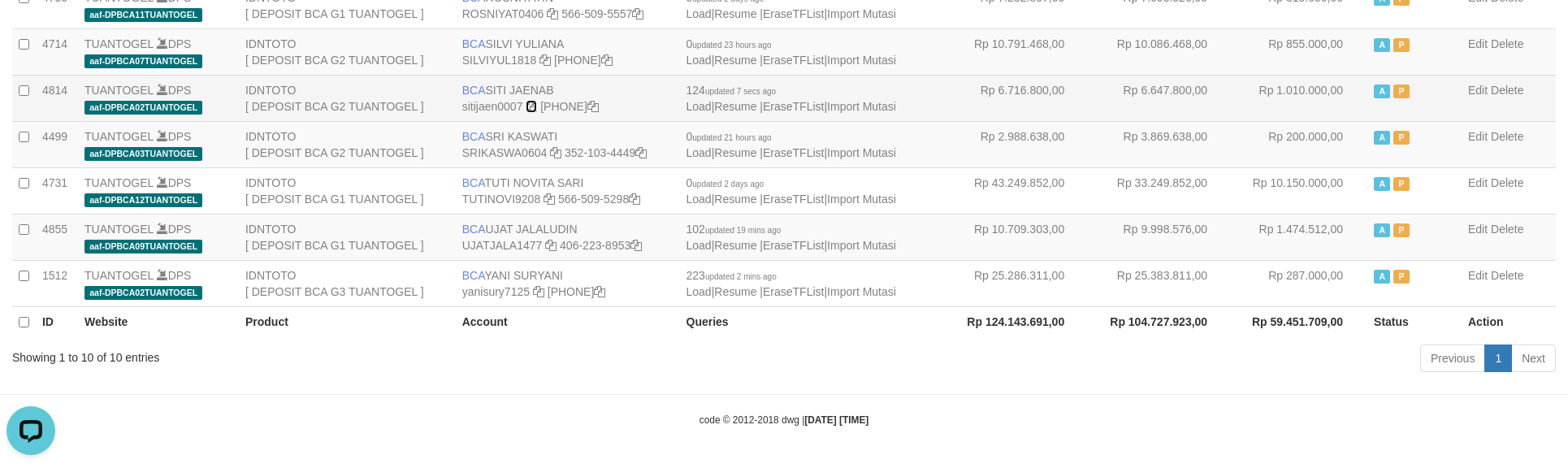 click at bounding box center (531, 106) 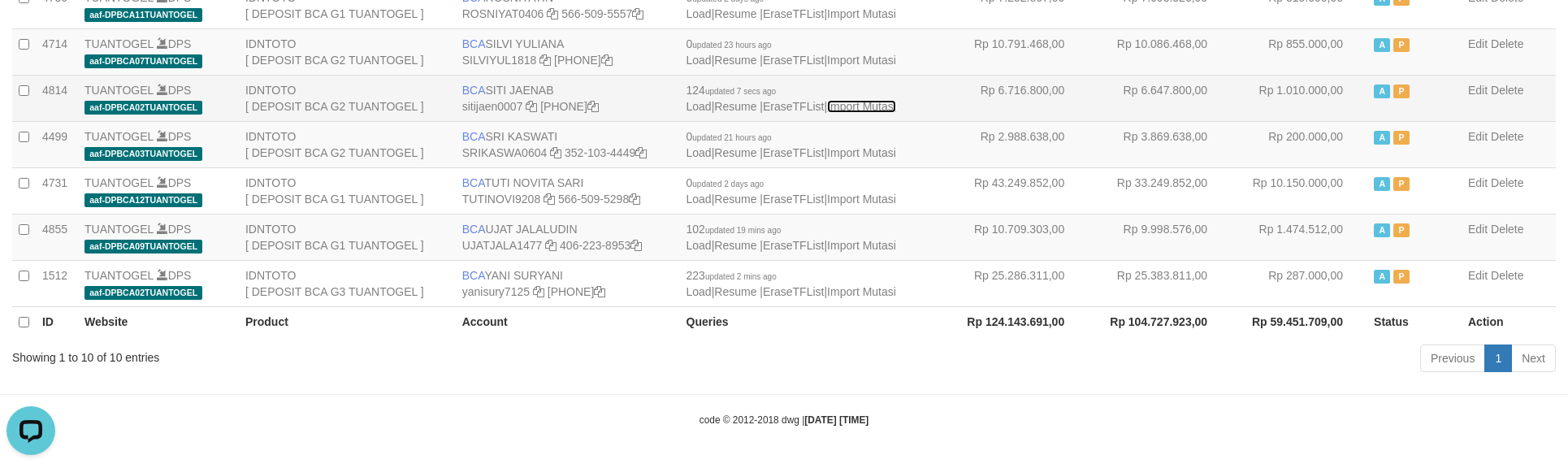 click on "Import Mutasi" at bounding box center (861, 106) 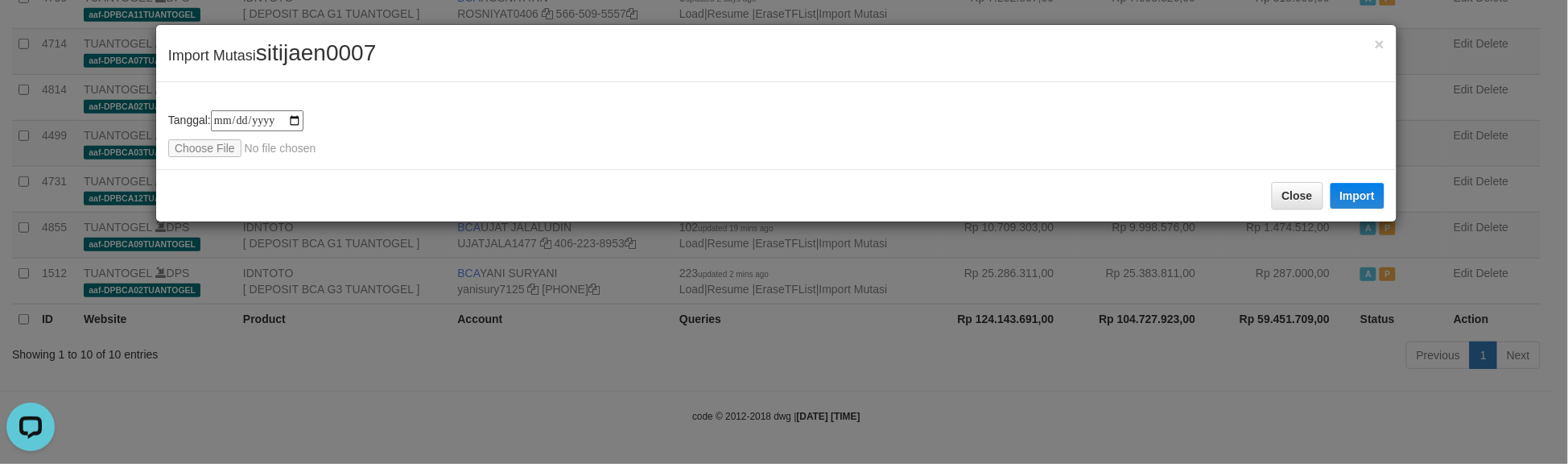 type on "**********" 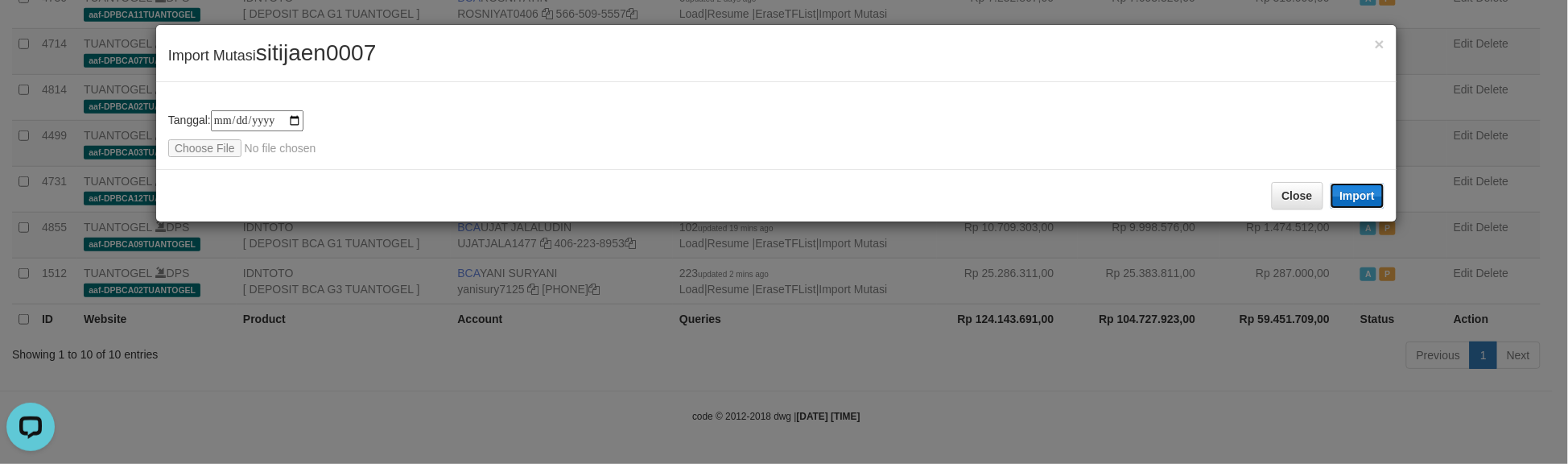 click on "Import" at bounding box center (1358, 196) 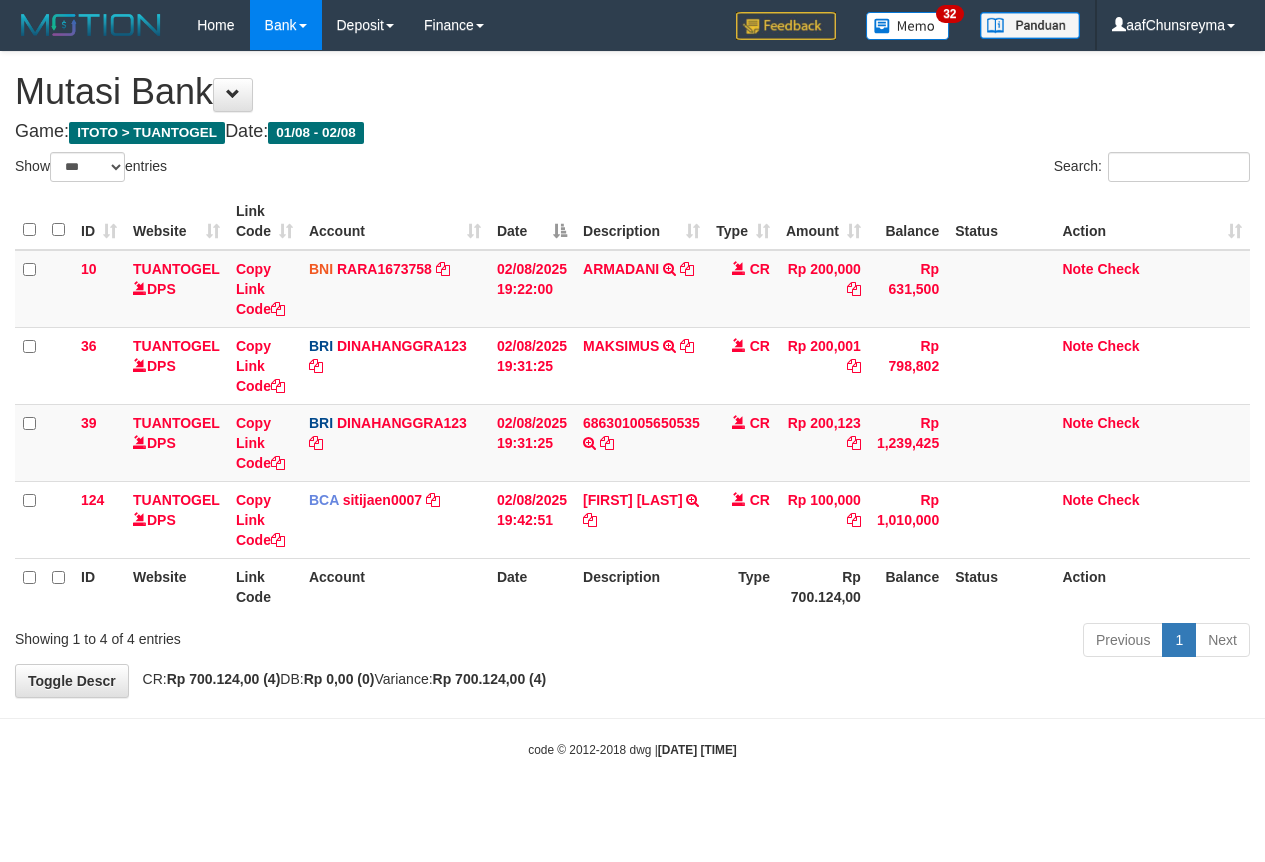 select on "***" 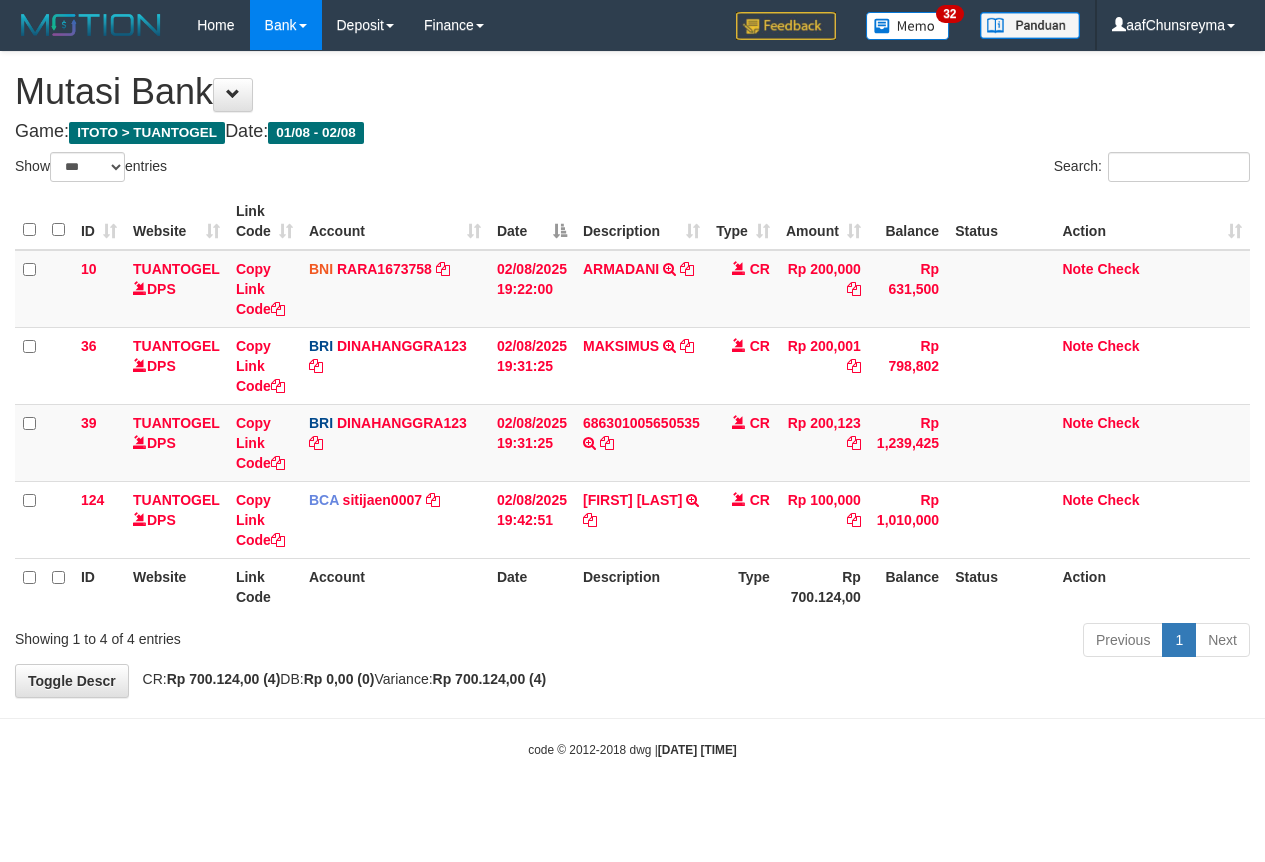 scroll, scrollTop: 0, scrollLeft: 0, axis: both 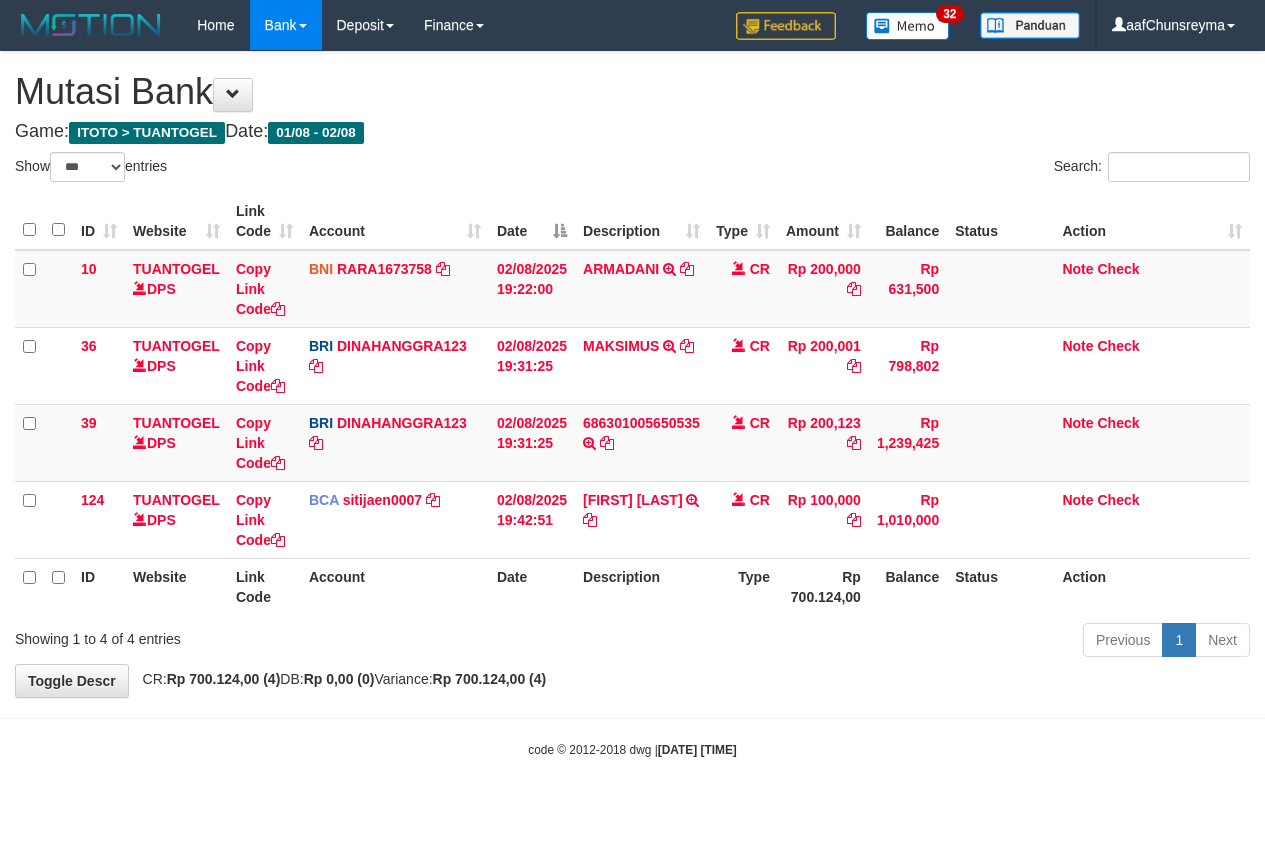 select on "***" 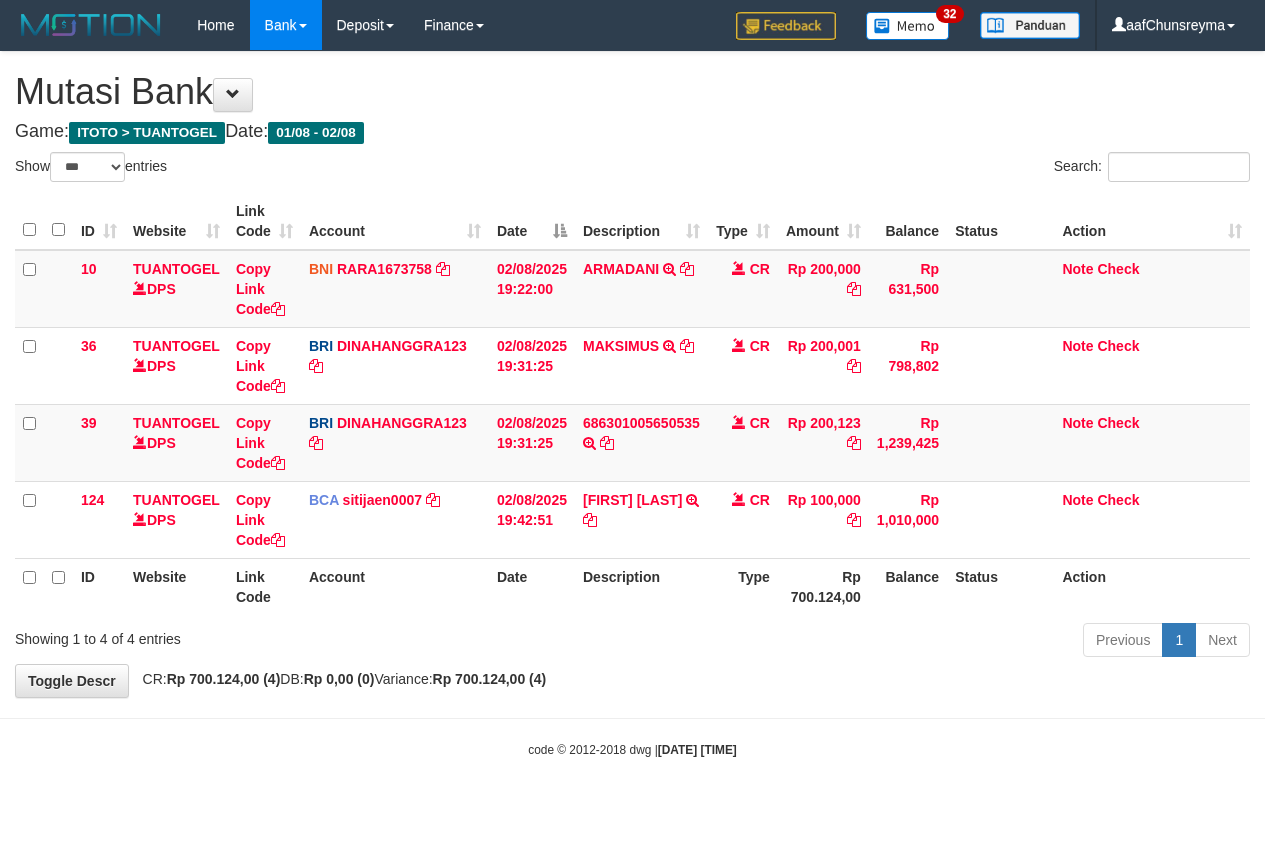 scroll, scrollTop: 0, scrollLeft: 0, axis: both 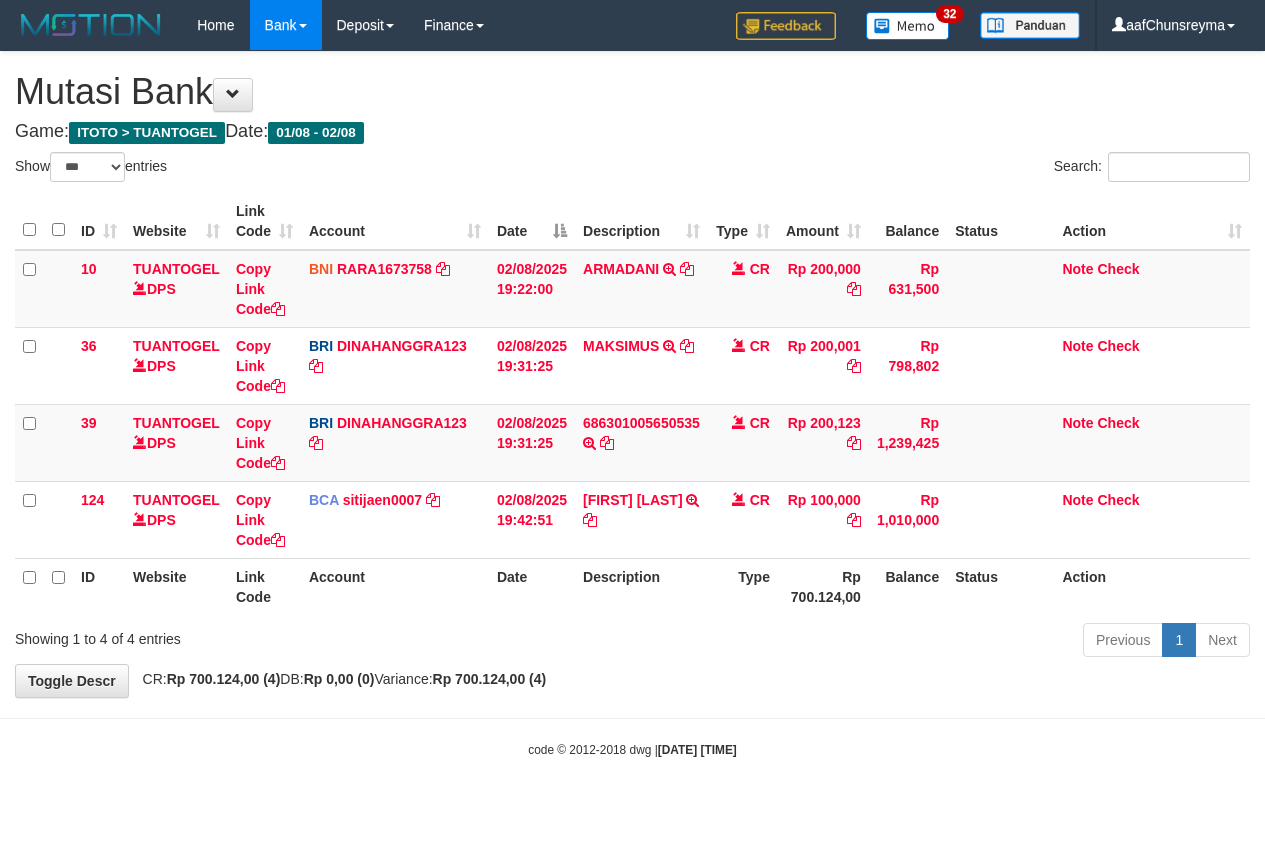 select on "***" 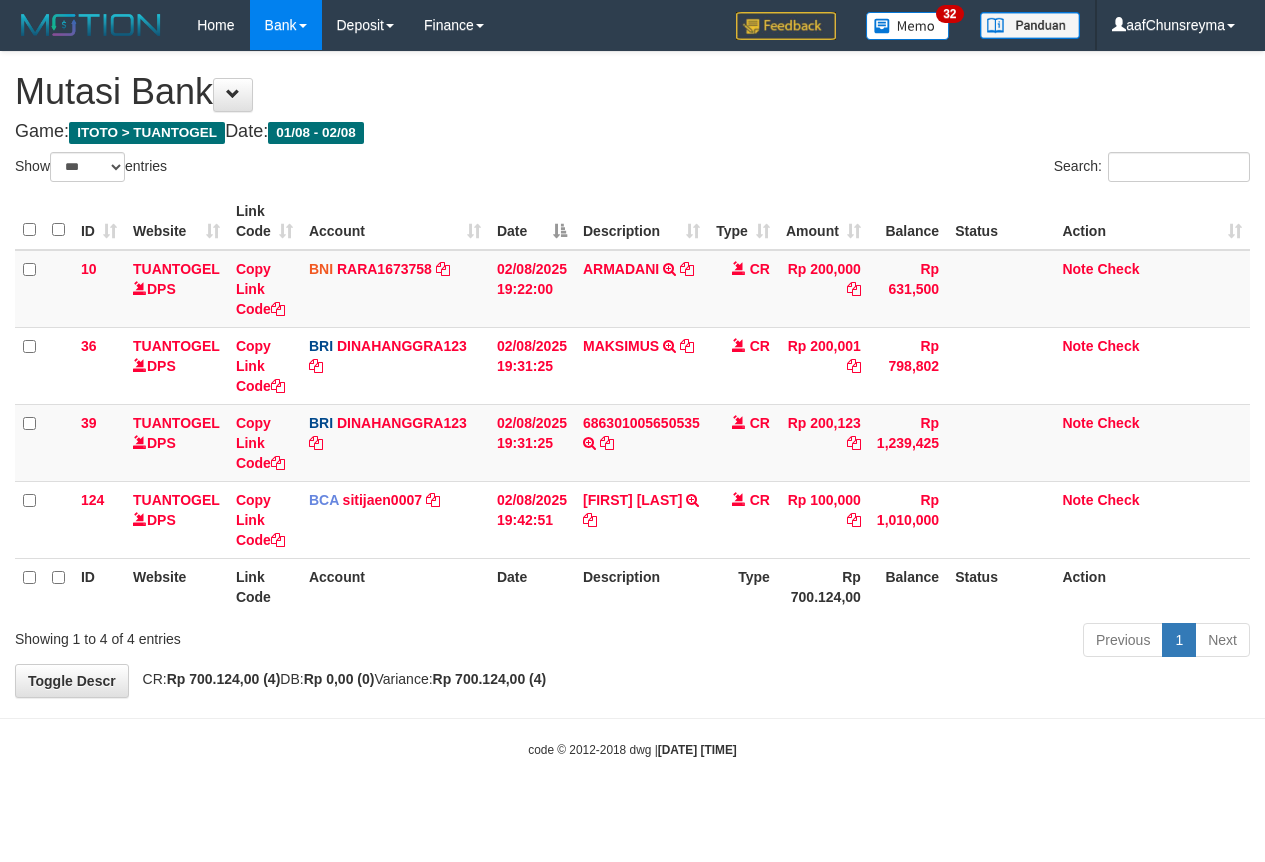 scroll, scrollTop: 0, scrollLeft: 0, axis: both 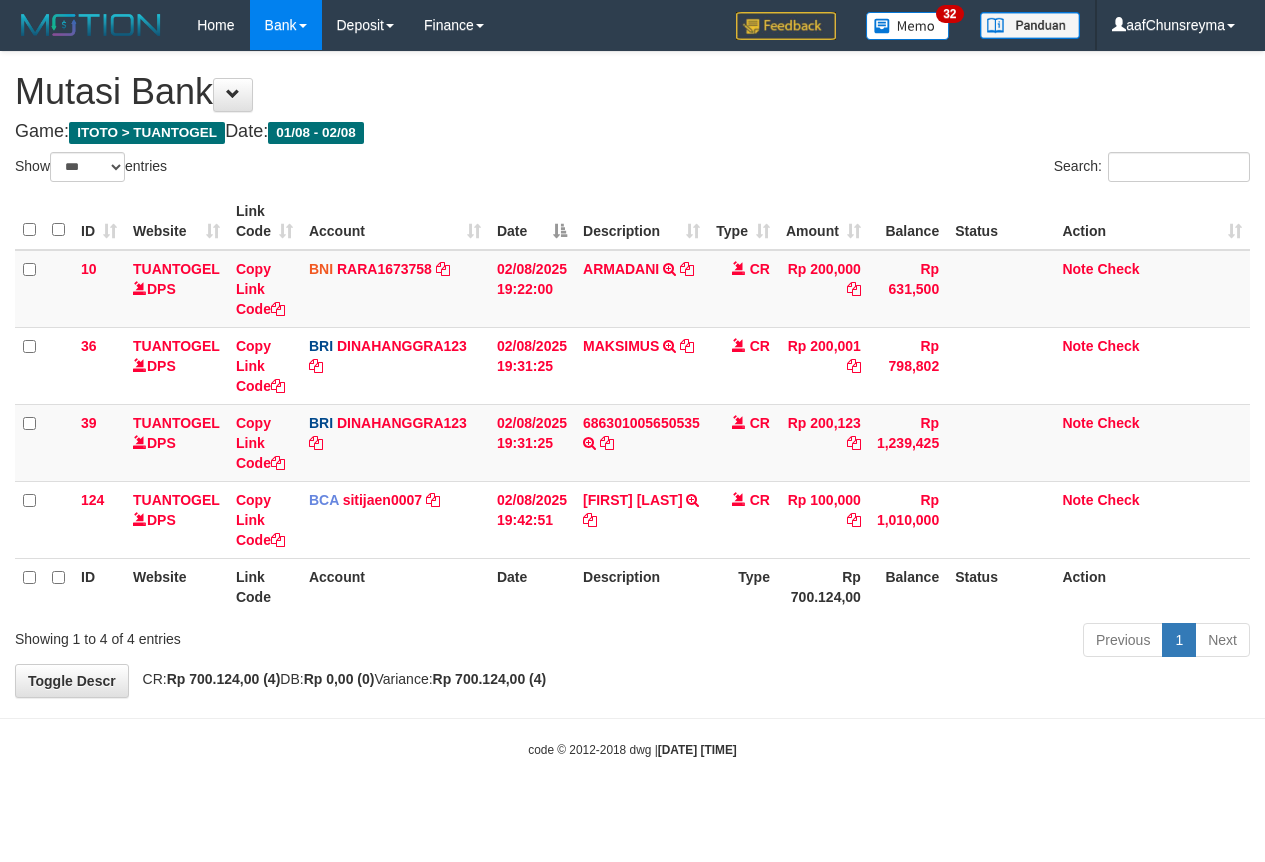 select on "***" 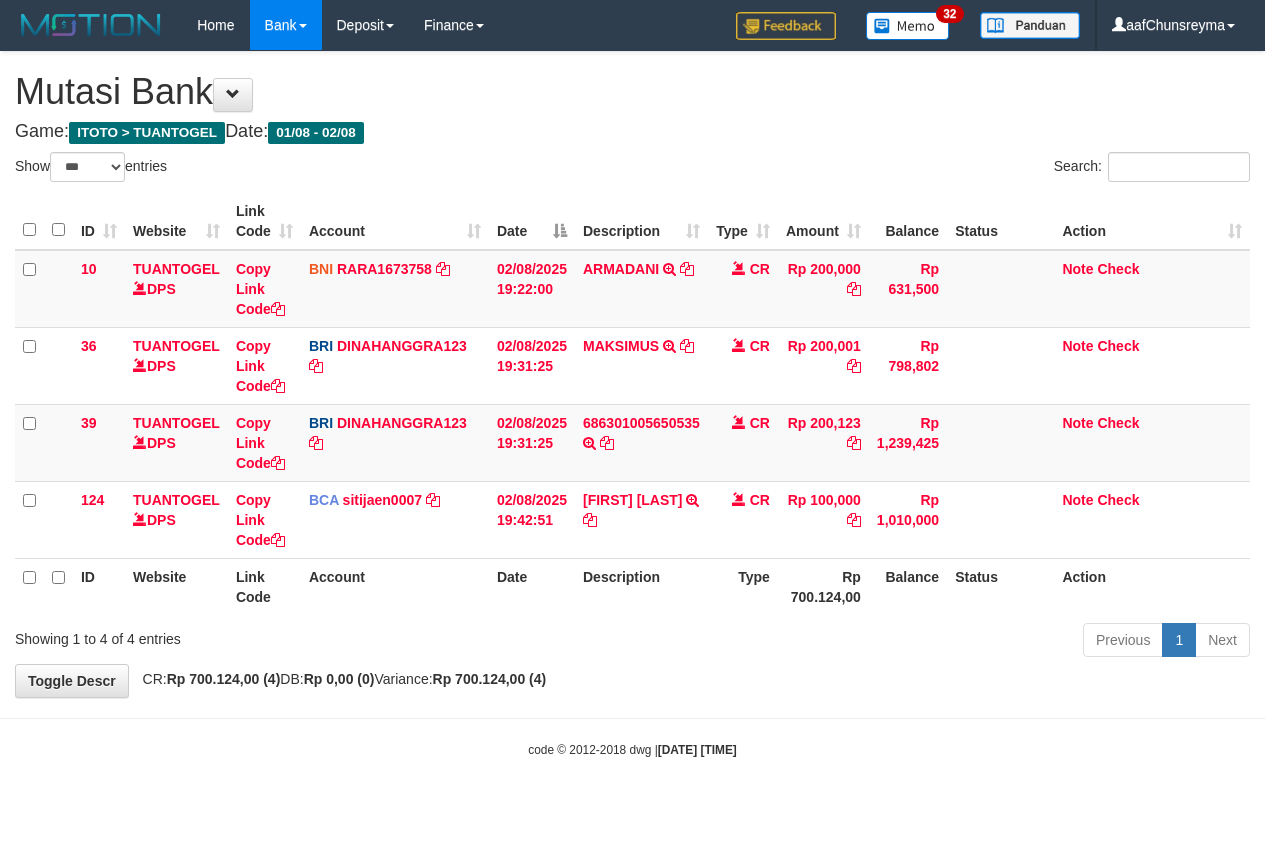 scroll, scrollTop: 0, scrollLeft: 0, axis: both 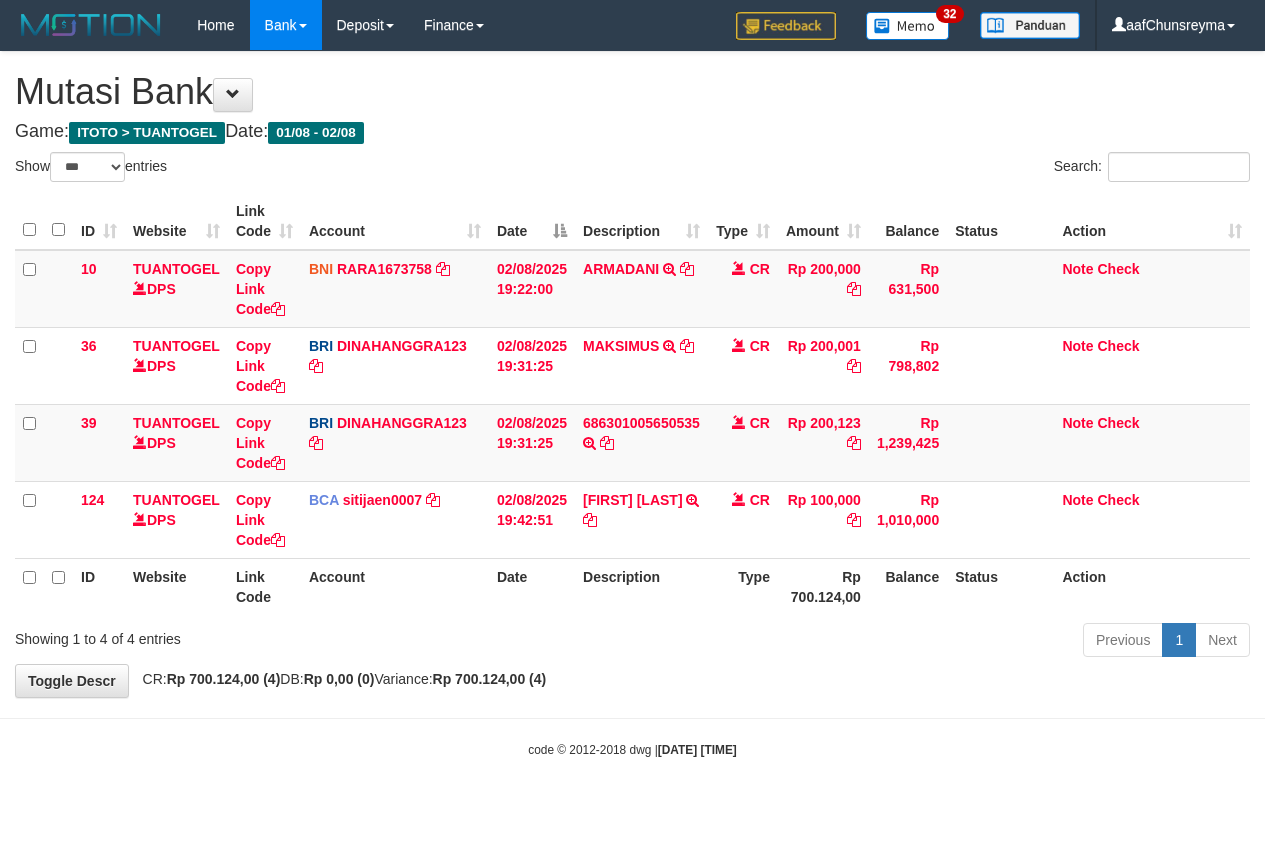 select on "***" 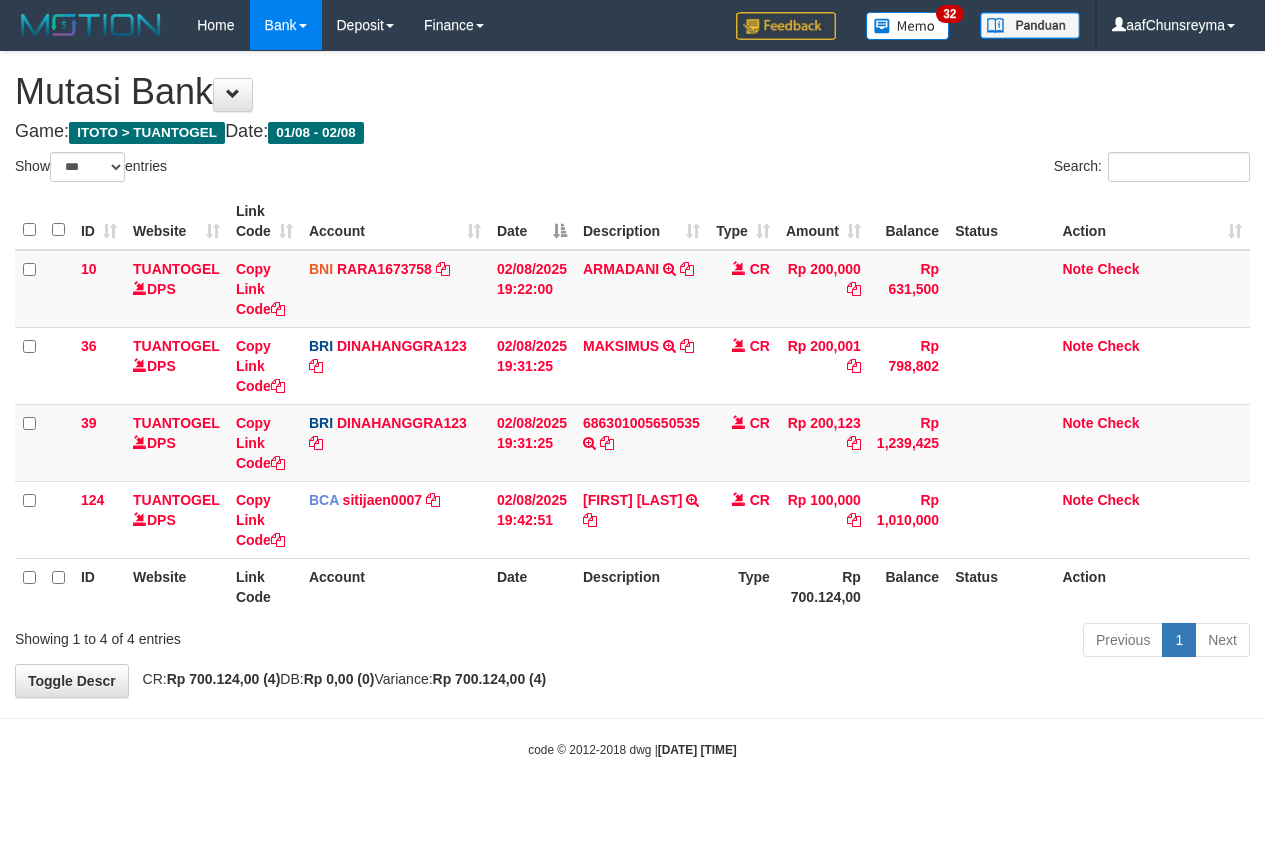scroll, scrollTop: 0, scrollLeft: 0, axis: both 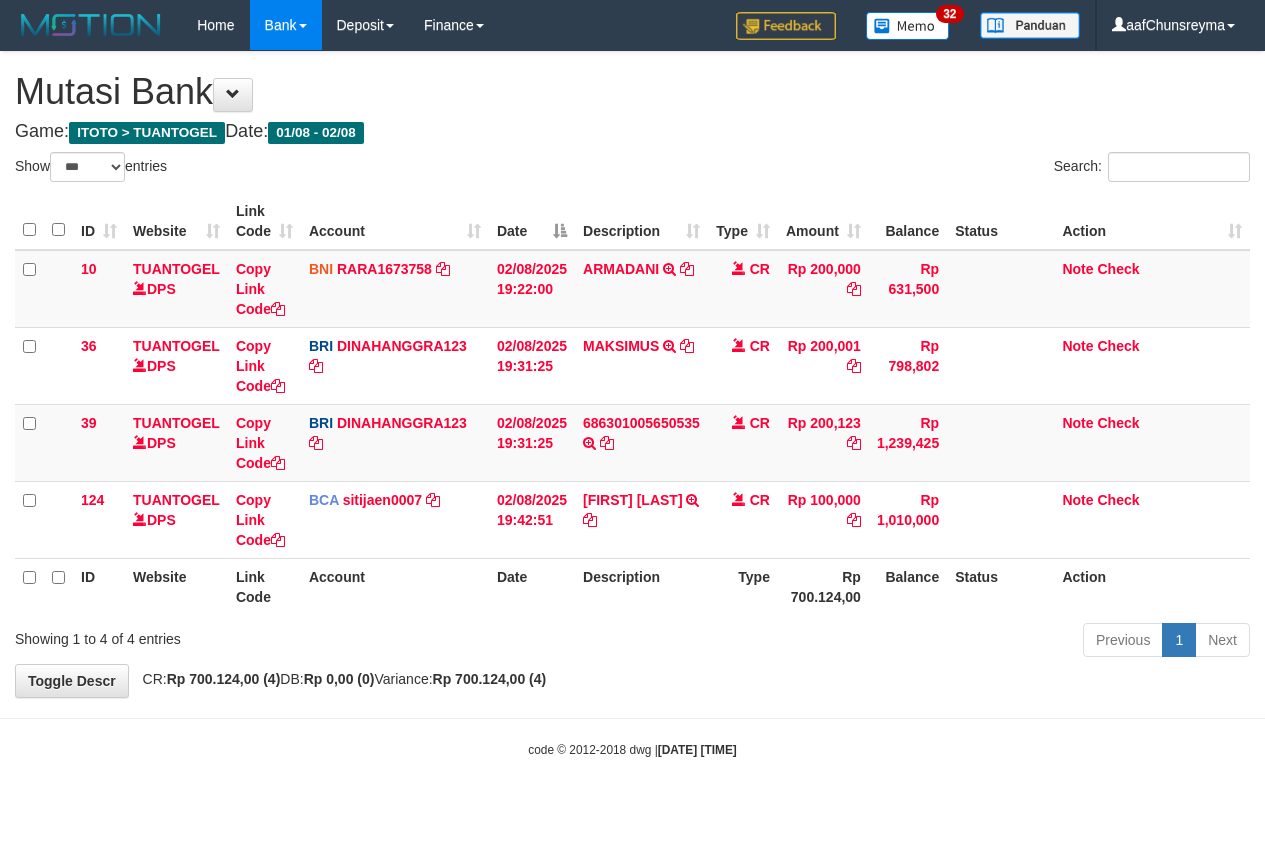 select on "***" 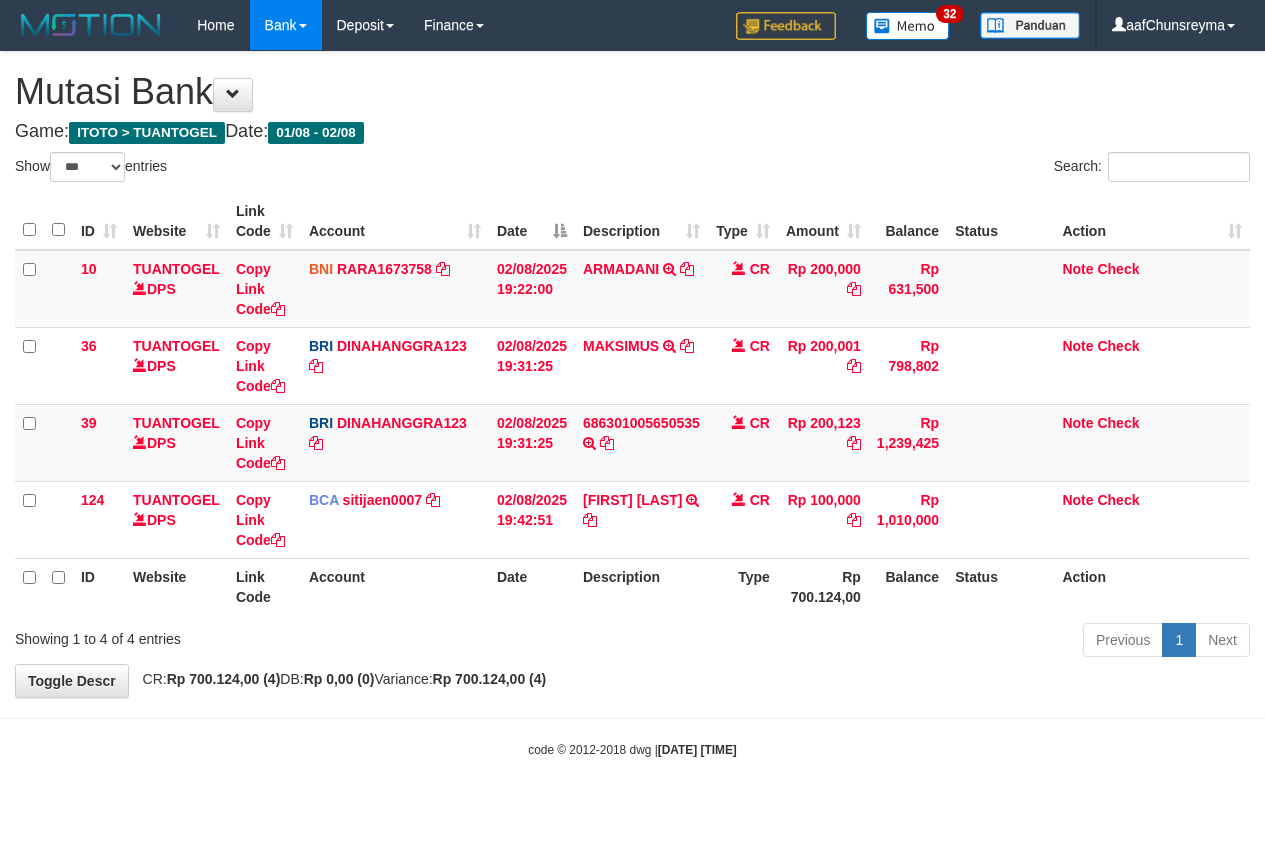 scroll, scrollTop: 0, scrollLeft: 0, axis: both 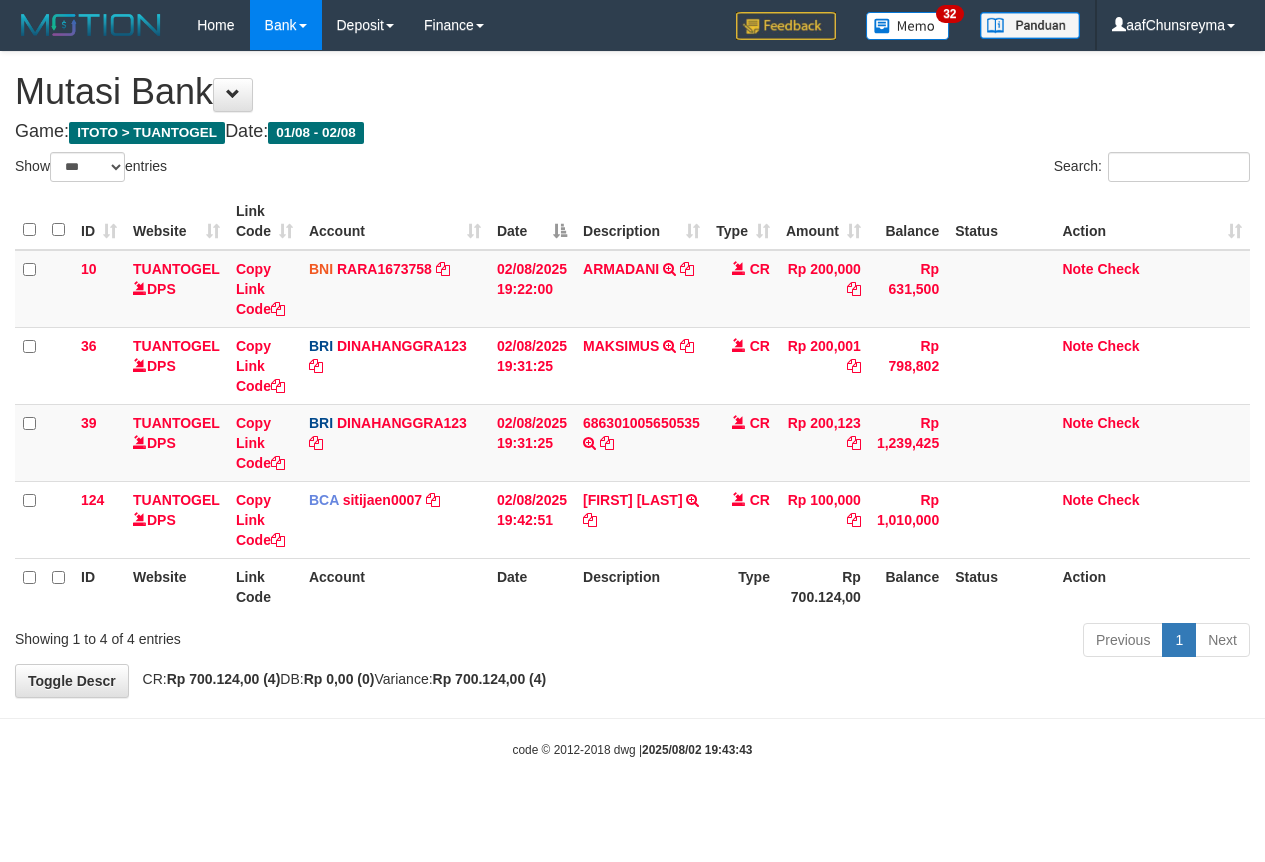 select on "***" 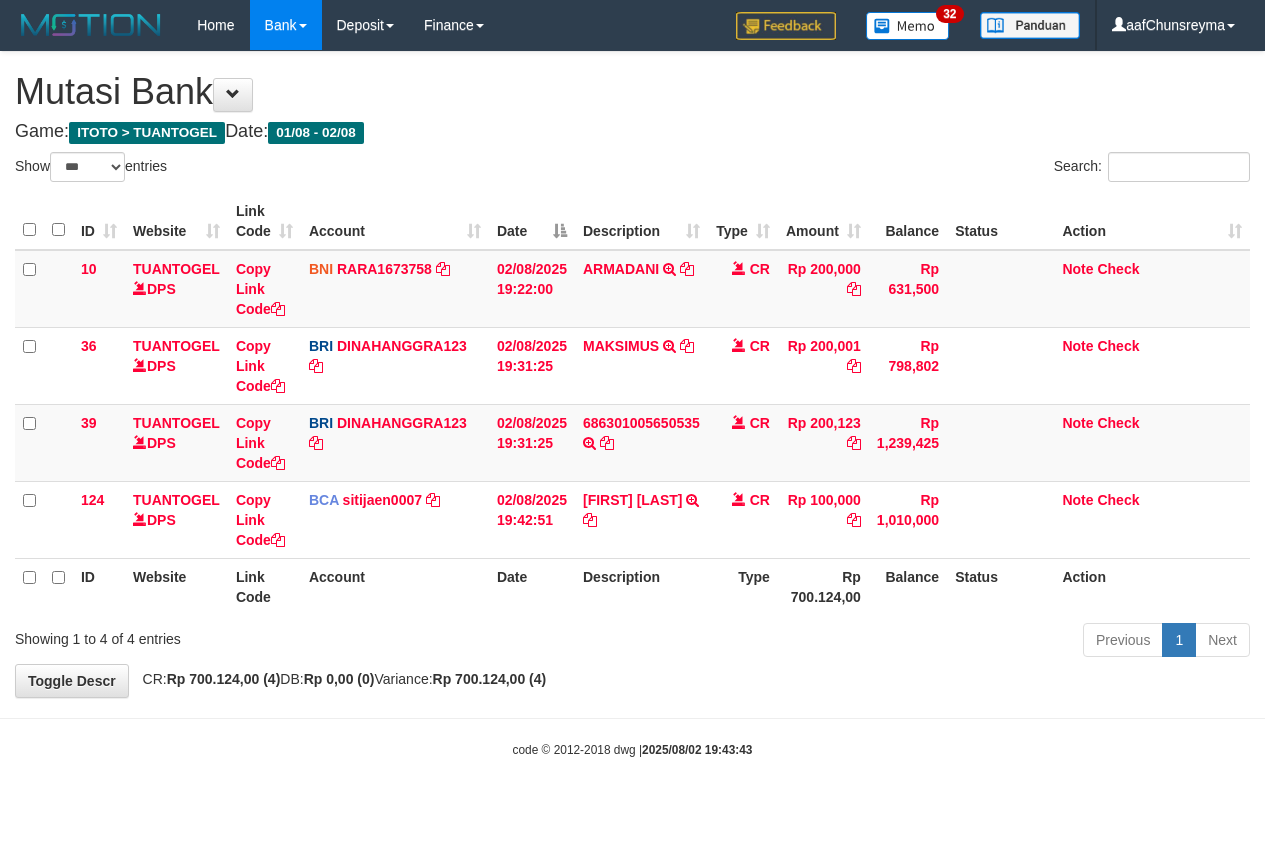 scroll, scrollTop: 0, scrollLeft: 0, axis: both 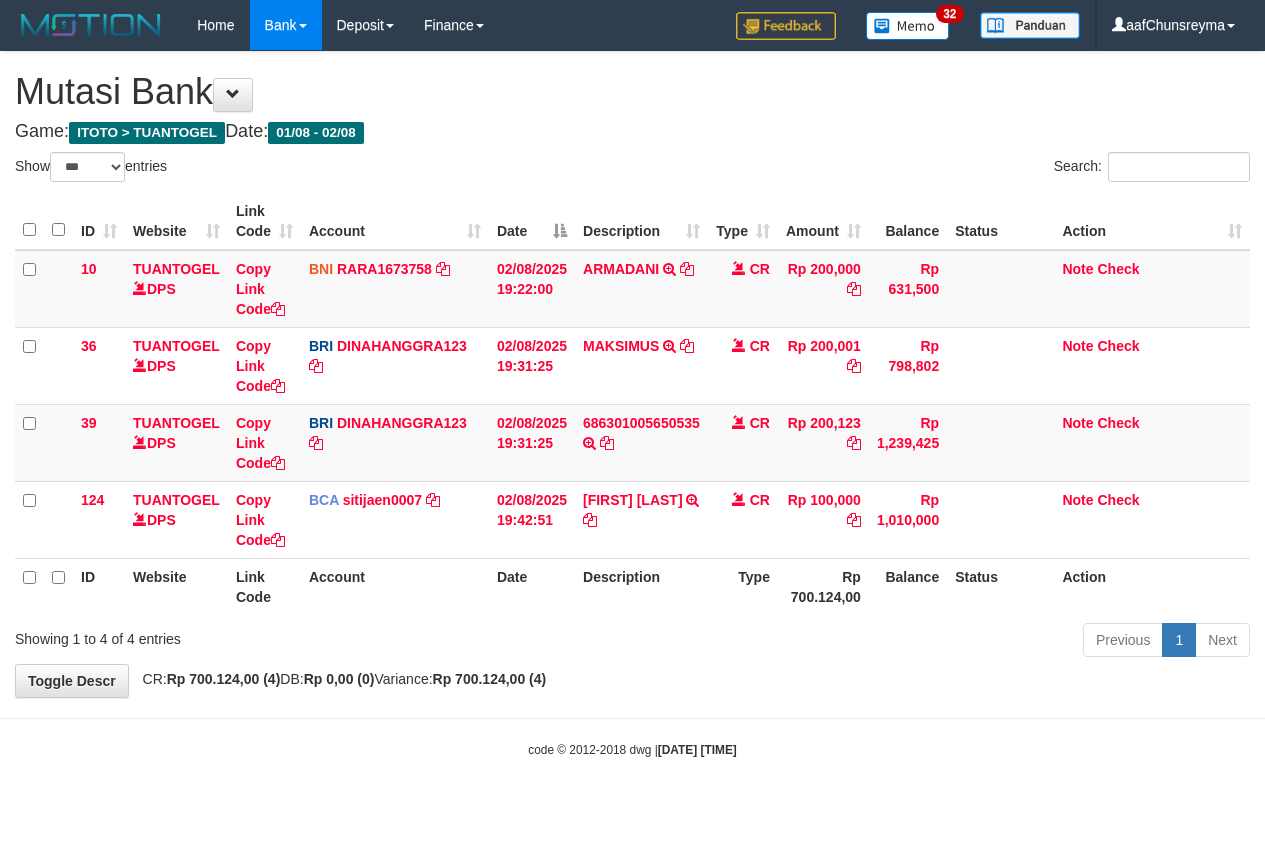 select on "***" 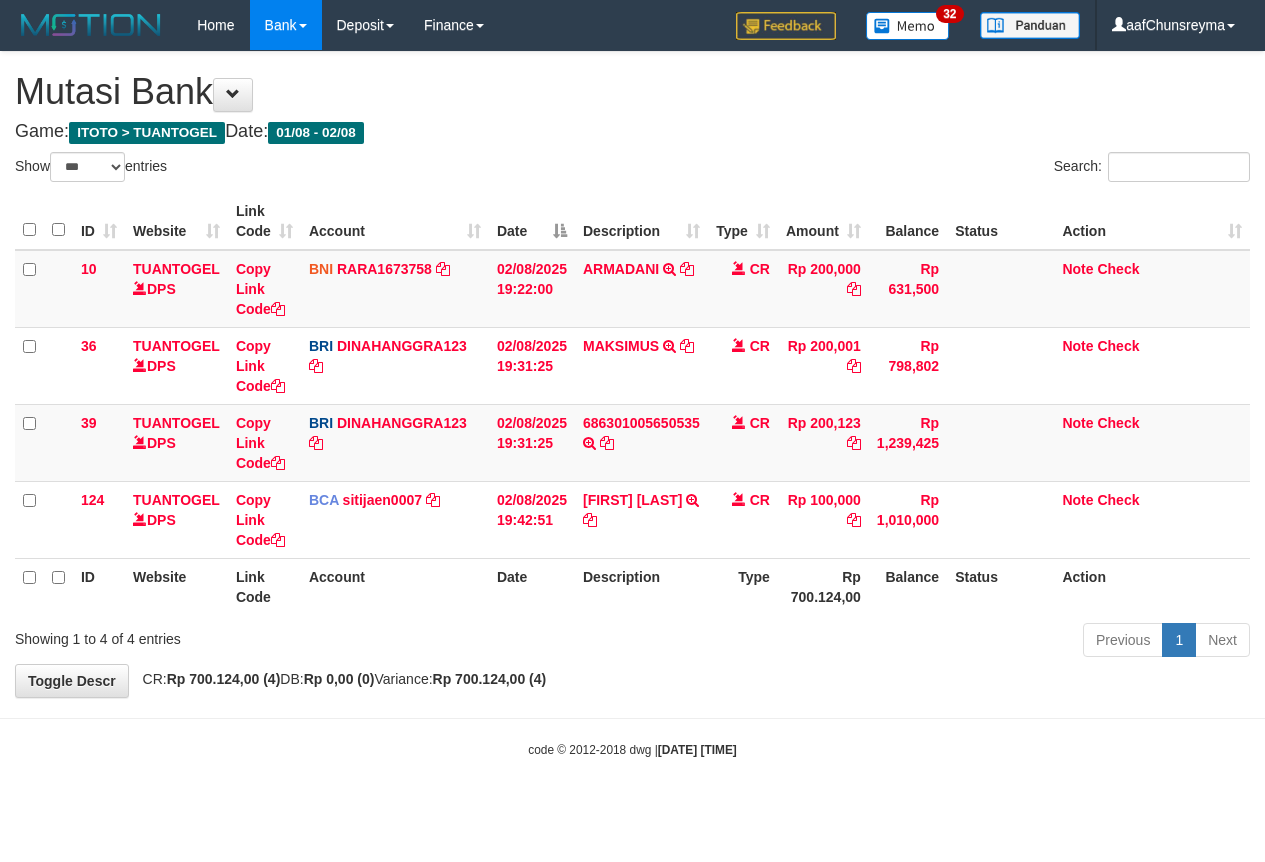 scroll, scrollTop: 0, scrollLeft: 0, axis: both 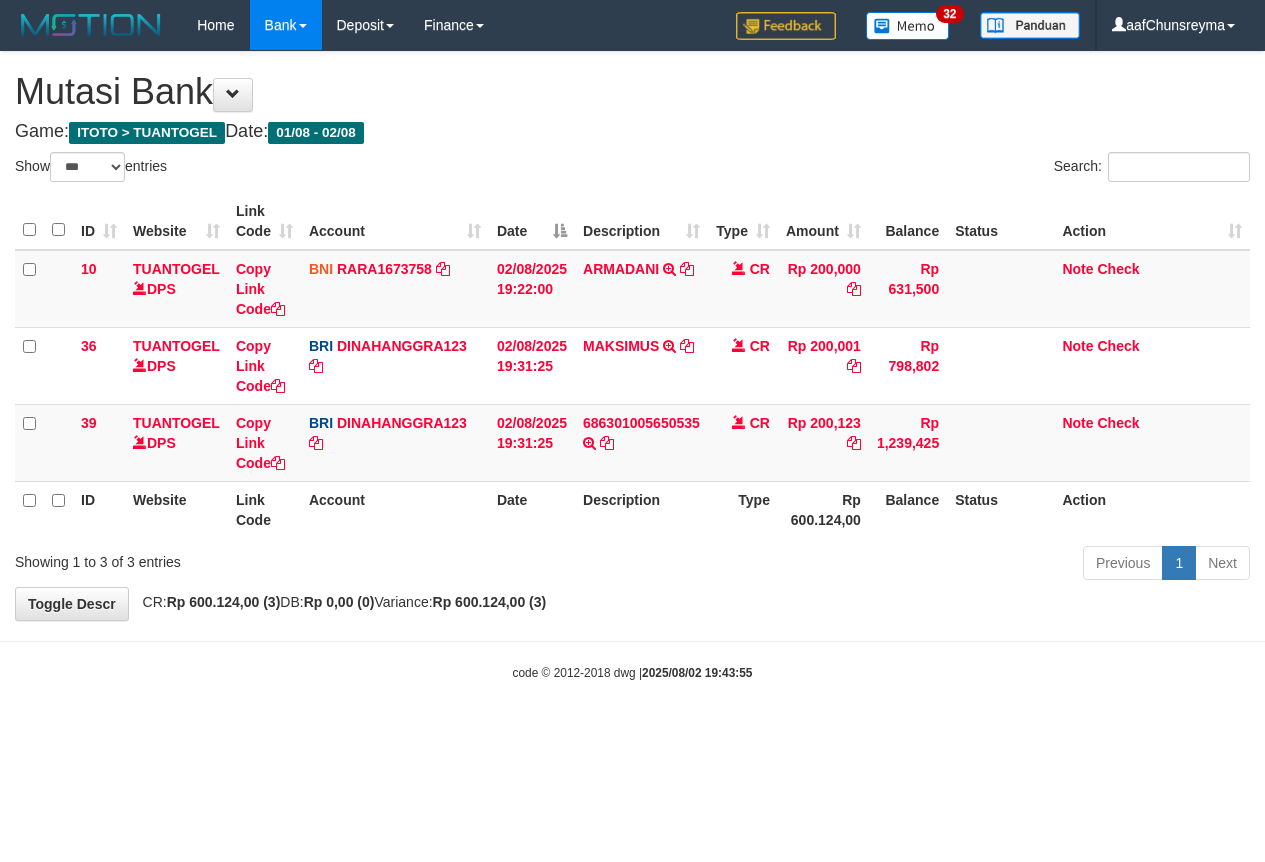select on "***" 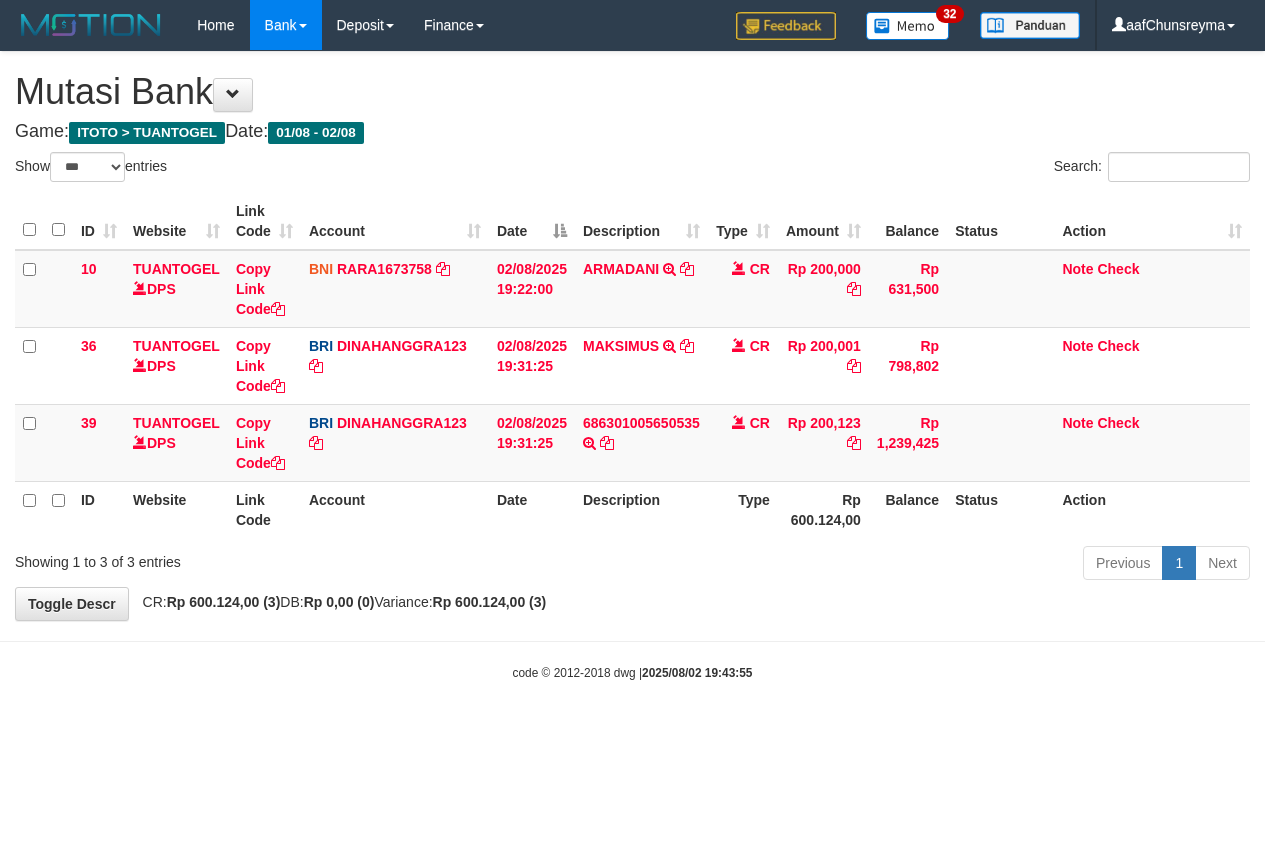 scroll, scrollTop: 0, scrollLeft: 0, axis: both 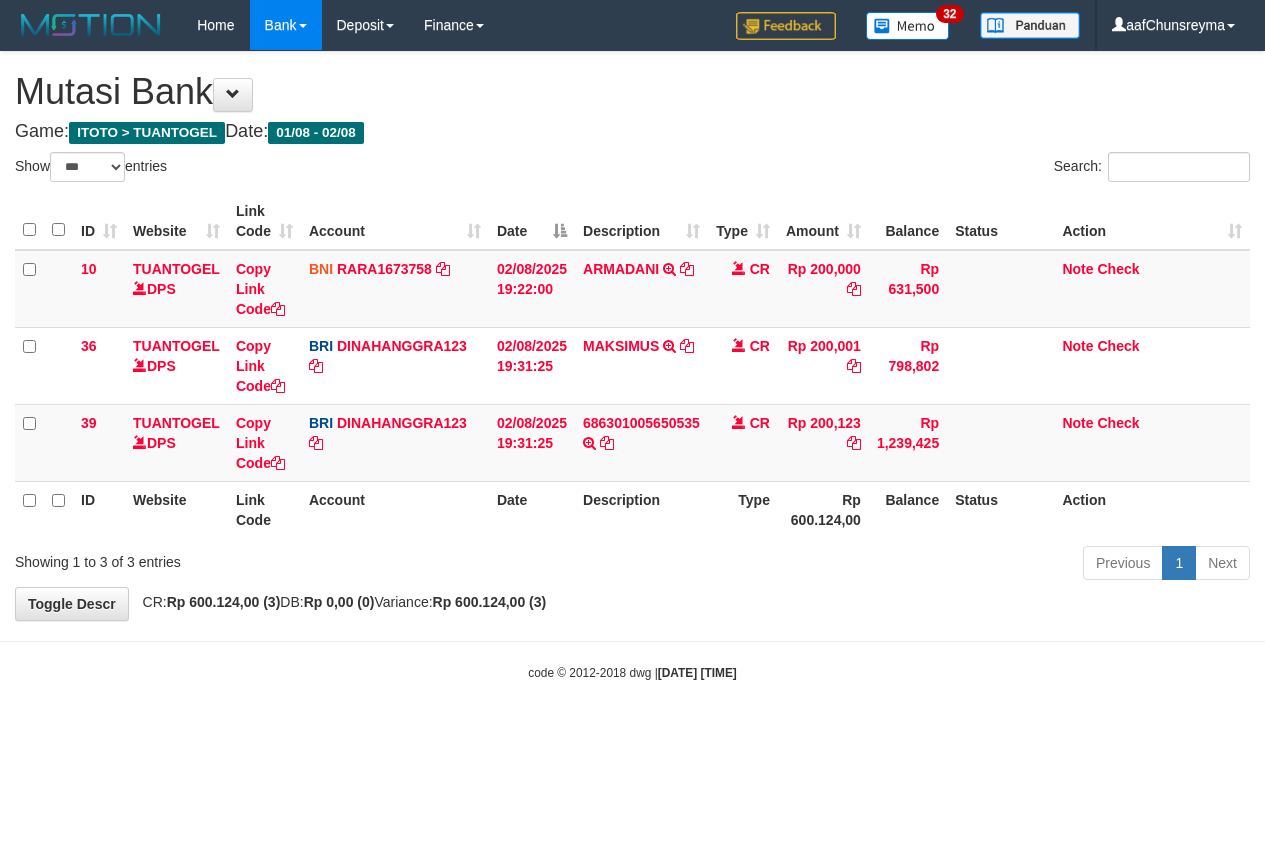 select on "***" 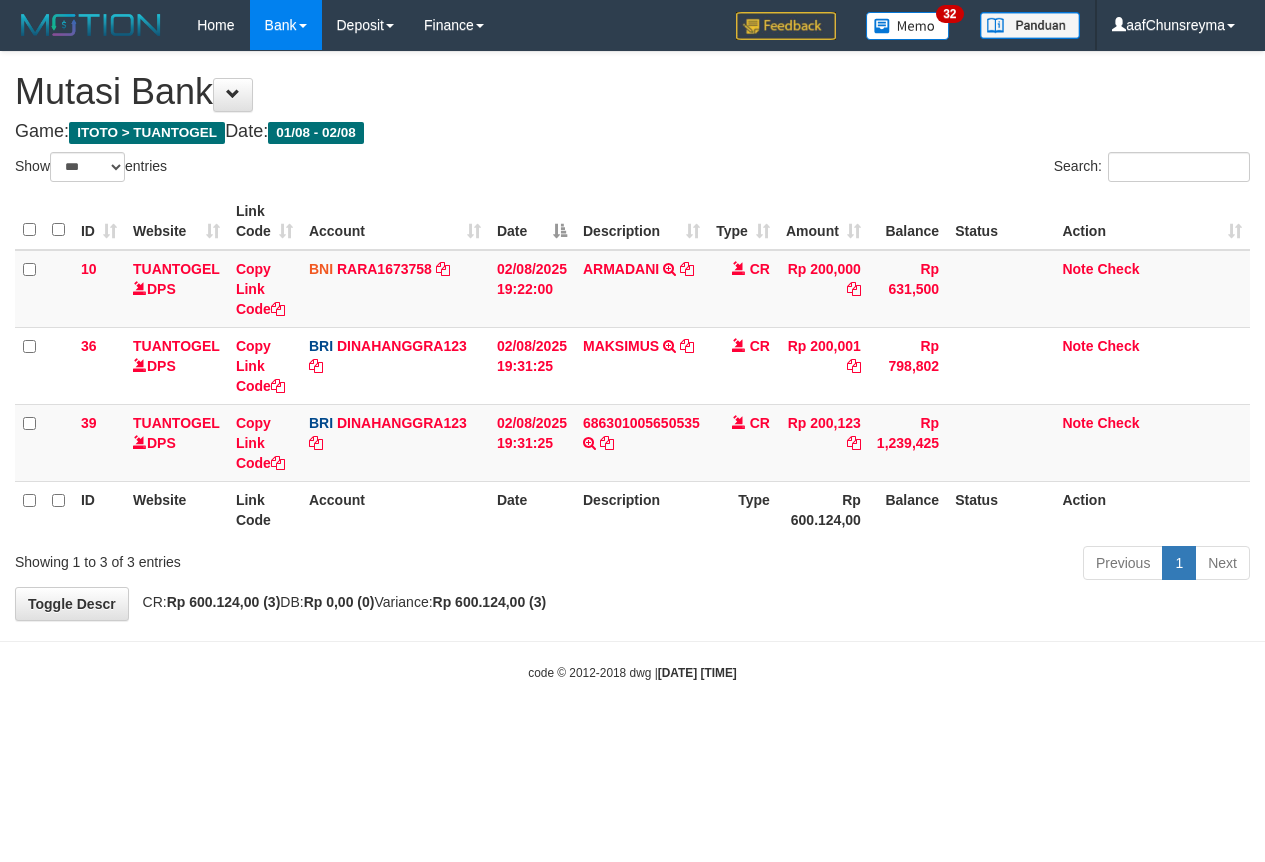 scroll, scrollTop: 0, scrollLeft: 0, axis: both 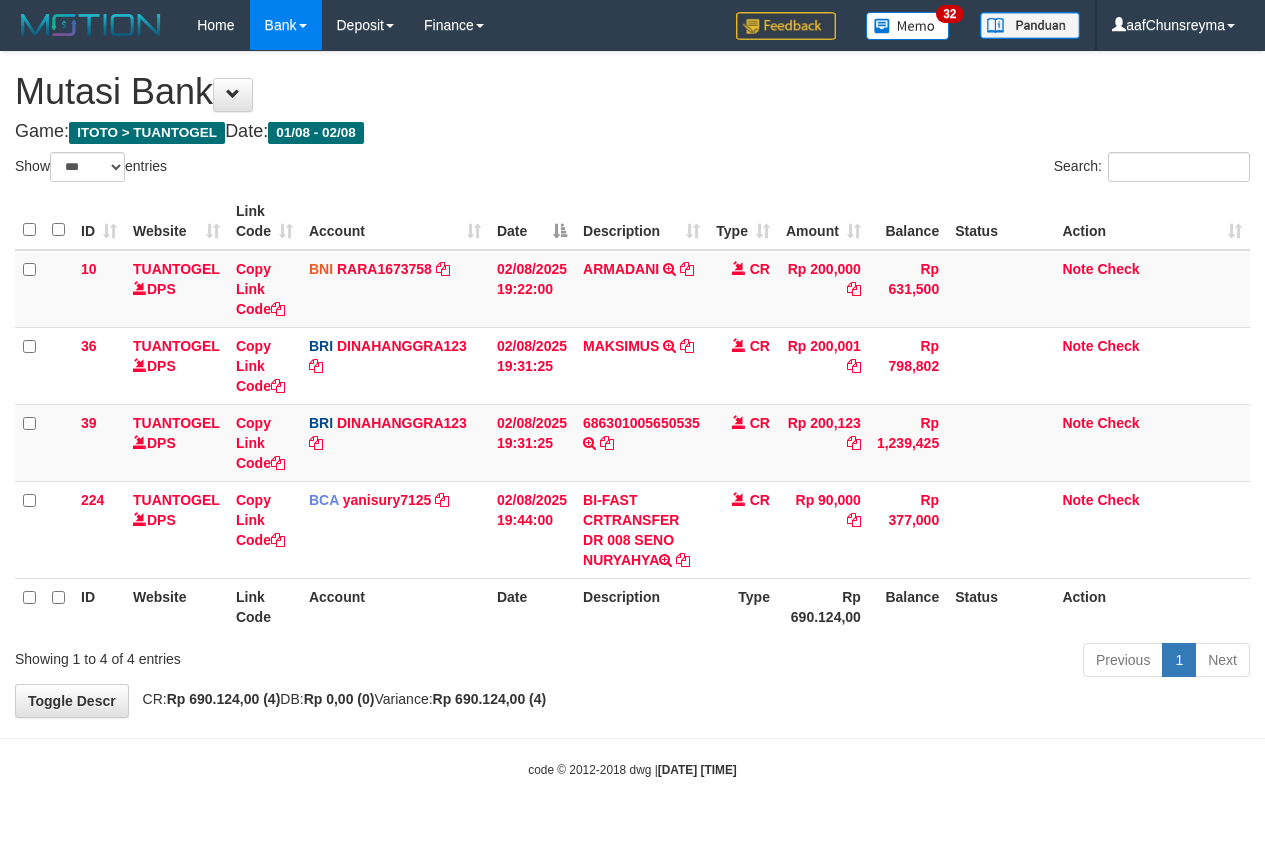 select on "***" 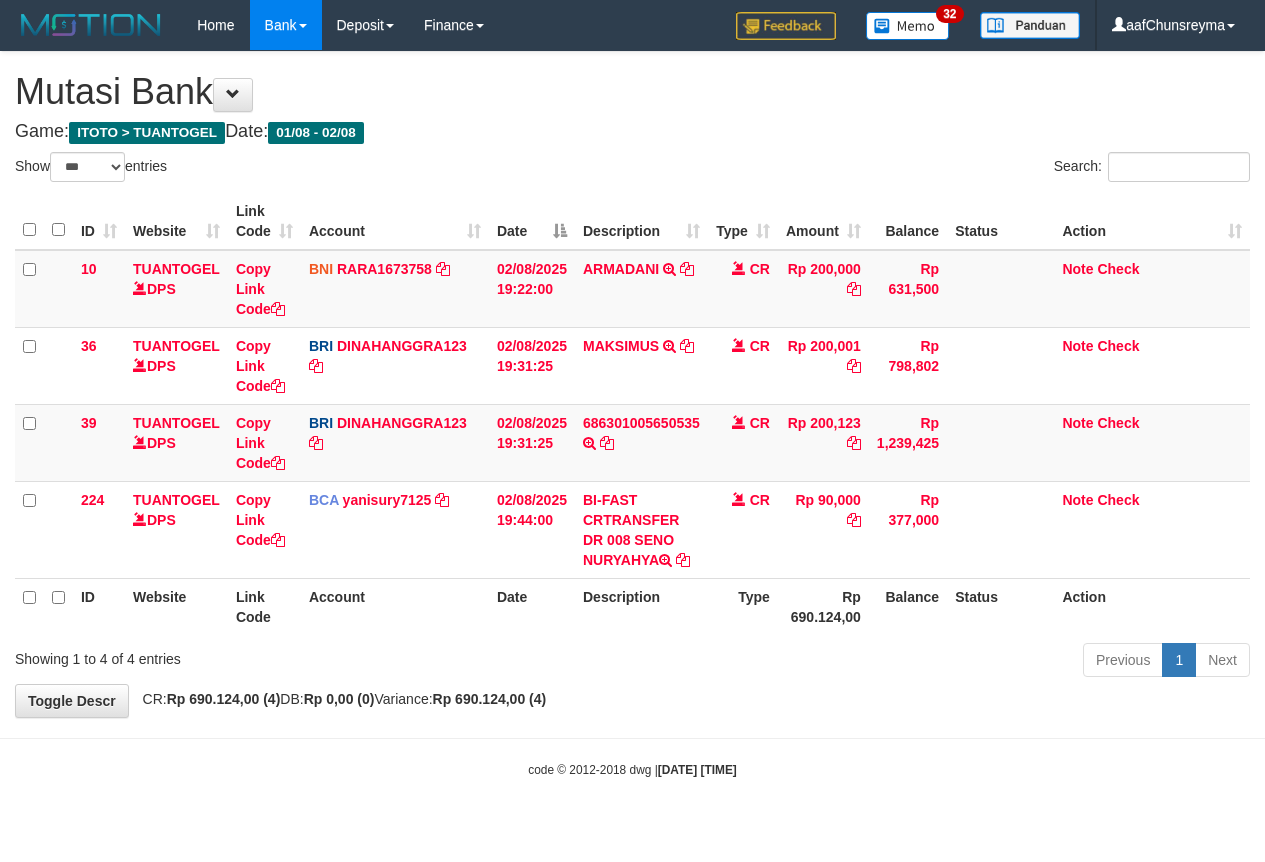 scroll, scrollTop: 0, scrollLeft: 0, axis: both 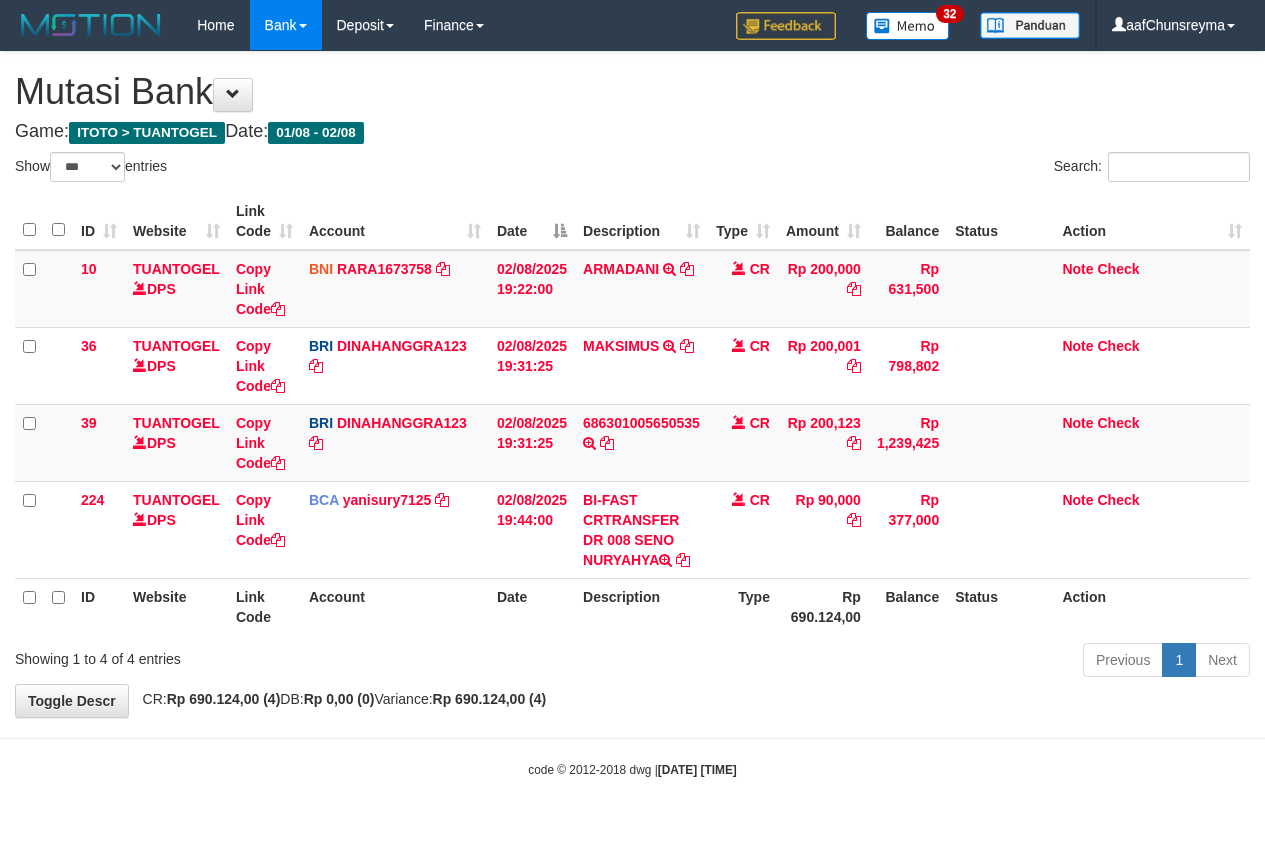 select on "***" 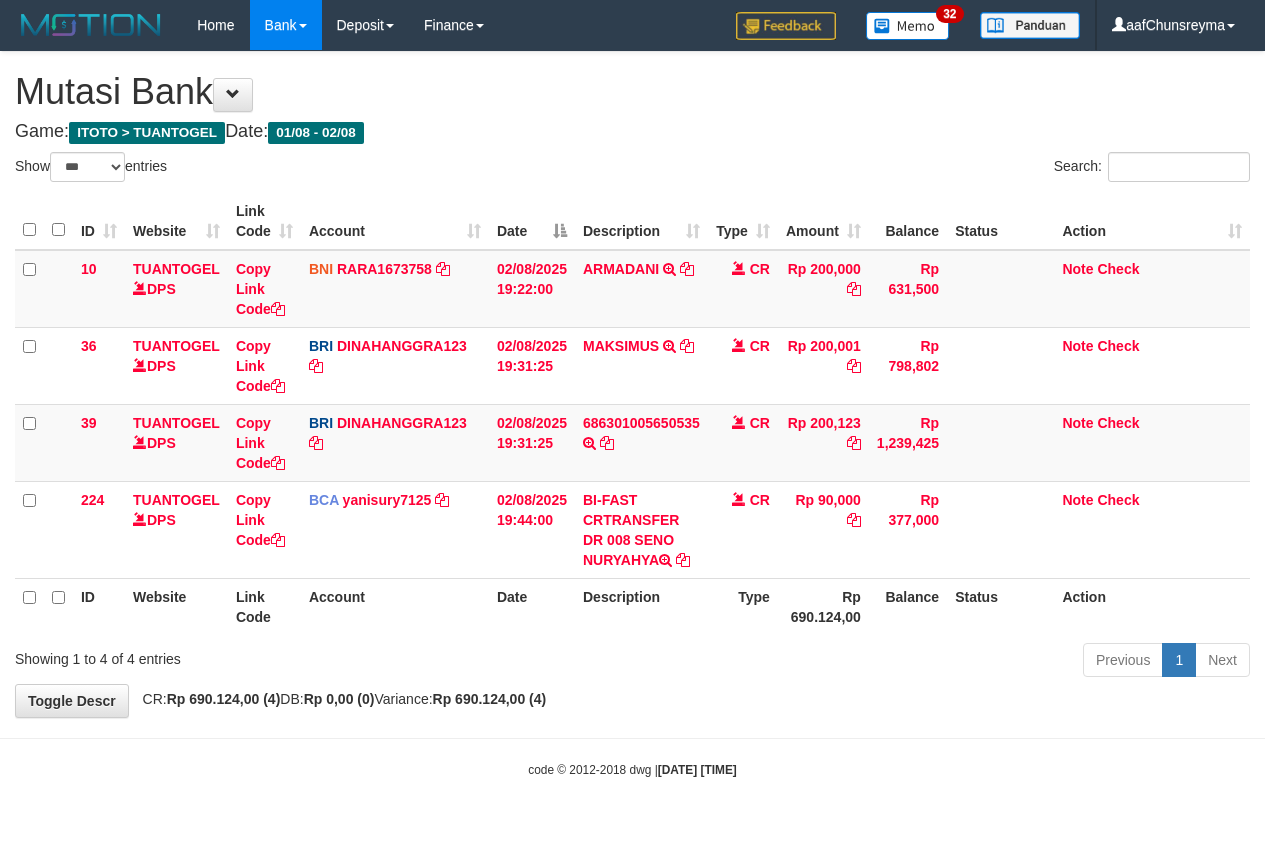 scroll, scrollTop: 0, scrollLeft: 0, axis: both 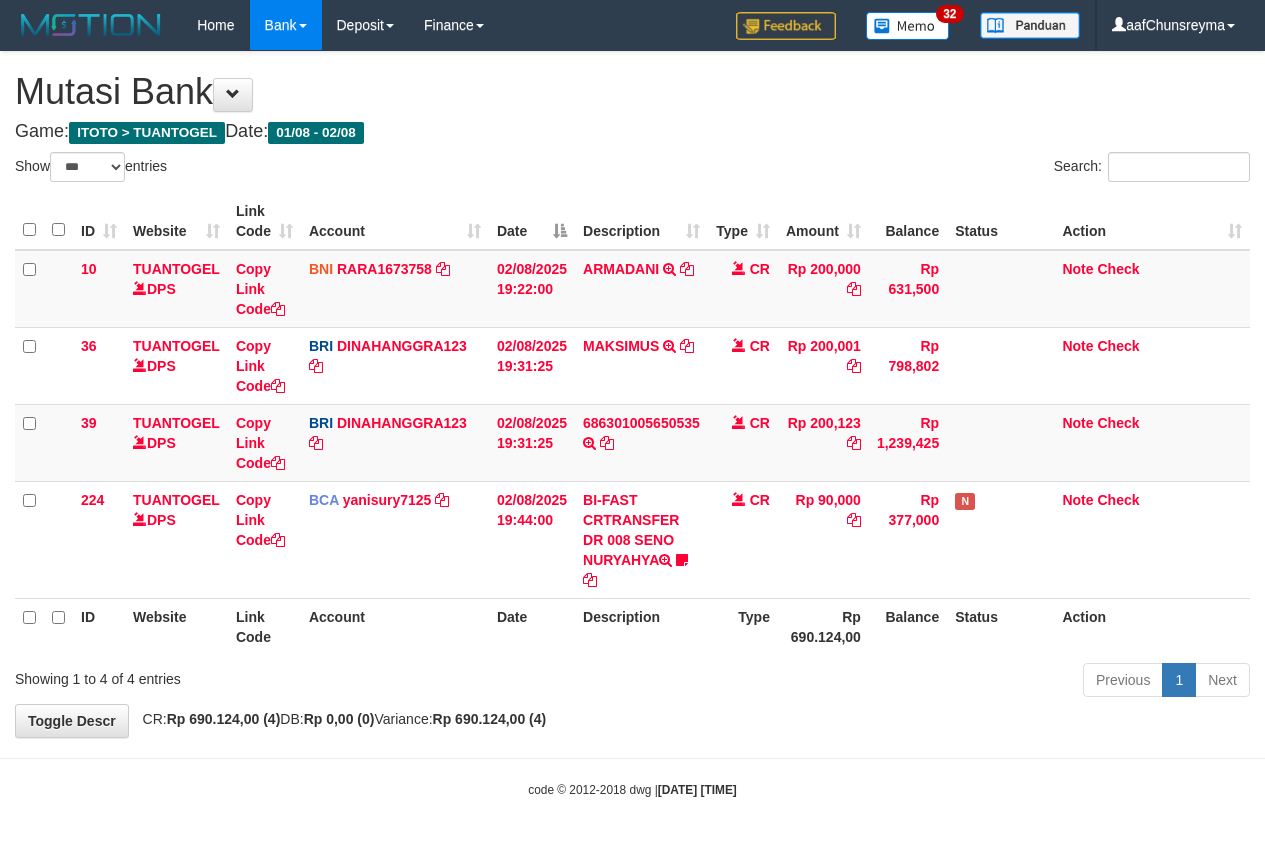select on "***" 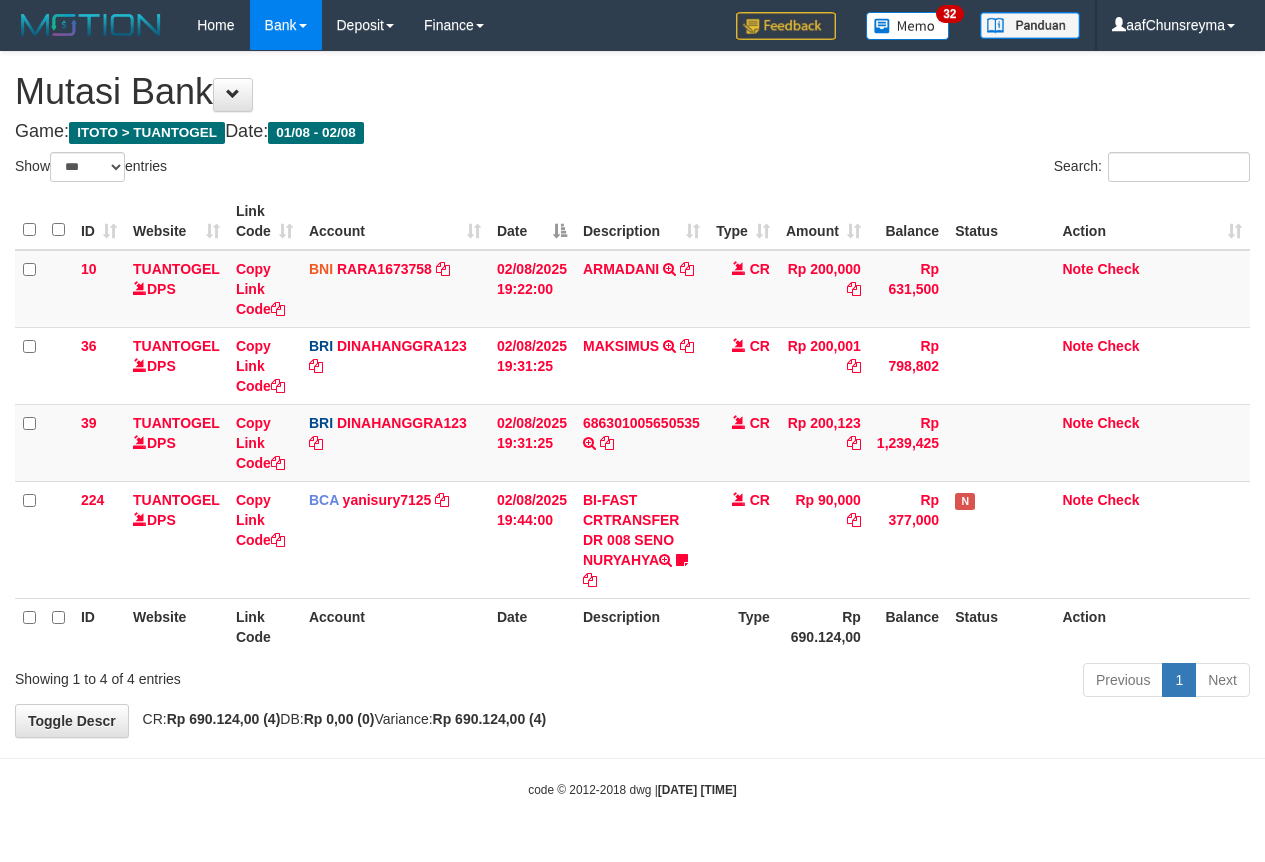 scroll, scrollTop: 0, scrollLeft: 0, axis: both 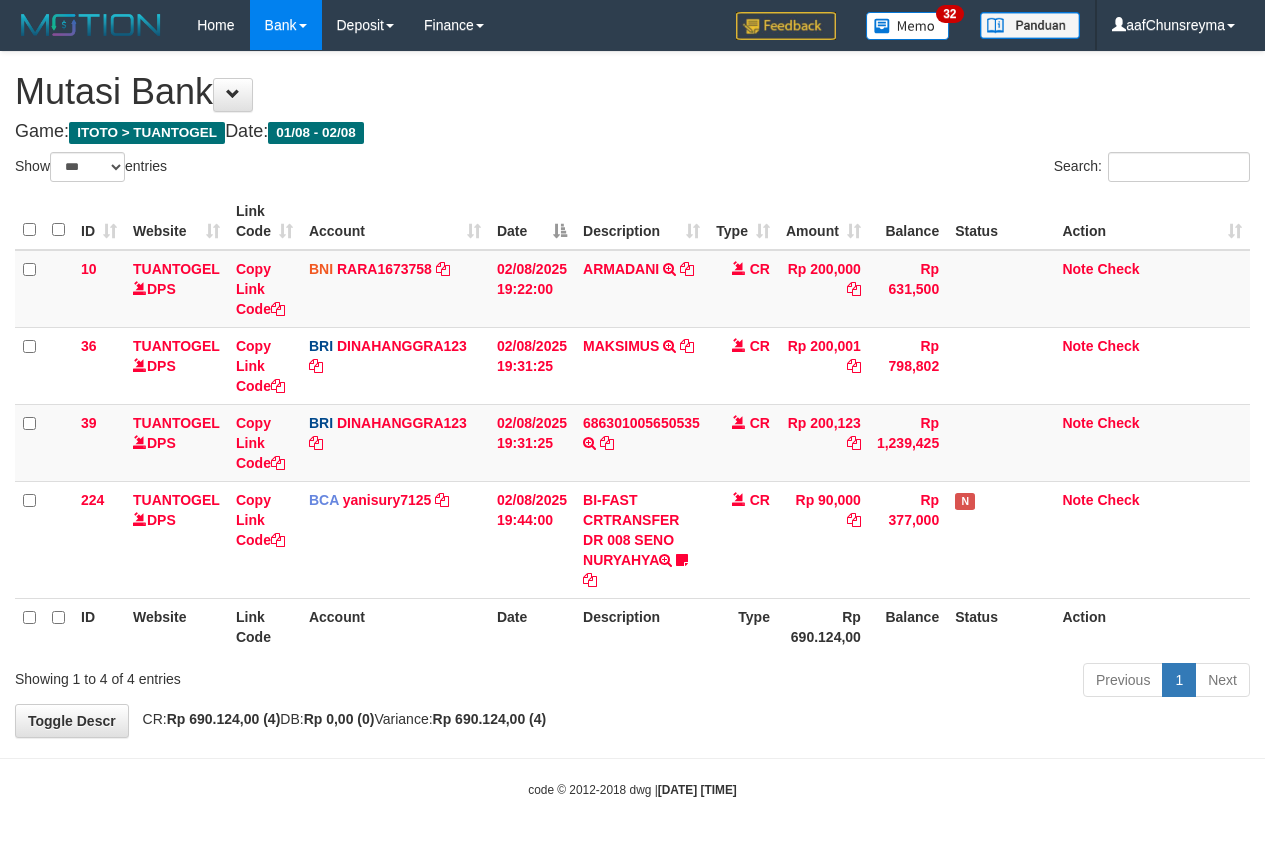 select on "***" 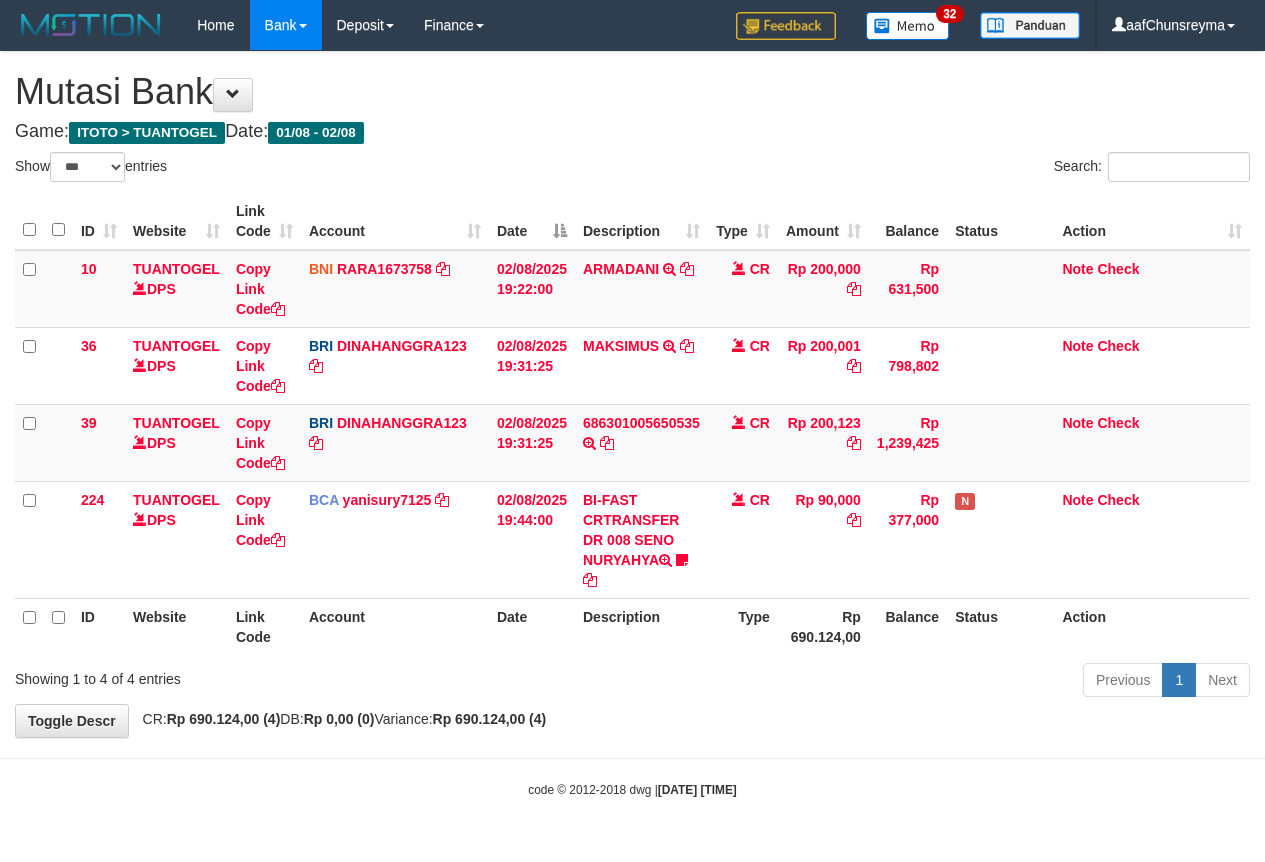 scroll, scrollTop: 0, scrollLeft: 0, axis: both 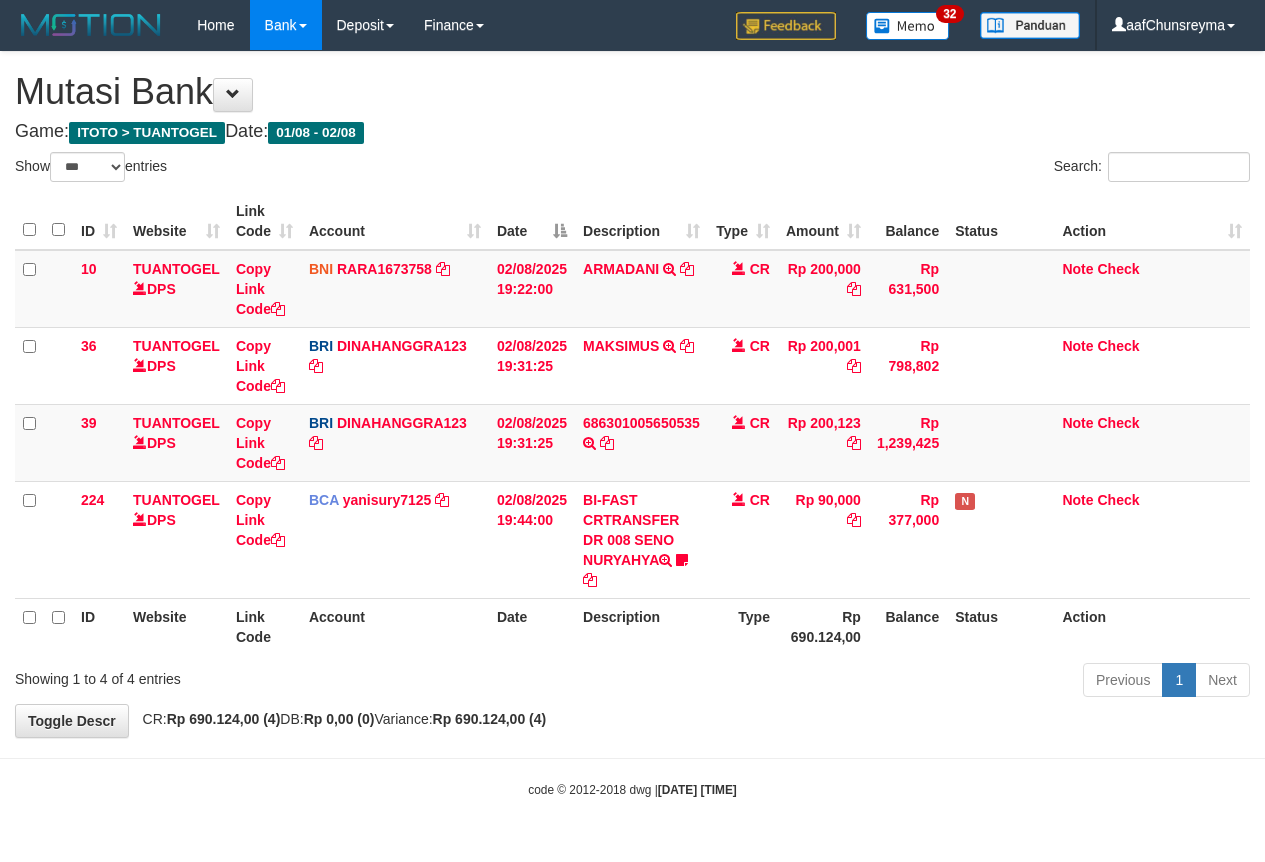 select on "***" 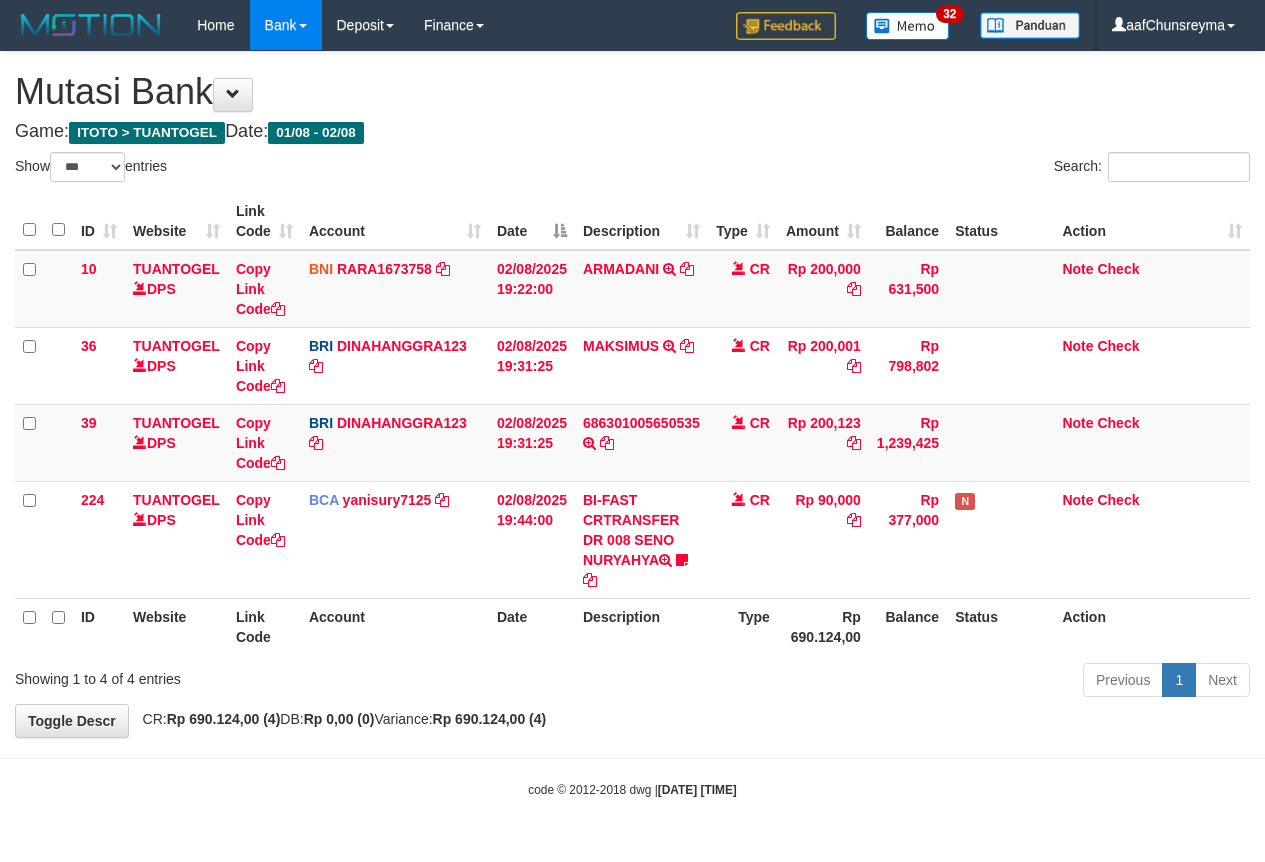 scroll, scrollTop: 0, scrollLeft: 0, axis: both 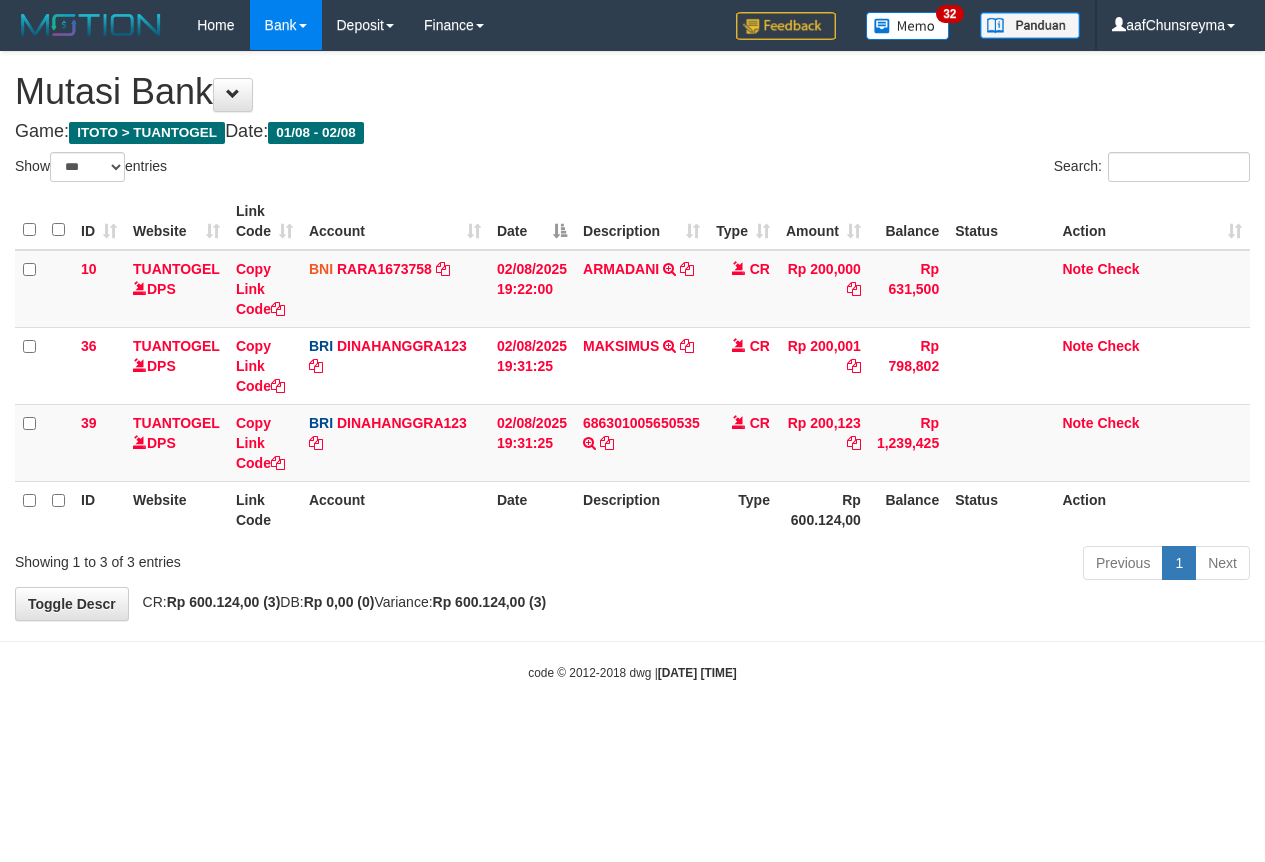 select on "***" 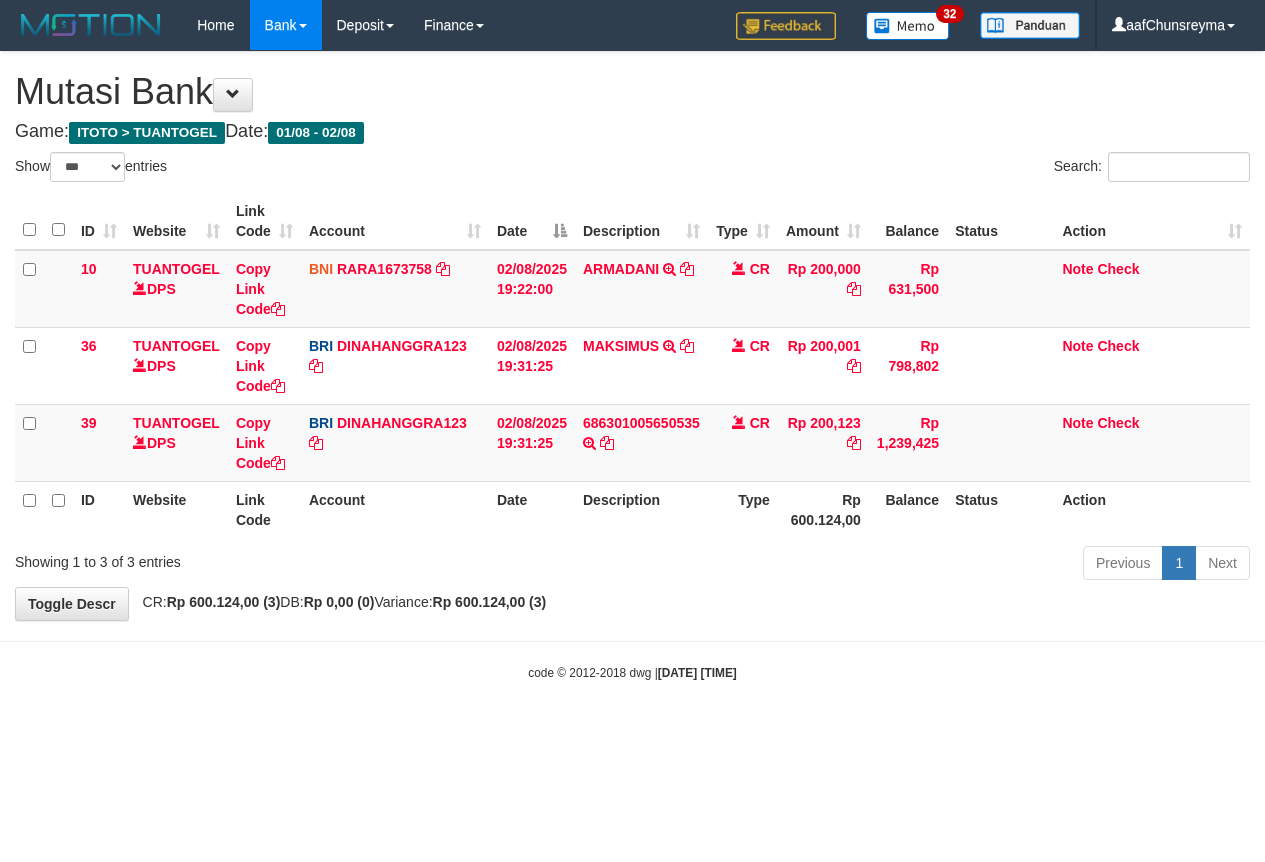 scroll, scrollTop: 0, scrollLeft: 0, axis: both 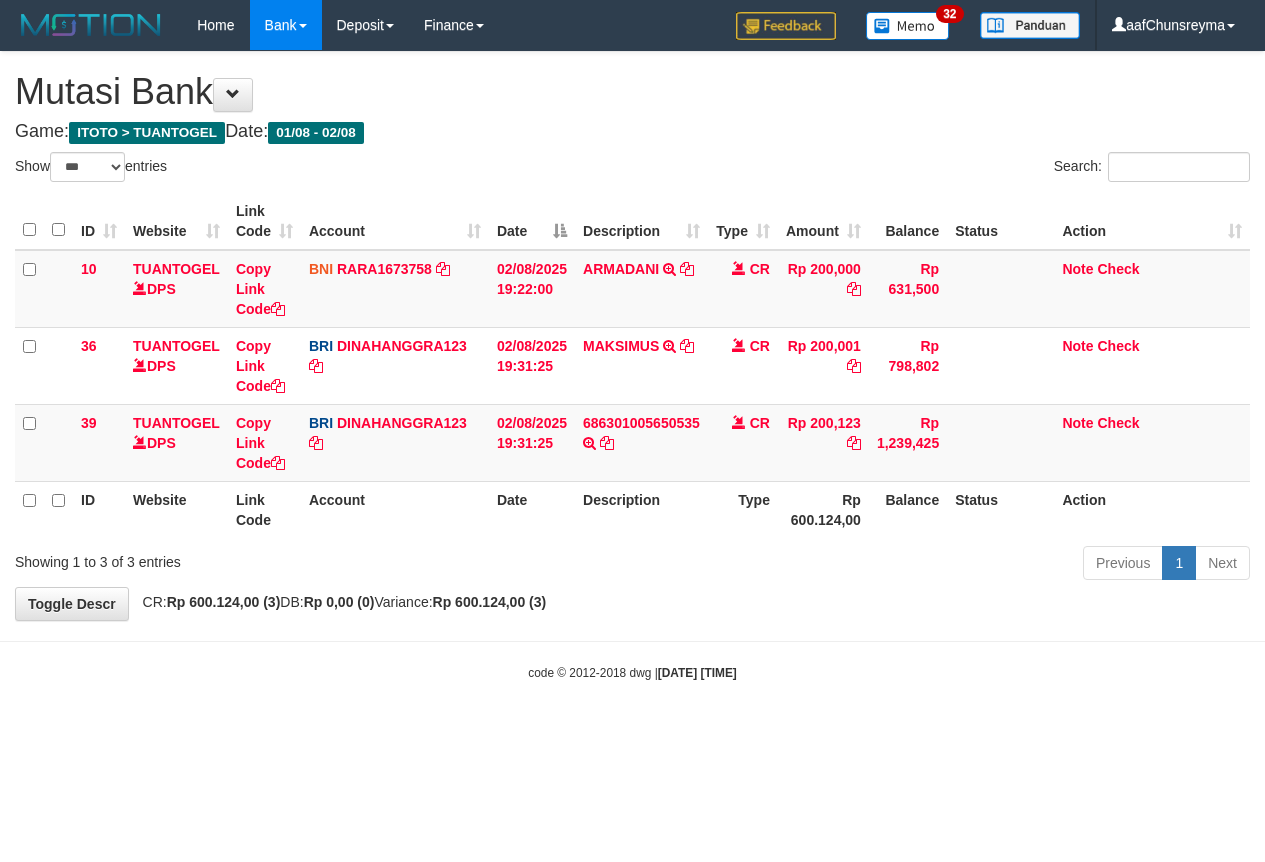 select on "***" 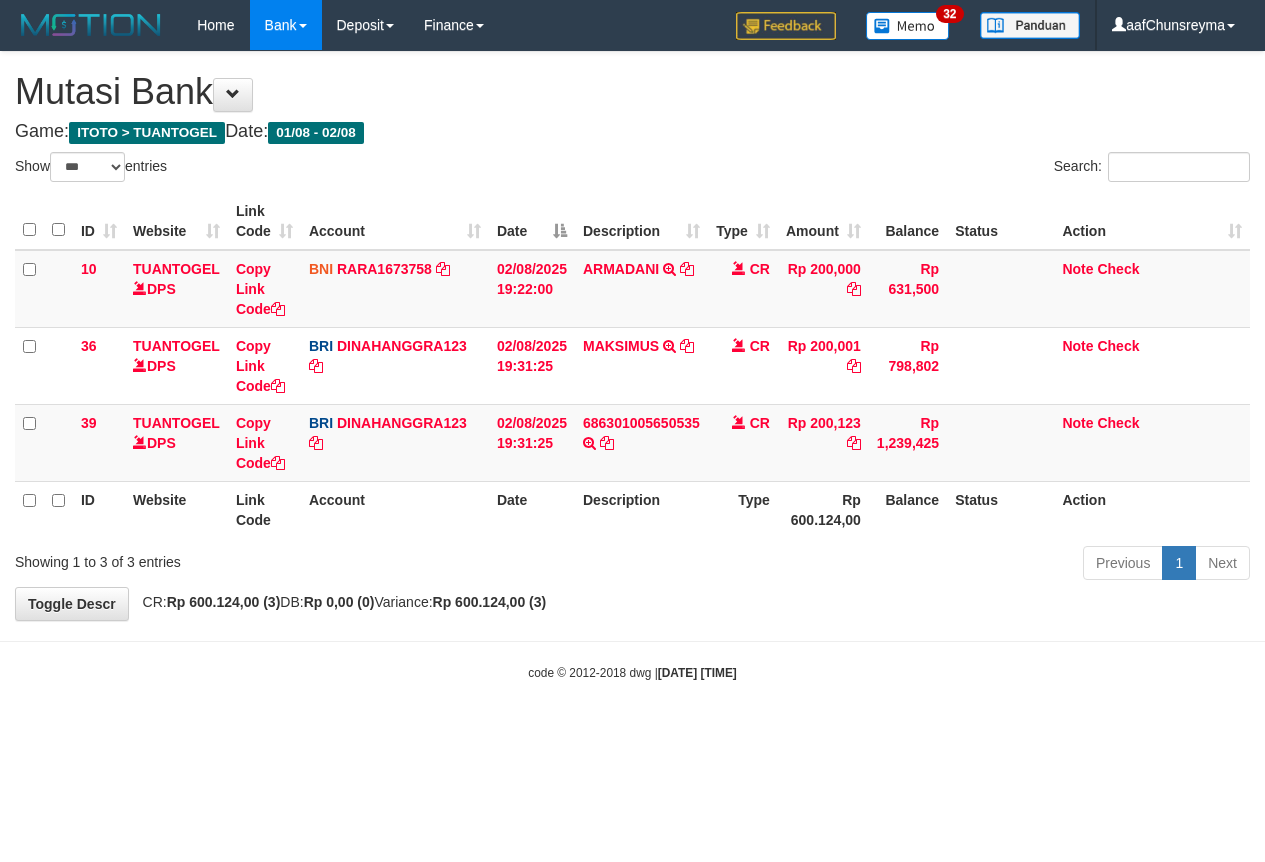 scroll, scrollTop: 0, scrollLeft: 0, axis: both 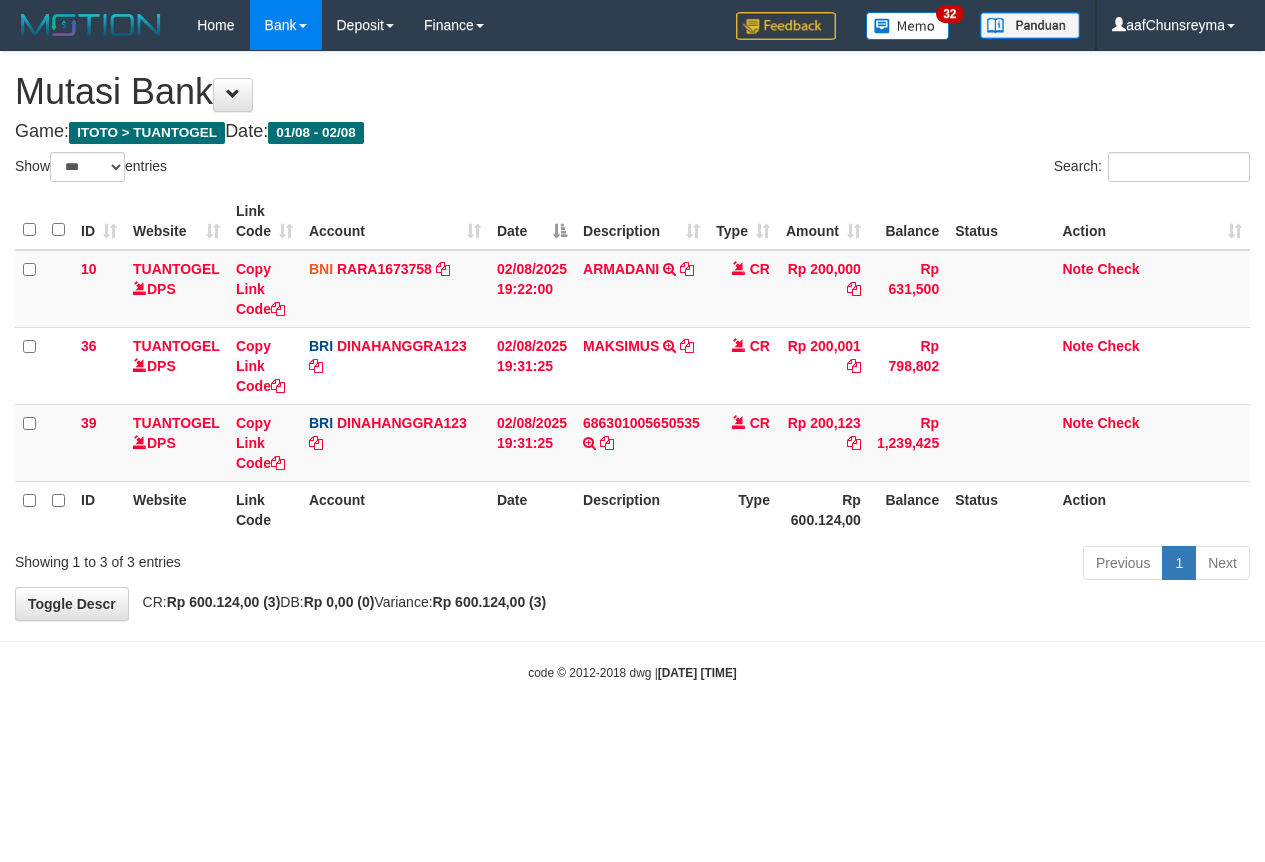 select on "***" 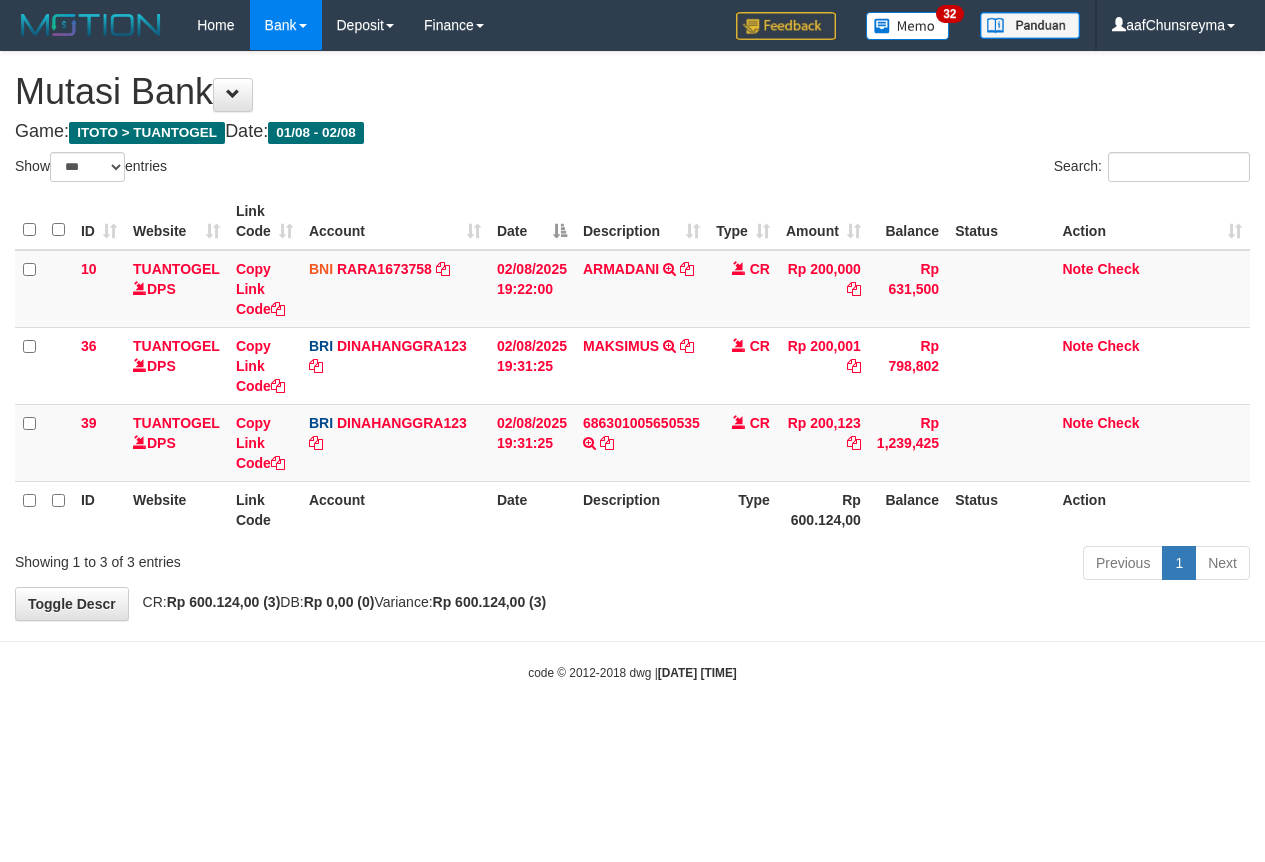 scroll, scrollTop: 0, scrollLeft: 0, axis: both 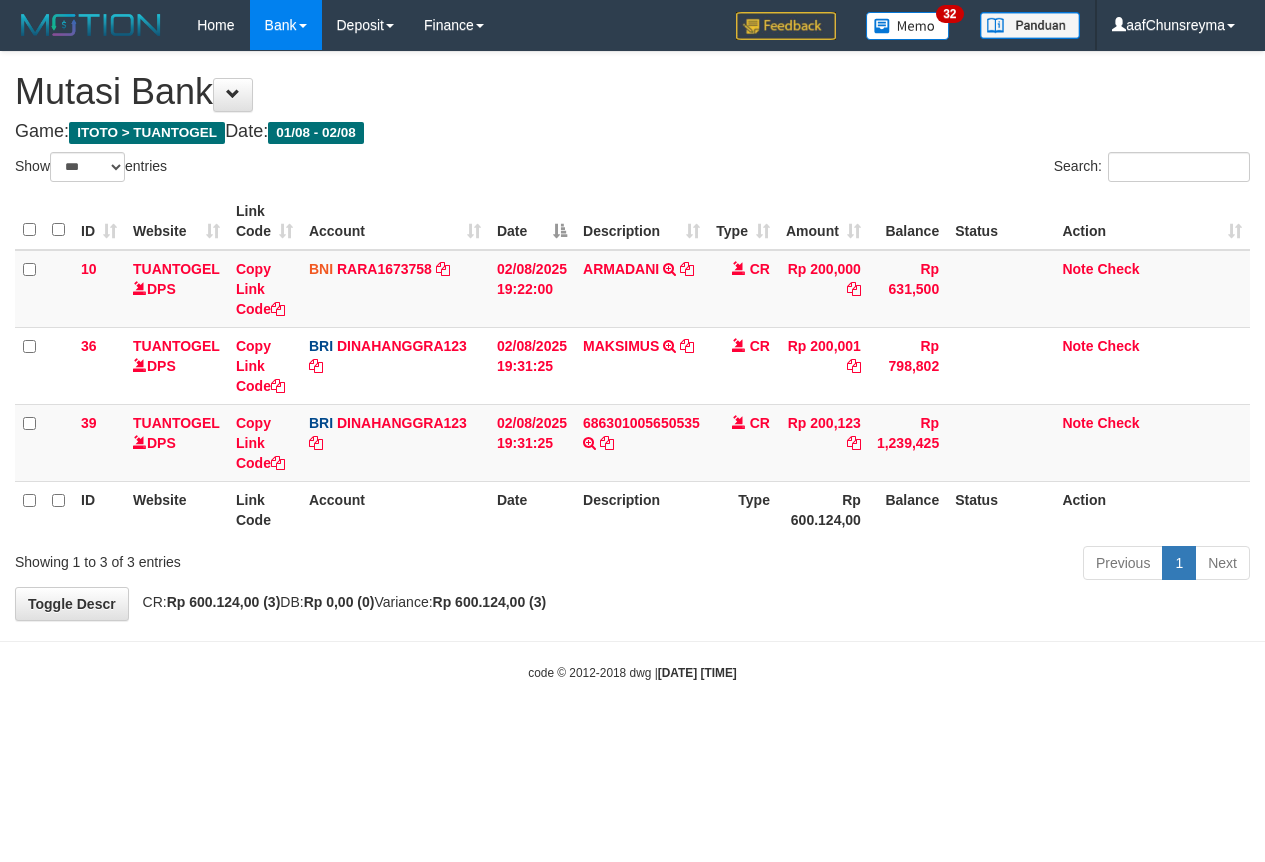 select on "***" 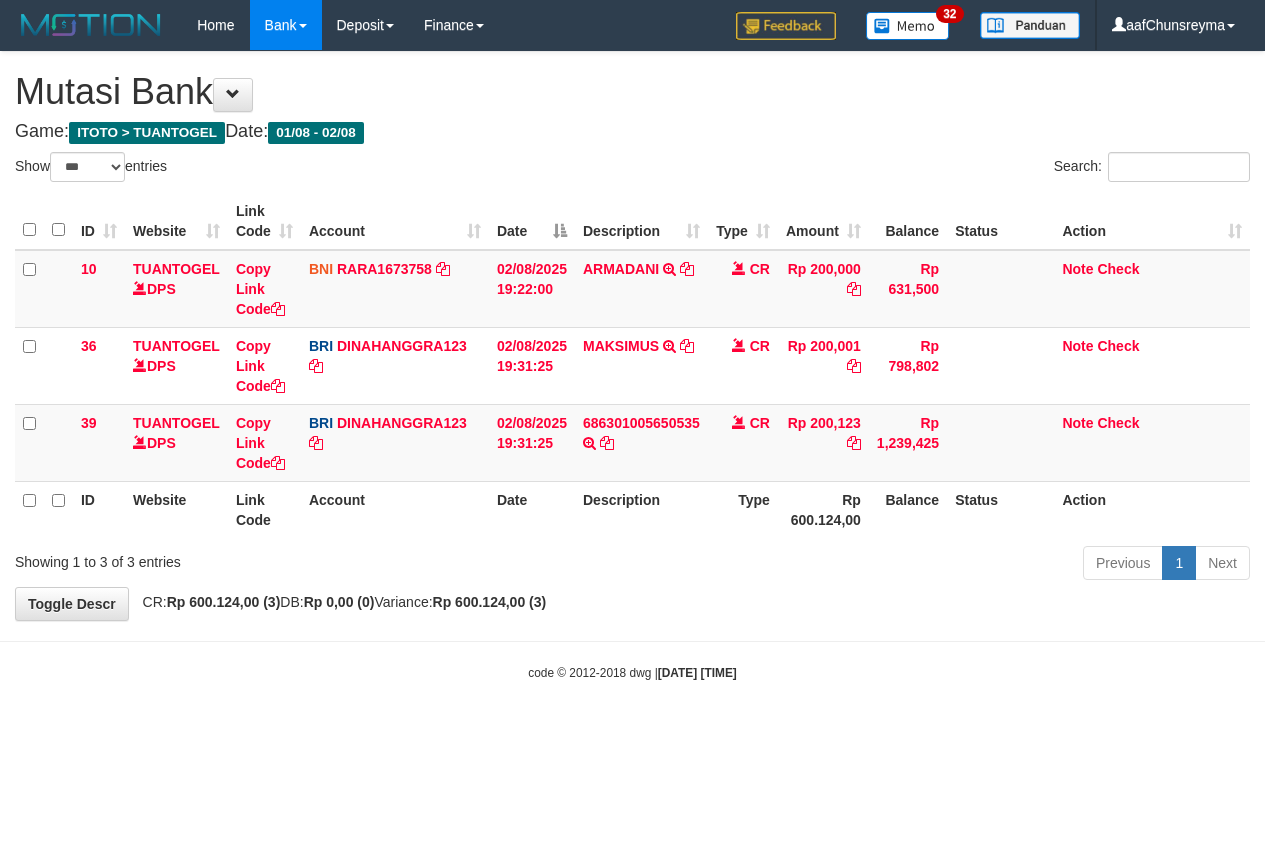 scroll, scrollTop: 0, scrollLeft: 0, axis: both 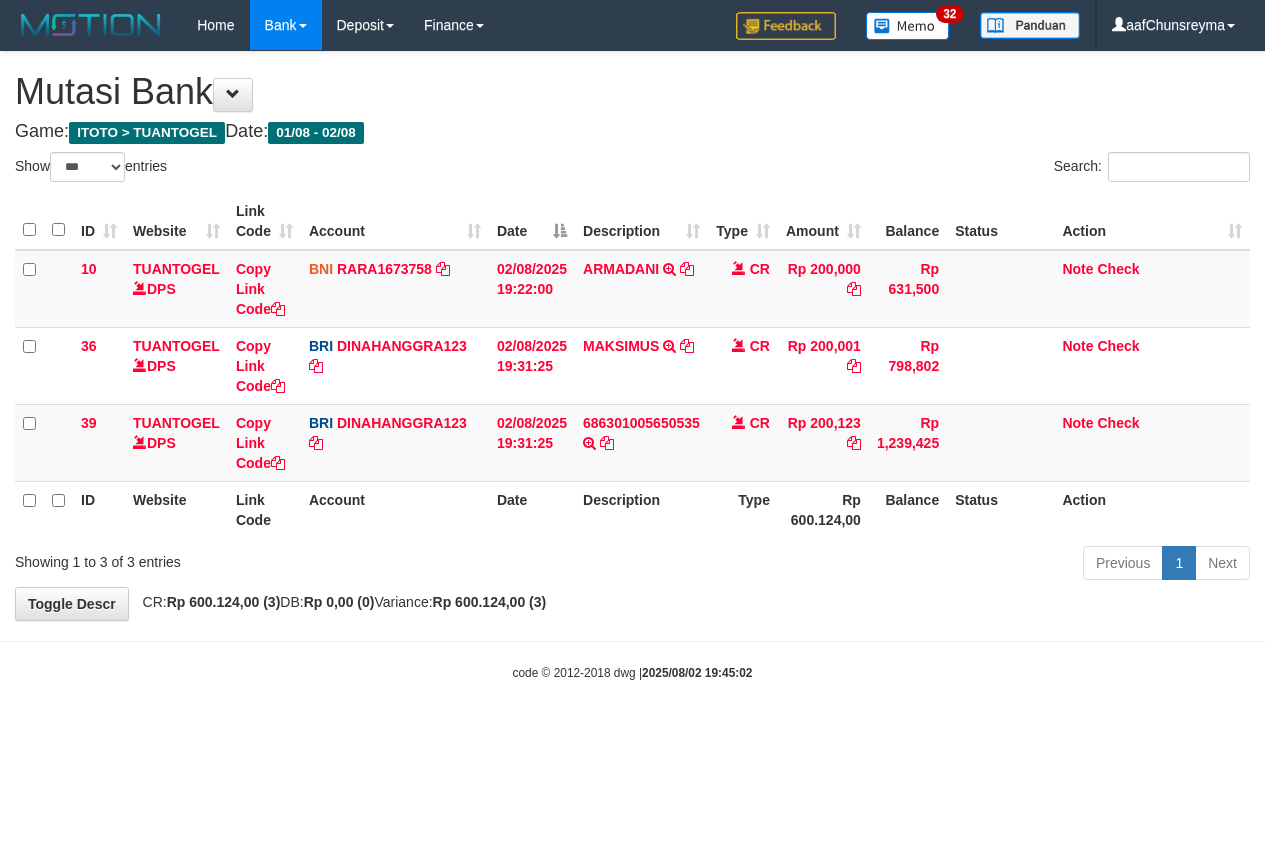 select on "***" 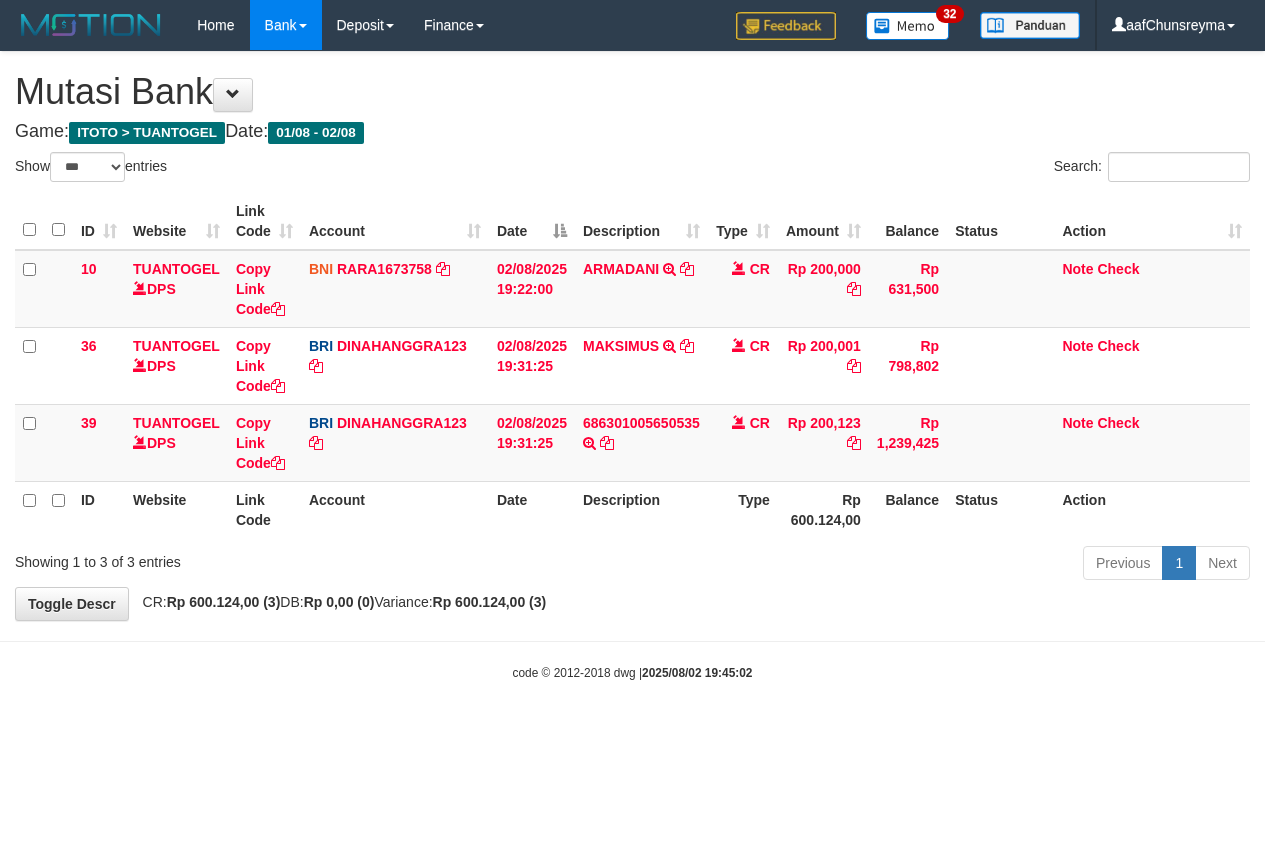 scroll, scrollTop: 0, scrollLeft: 0, axis: both 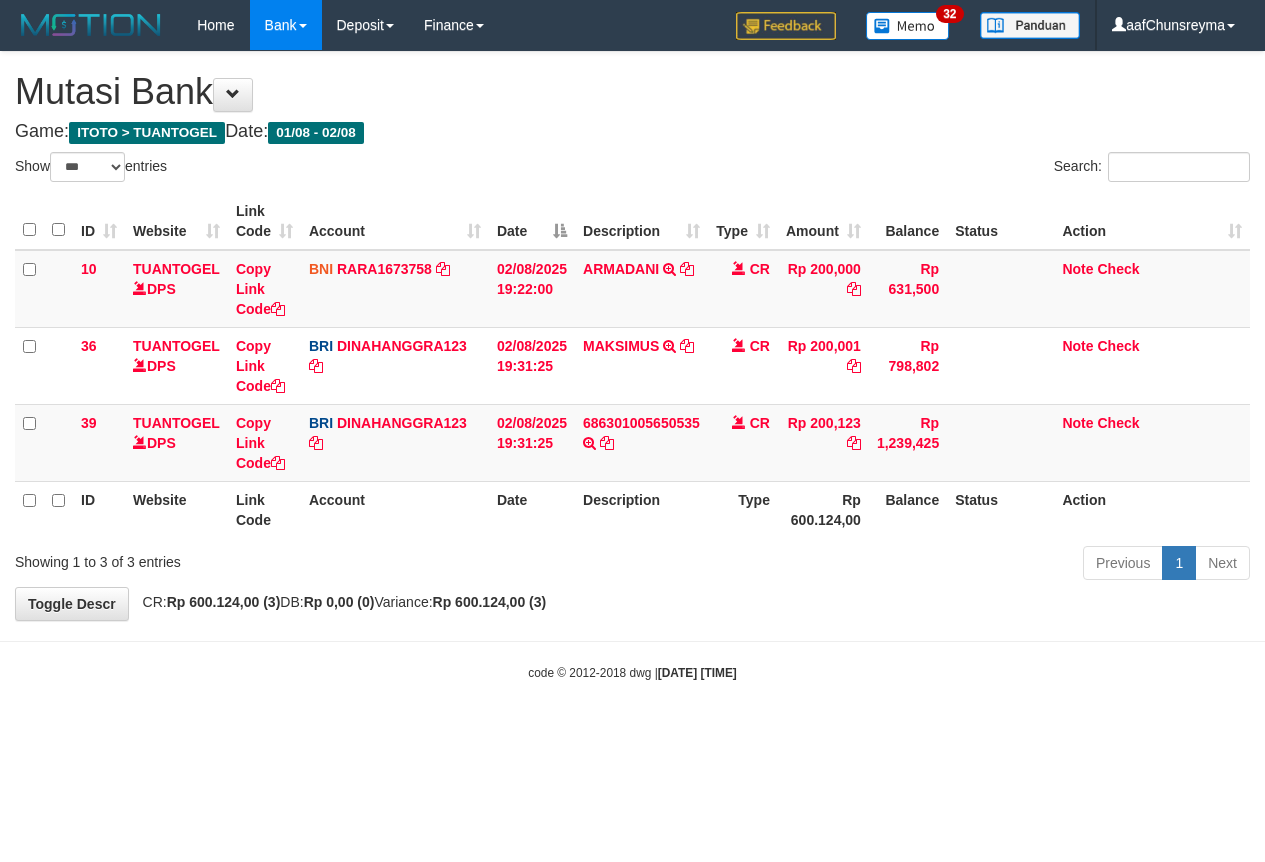 select on "***" 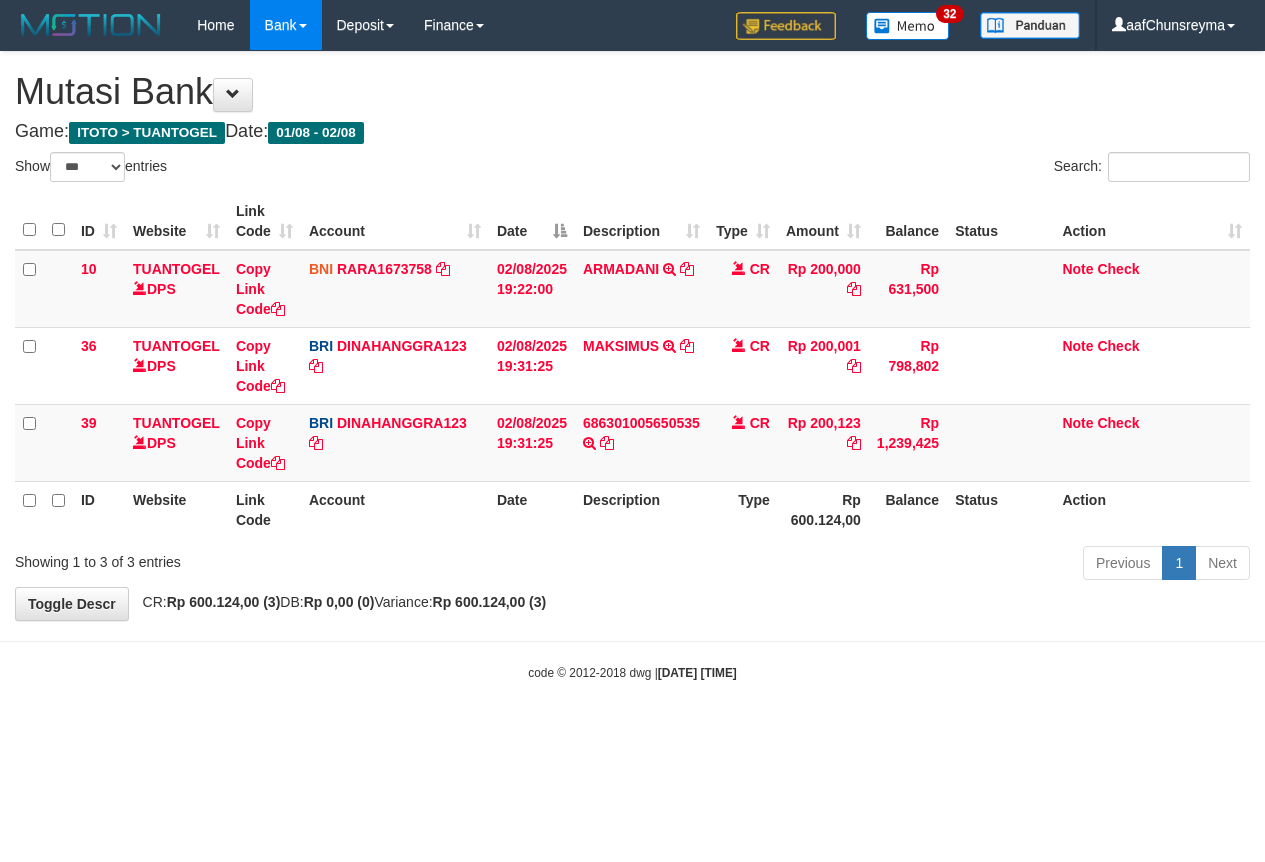 scroll, scrollTop: 0, scrollLeft: 0, axis: both 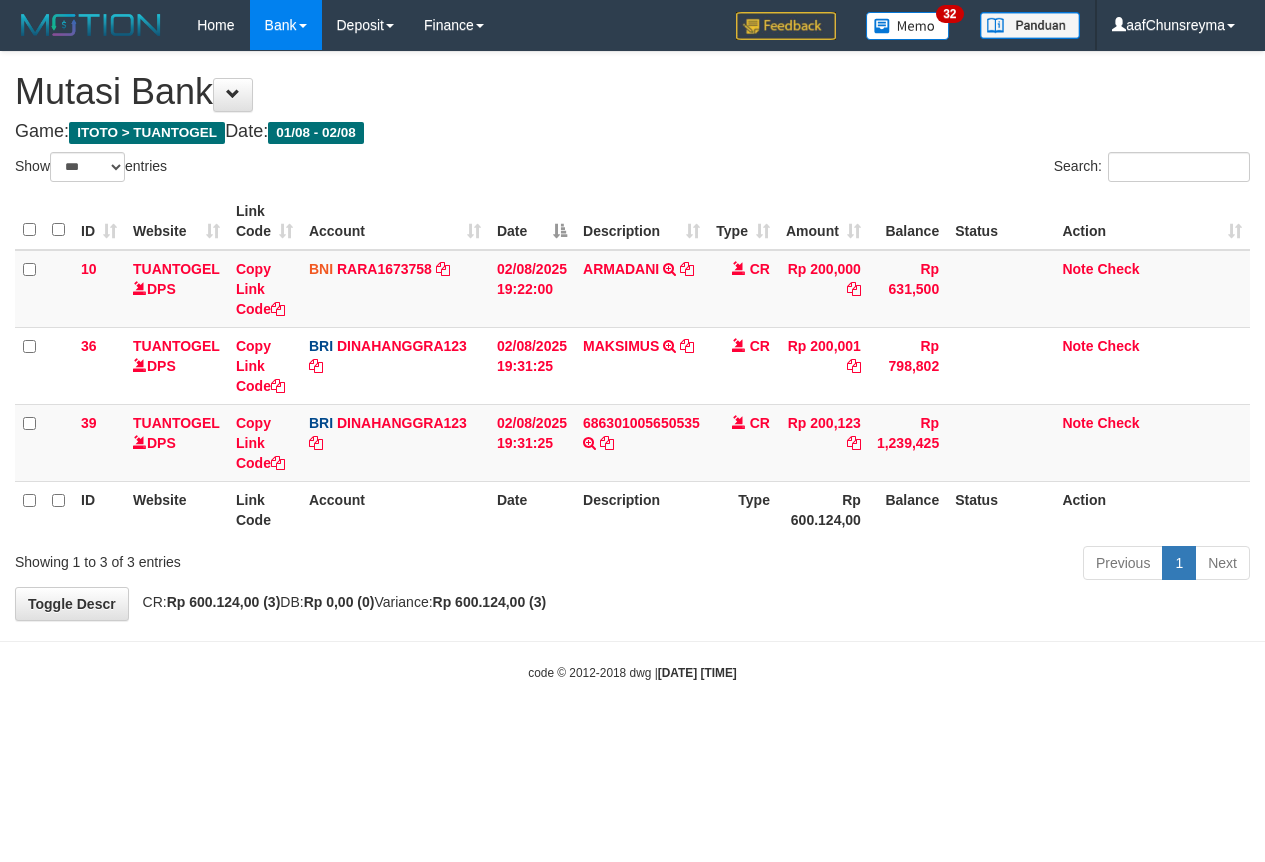 select on "***" 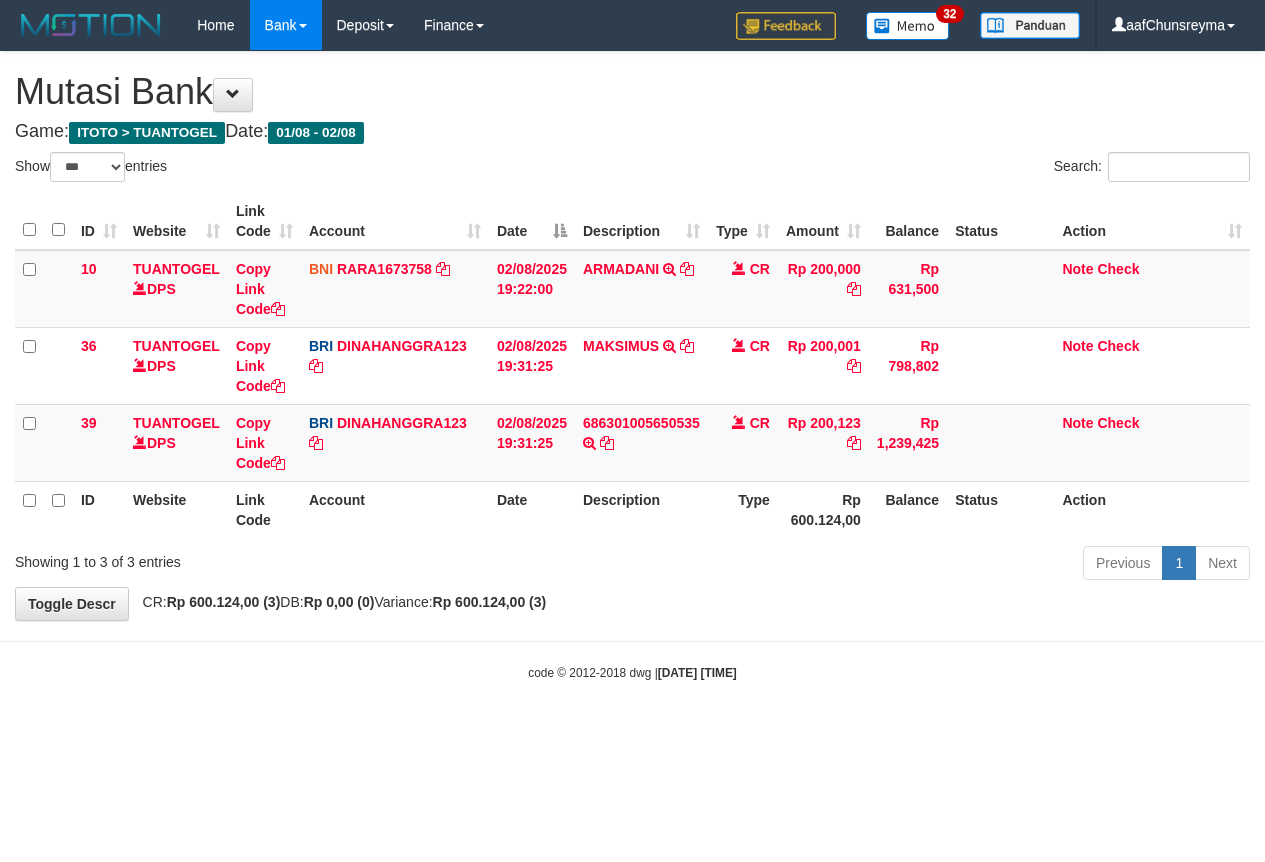 scroll, scrollTop: 0, scrollLeft: 0, axis: both 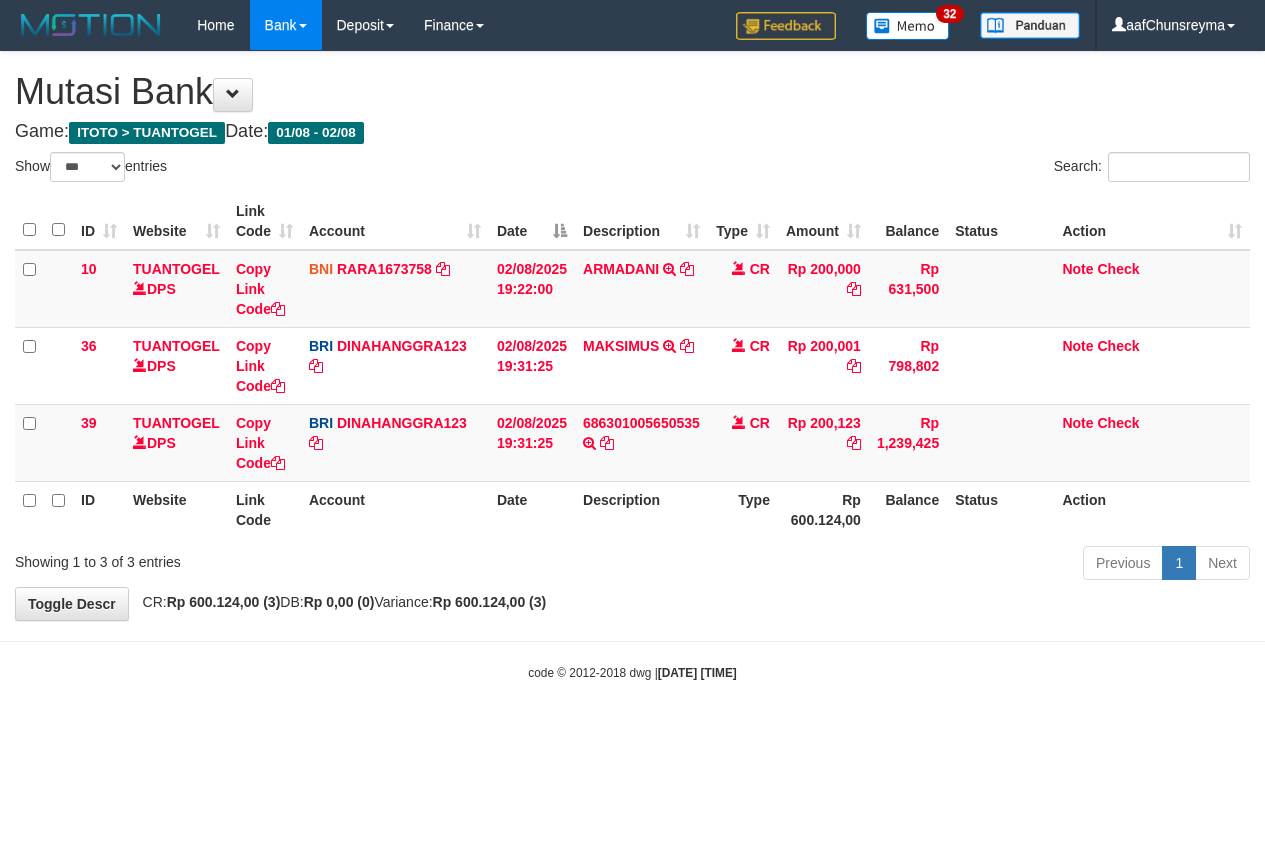 select on "***" 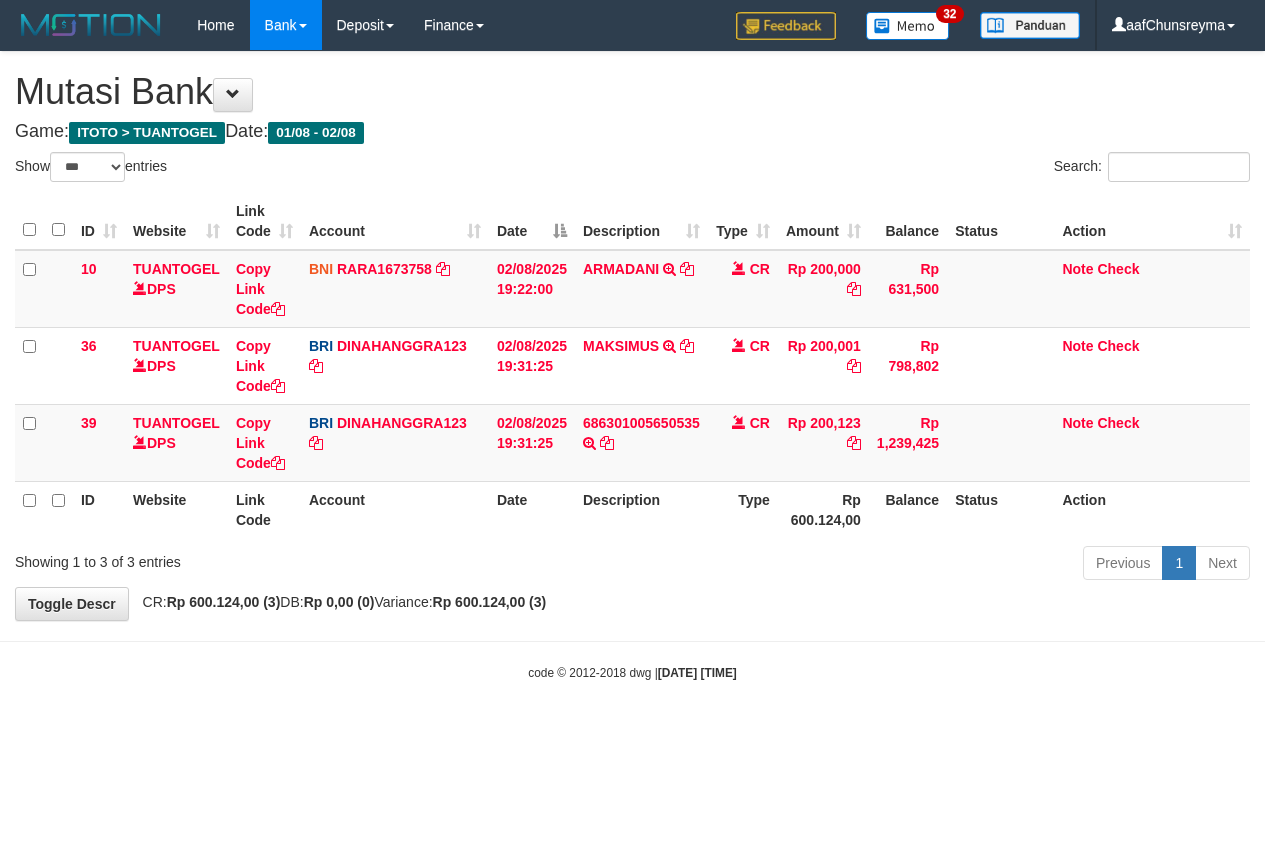 scroll, scrollTop: 0, scrollLeft: 0, axis: both 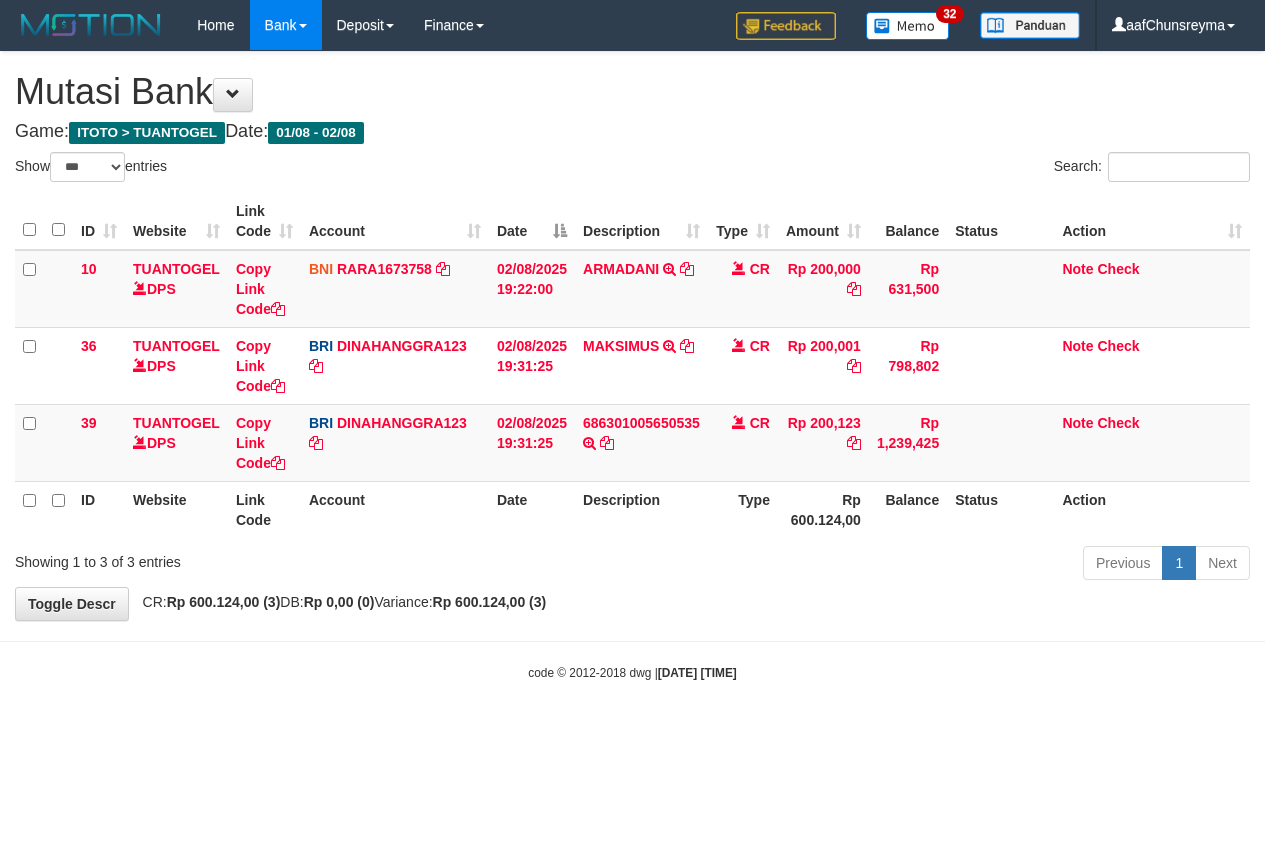 select on "***" 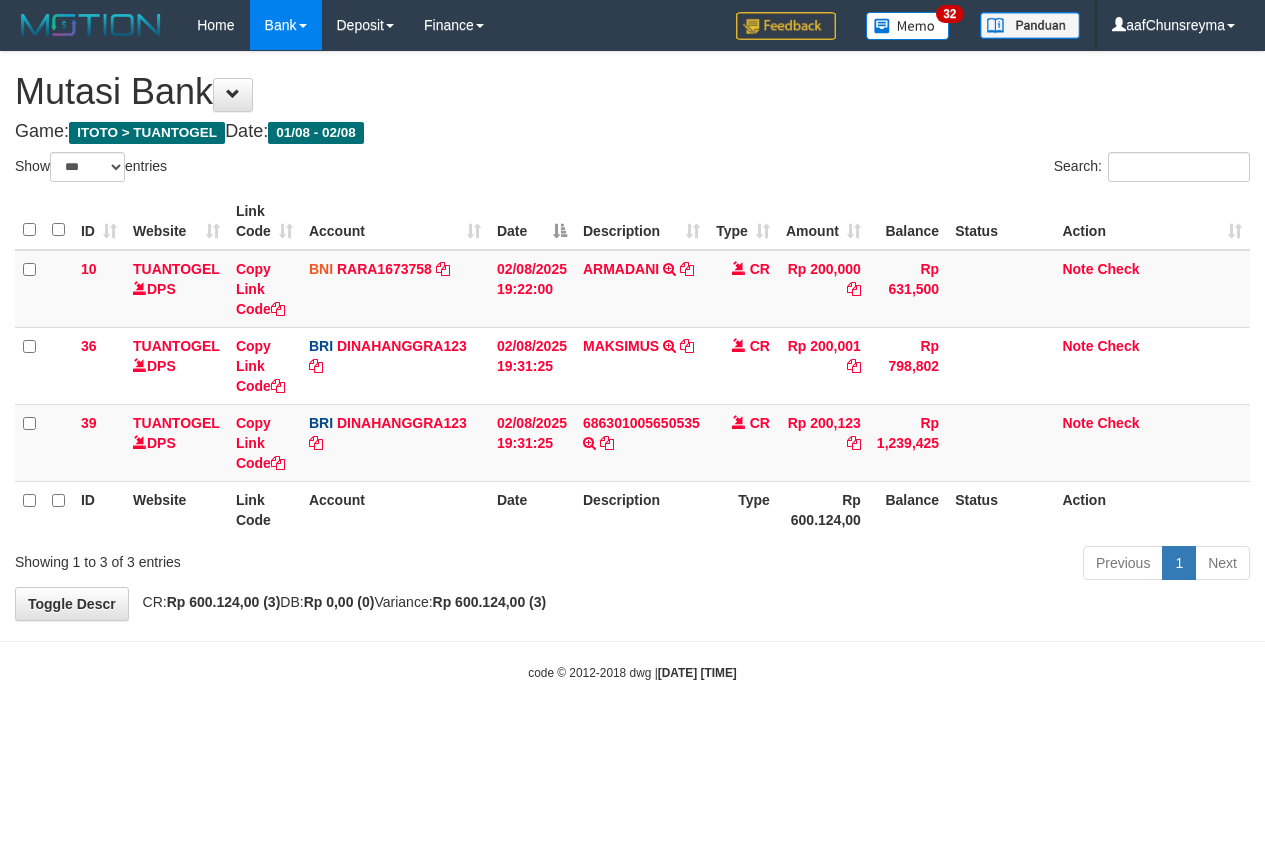 scroll, scrollTop: 0, scrollLeft: 0, axis: both 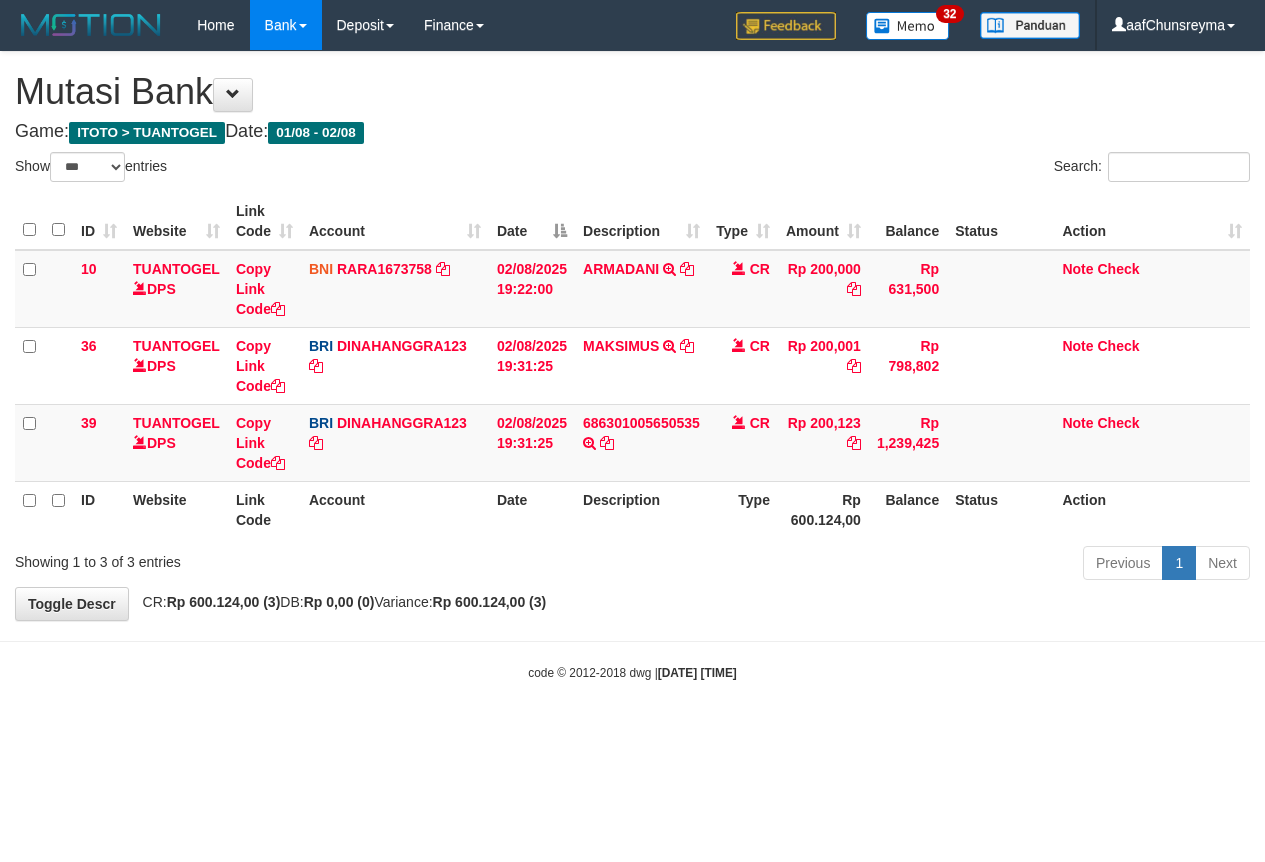 select on "***" 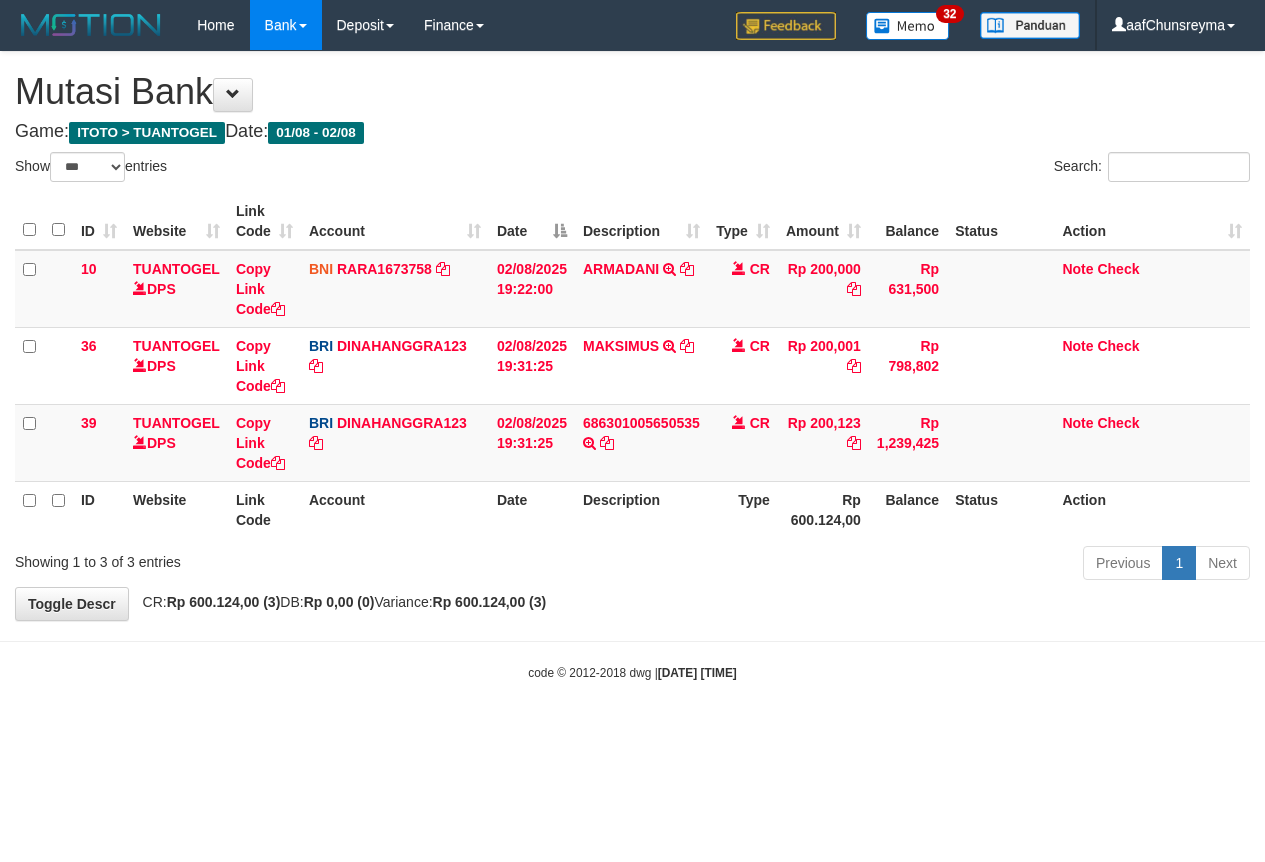 scroll, scrollTop: 0, scrollLeft: 0, axis: both 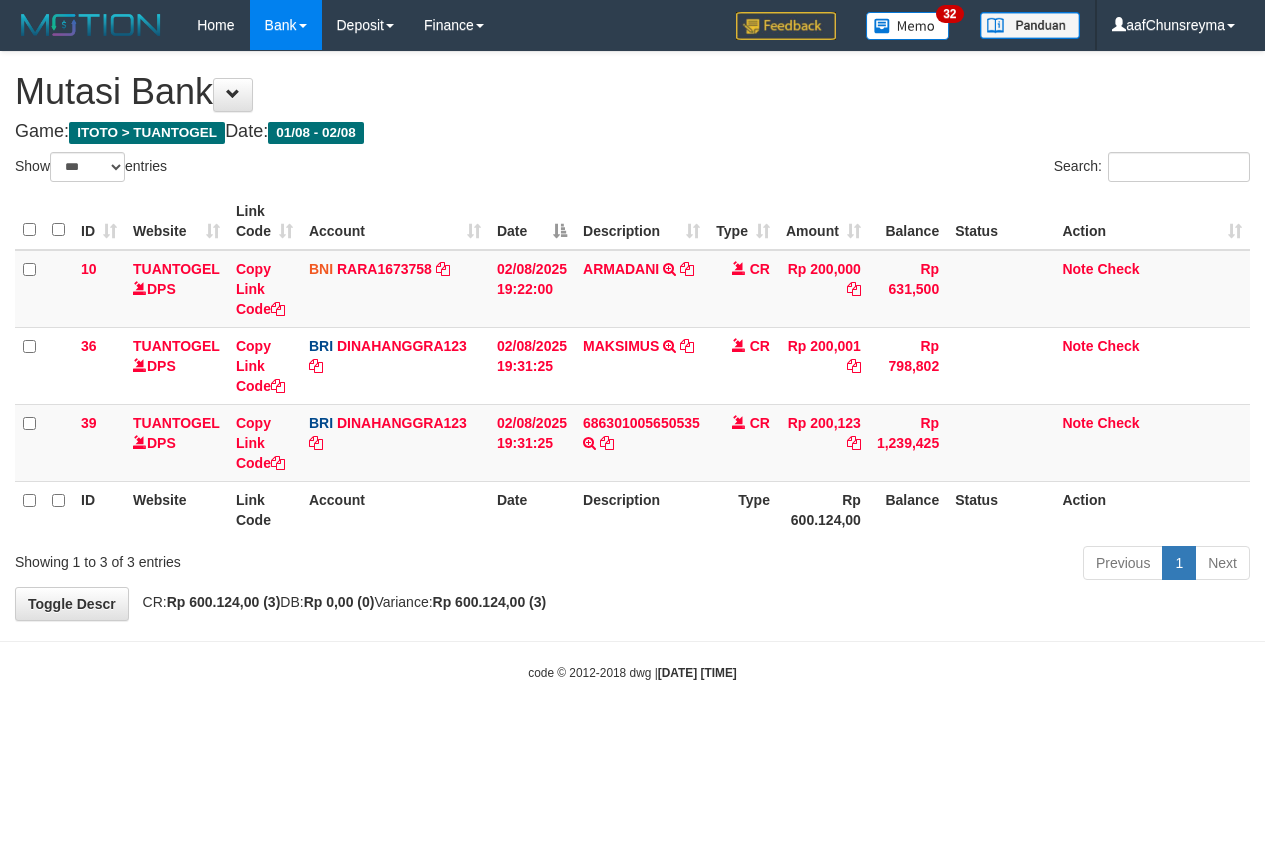 select on "***" 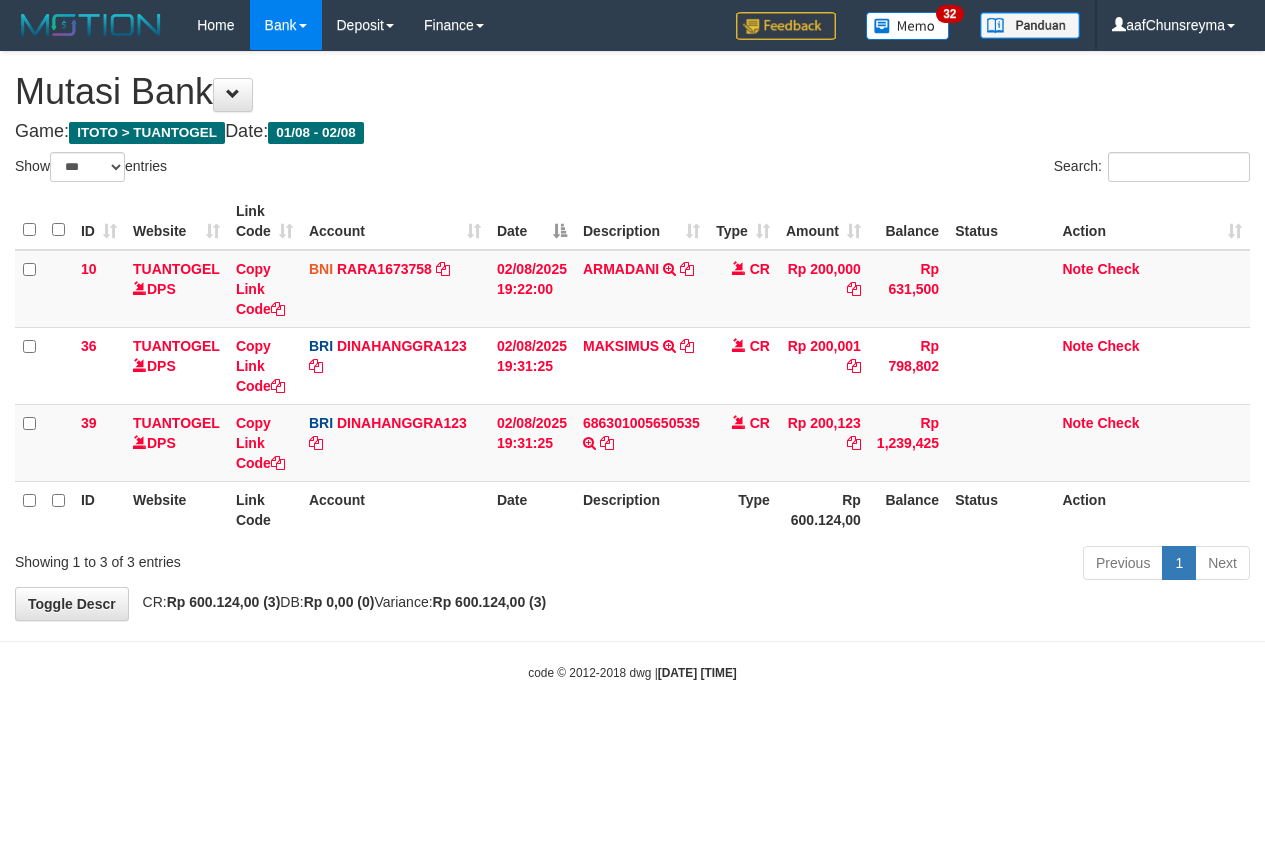 scroll, scrollTop: 0, scrollLeft: 0, axis: both 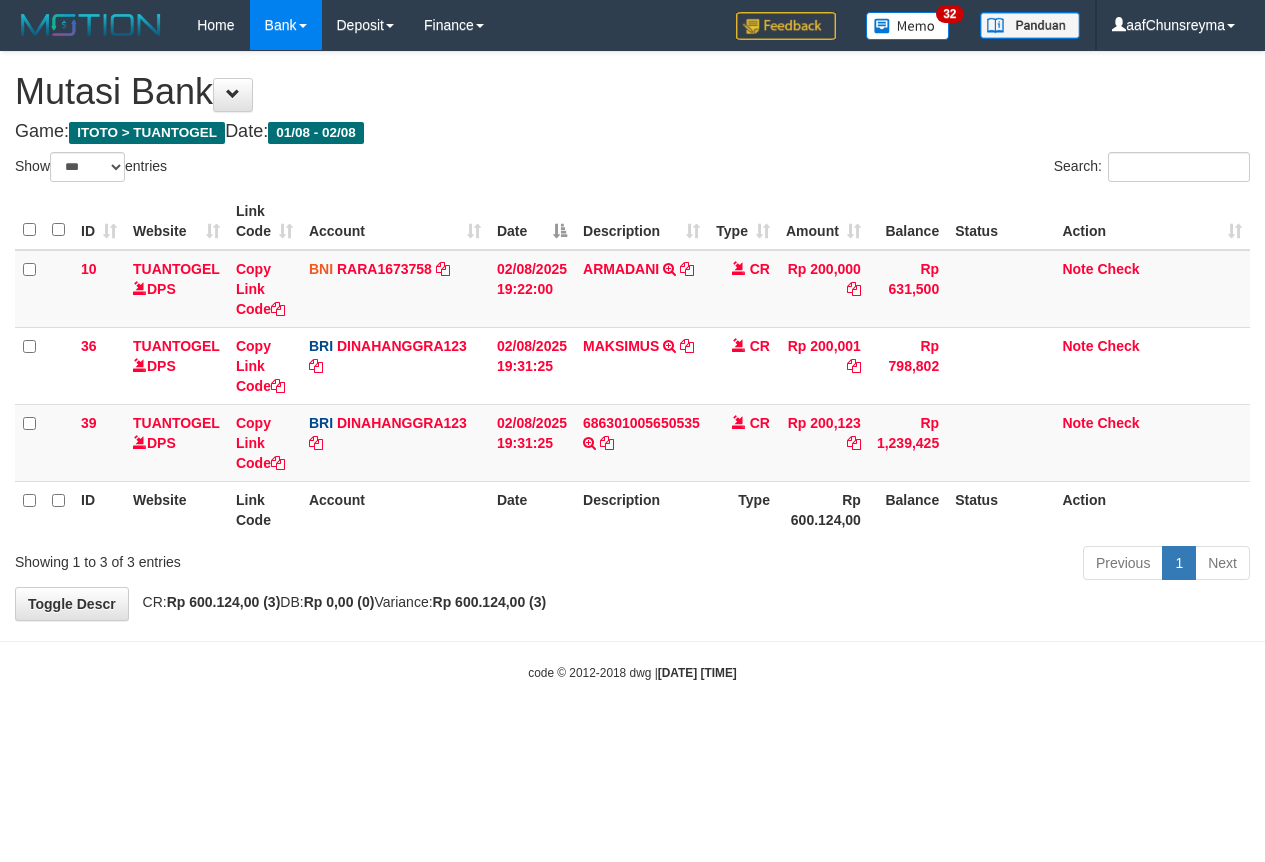 select on "***" 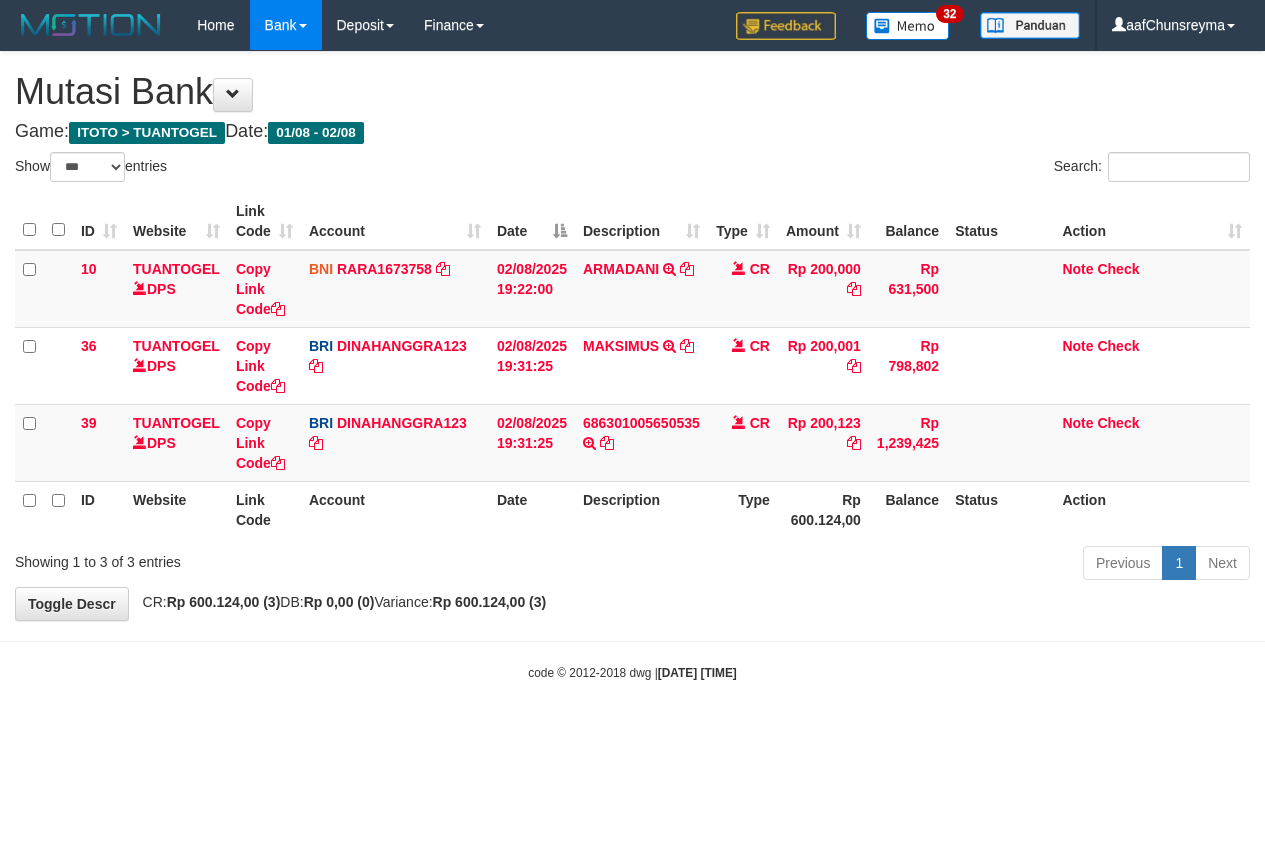 scroll, scrollTop: 0, scrollLeft: 0, axis: both 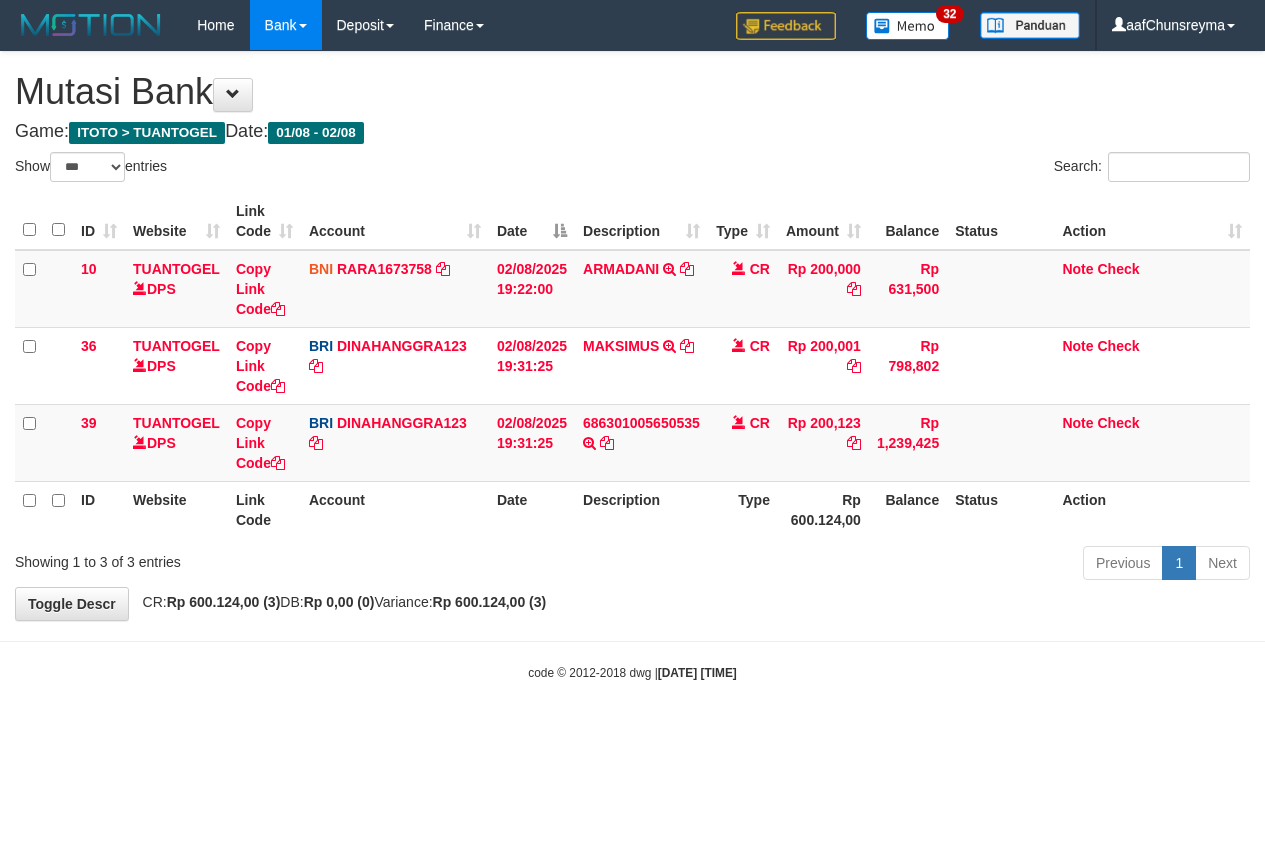 select on "***" 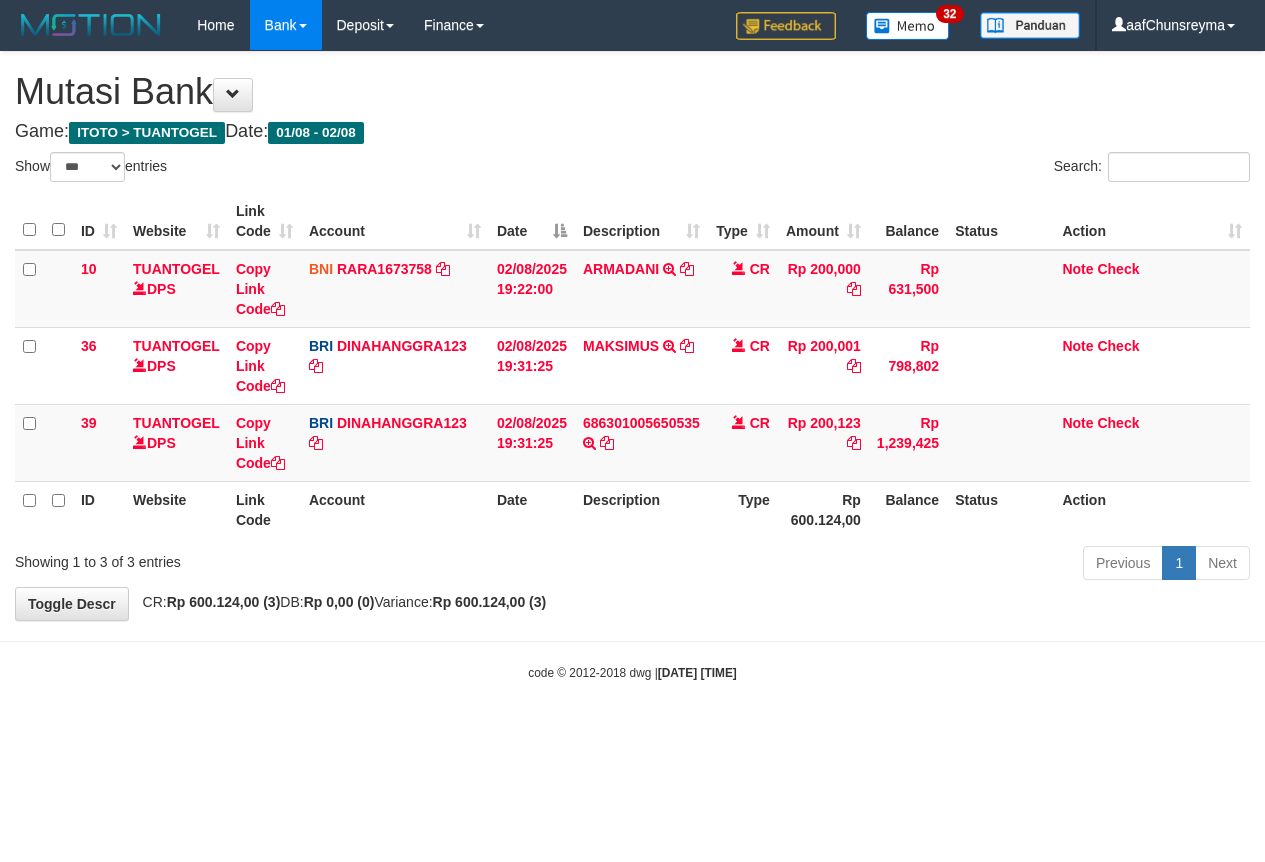 scroll, scrollTop: 0, scrollLeft: 0, axis: both 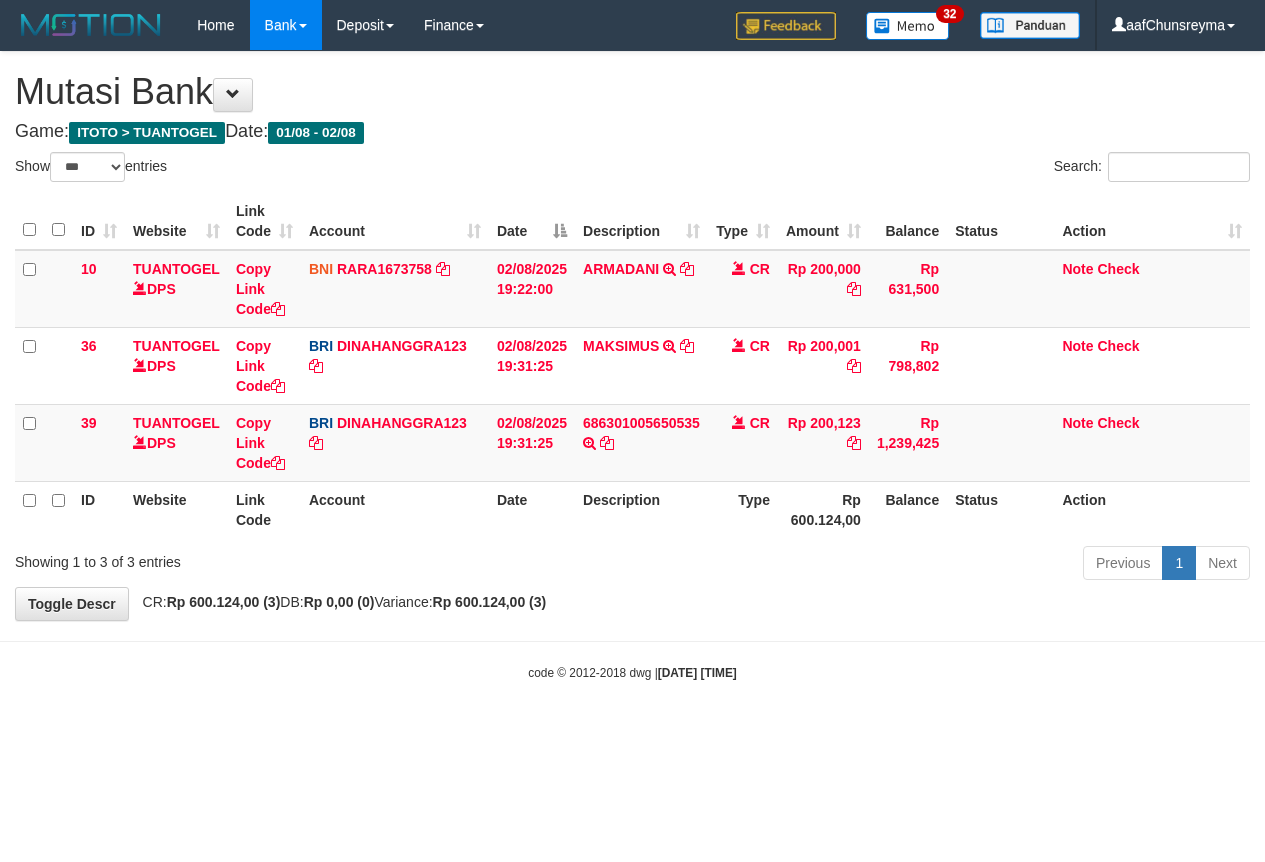 select on "***" 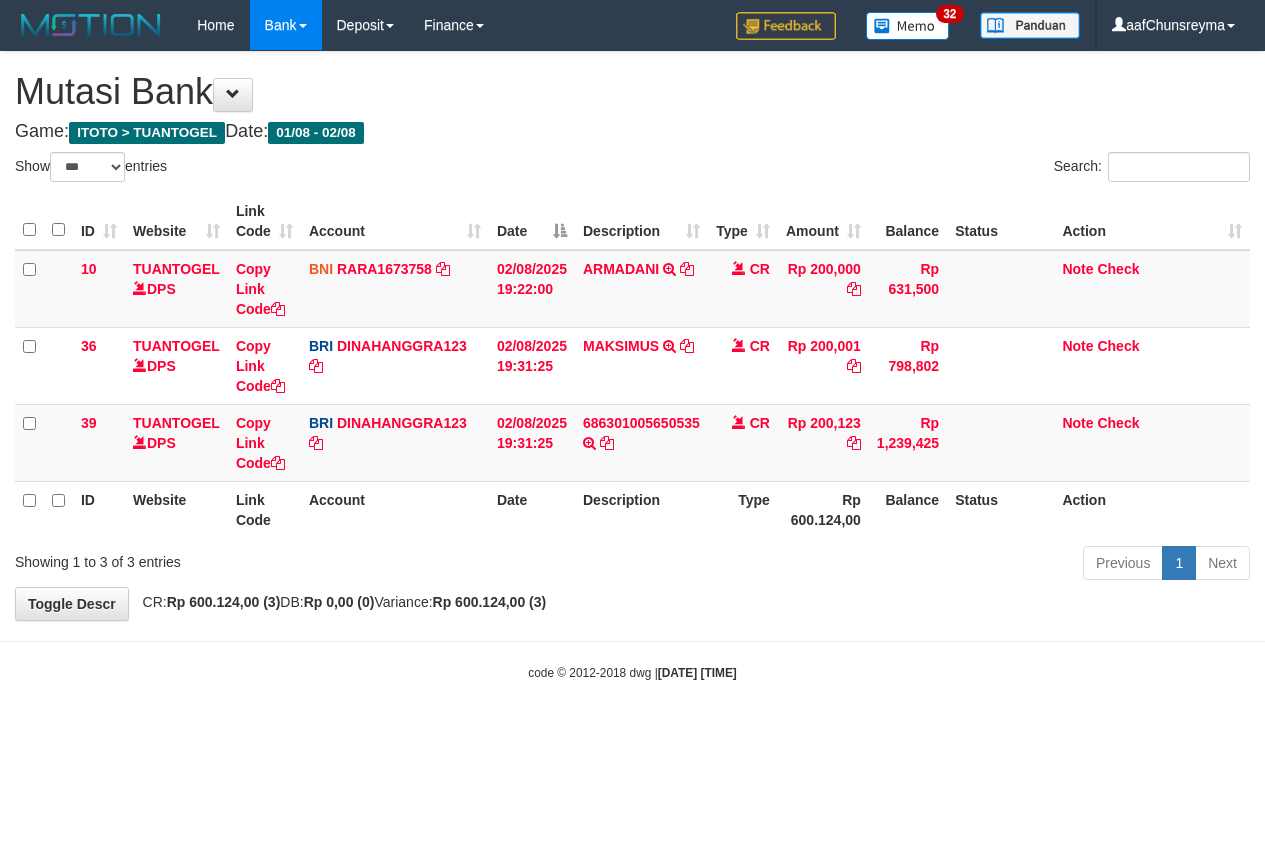 scroll, scrollTop: 0, scrollLeft: 0, axis: both 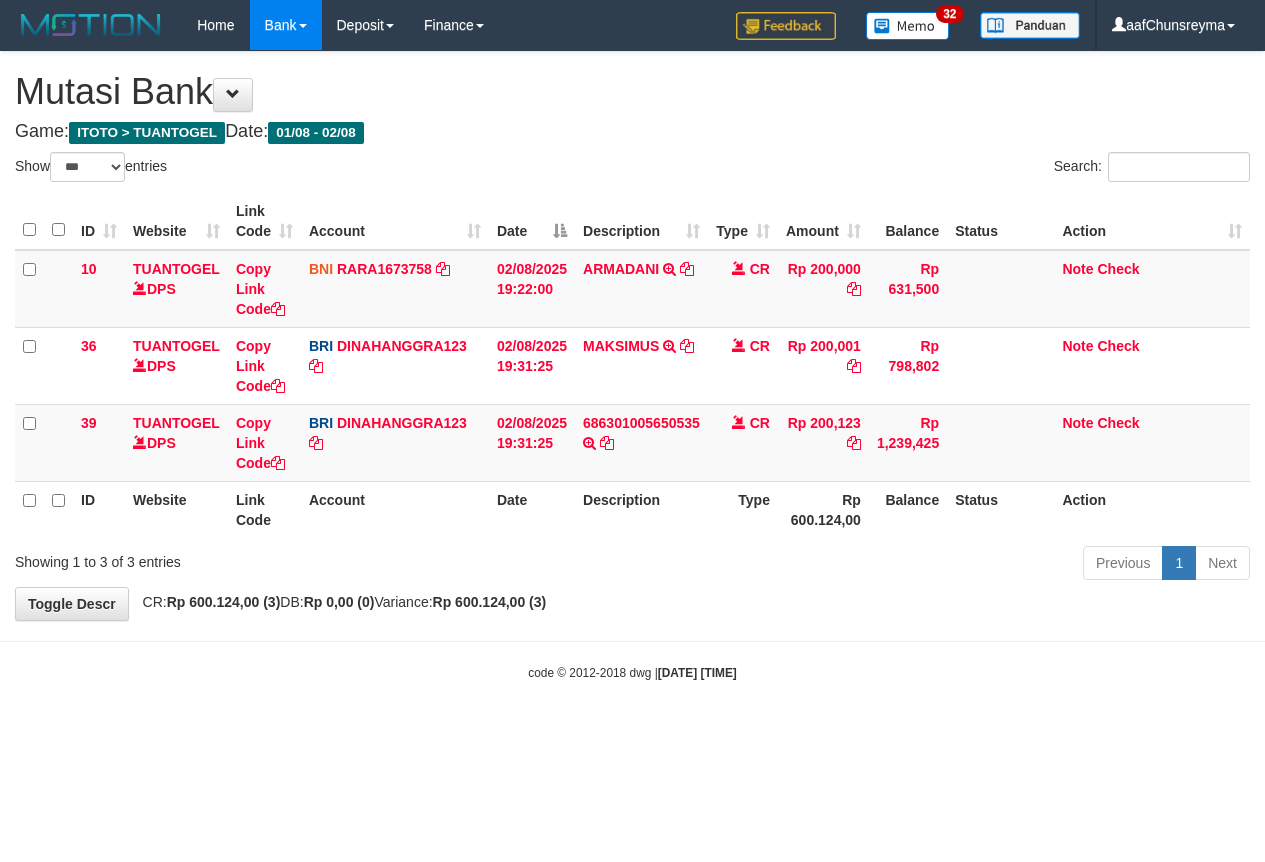 select on "***" 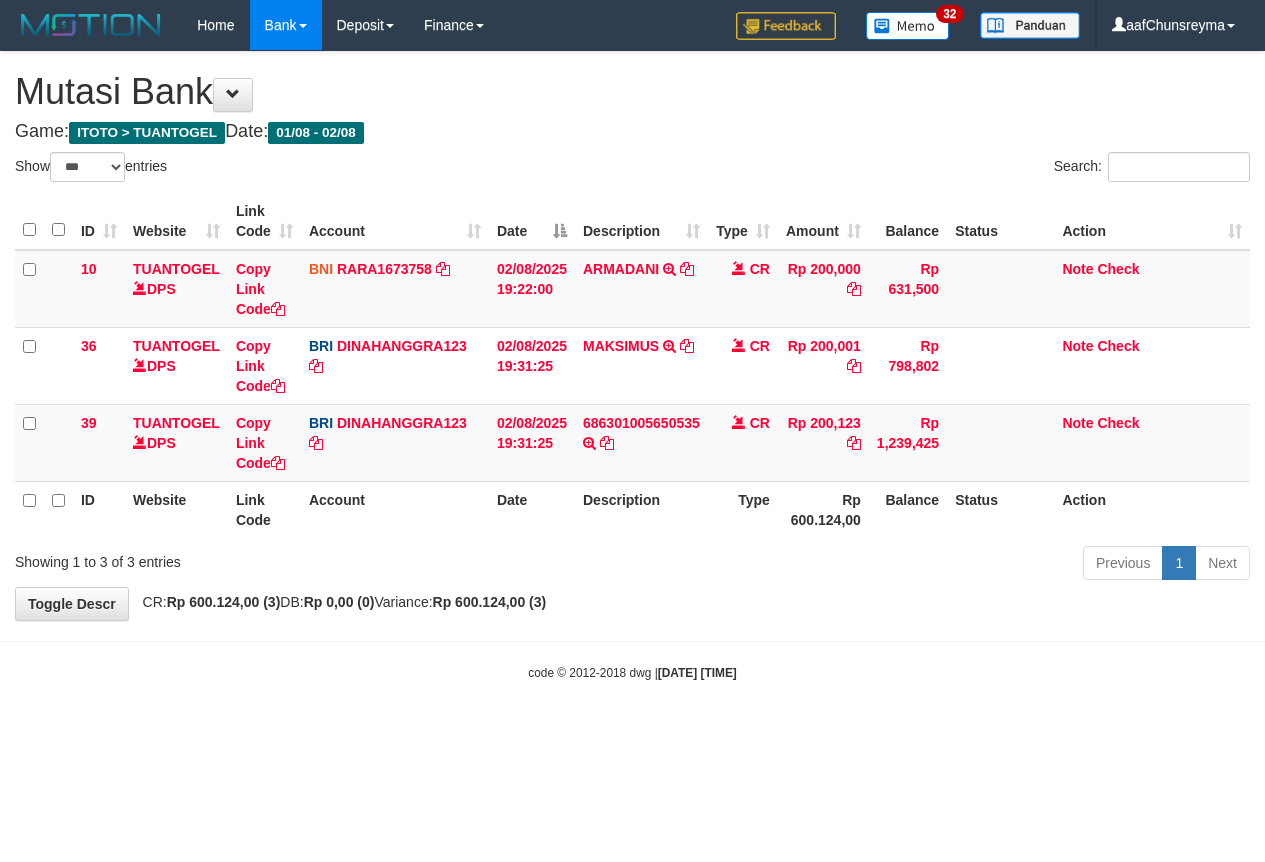 scroll, scrollTop: 0, scrollLeft: 0, axis: both 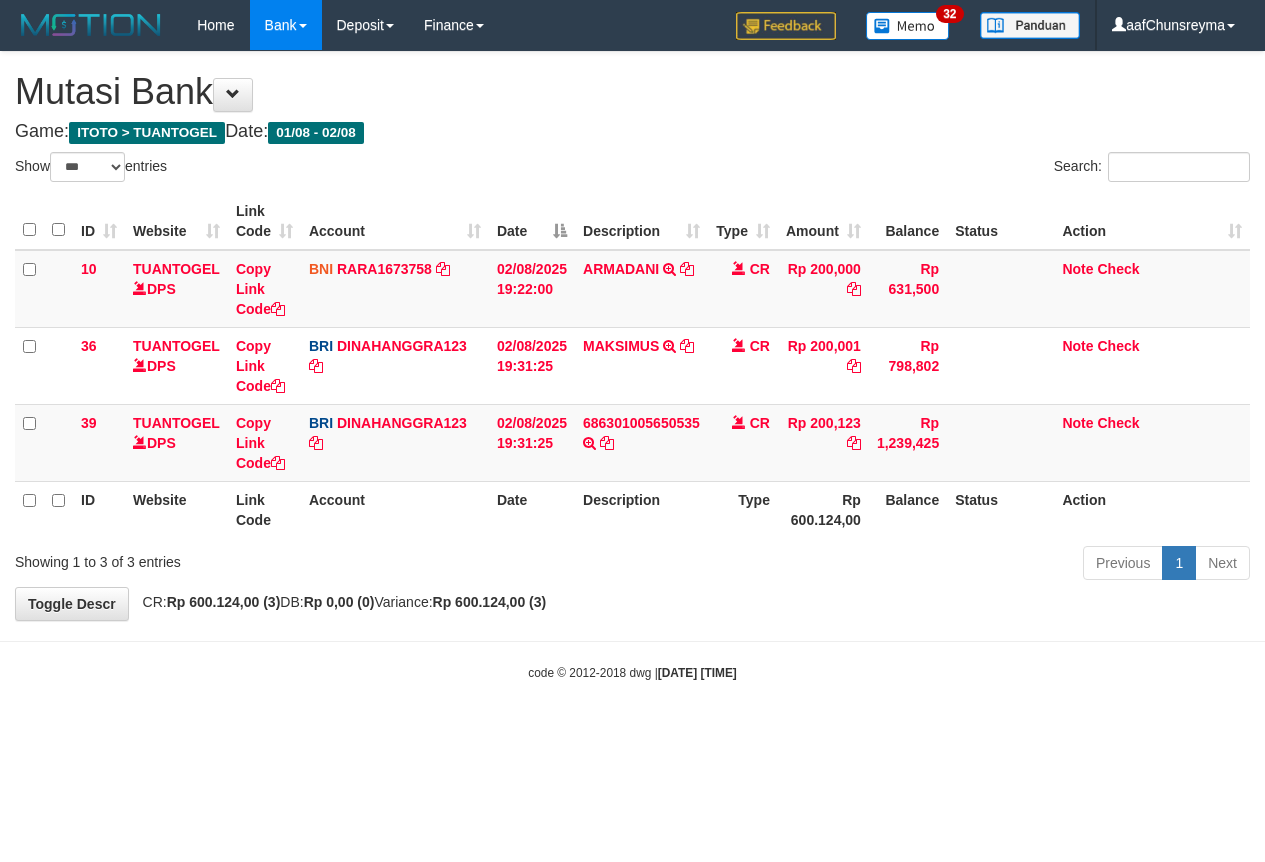 select on "***" 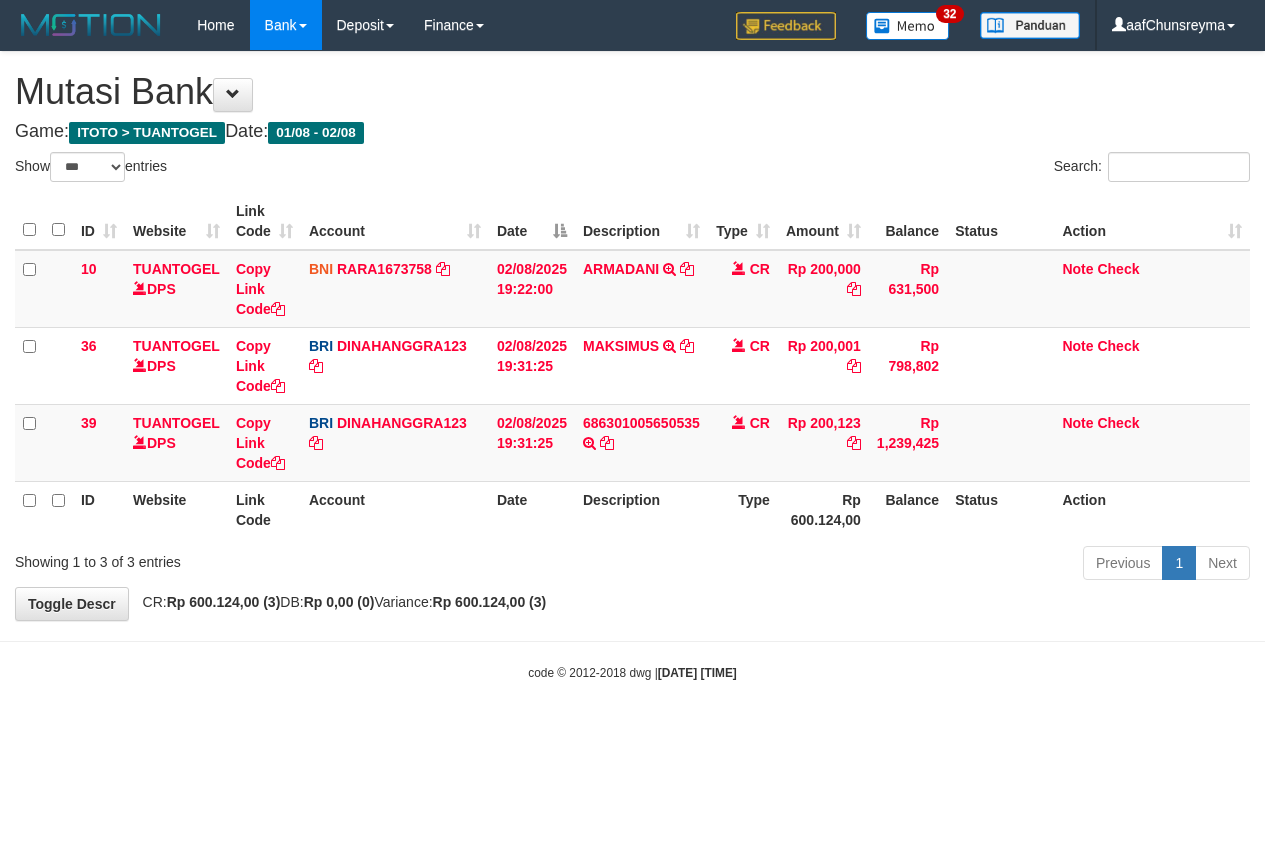 scroll, scrollTop: 0, scrollLeft: 0, axis: both 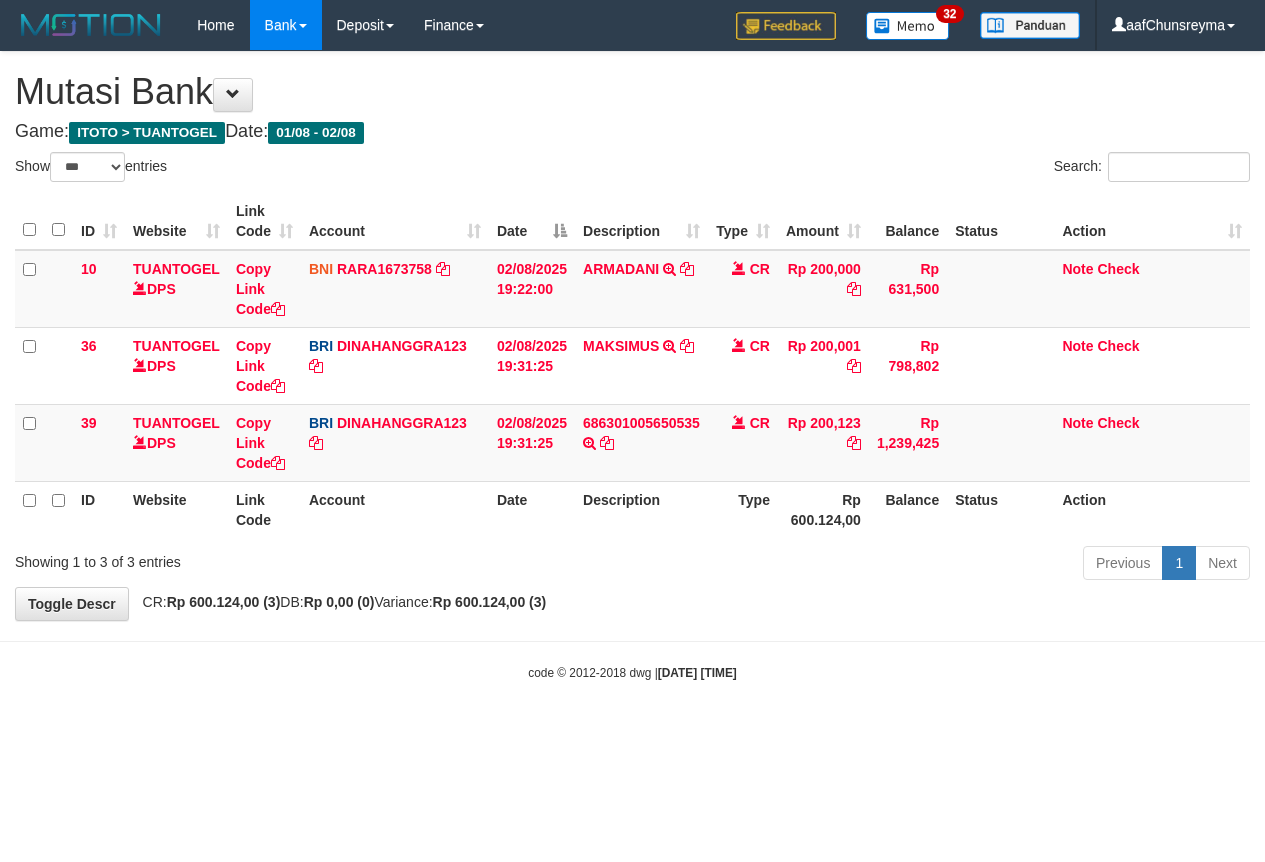 select on "***" 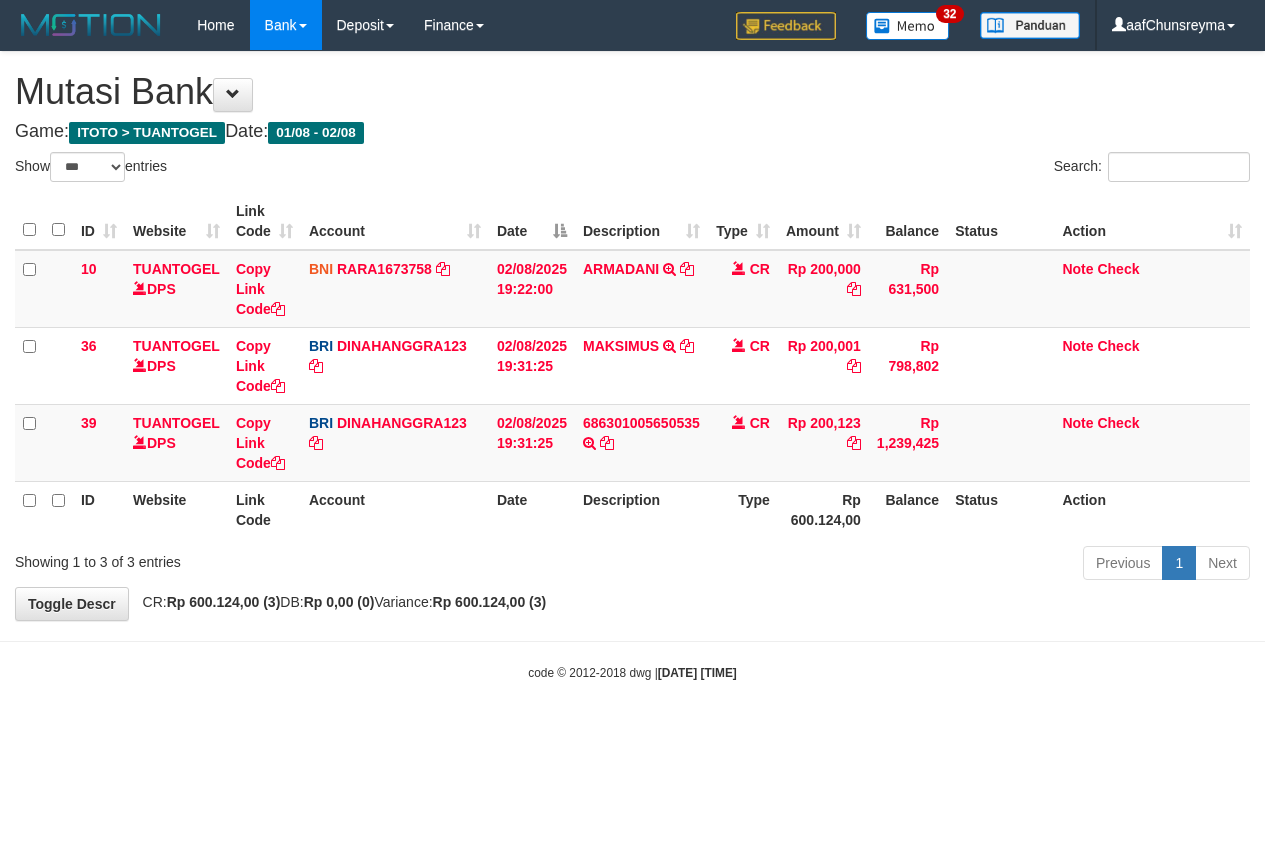scroll, scrollTop: 0, scrollLeft: 0, axis: both 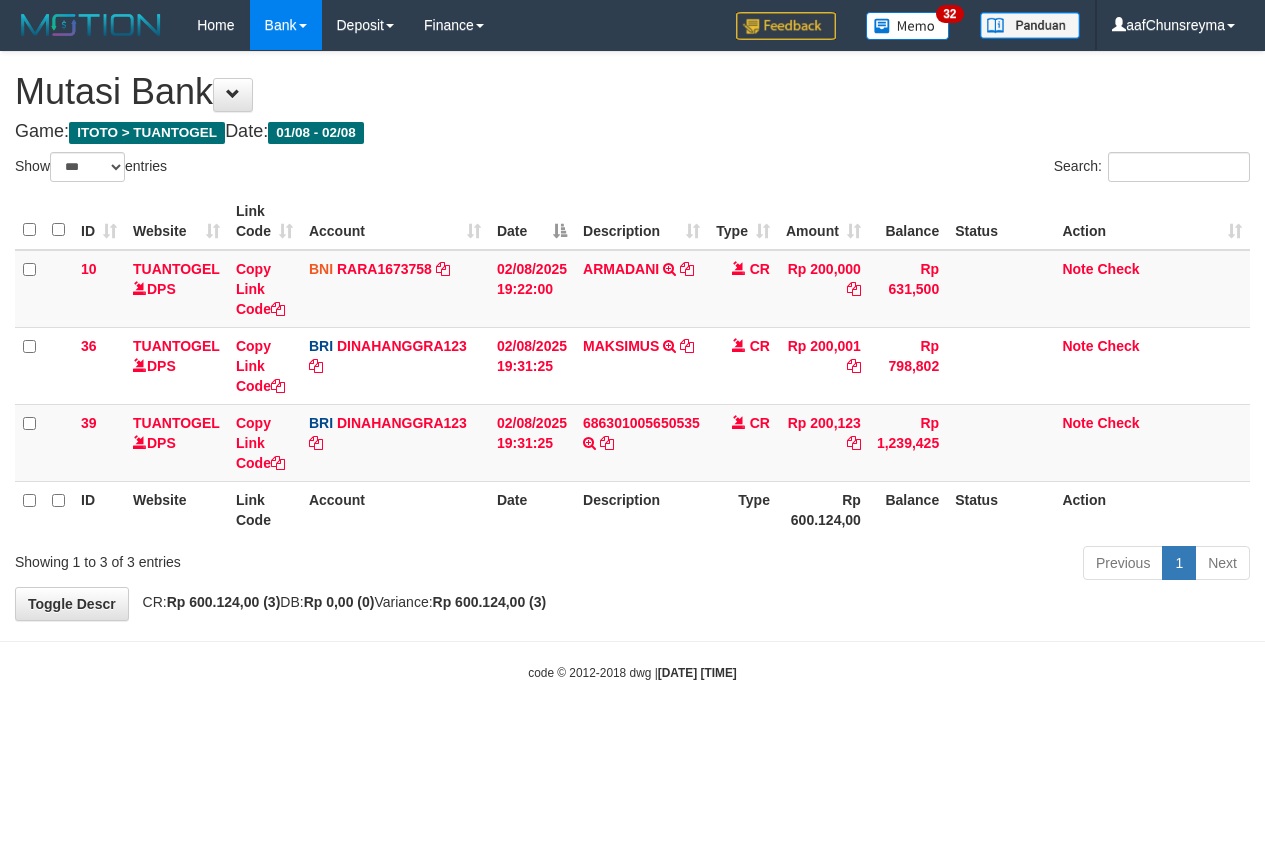 select on "***" 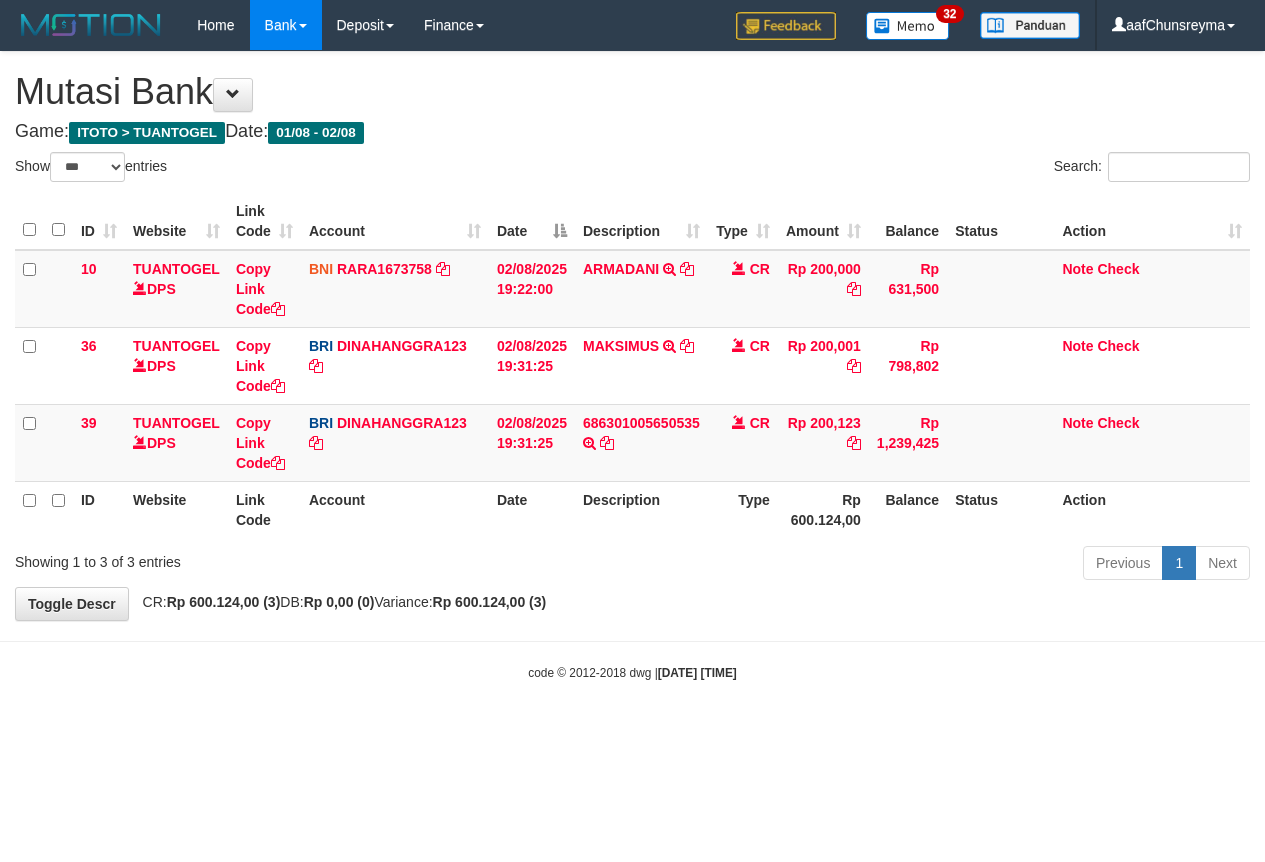 scroll, scrollTop: 0, scrollLeft: 0, axis: both 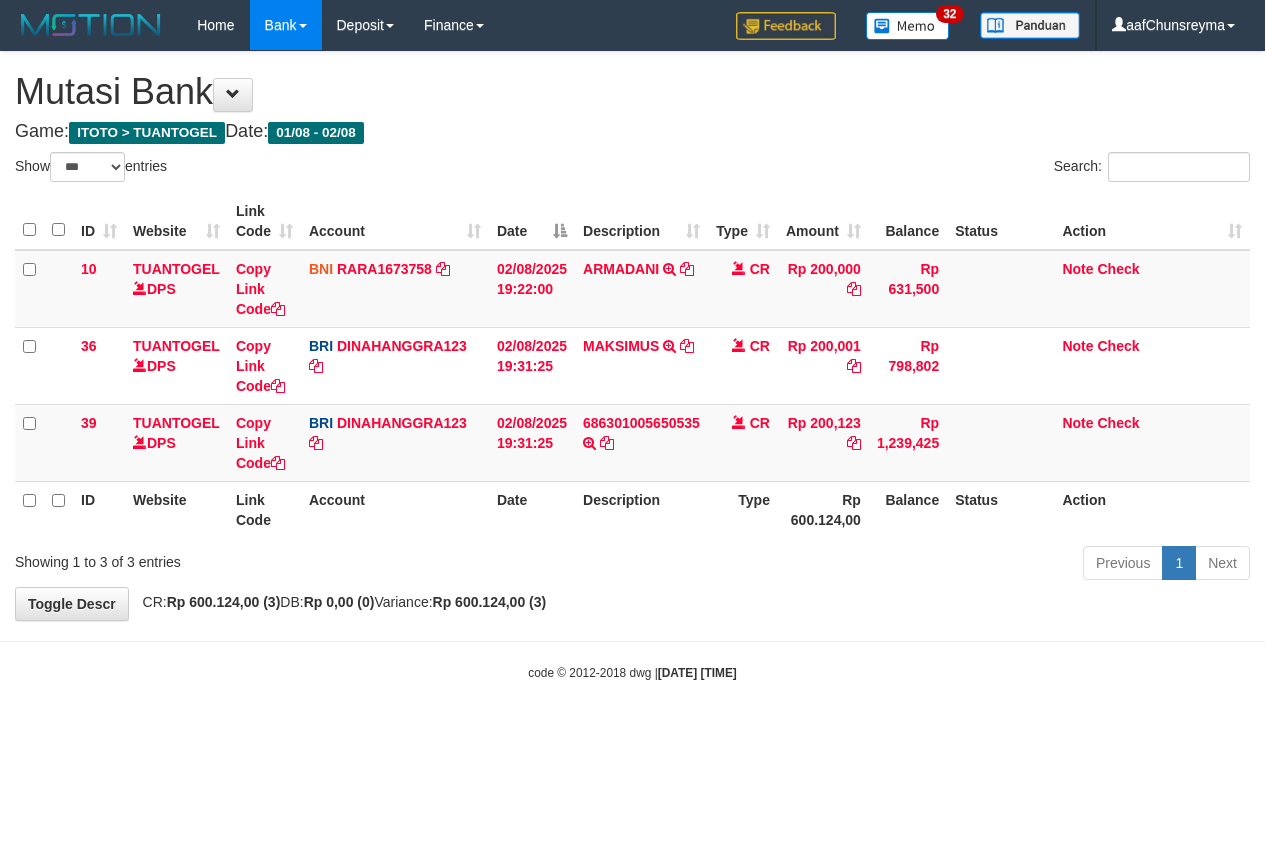 select on "***" 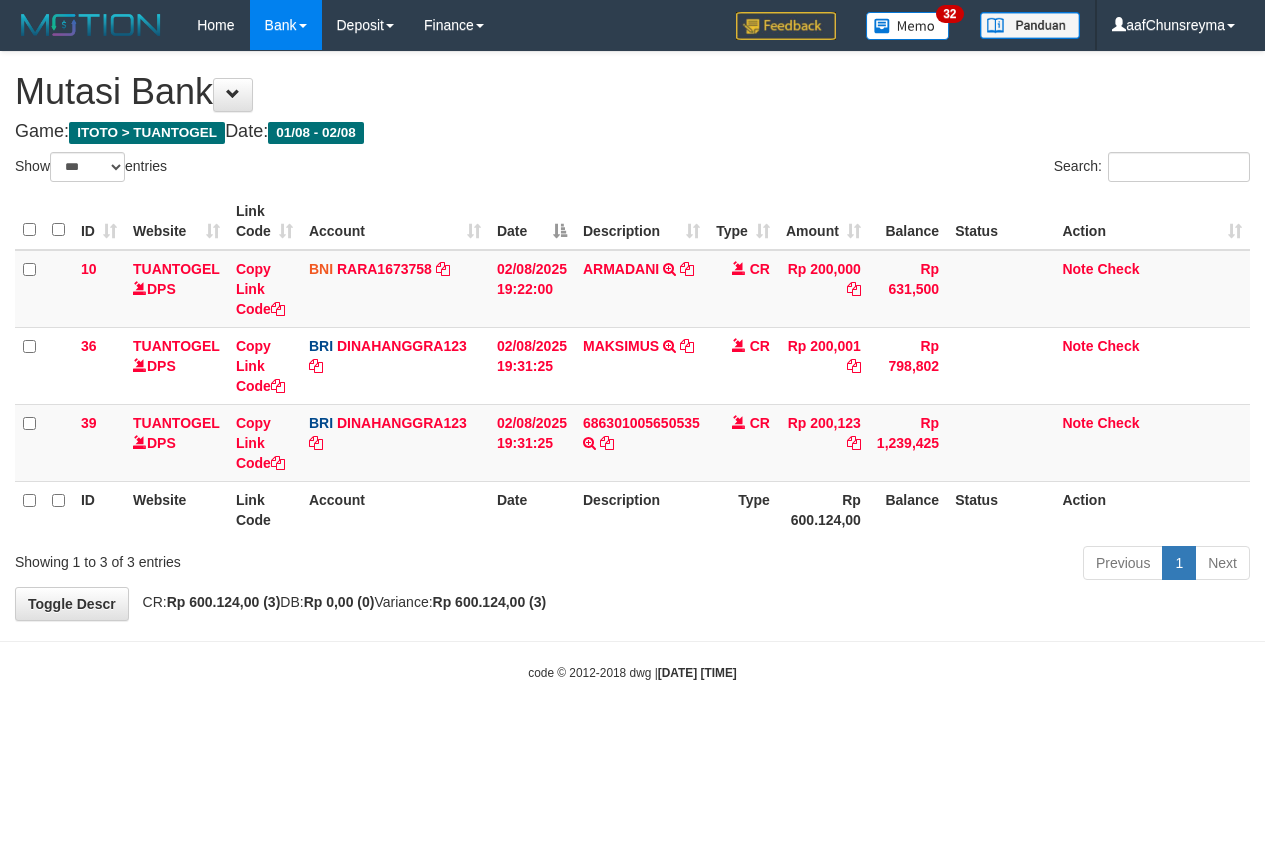 scroll, scrollTop: 0, scrollLeft: 0, axis: both 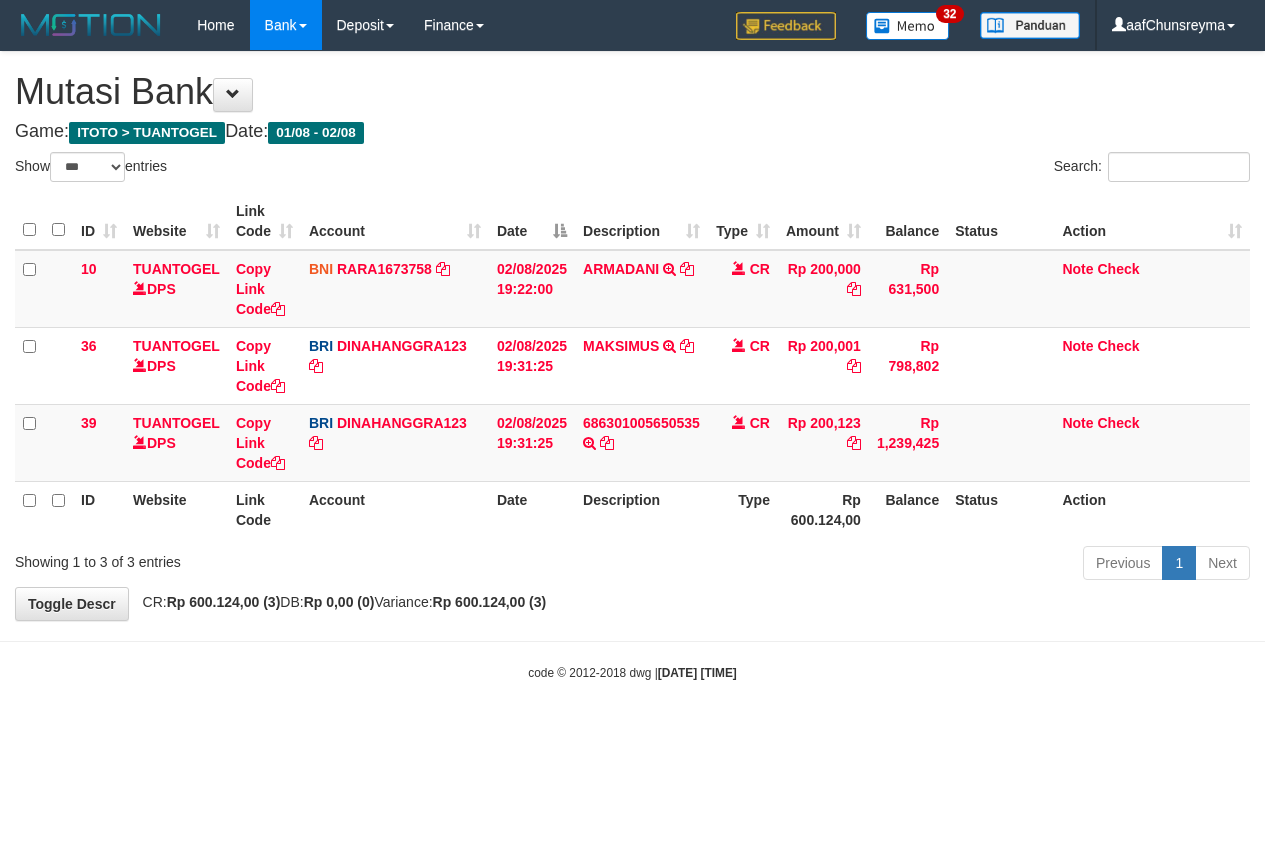 select on "***" 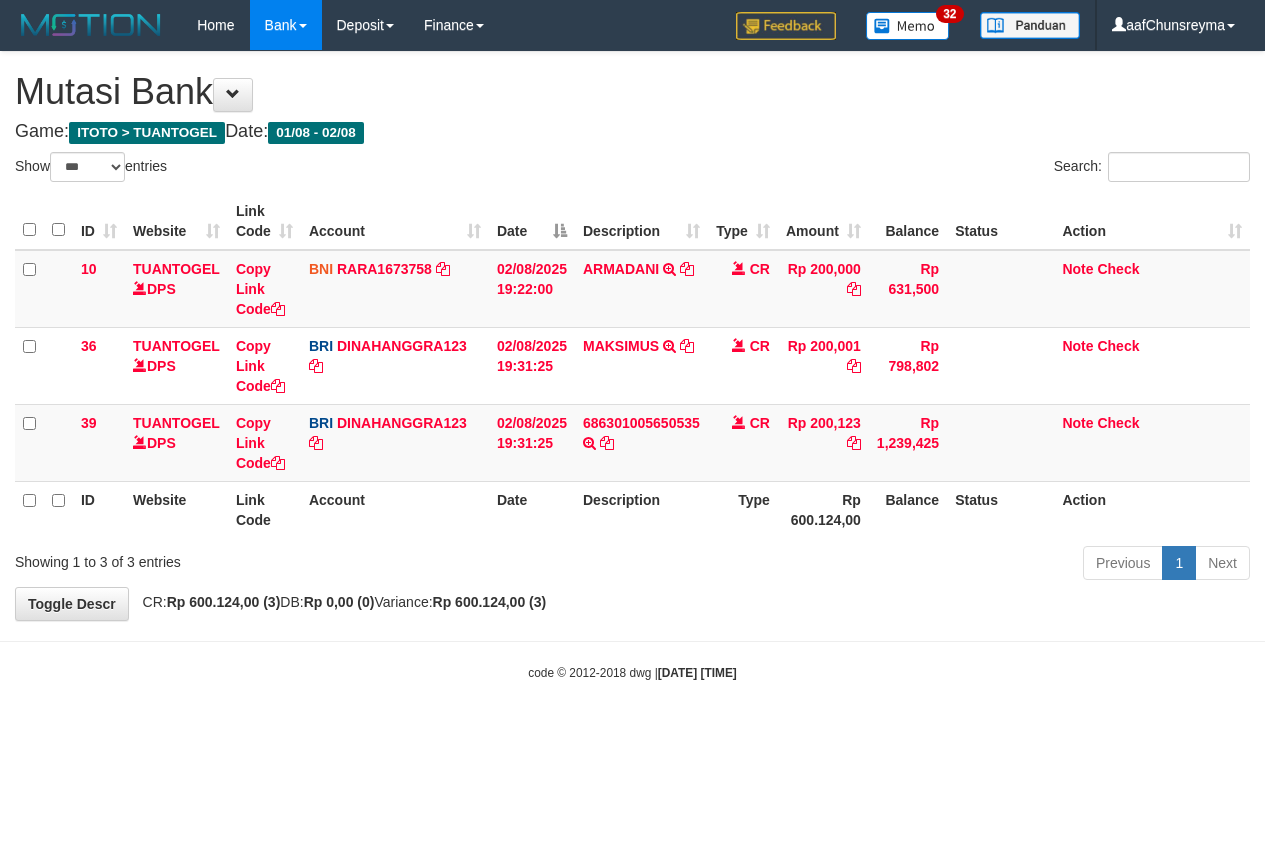 scroll, scrollTop: 0, scrollLeft: 0, axis: both 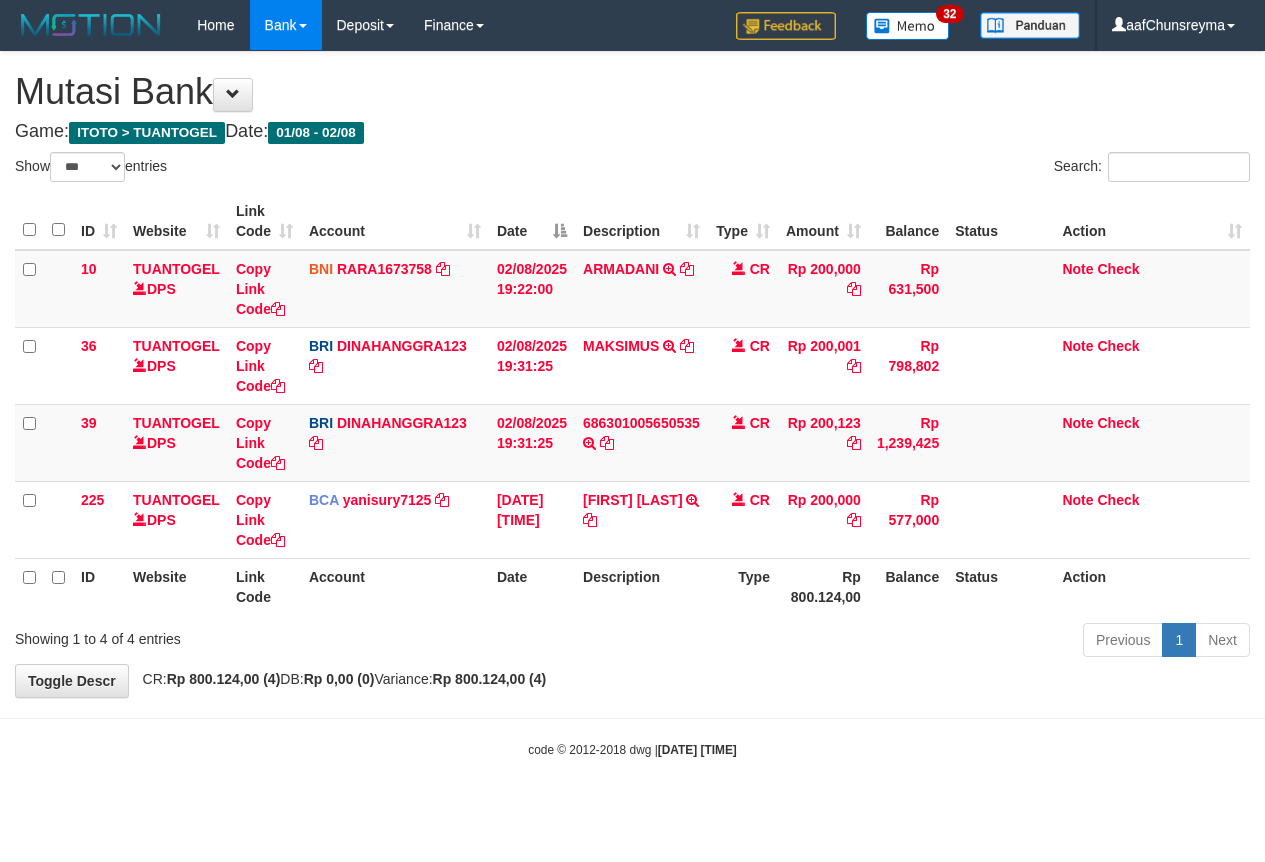 select on "***" 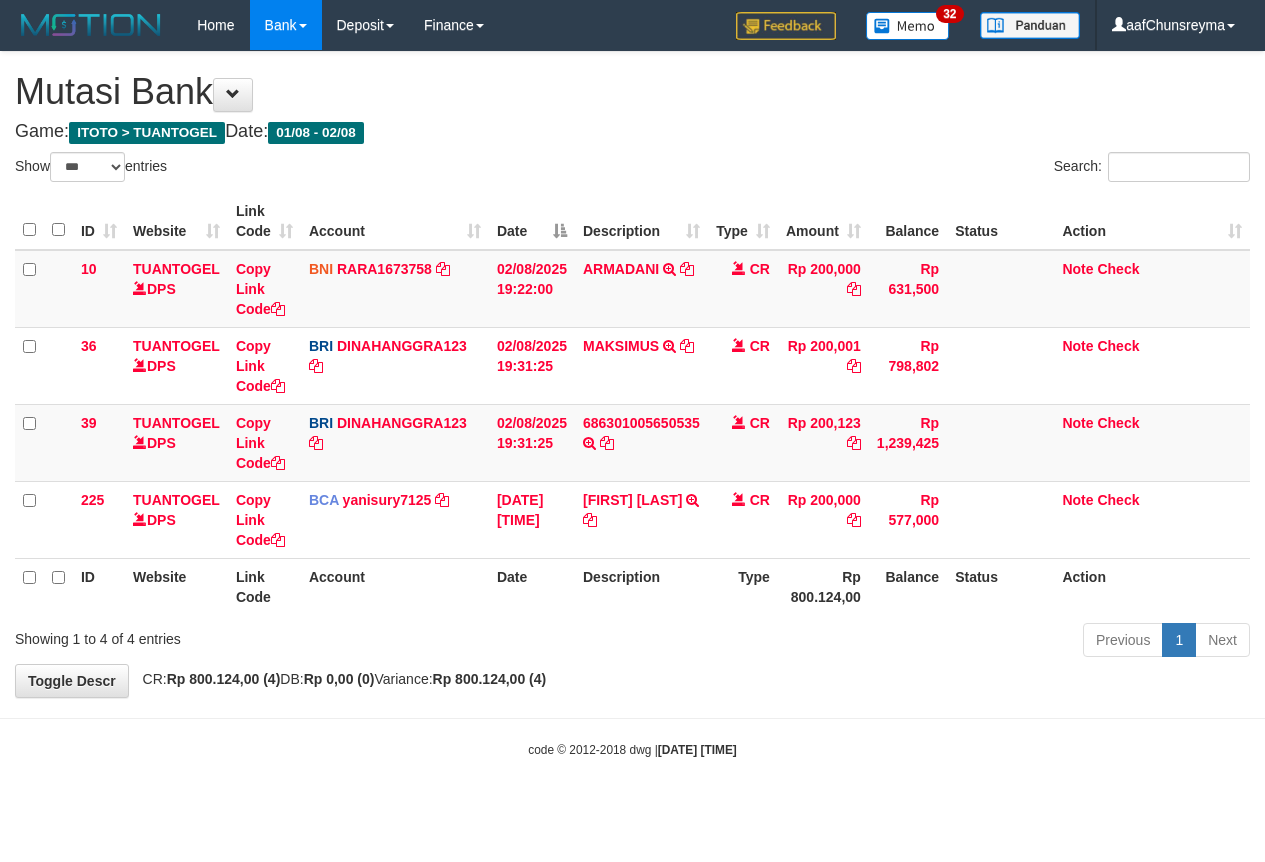 scroll, scrollTop: 0, scrollLeft: 0, axis: both 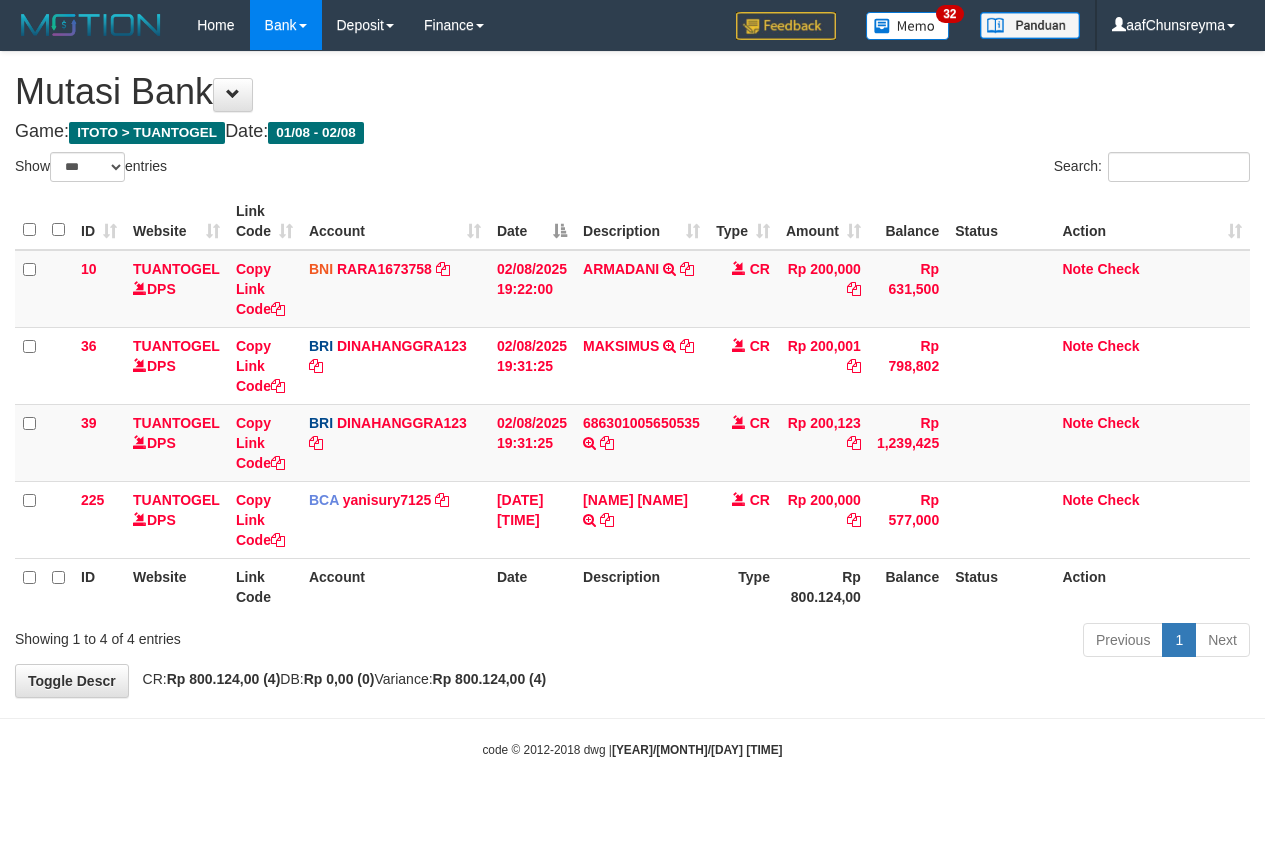 select on "***" 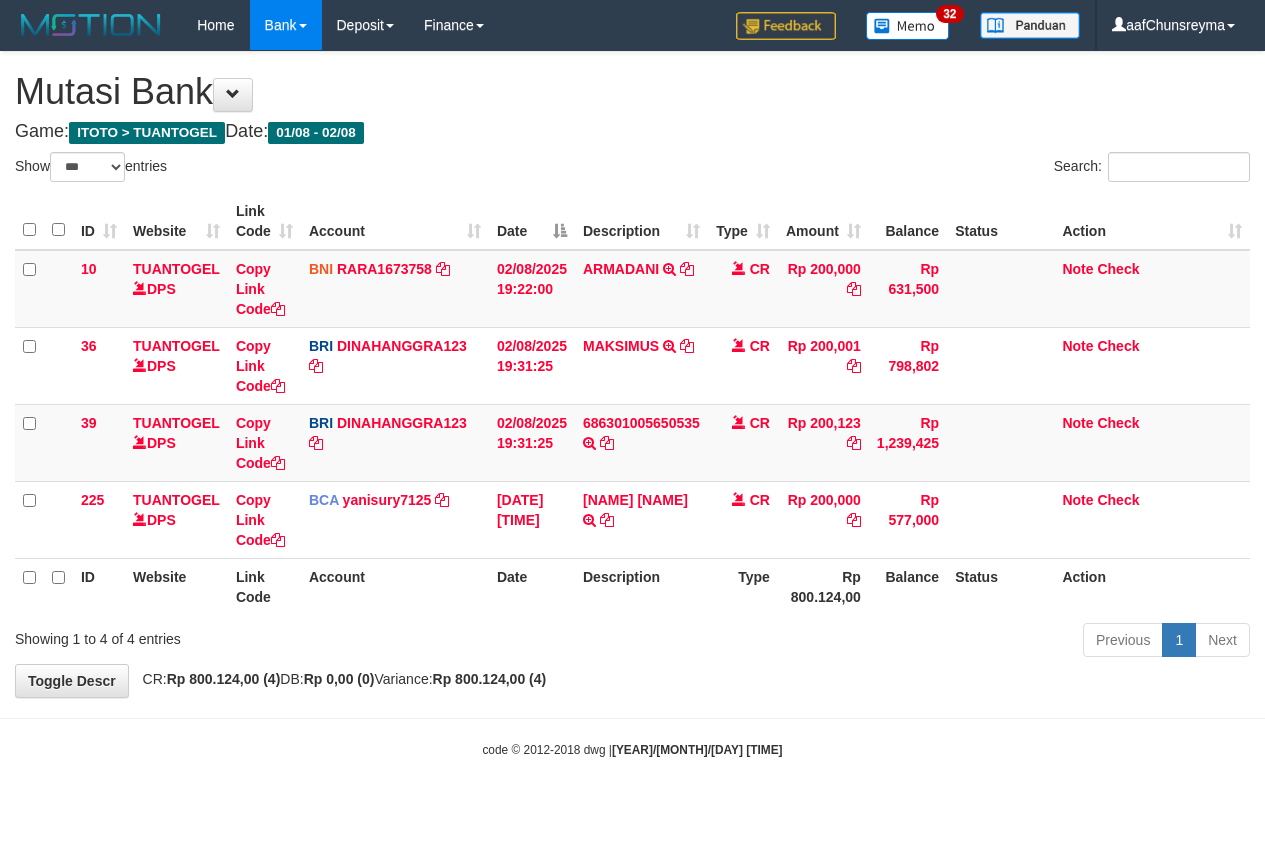 scroll, scrollTop: 0, scrollLeft: 0, axis: both 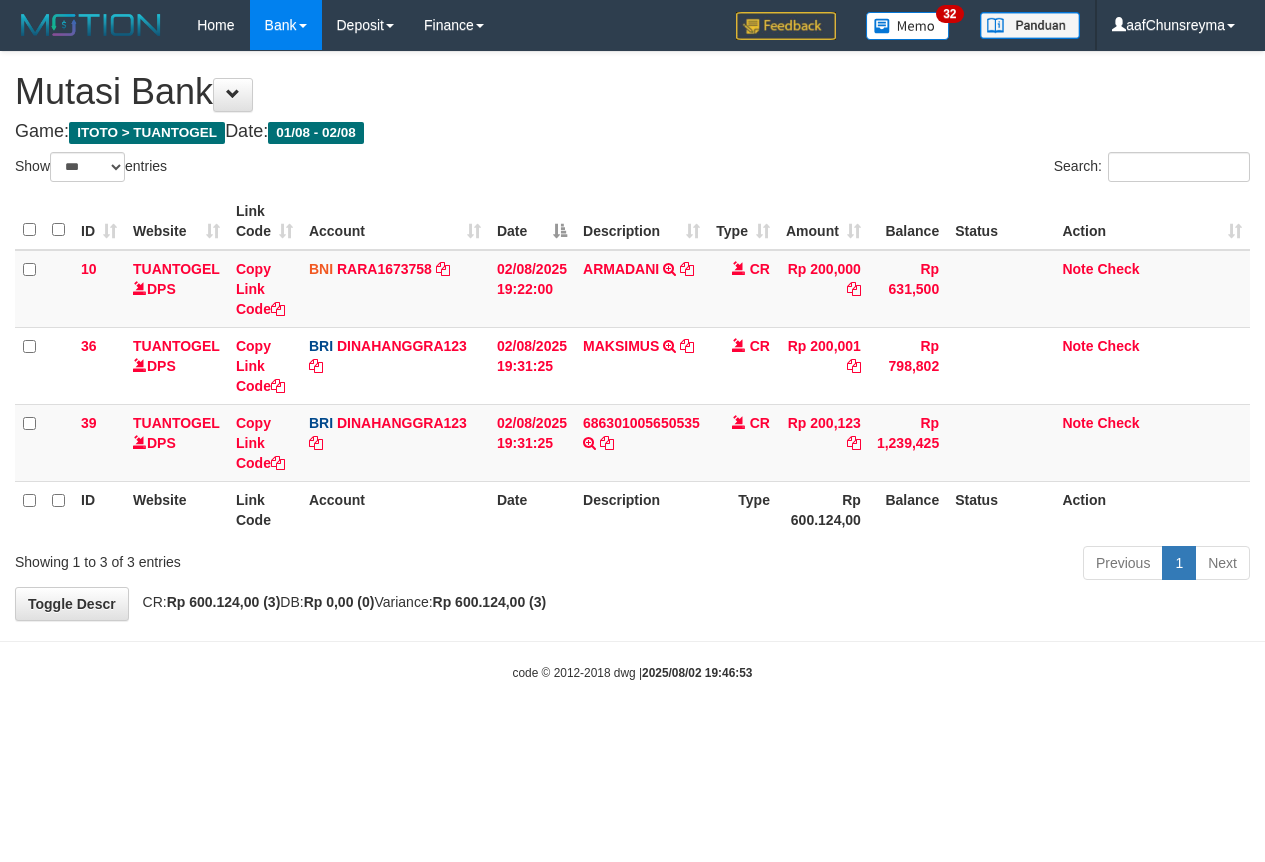 select on "***" 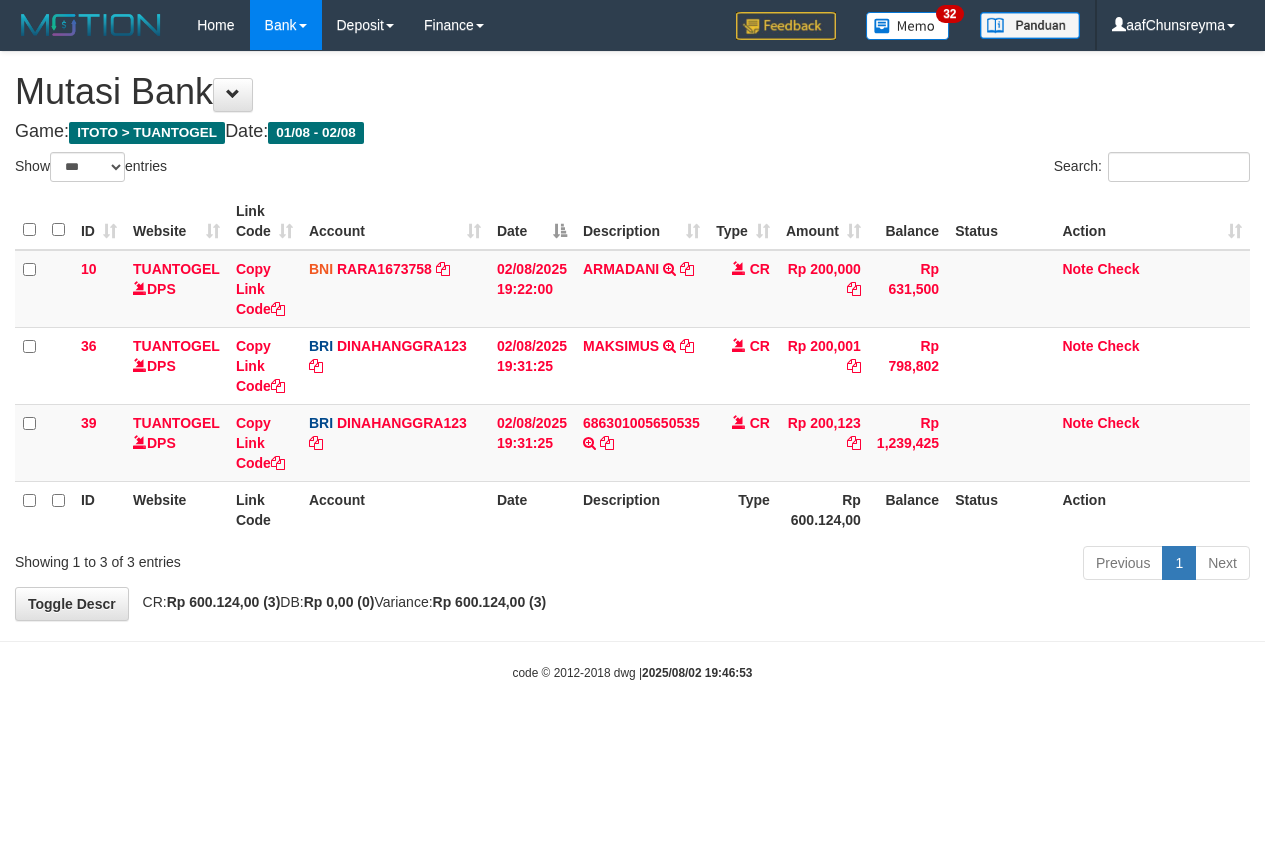 scroll, scrollTop: 0, scrollLeft: 0, axis: both 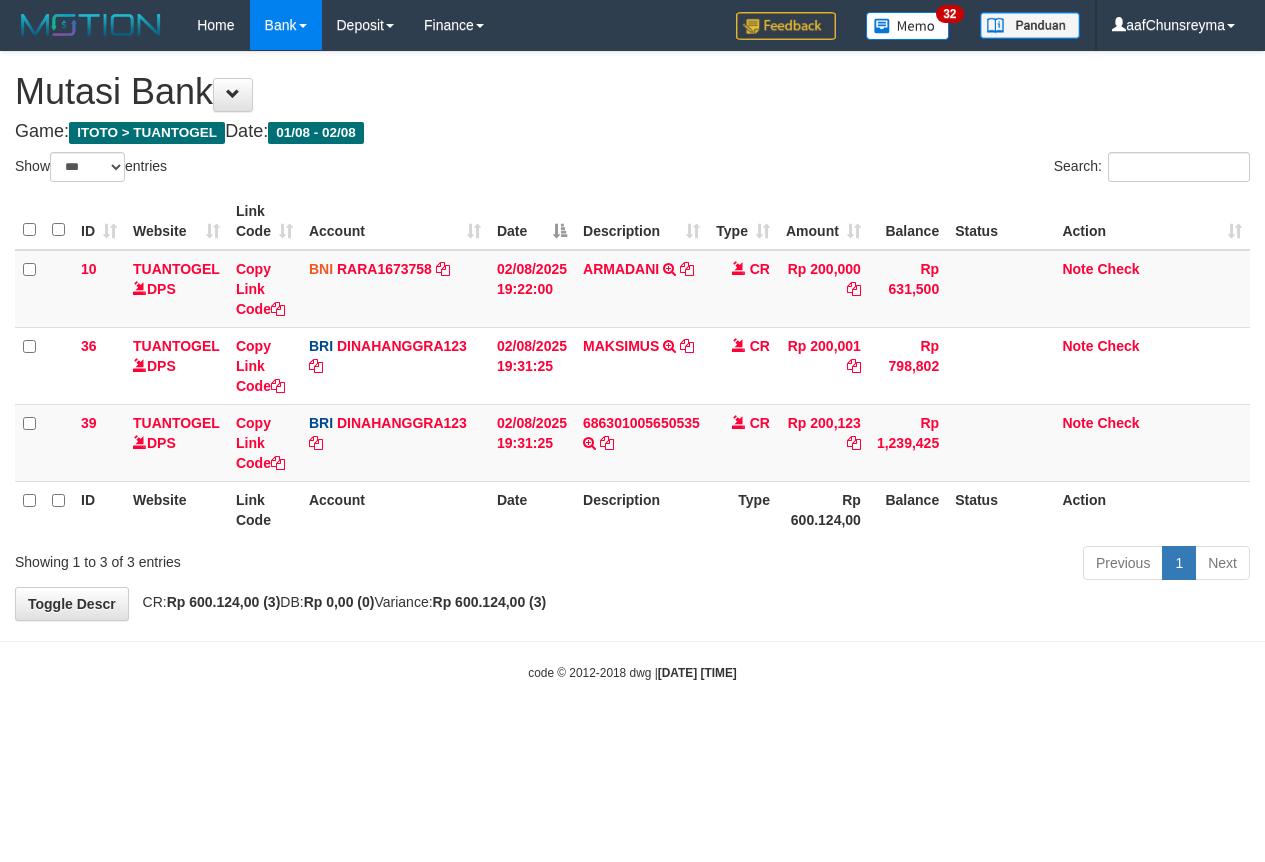 select on "***" 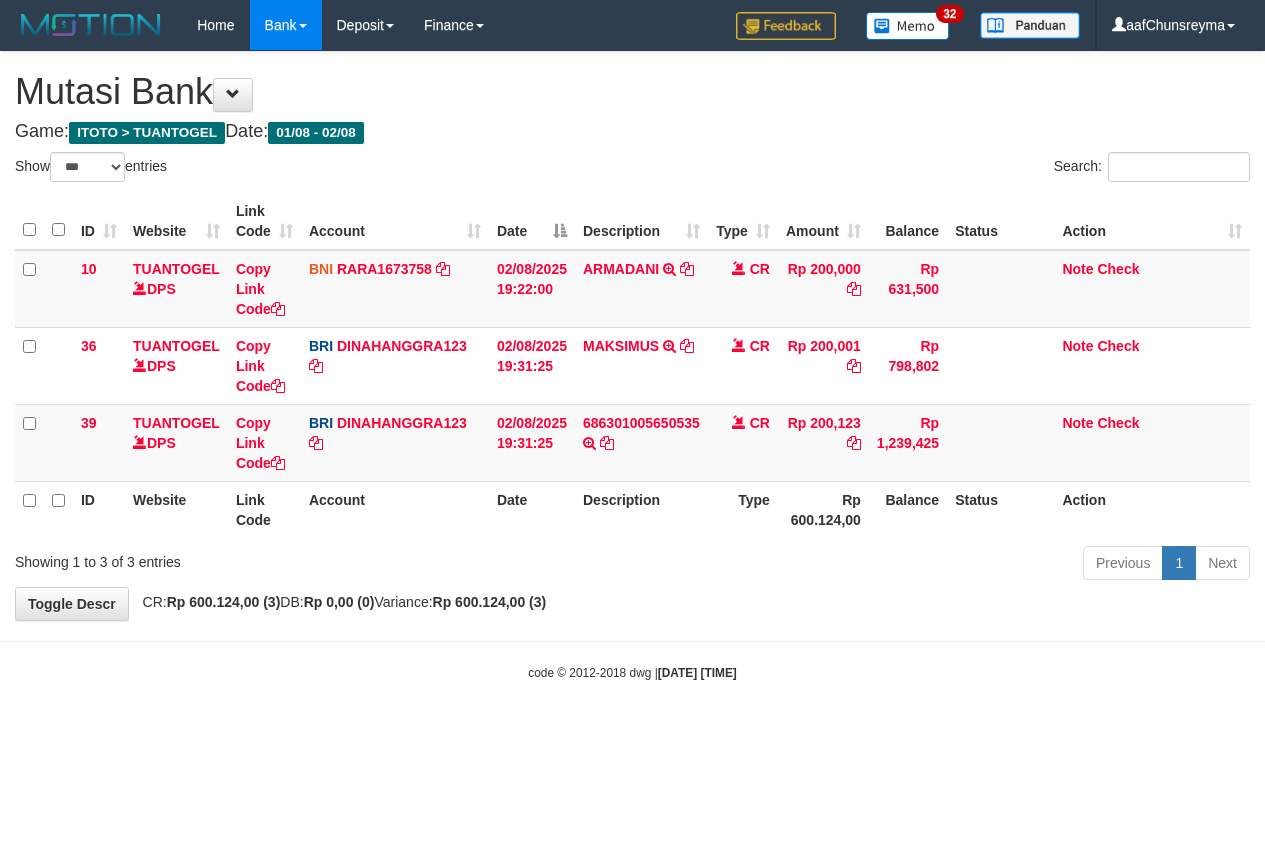 scroll, scrollTop: 0, scrollLeft: 0, axis: both 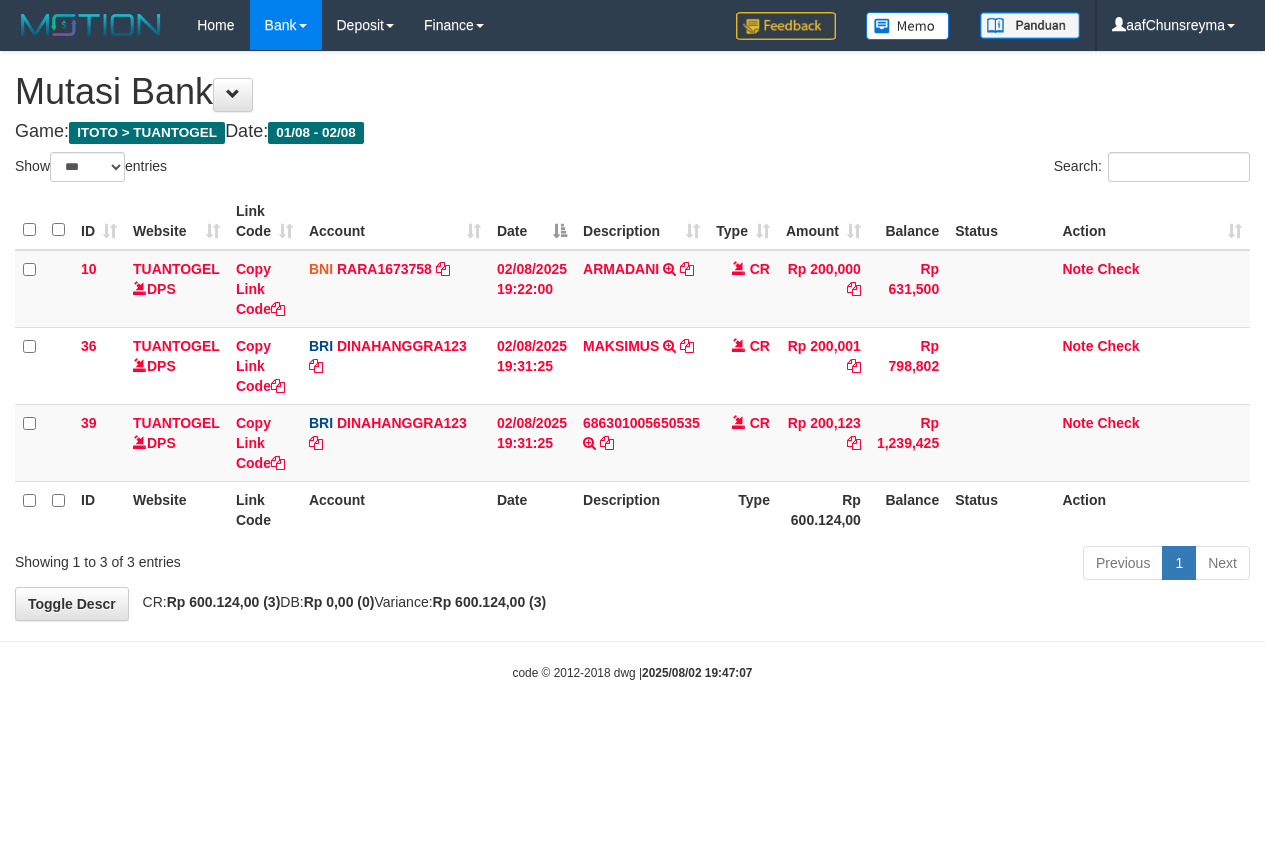 select on "***" 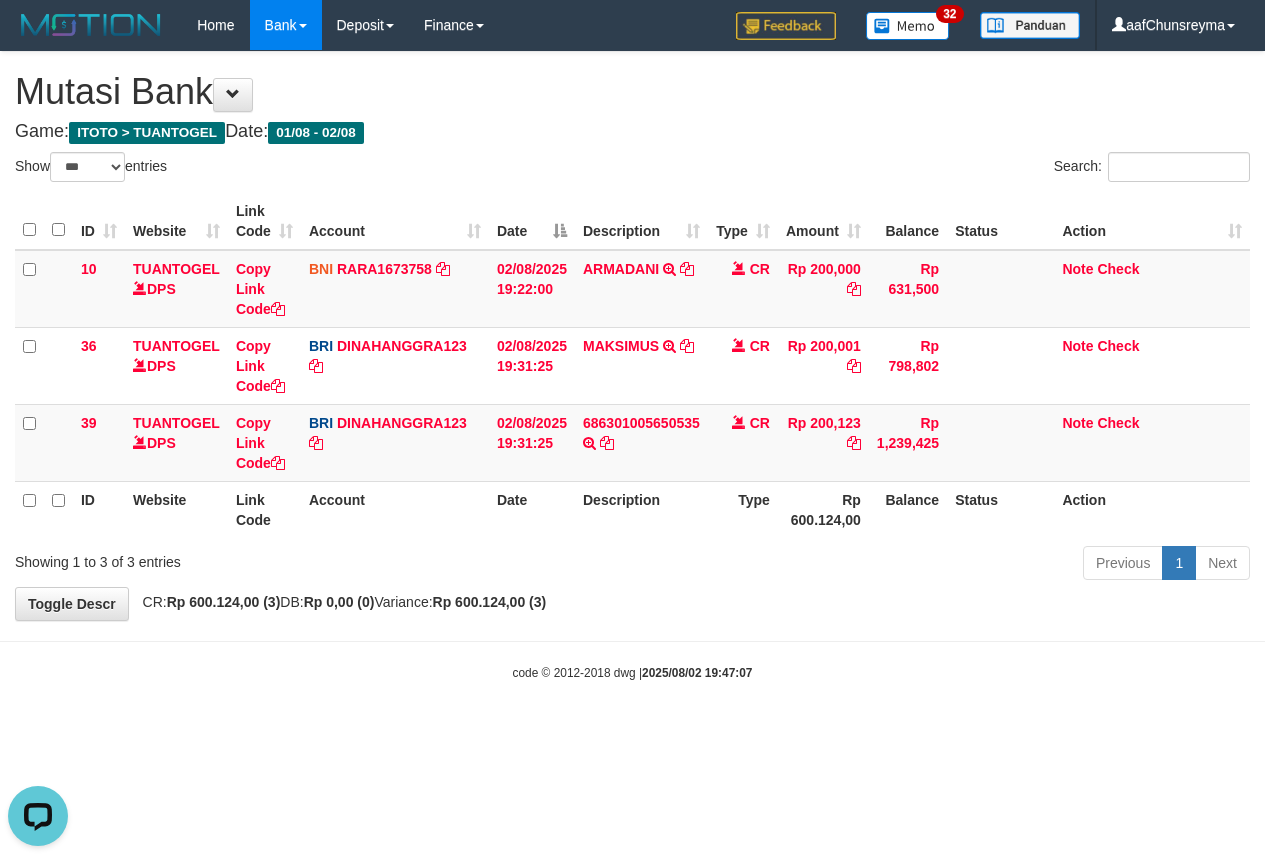 scroll, scrollTop: 0, scrollLeft: 0, axis: both 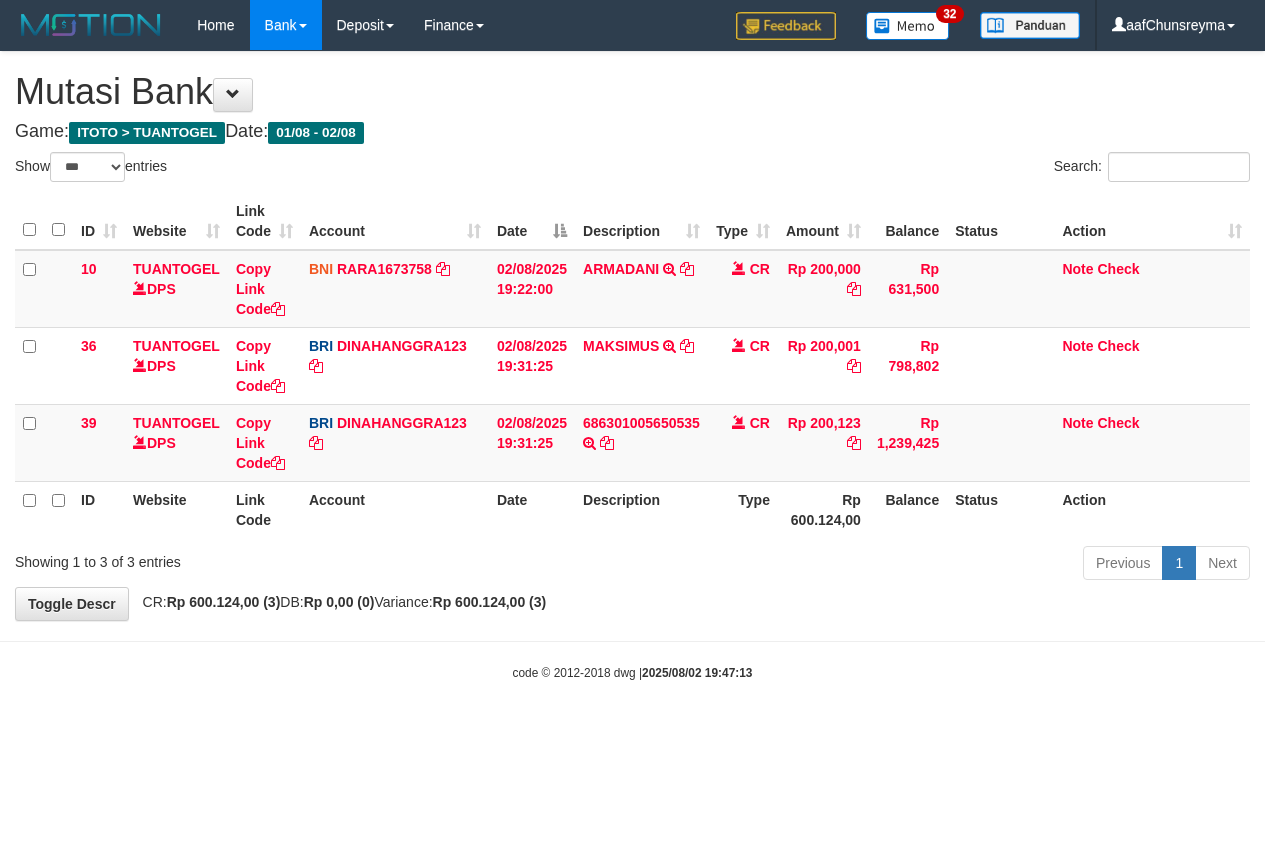 select on "***" 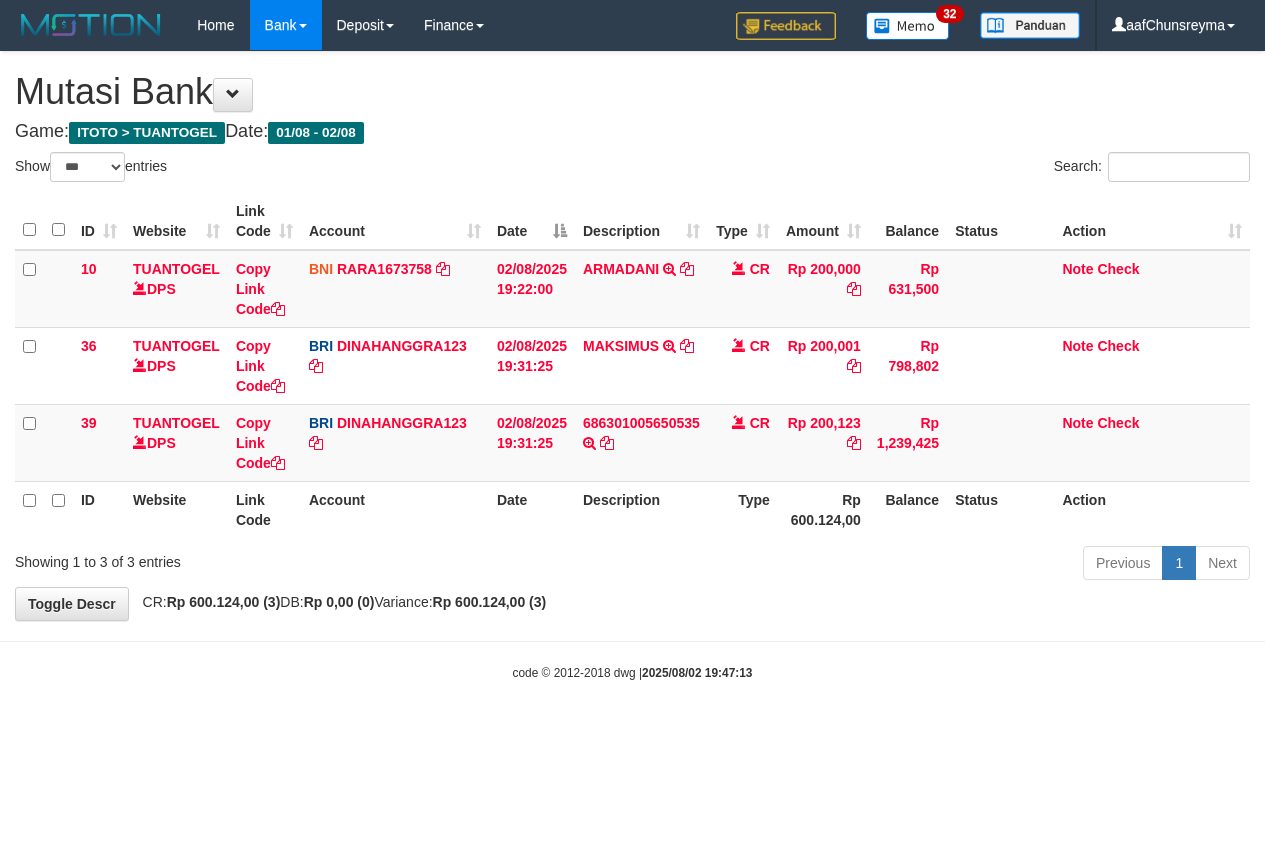 scroll, scrollTop: 0, scrollLeft: 0, axis: both 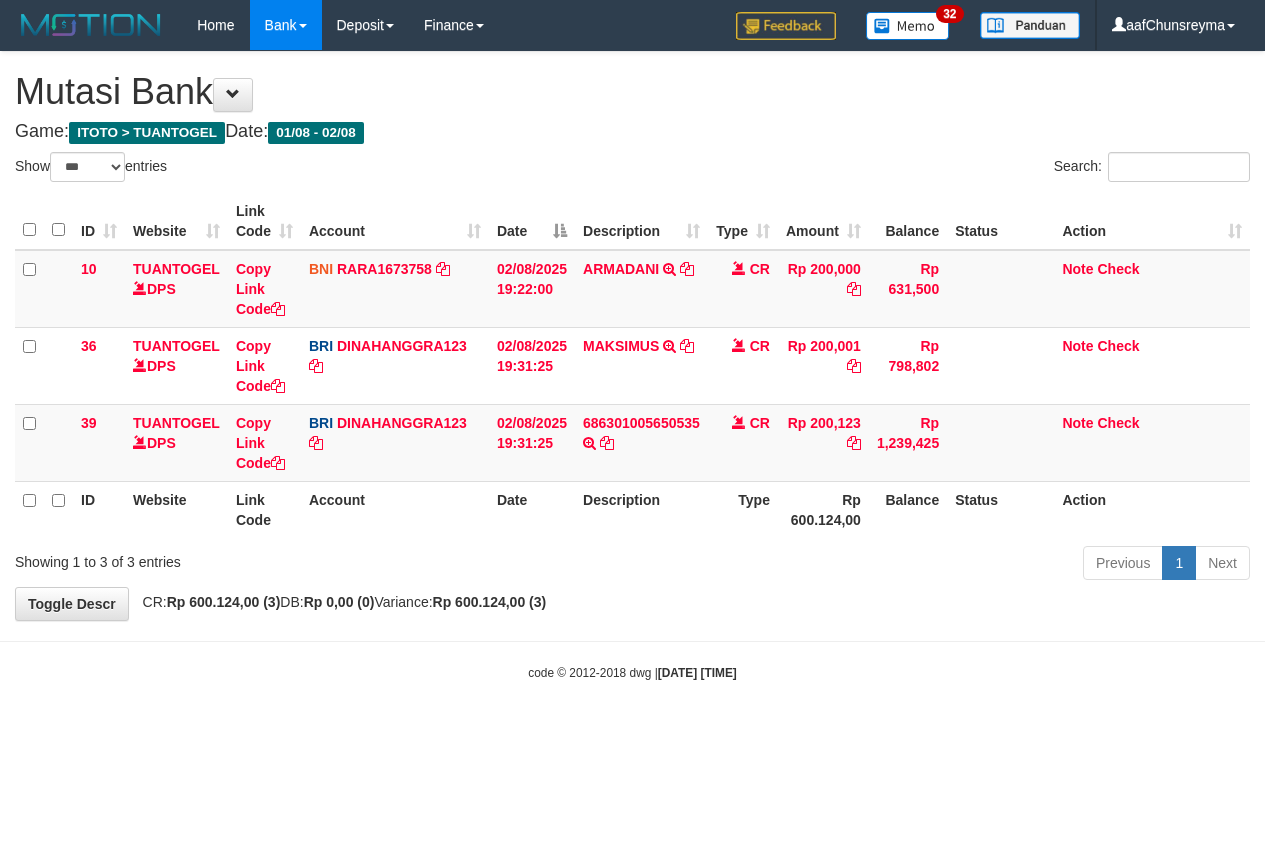 select on "***" 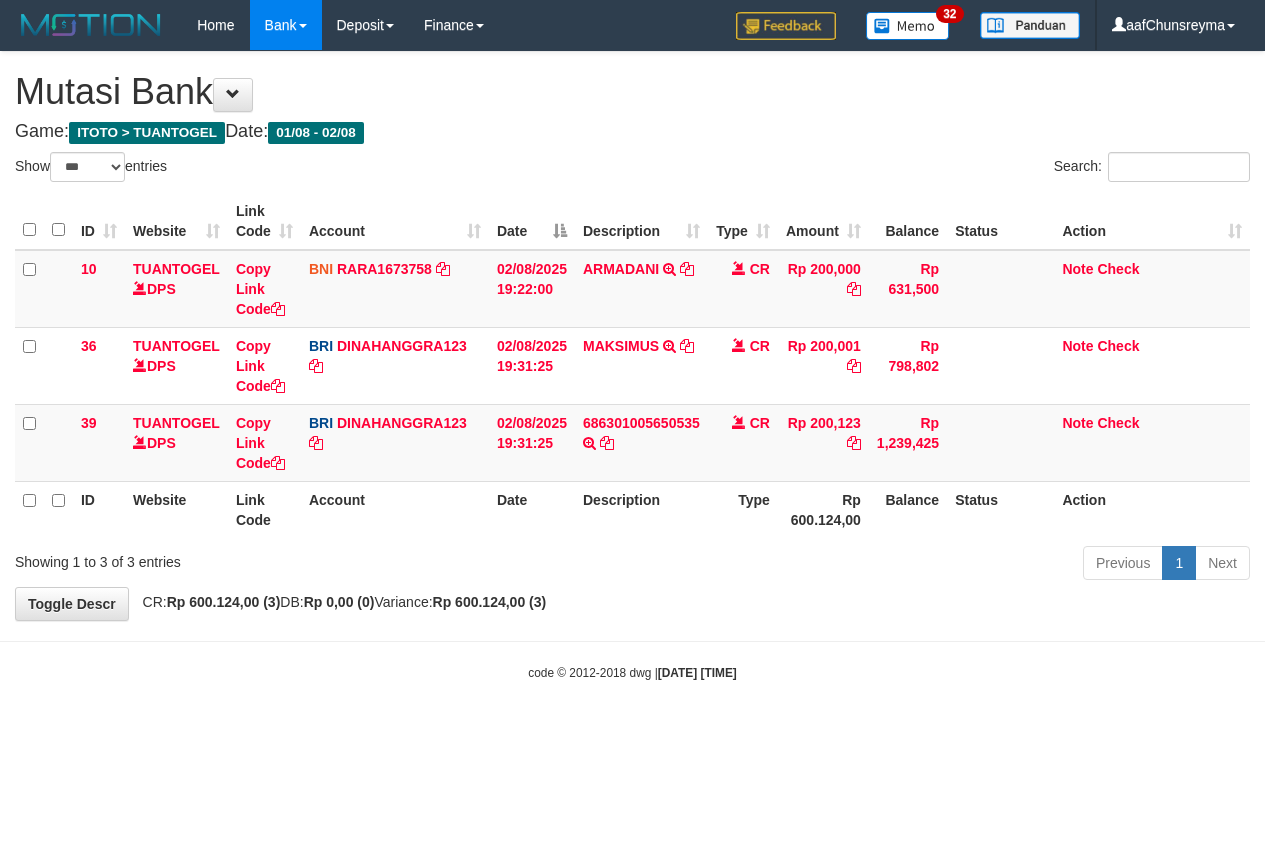 scroll, scrollTop: 0, scrollLeft: 0, axis: both 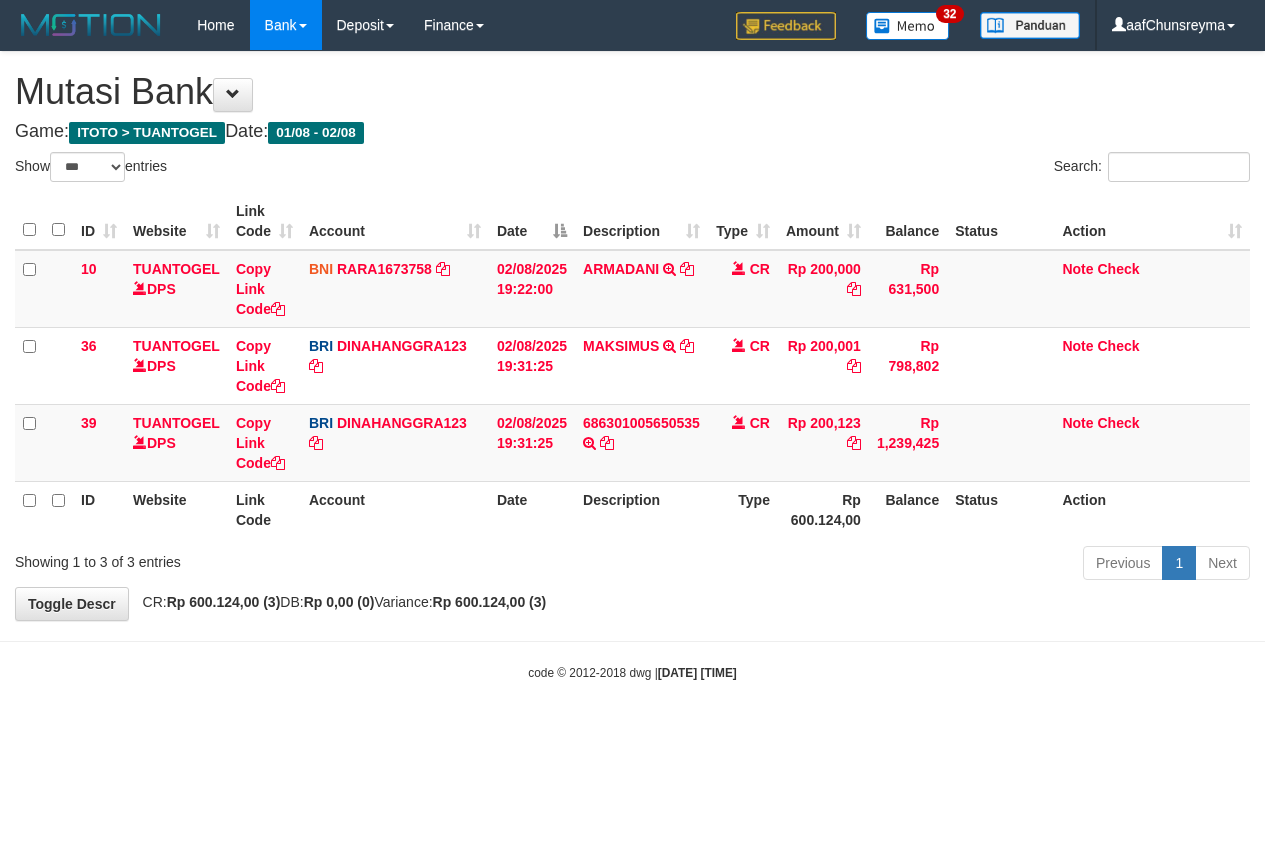 select on "***" 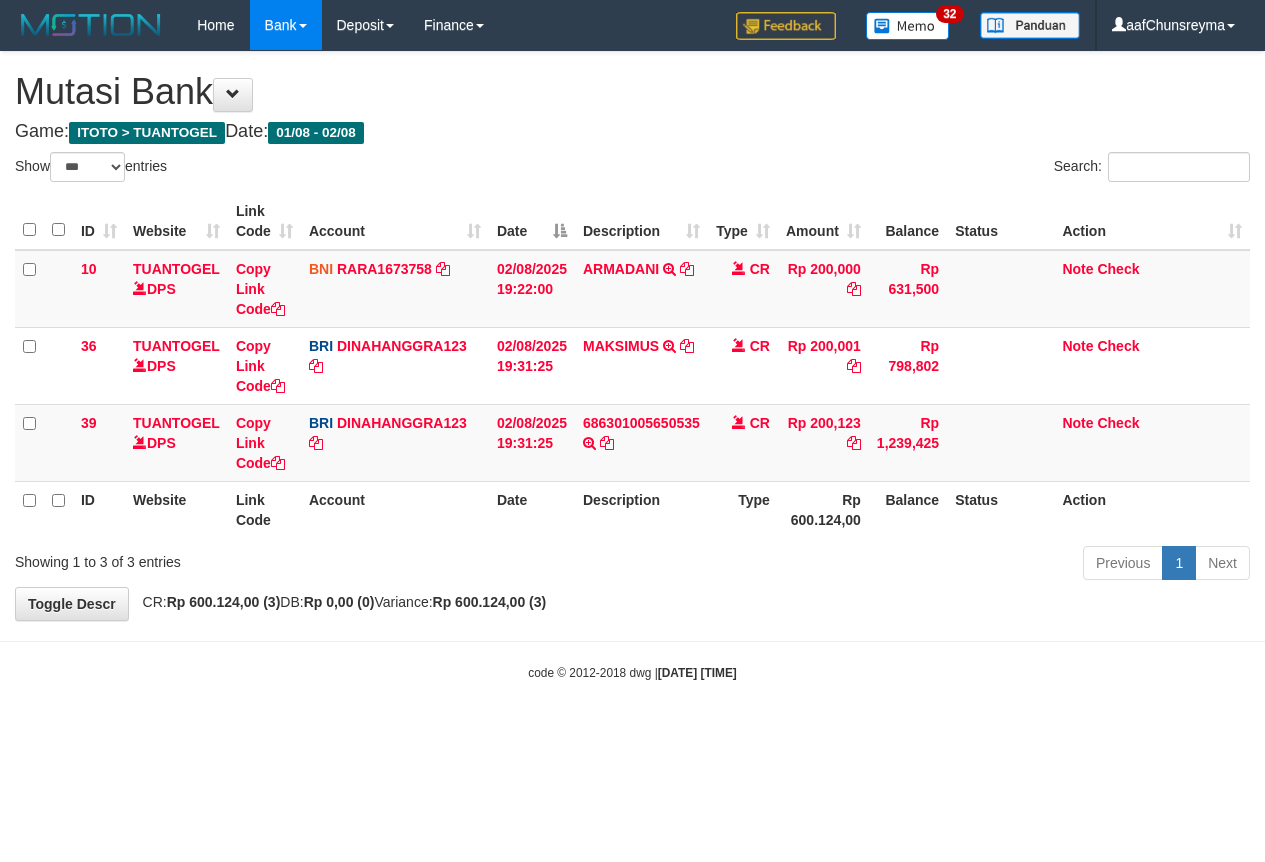 scroll, scrollTop: 0, scrollLeft: 0, axis: both 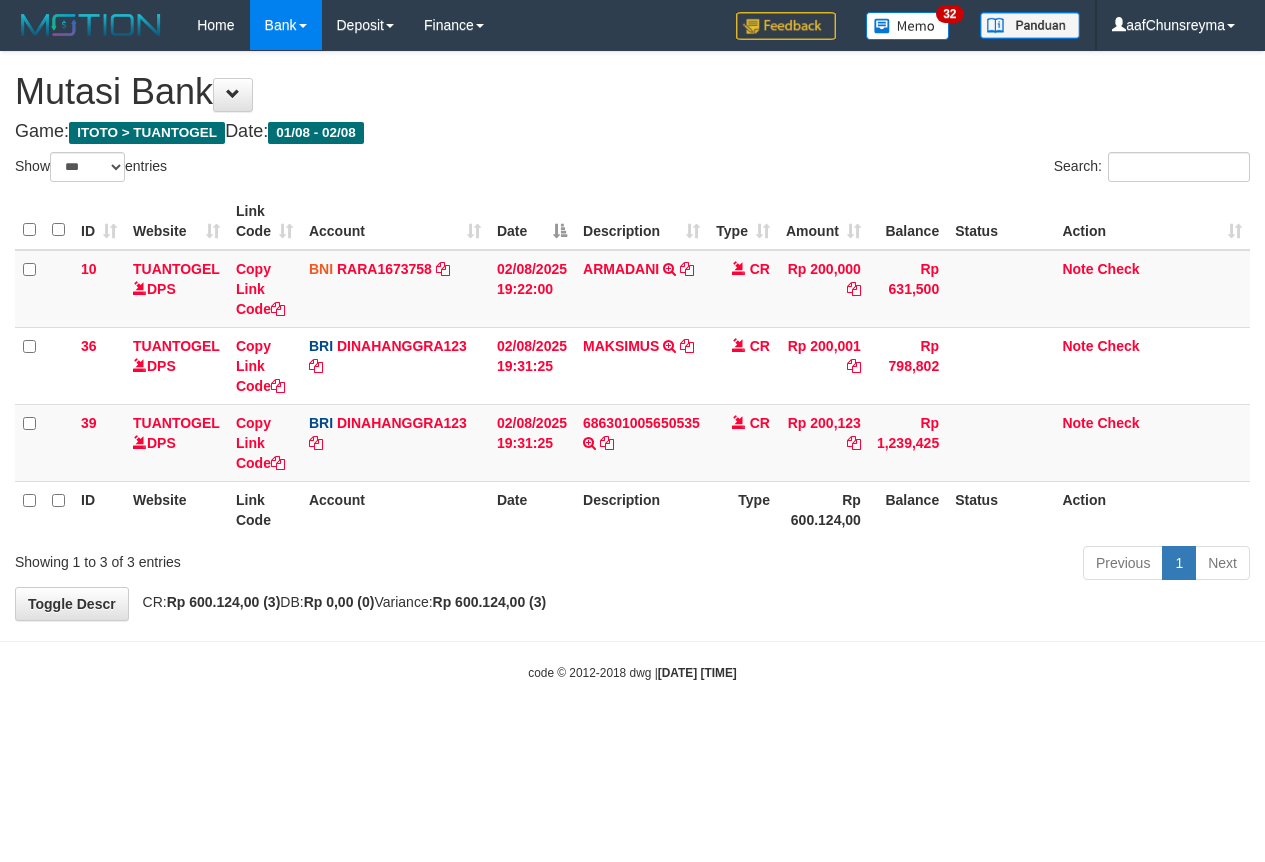 select on "***" 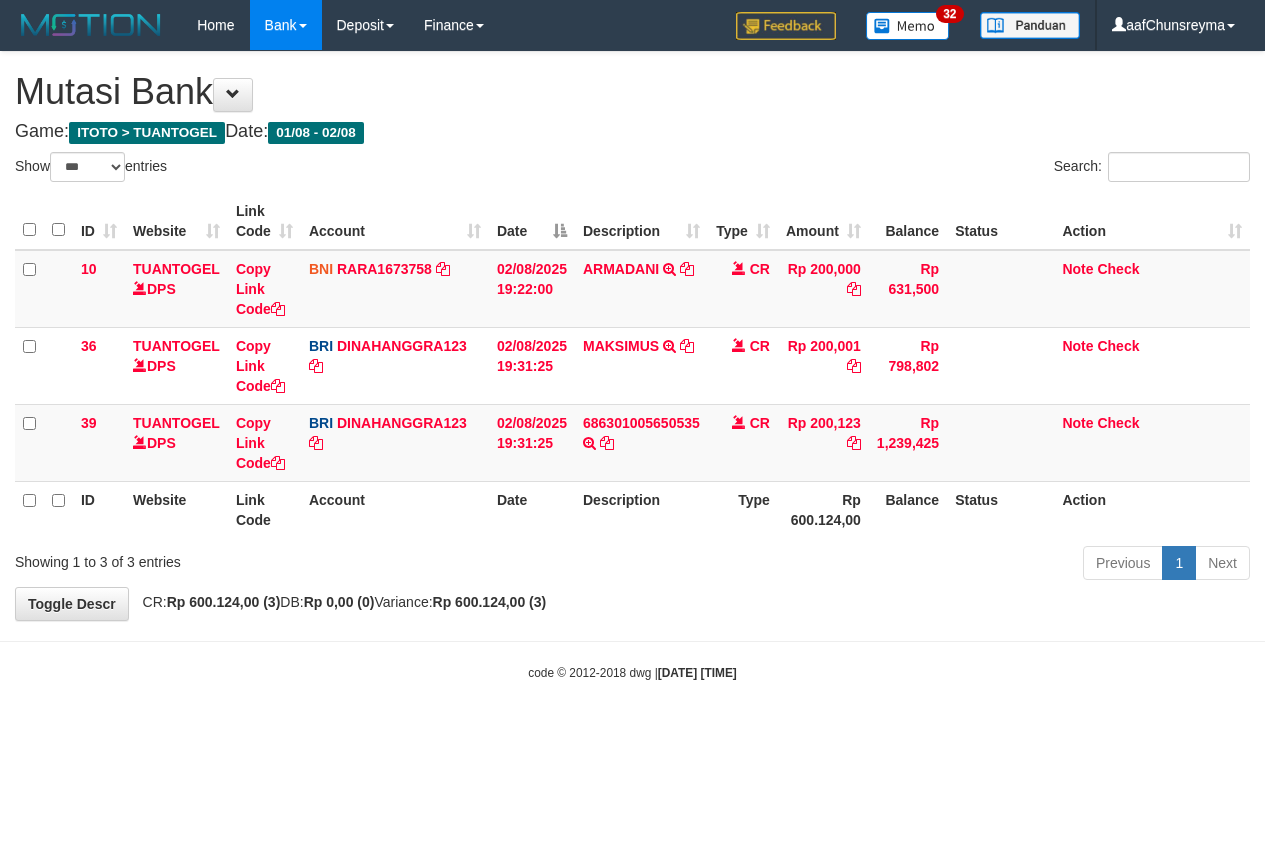 scroll, scrollTop: 0, scrollLeft: 0, axis: both 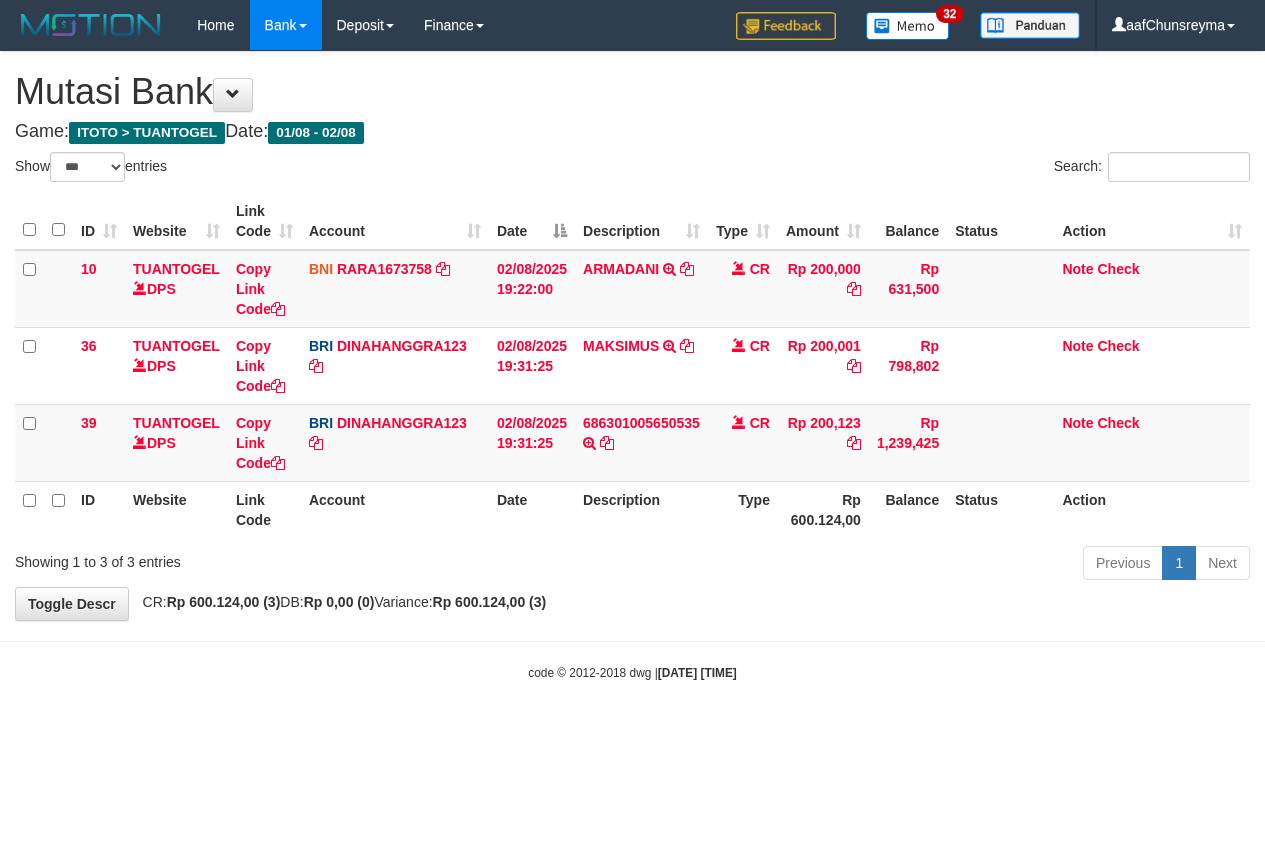 select on "***" 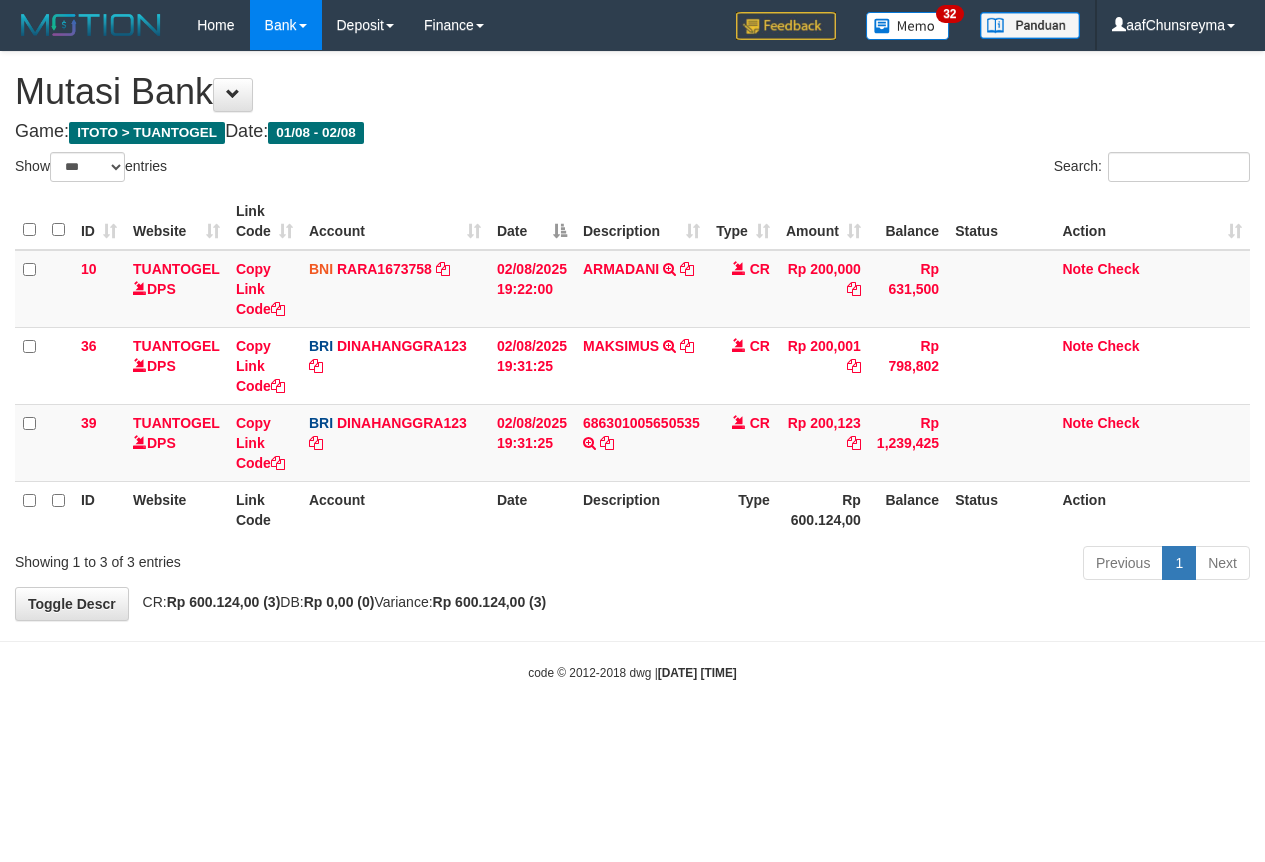 scroll, scrollTop: 0, scrollLeft: 0, axis: both 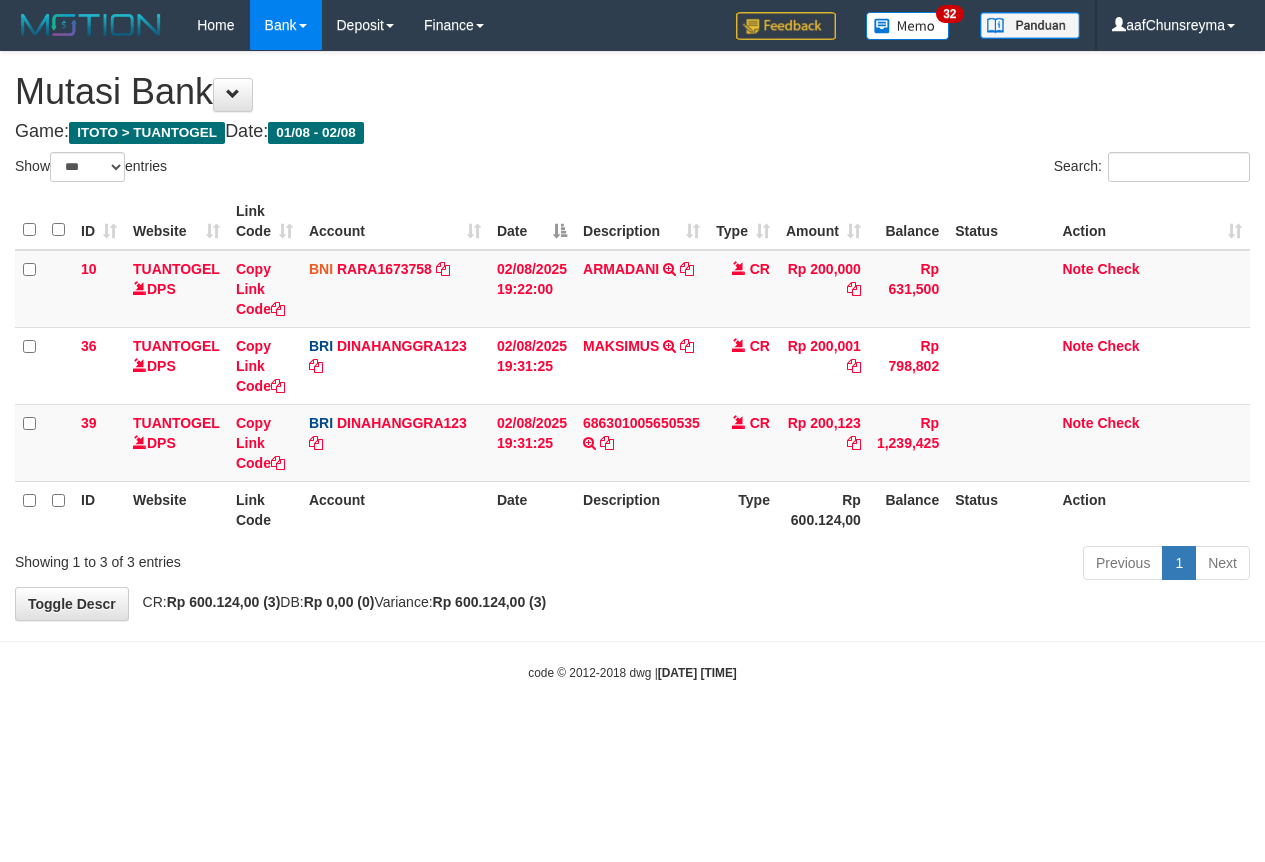 select on "***" 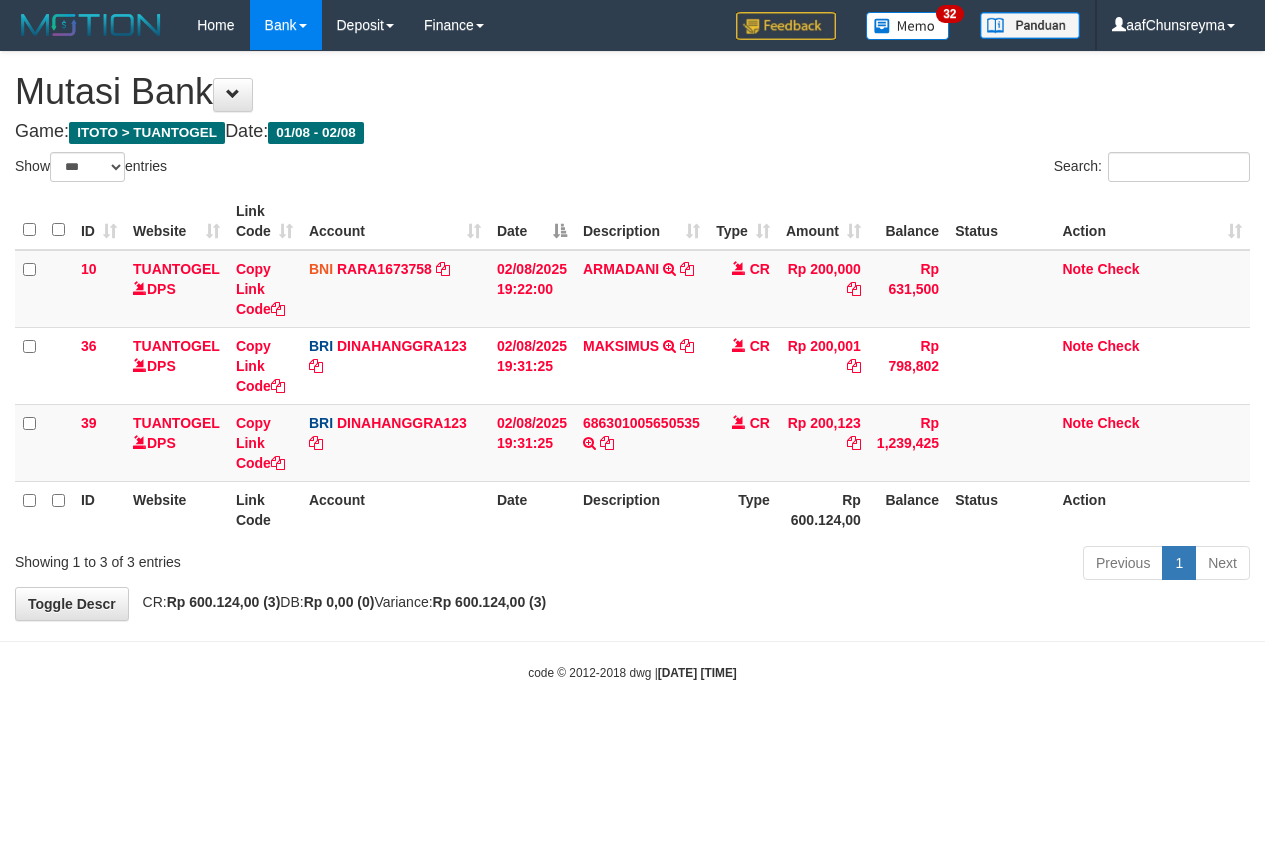 scroll, scrollTop: 0, scrollLeft: 0, axis: both 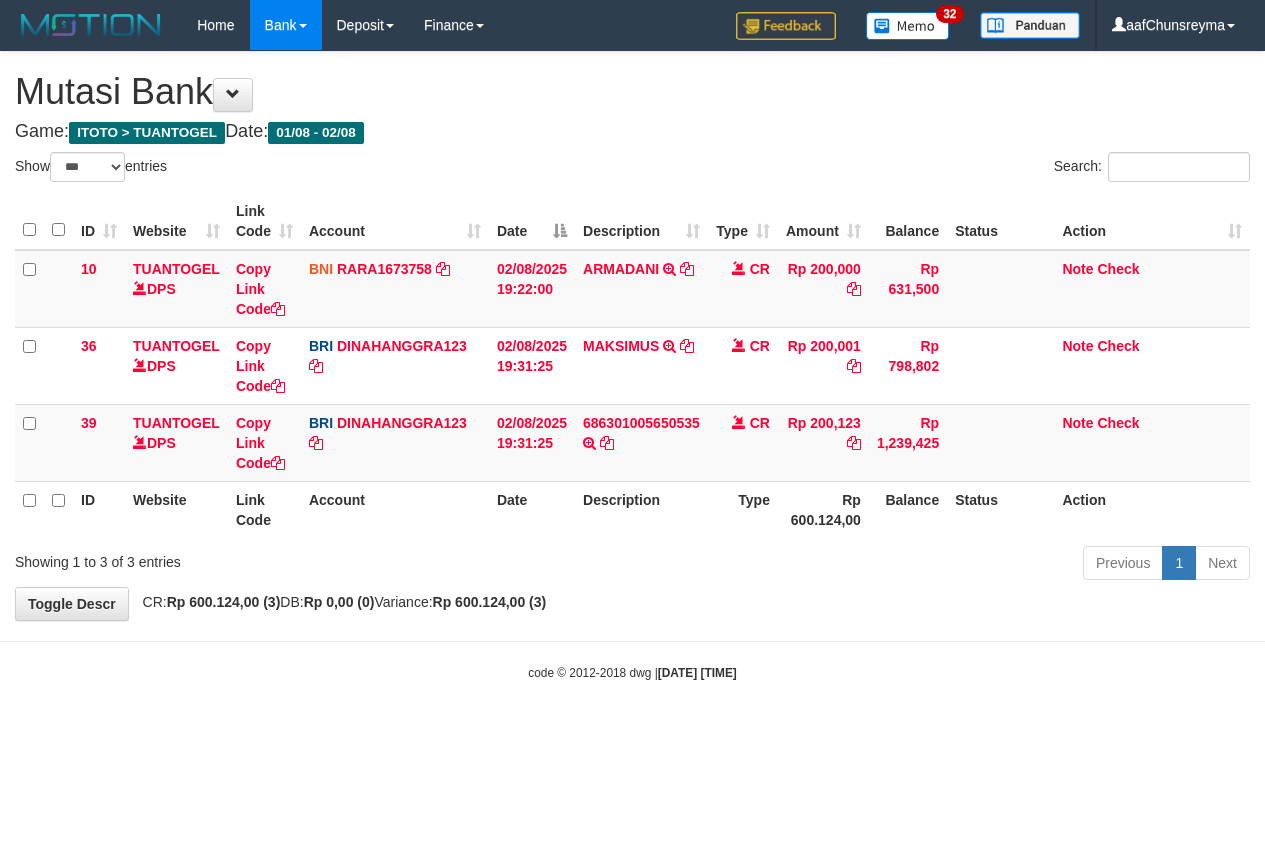select on "***" 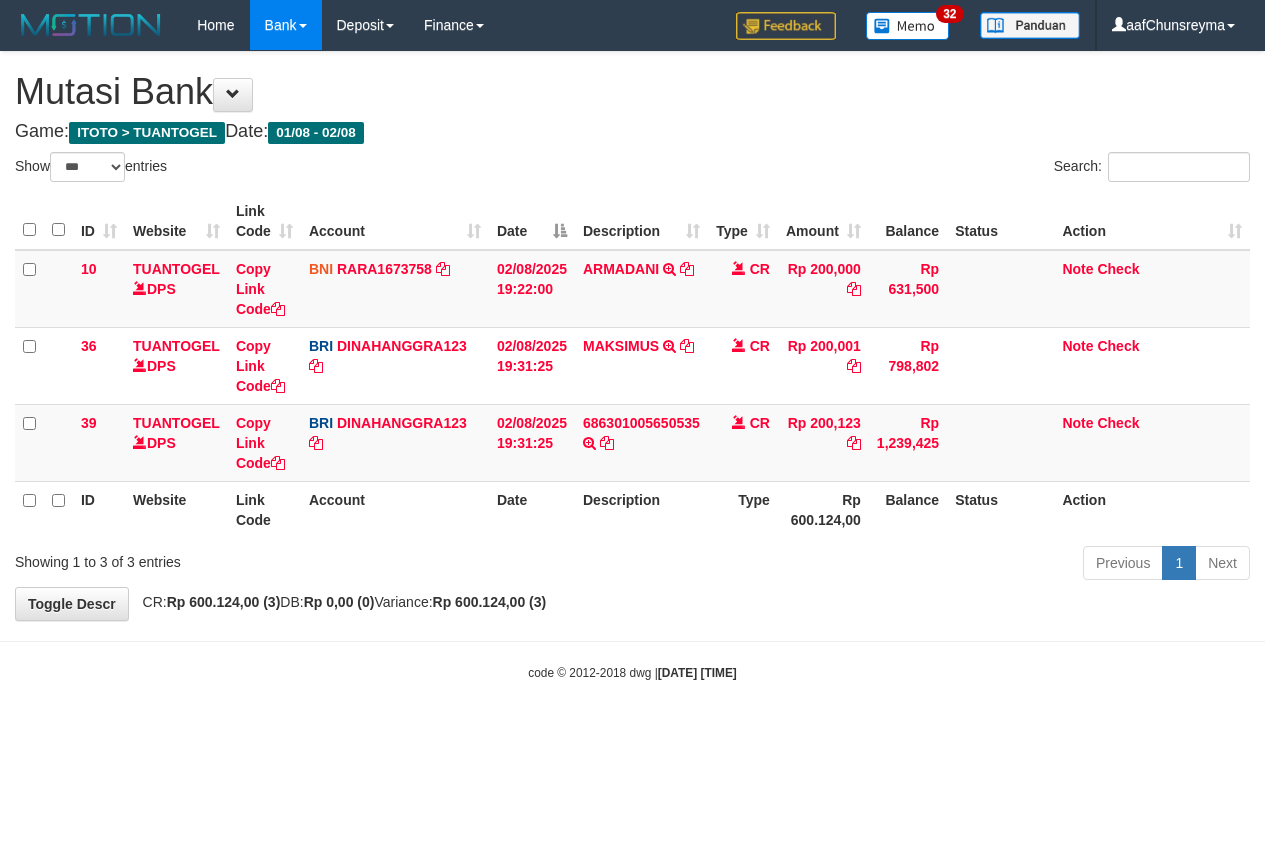 scroll, scrollTop: 0, scrollLeft: 0, axis: both 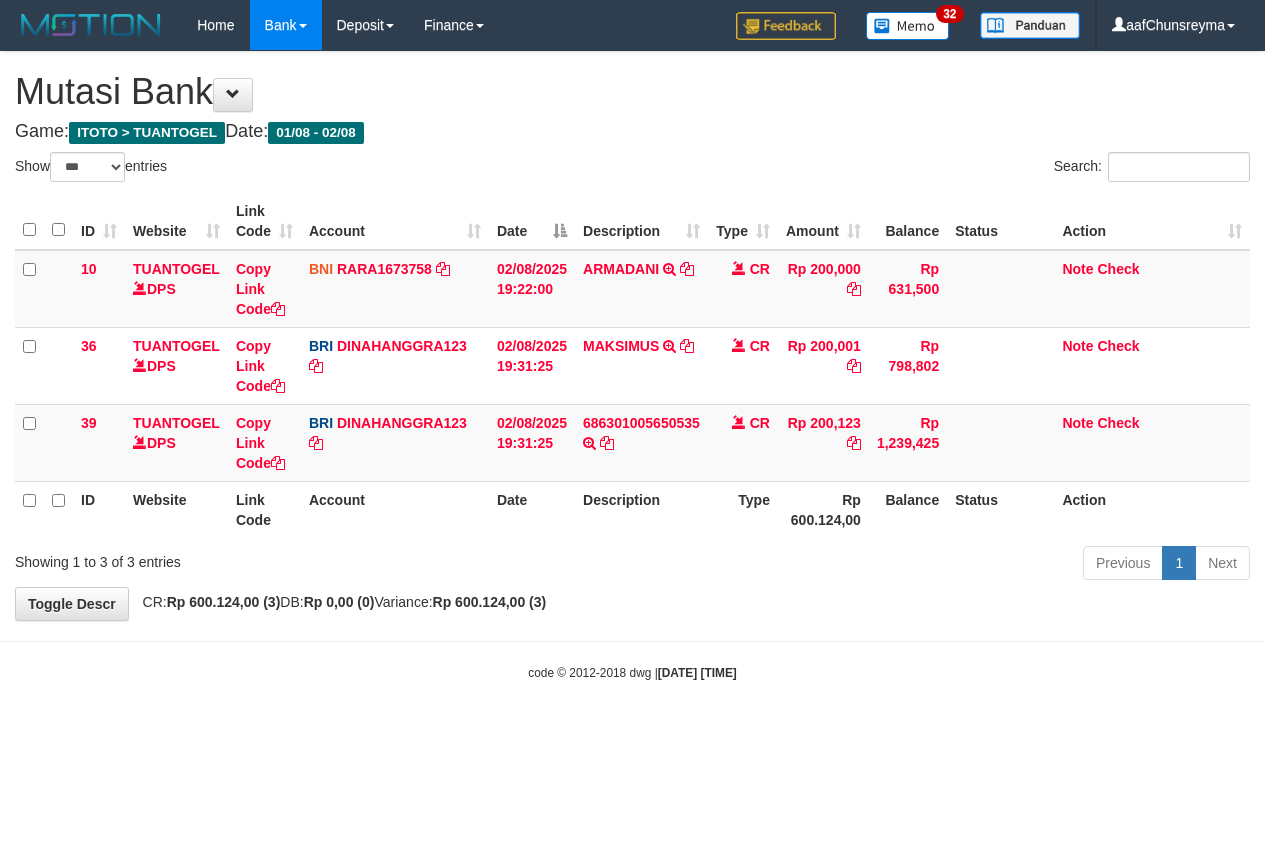 select on "***" 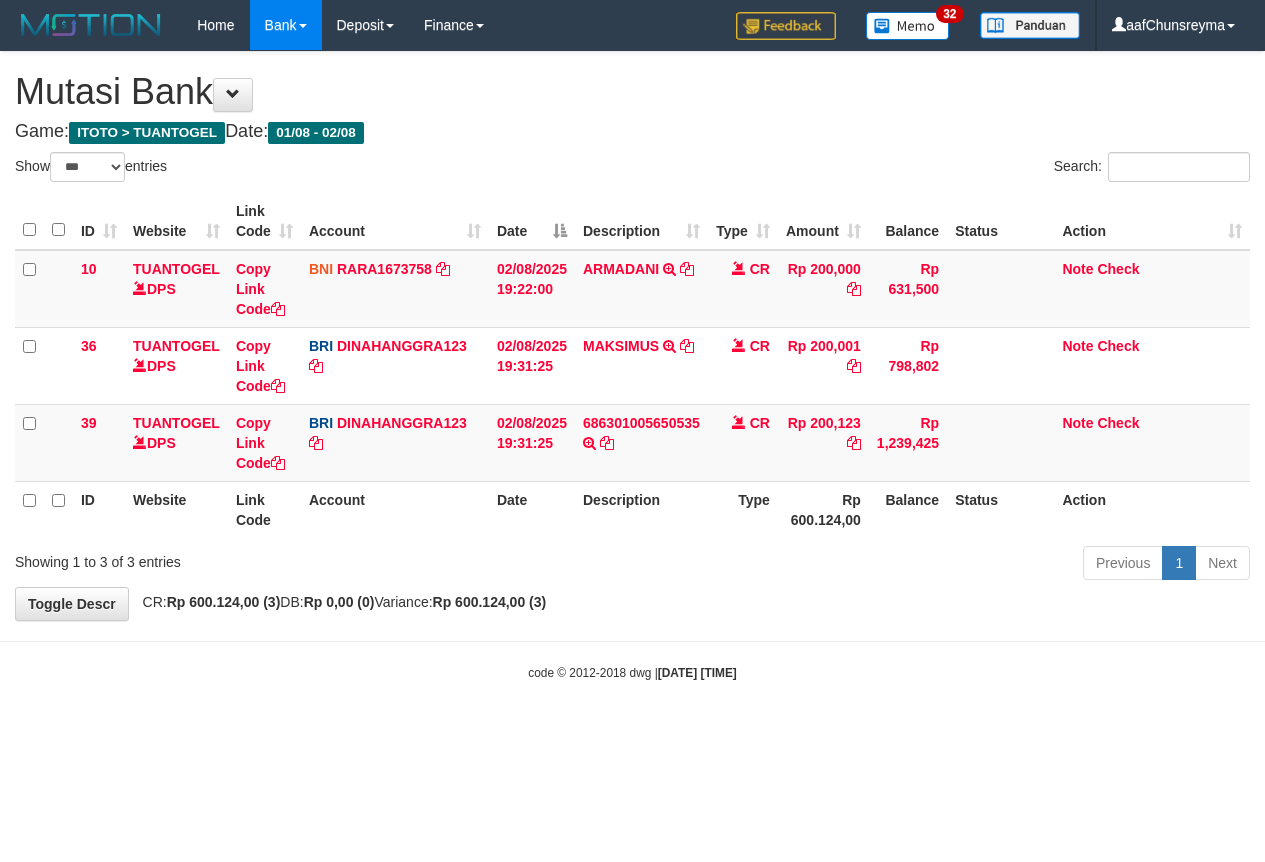 scroll, scrollTop: 0, scrollLeft: 0, axis: both 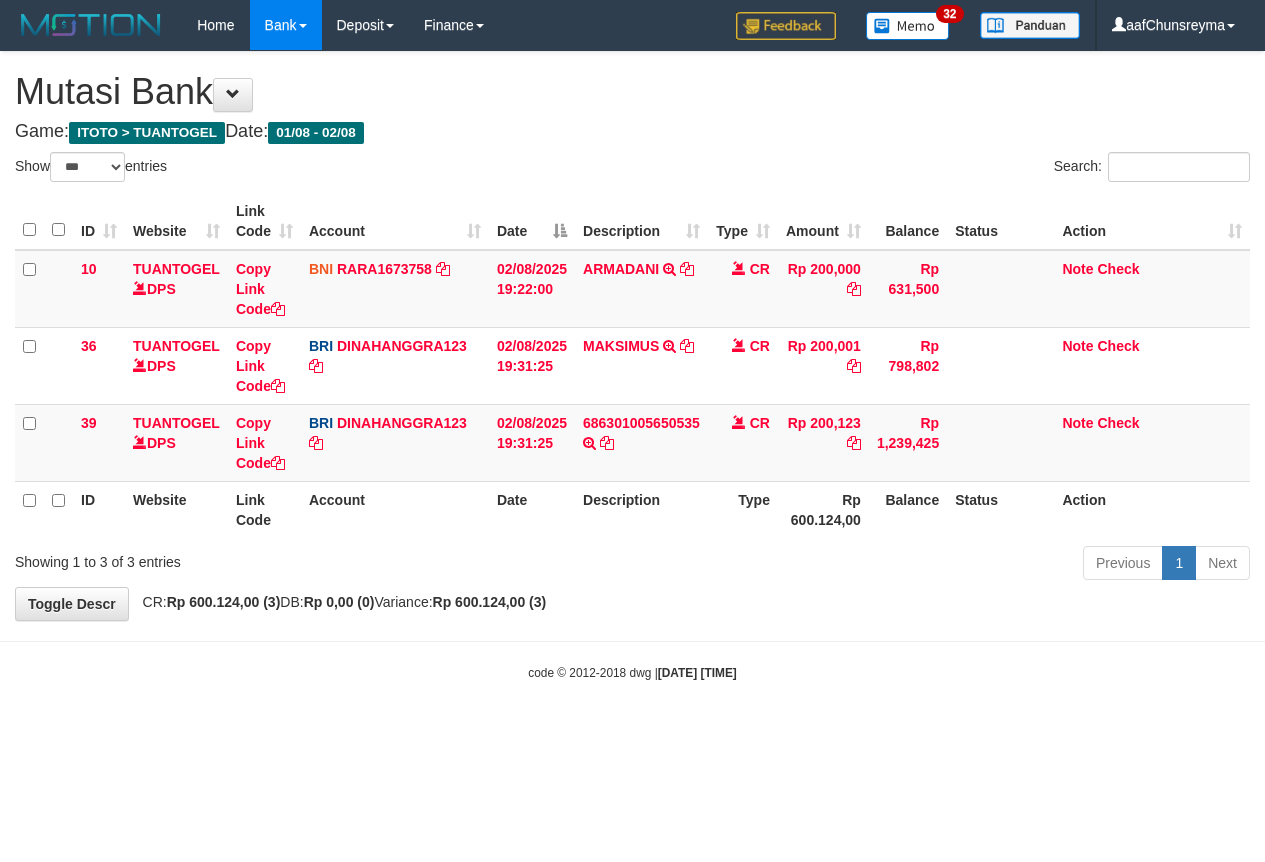 select on "***" 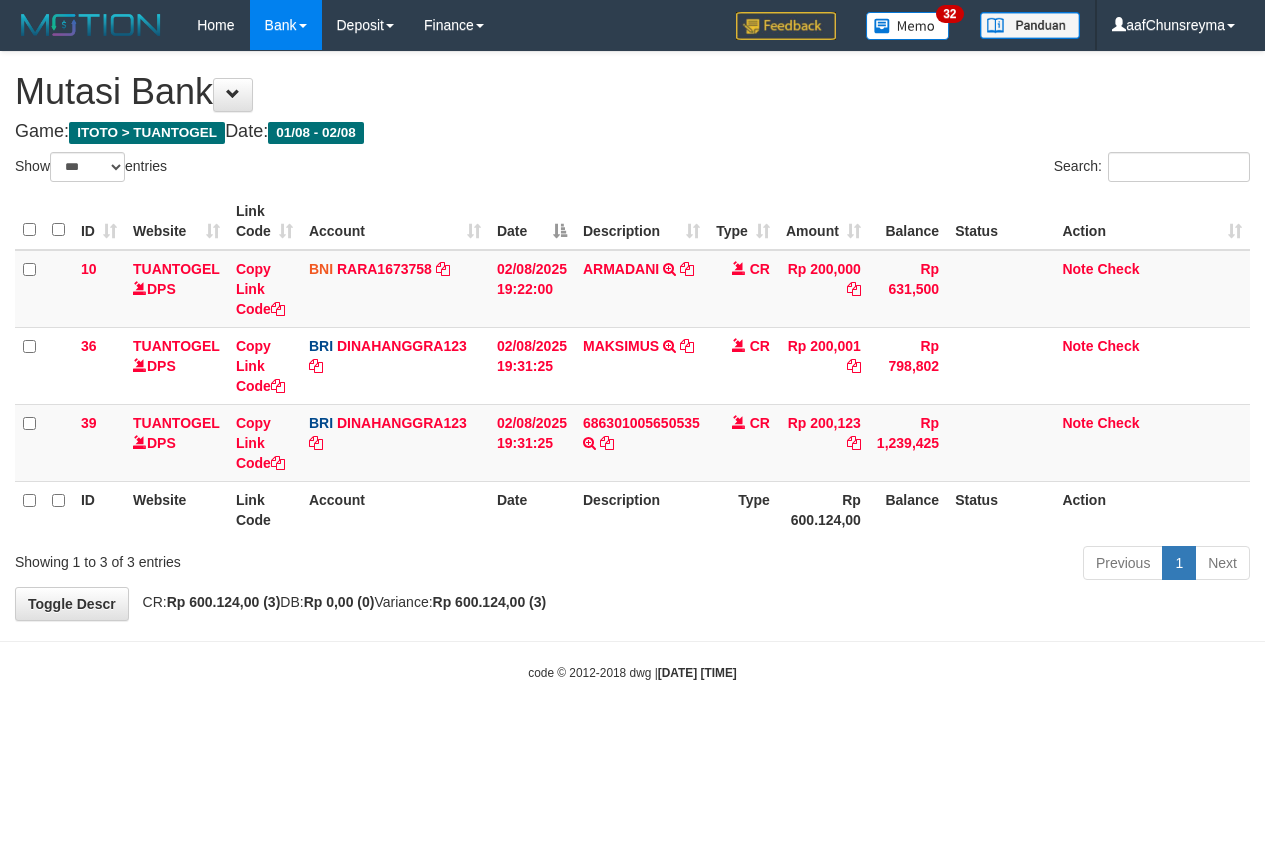 scroll, scrollTop: 0, scrollLeft: 0, axis: both 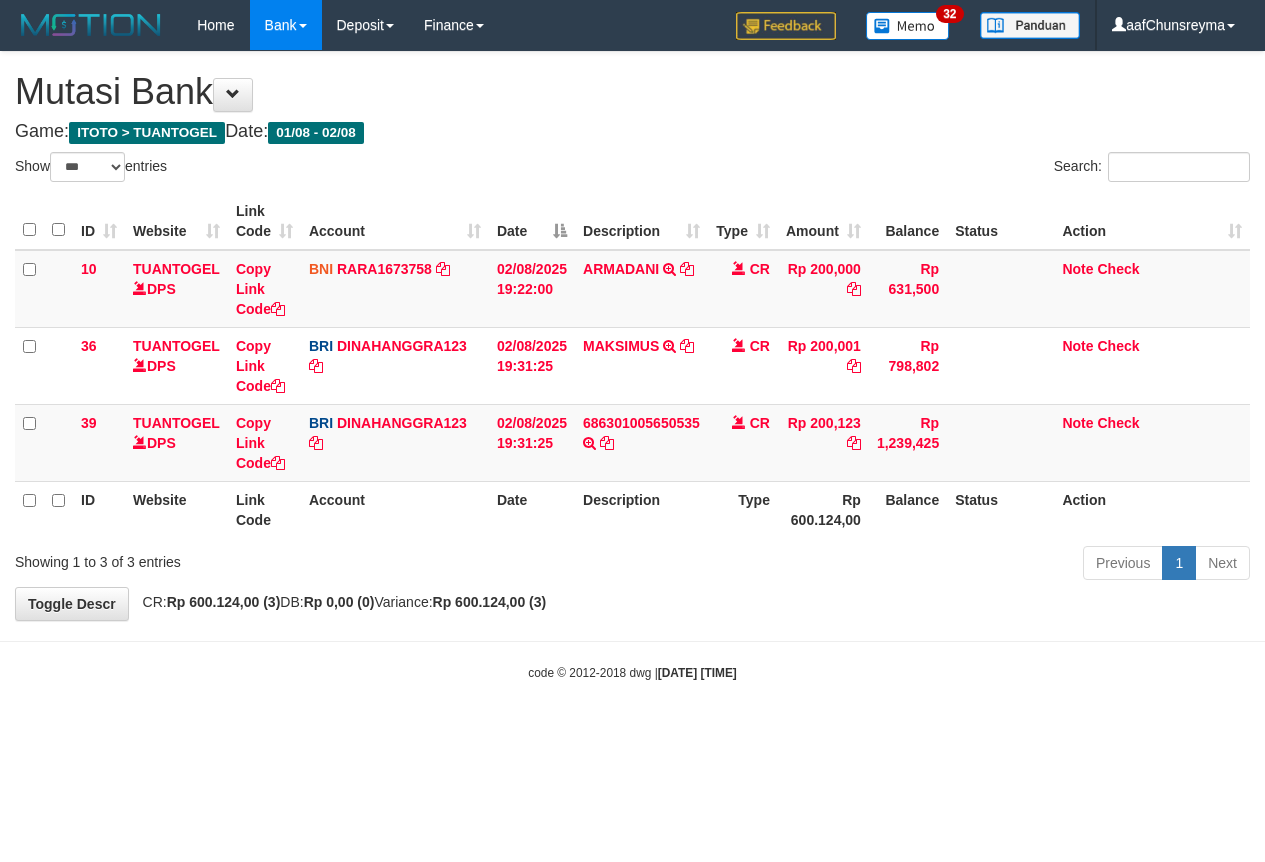 select on "***" 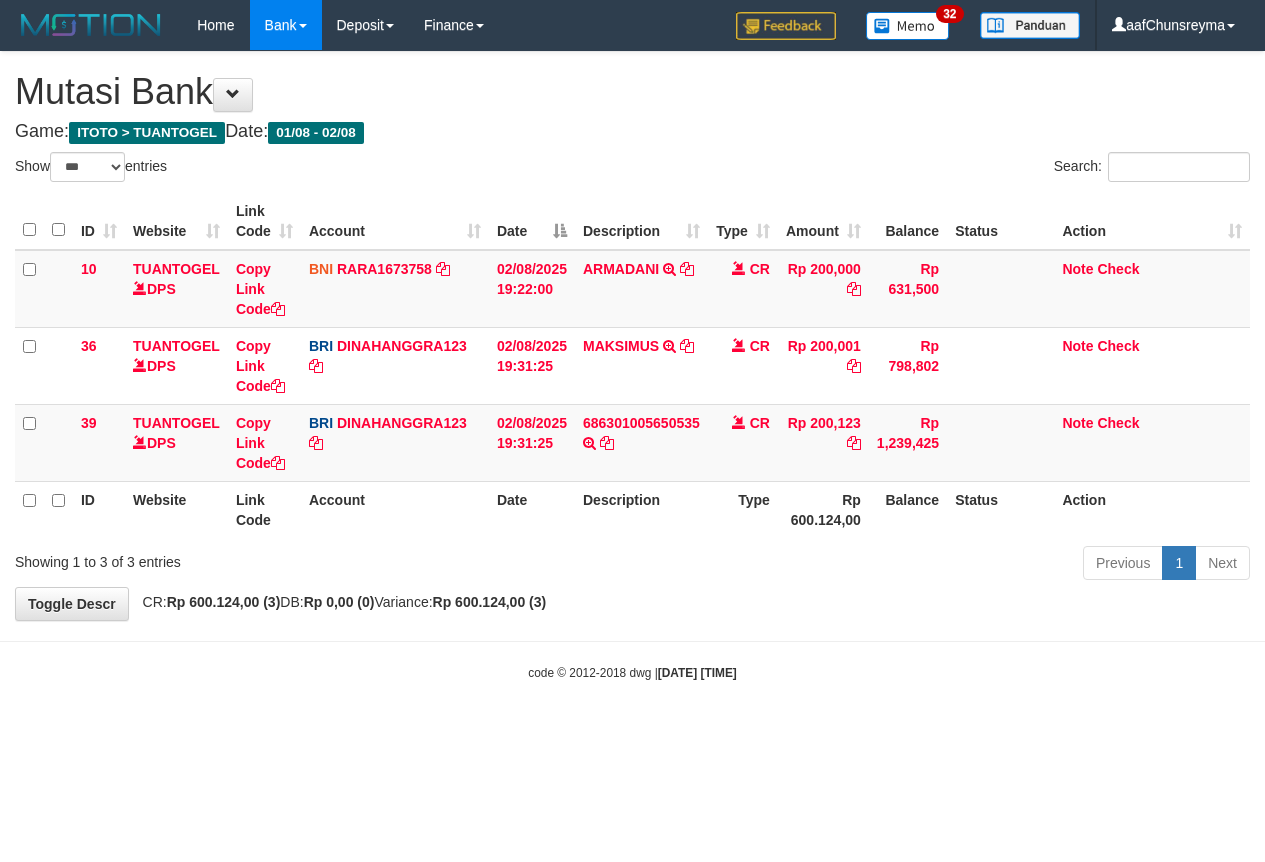 scroll, scrollTop: 0, scrollLeft: 0, axis: both 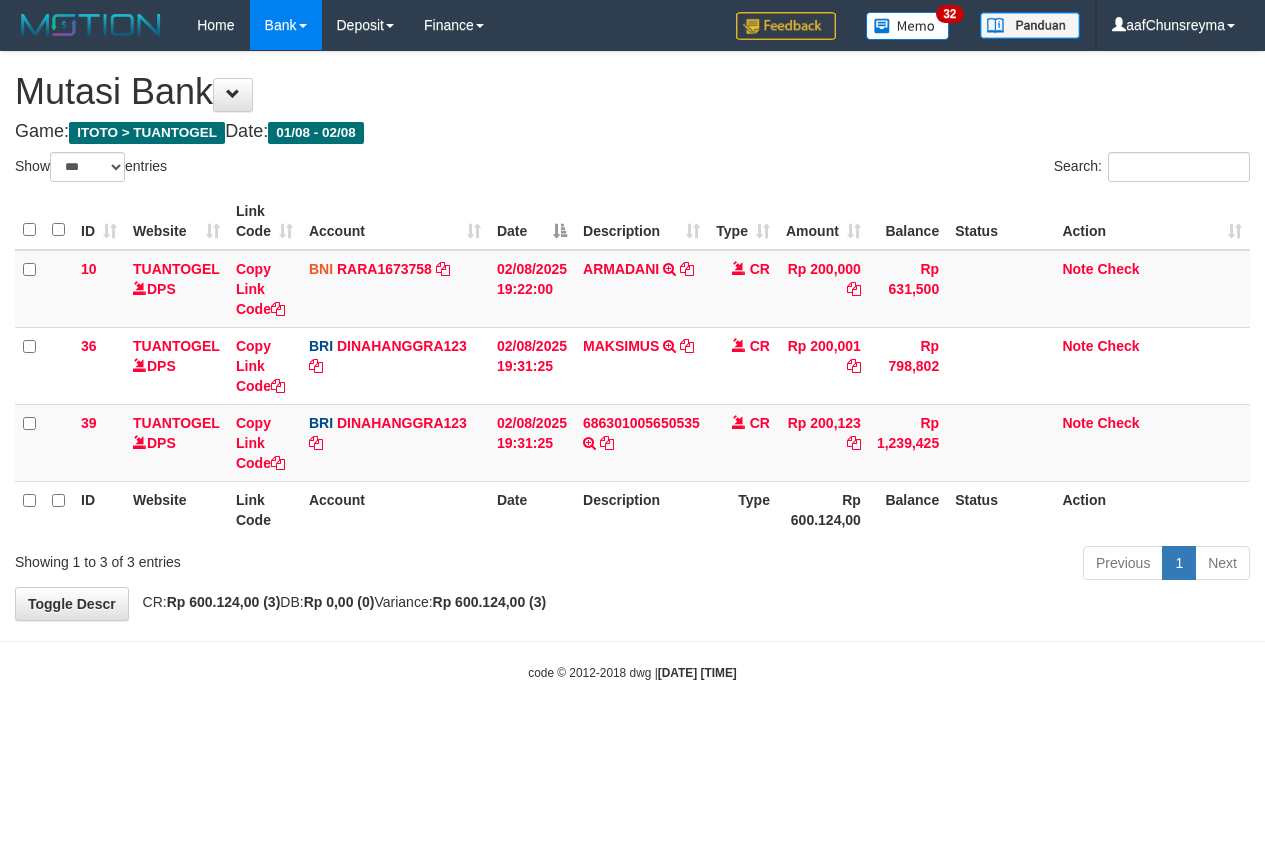 select on "***" 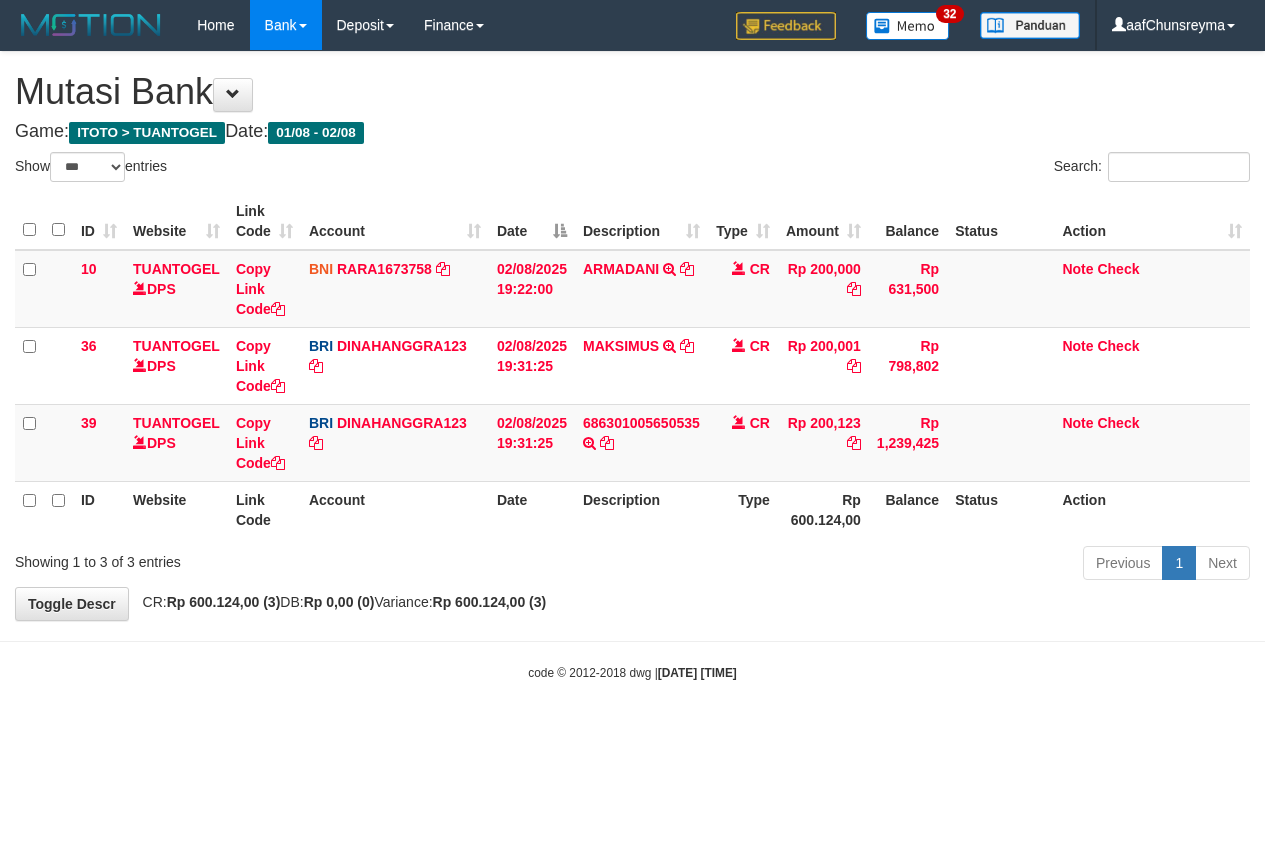 scroll, scrollTop: 0, scrollLeft: 0, axis: both 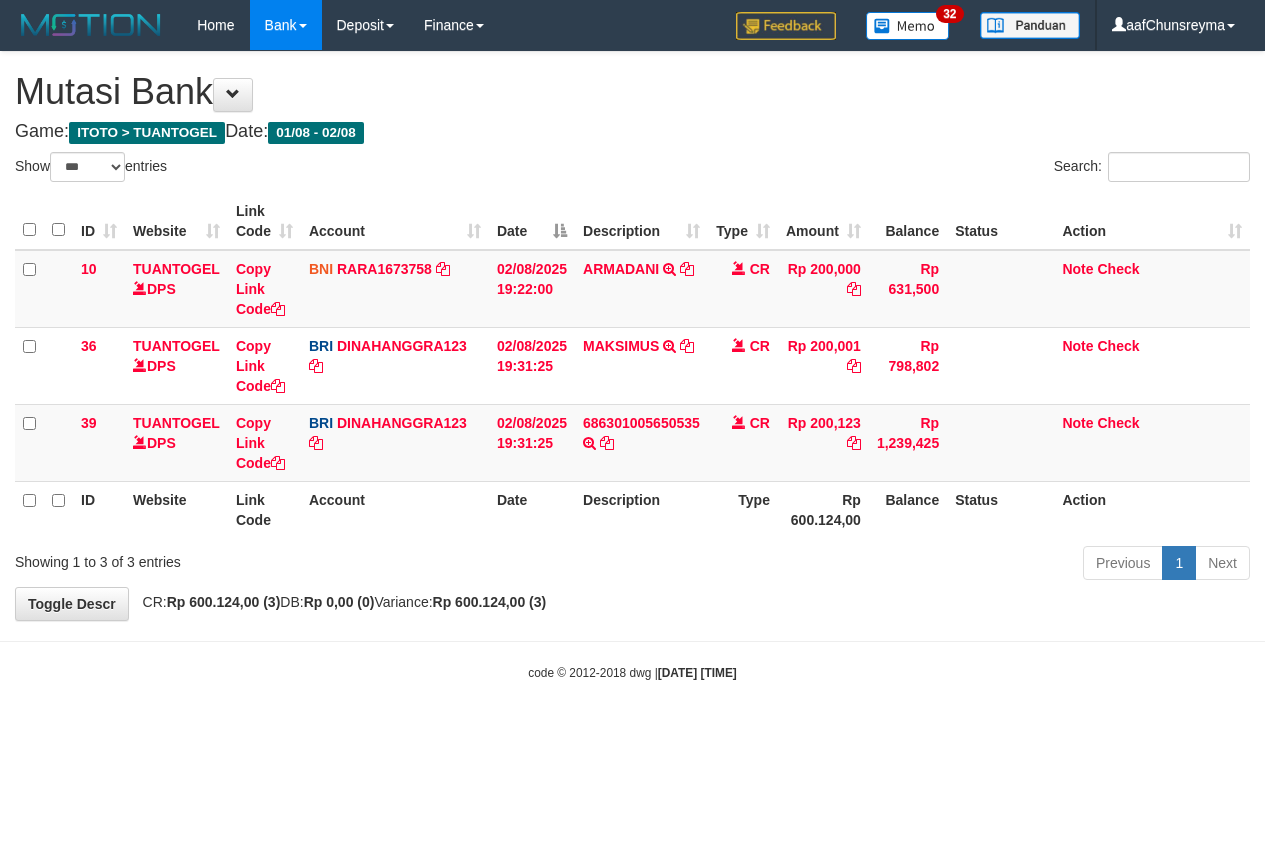 select on "***" 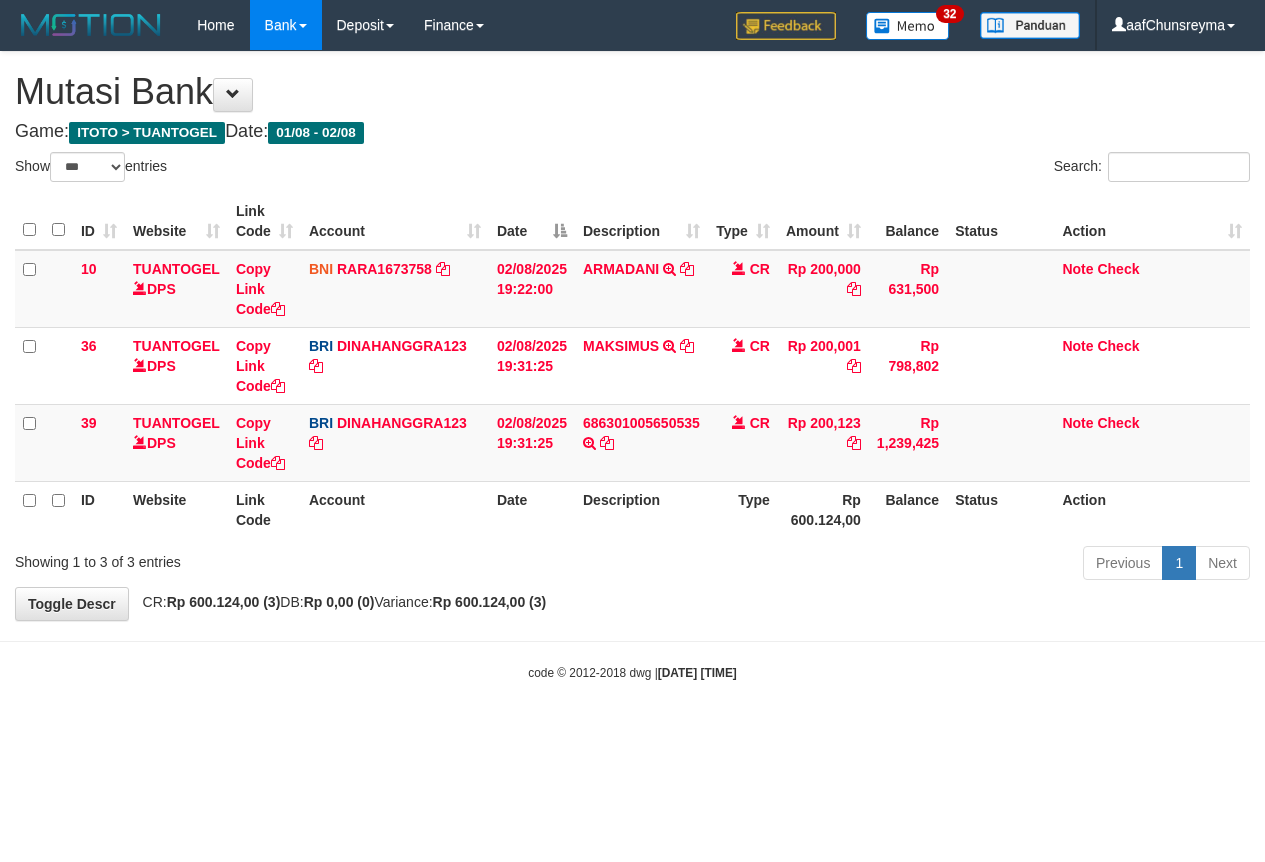 scroll, scrollTop: 0, scrollLeft: 0, axis: both 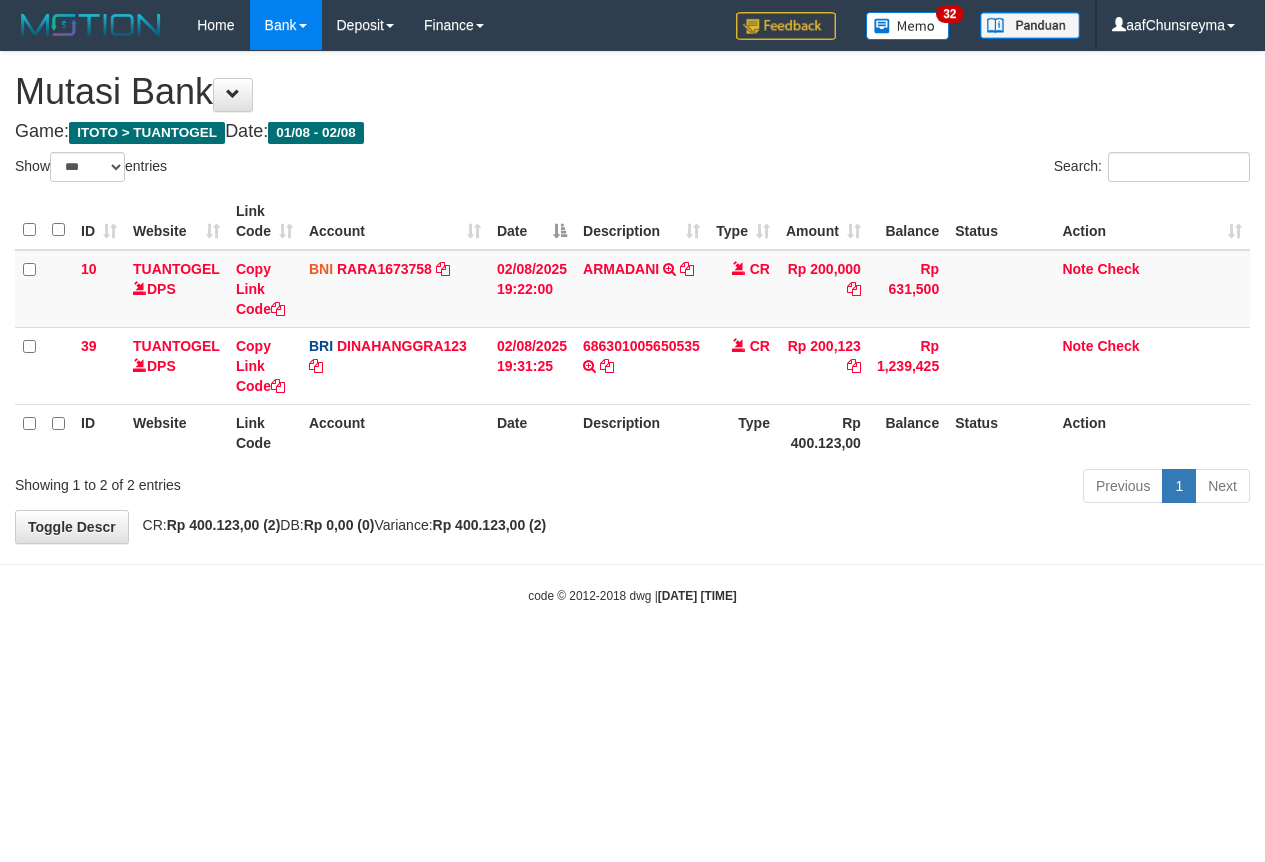 select on "***" 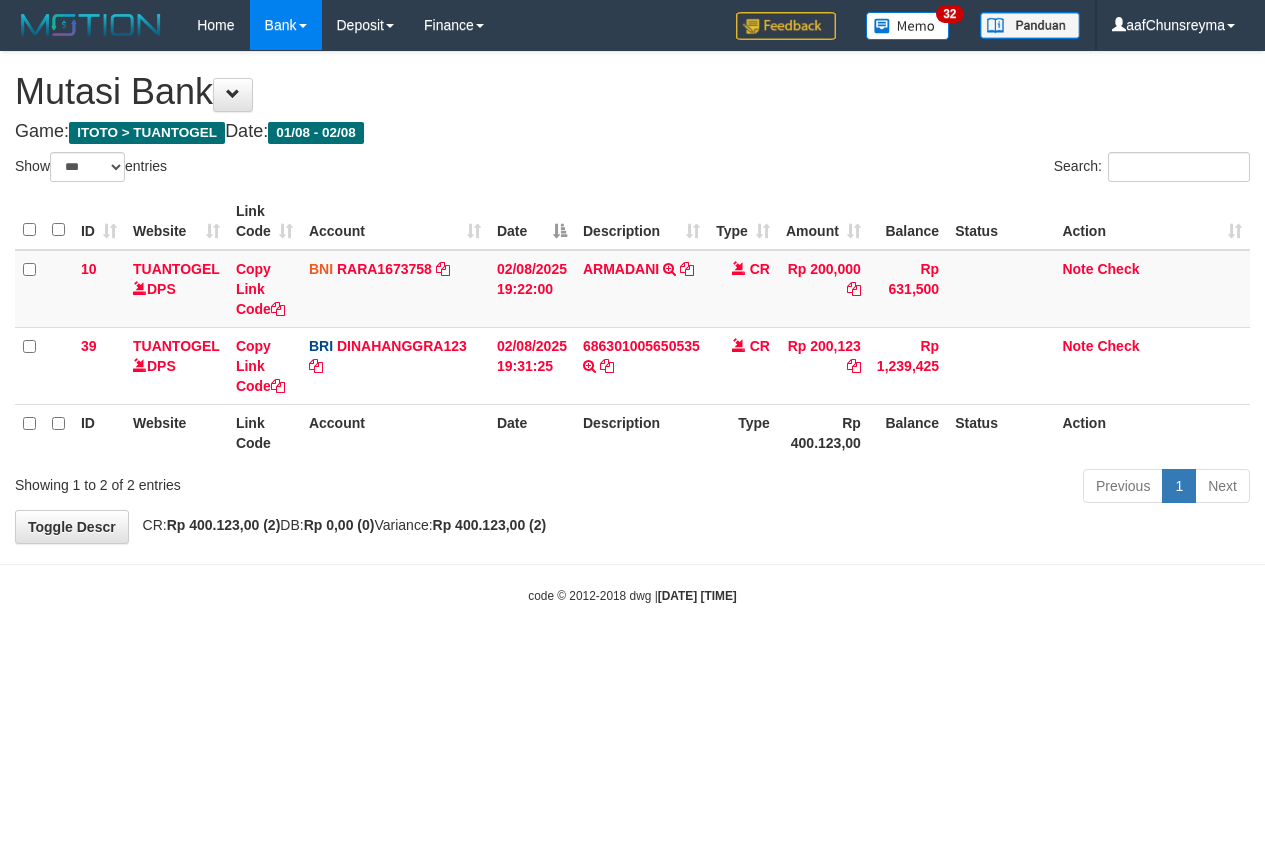 scroll, scrollTop: 0, scrollLeft: 0, axis: both 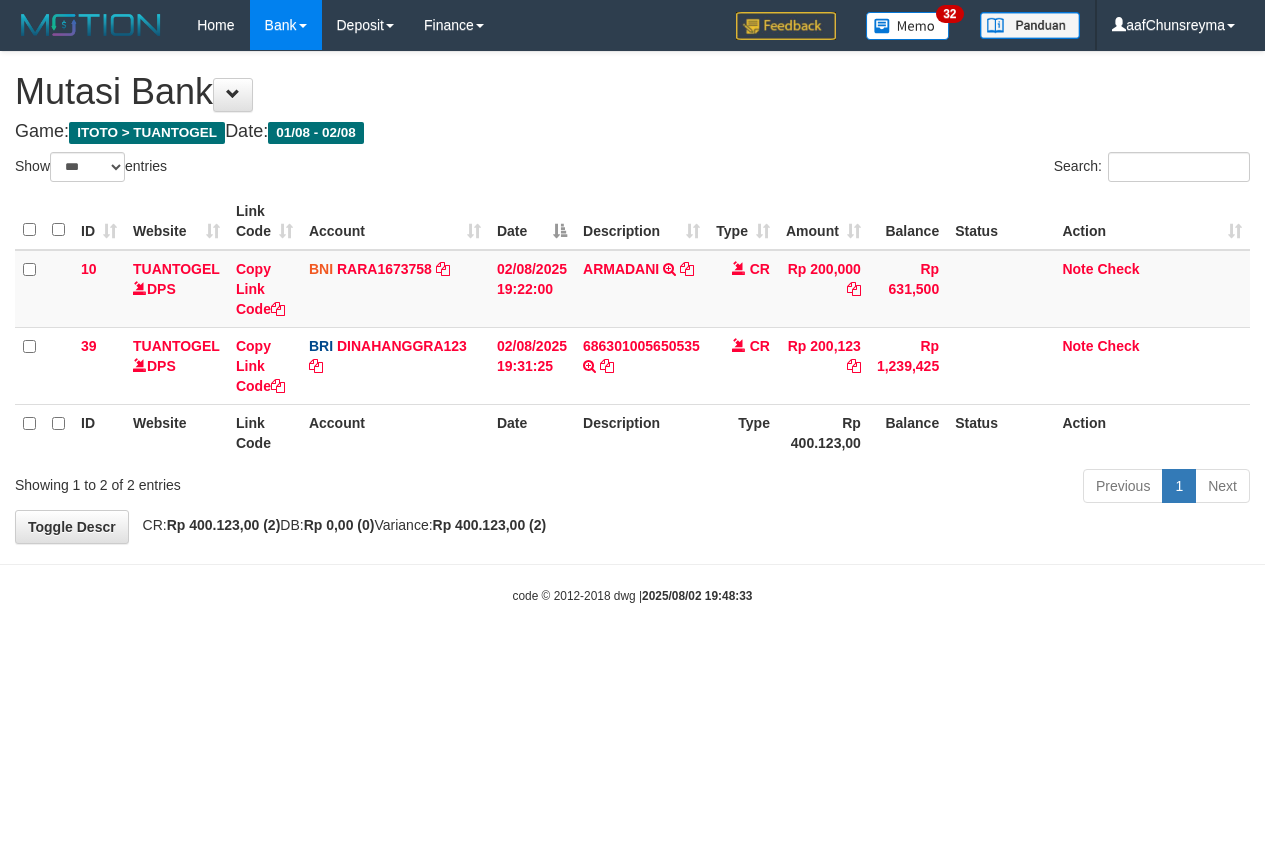 select on "***" 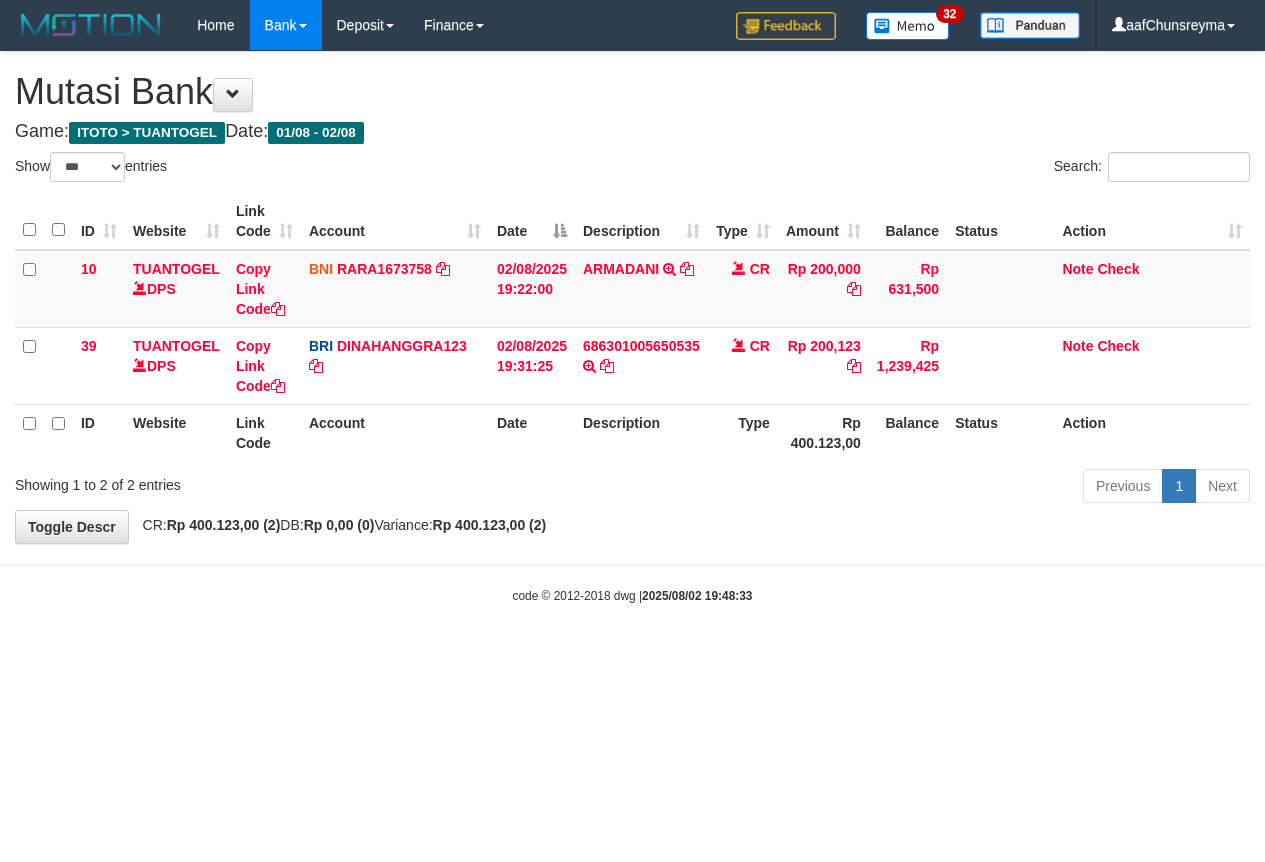 scroll, scrollTop: 0, scrollLeft: 0, axis: both 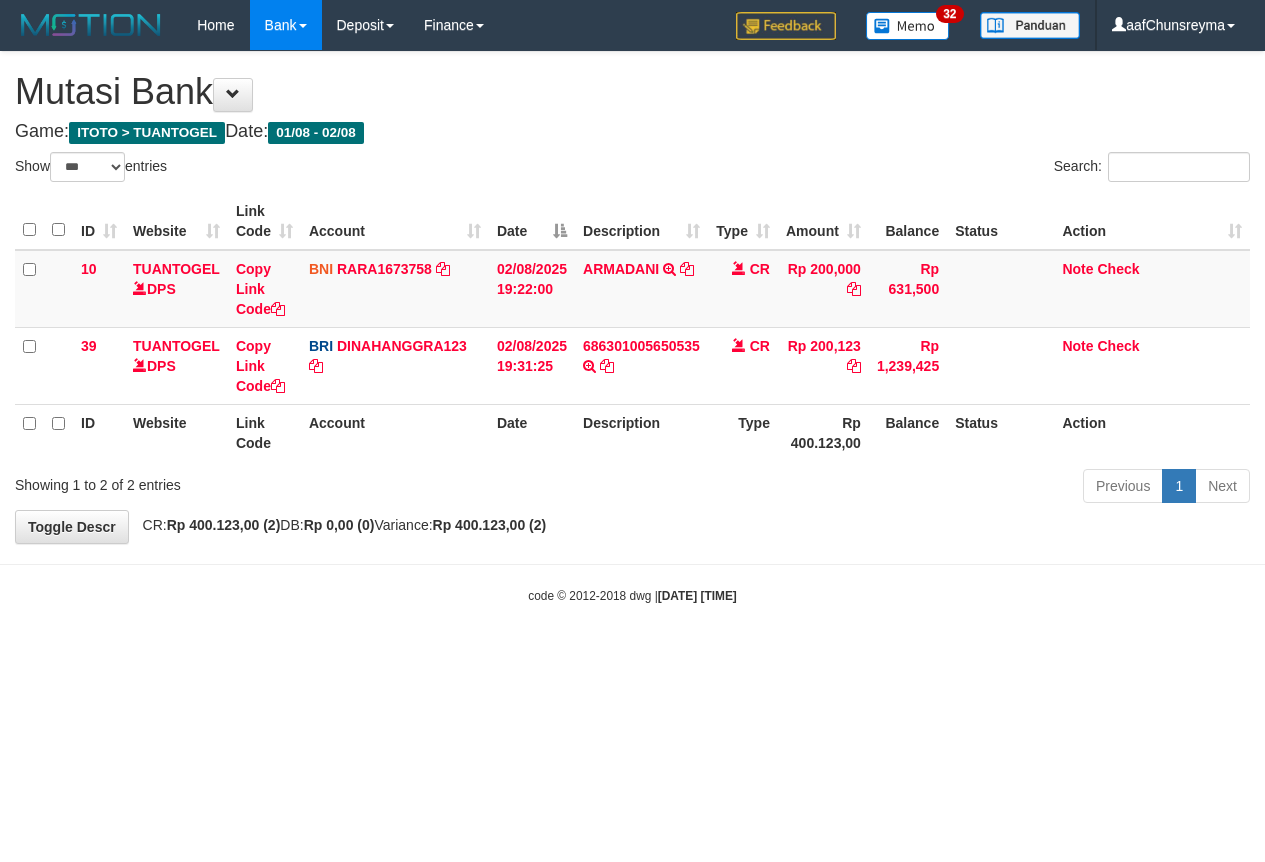 select on "***" 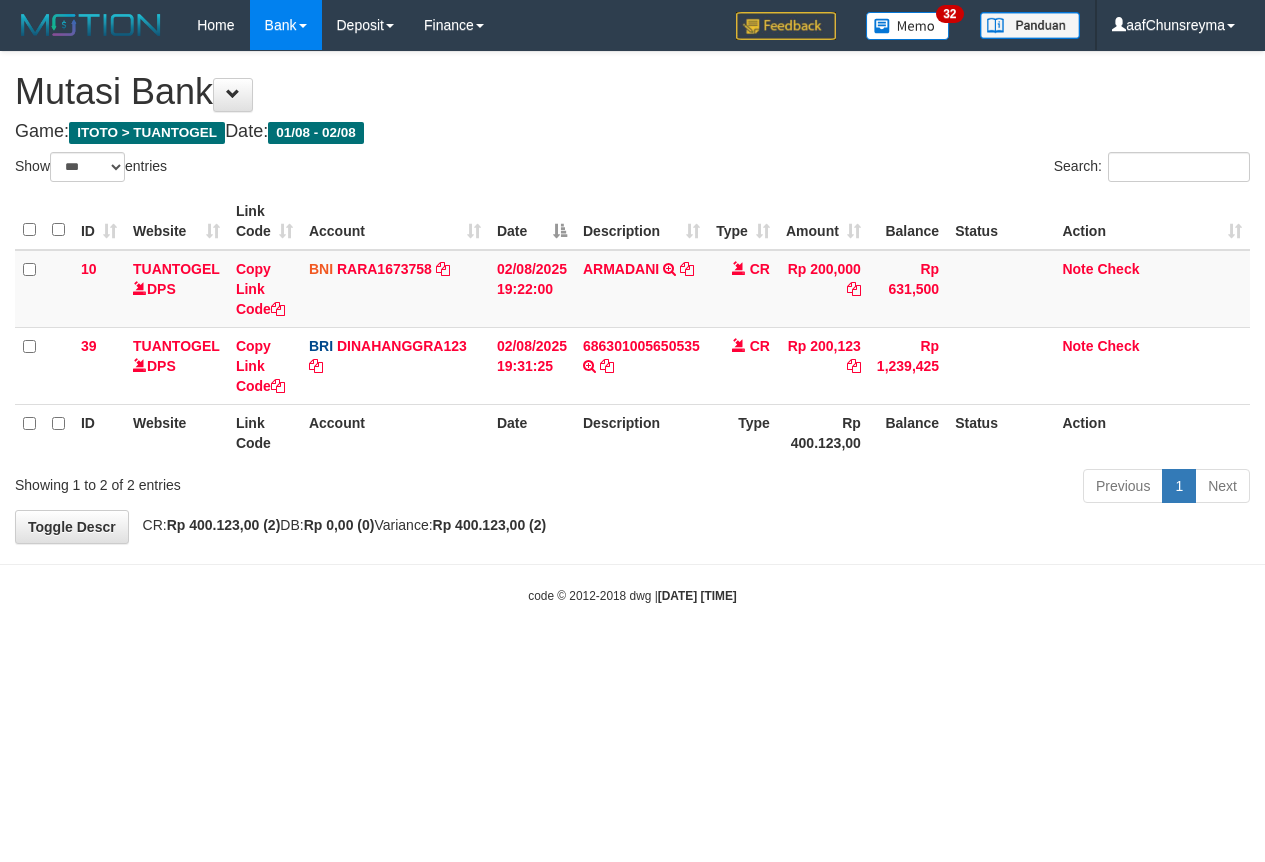scroll, scrollTop: 0, scrollLeft: 0, axis: both 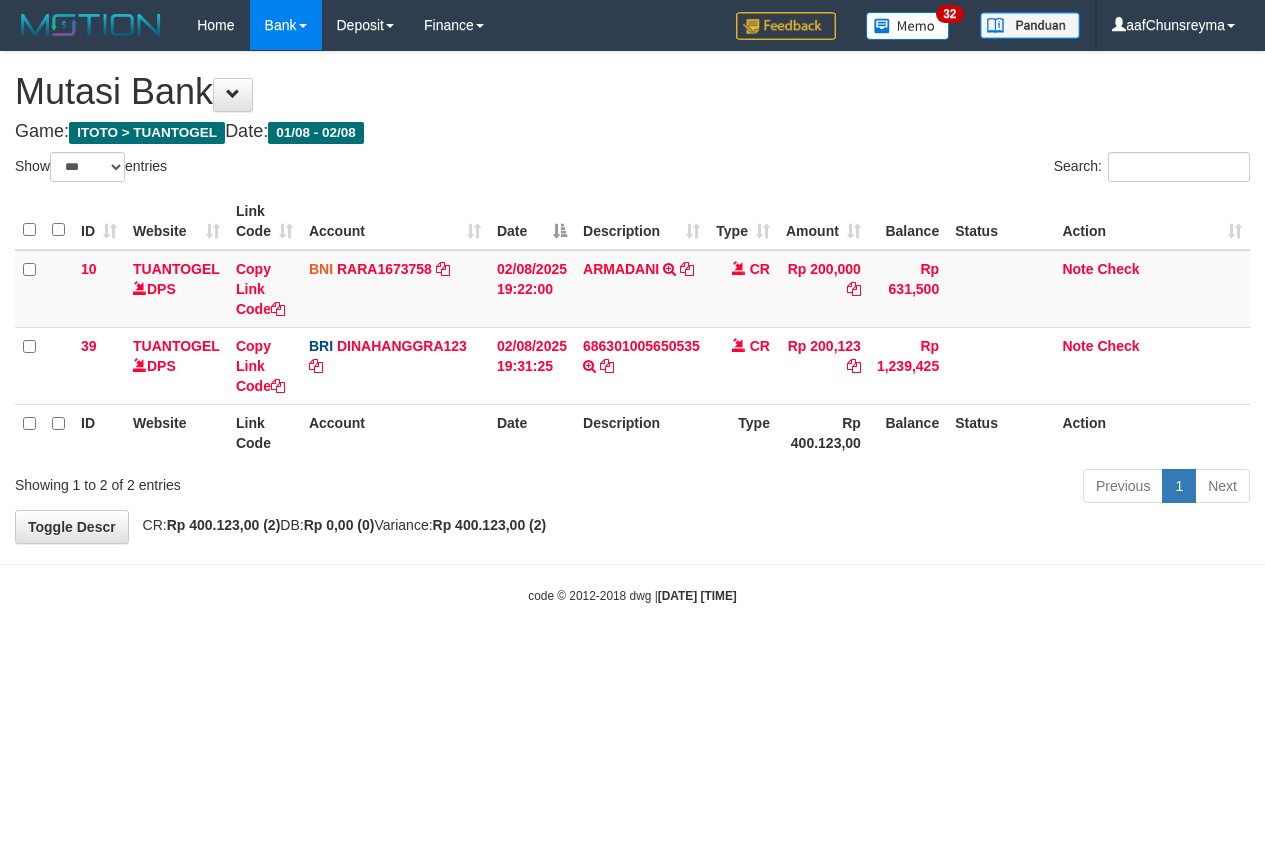 select on "***" 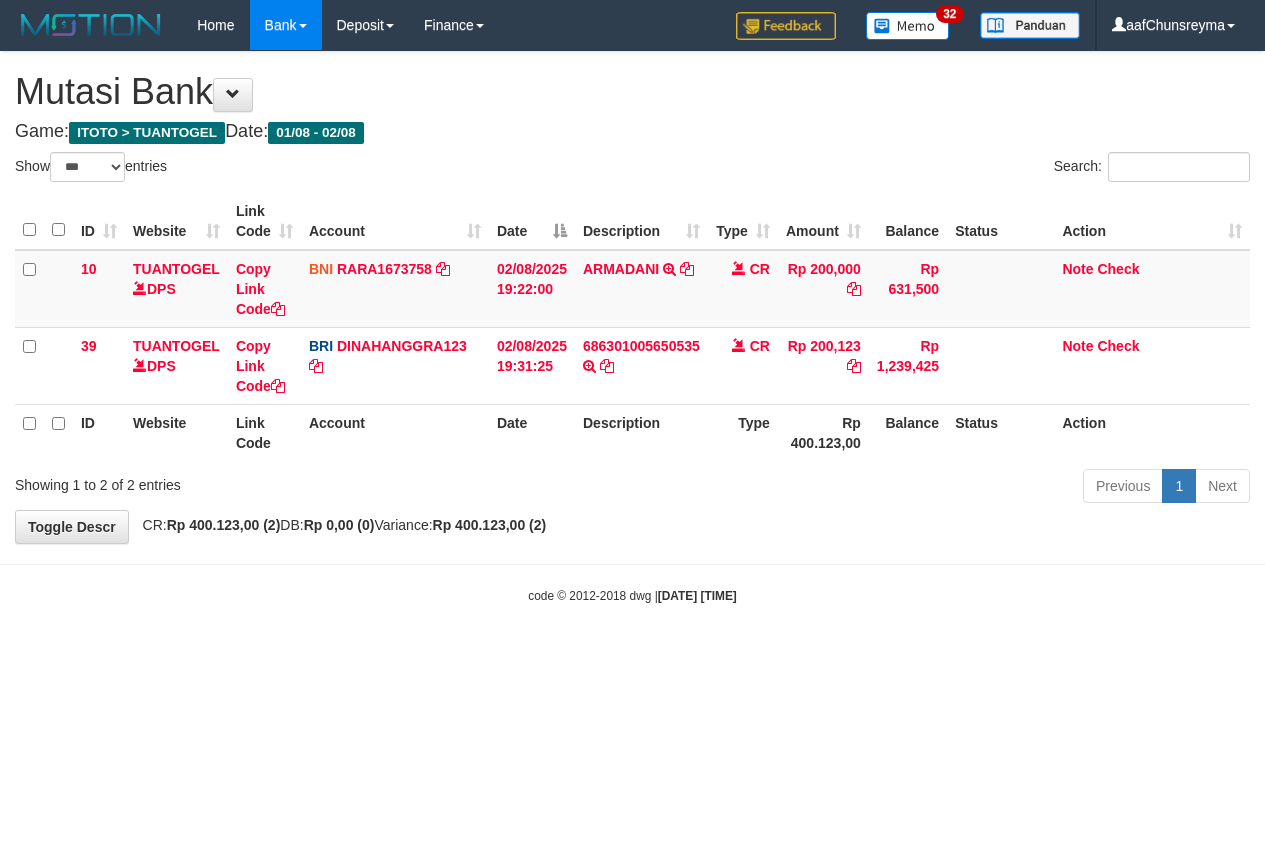 scroll, scrollTop: 0, scrollLeft: 0, axis: both 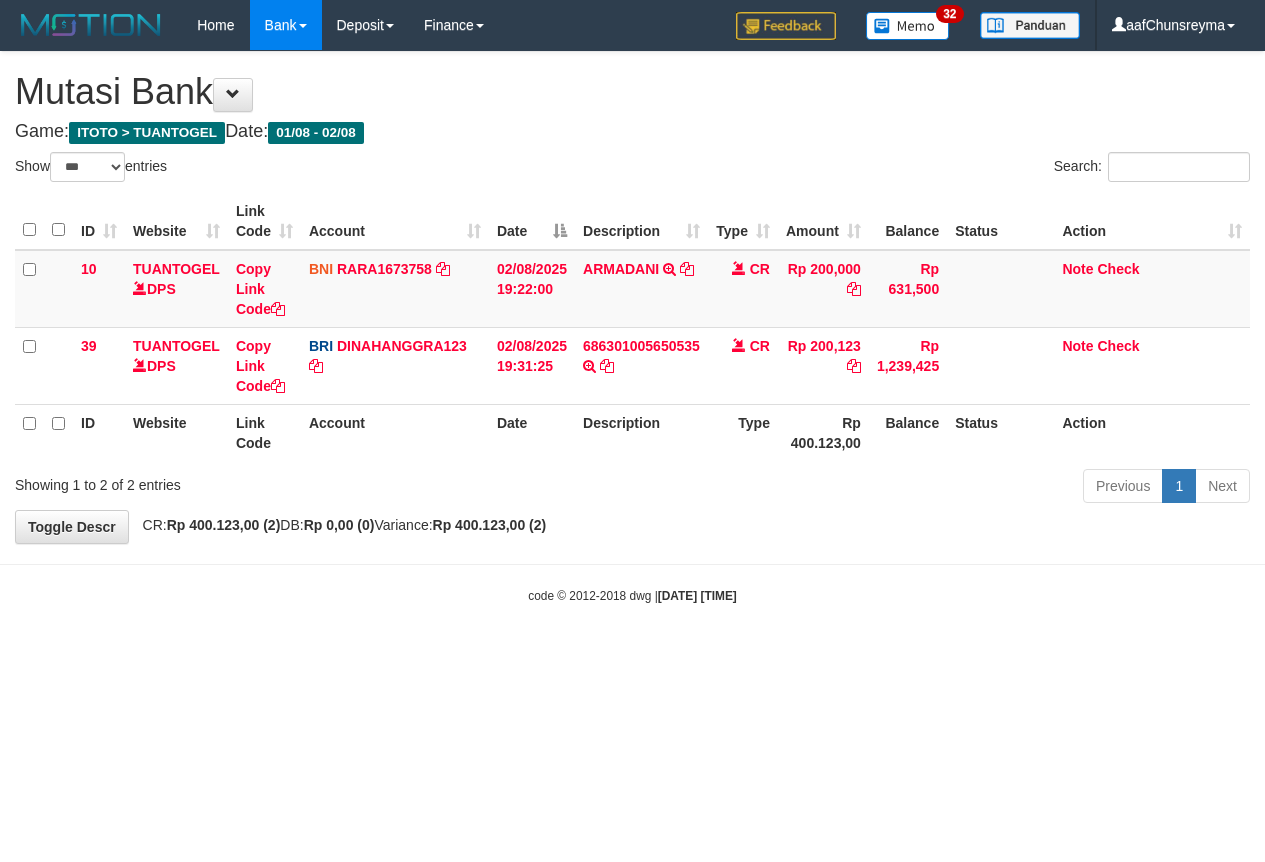 select on "***" 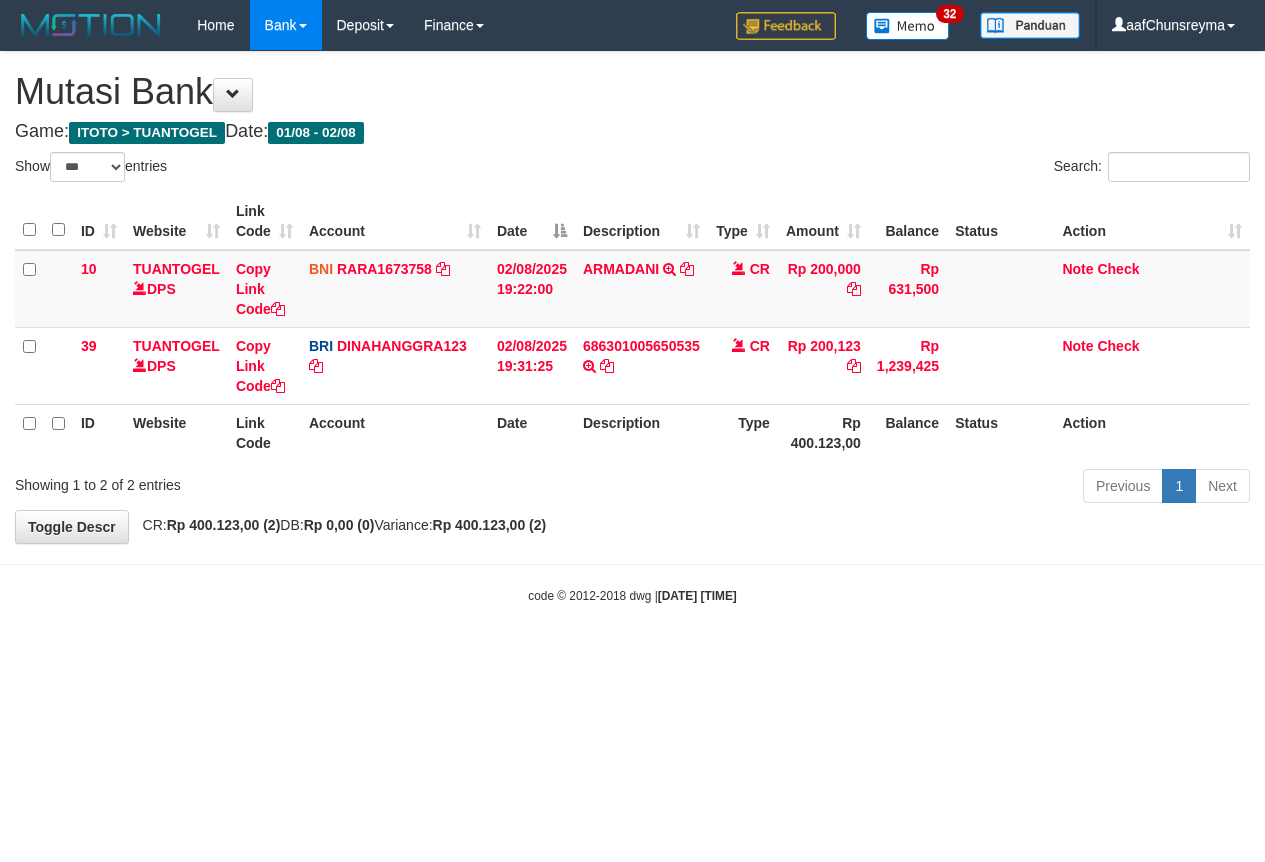 scroll, scrollTop: 0, scrollLeft: 0, axis: both 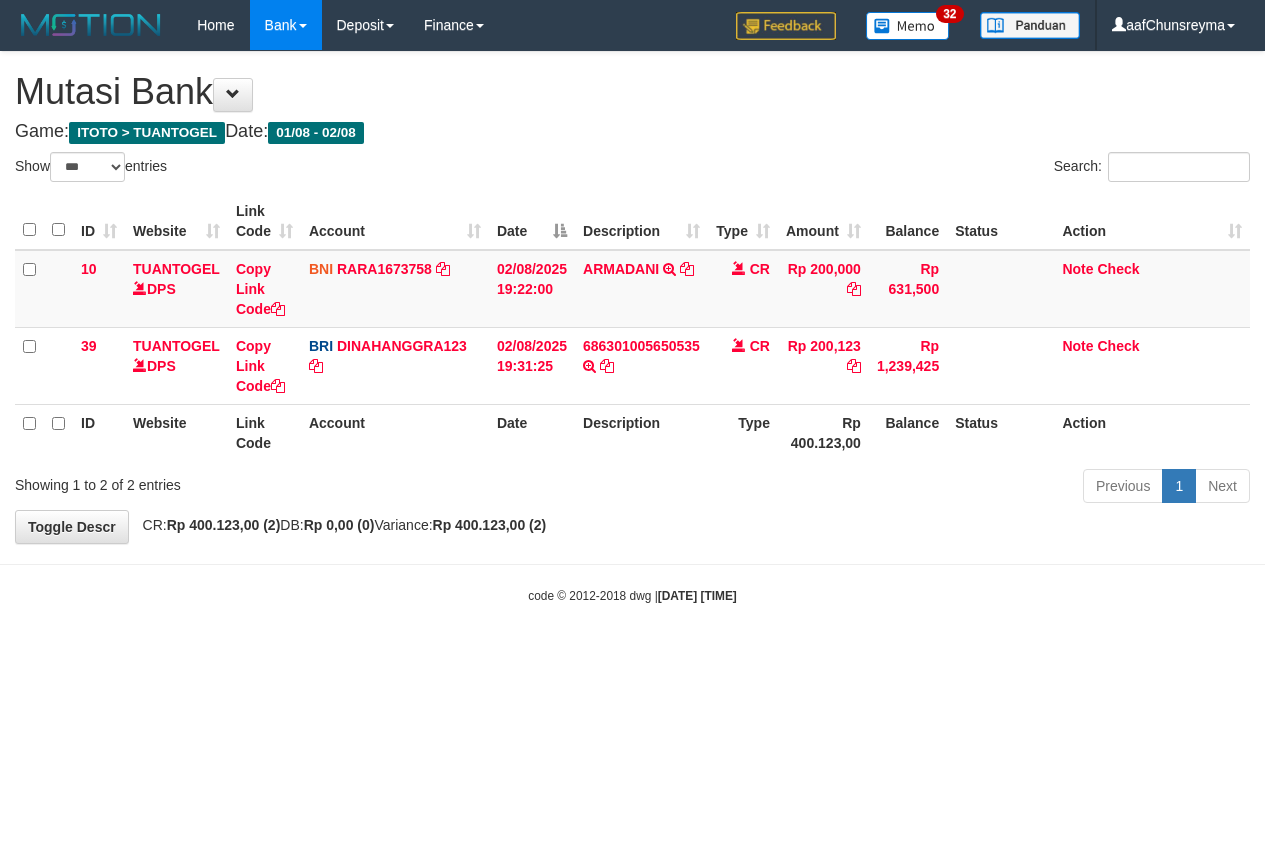 select on "***" 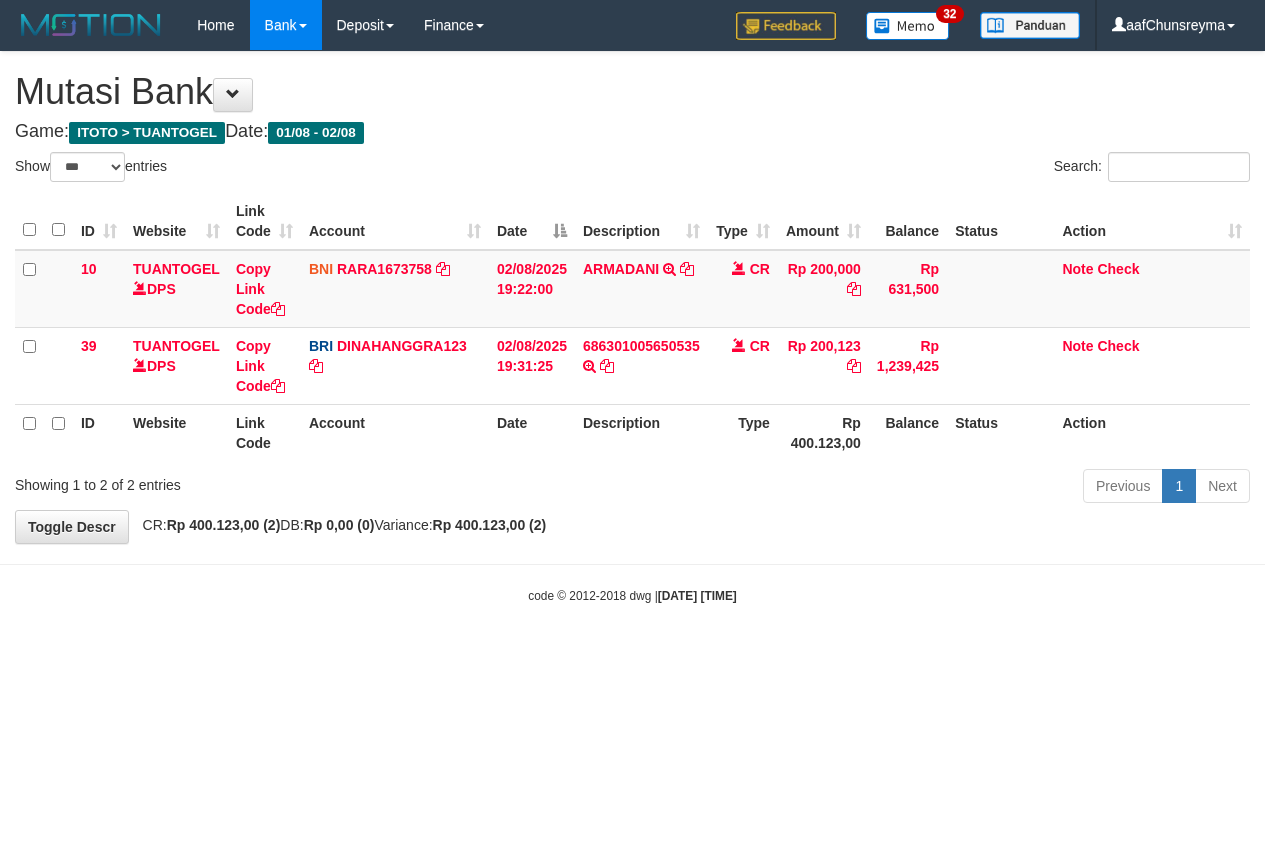 scroll, scrollTop: 0, scrollLeft: 0, axis: both 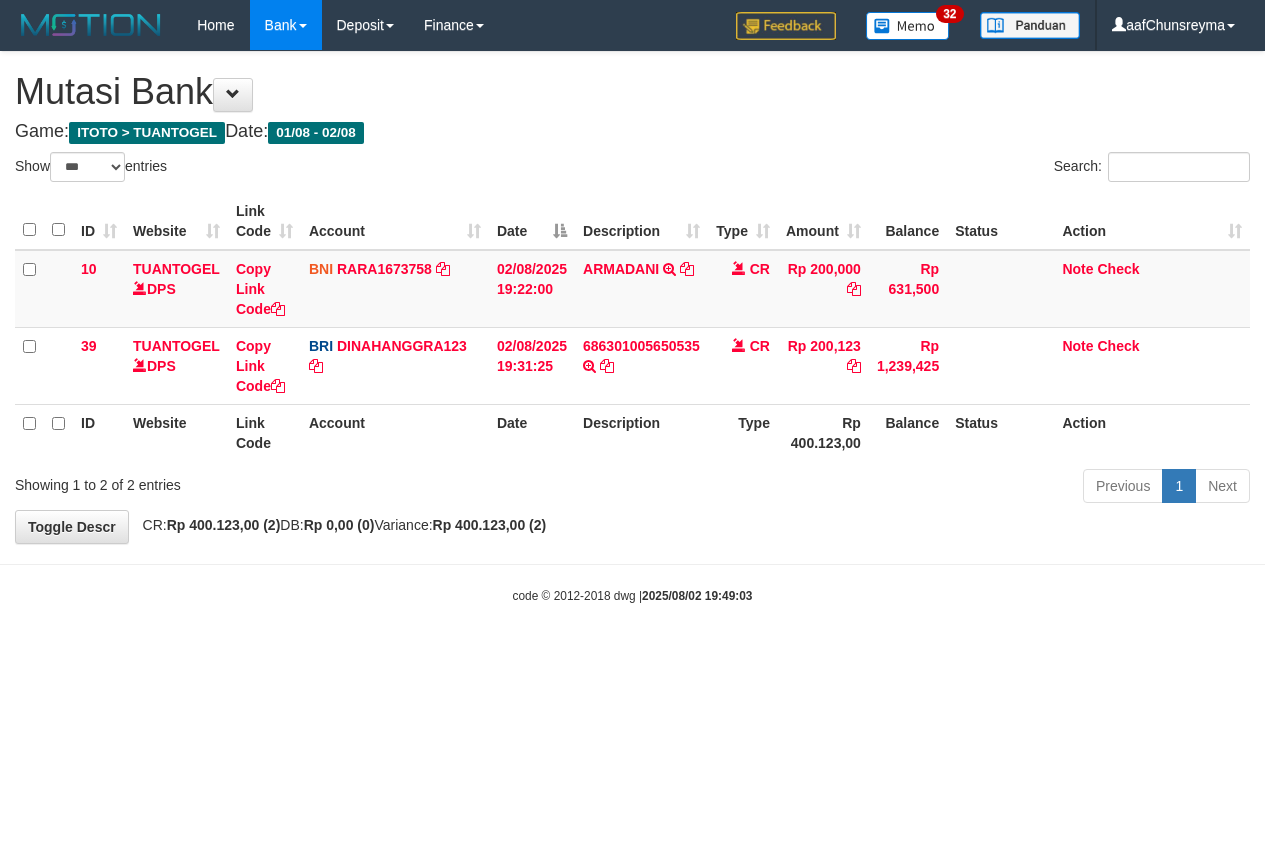 select on "***" 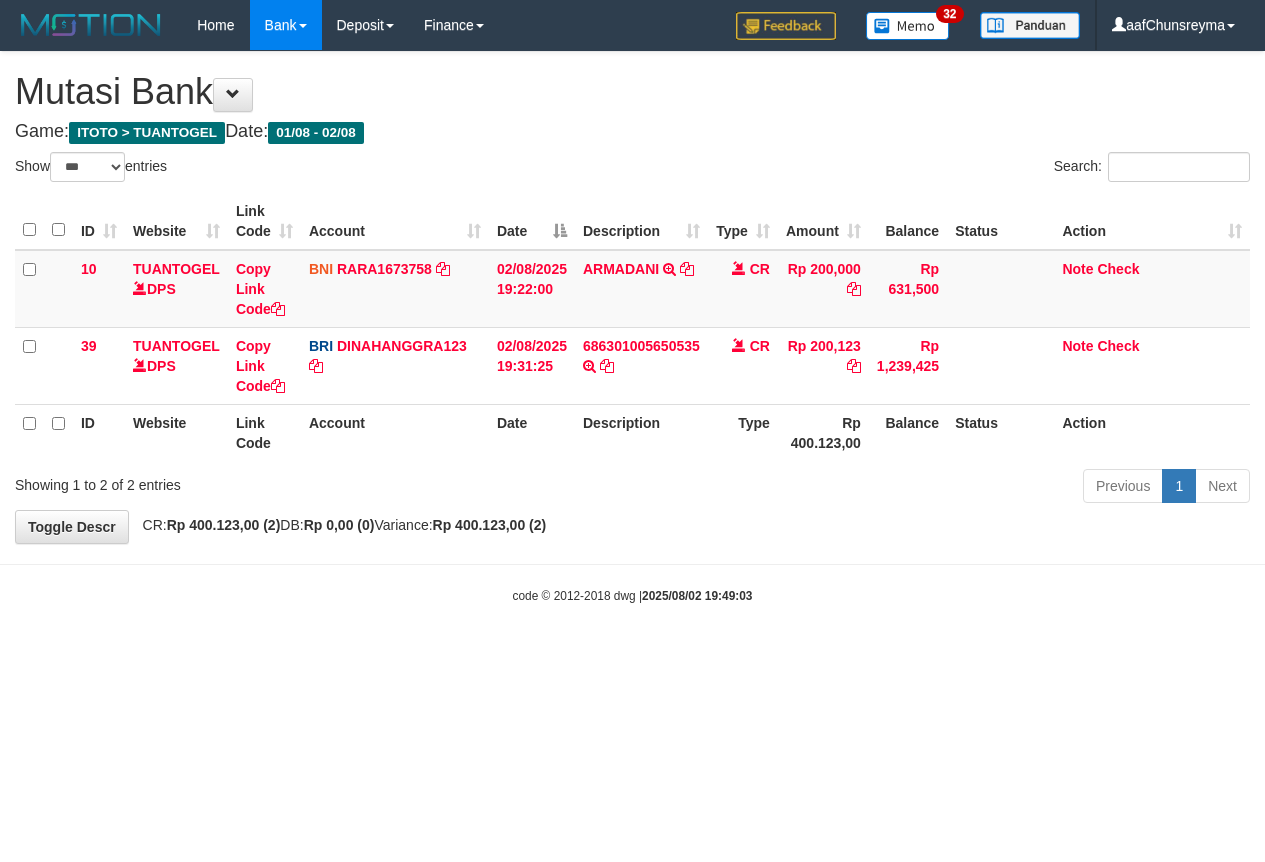 scroll, scrollTop: 0, scrollLeft: 0, axis: both 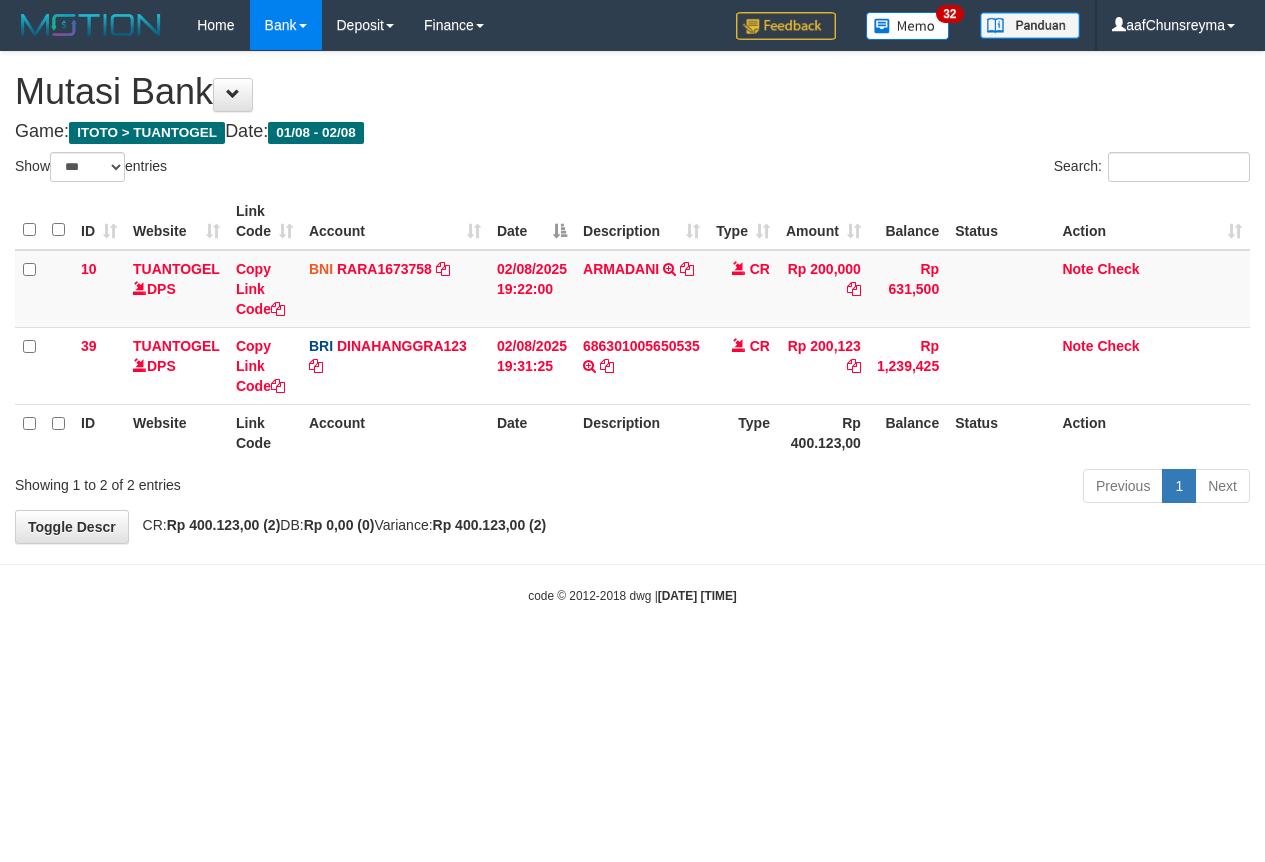 select on "***" 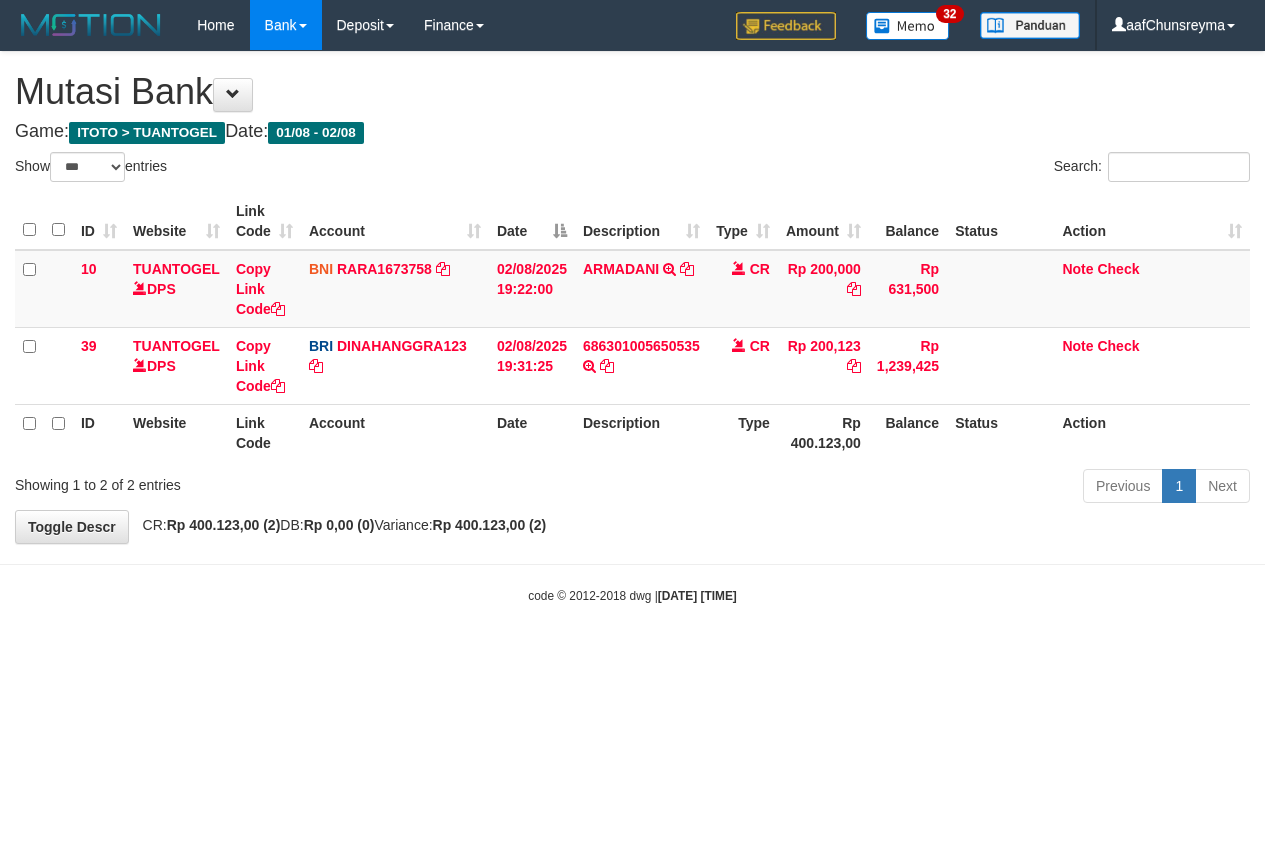 scroll, scrollTop: 0, scrollLeft: 0, axis: both 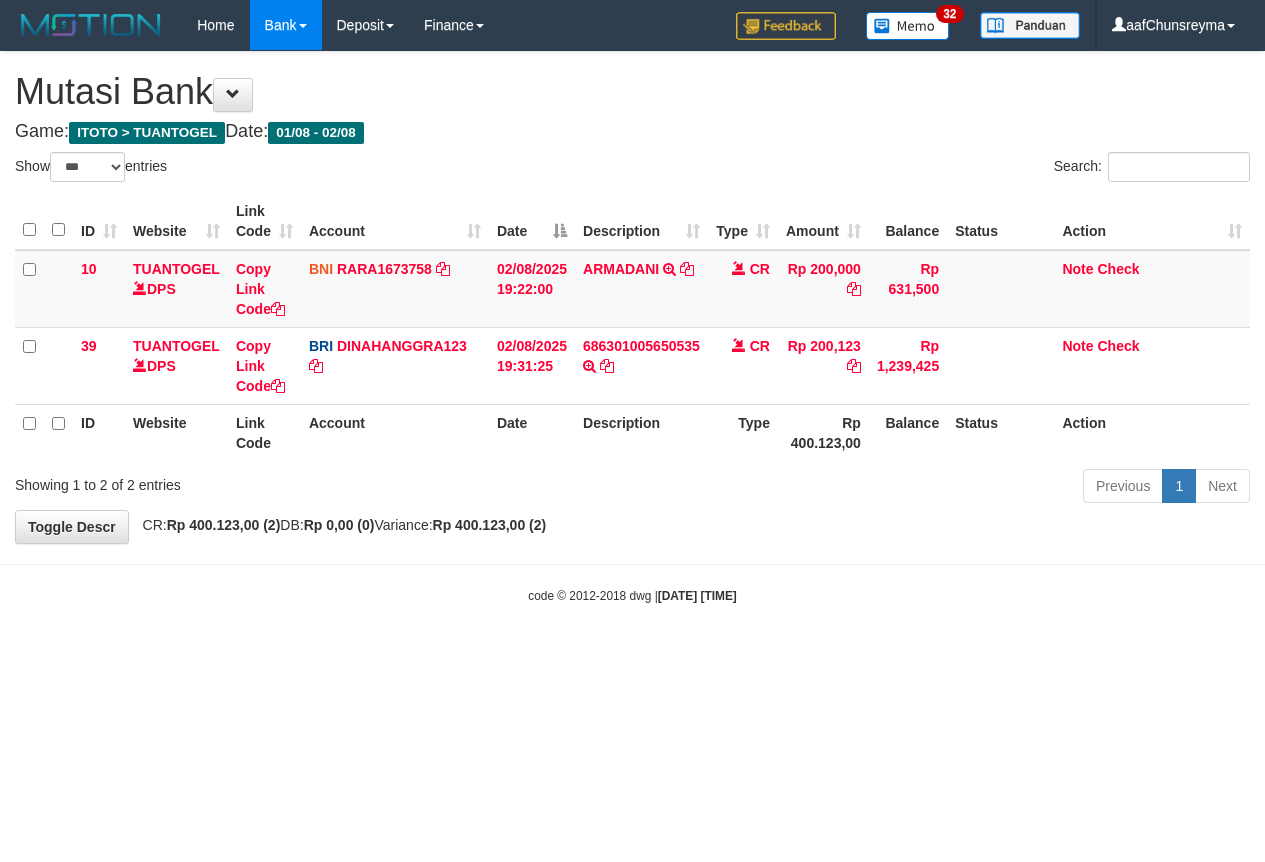 select on "***" 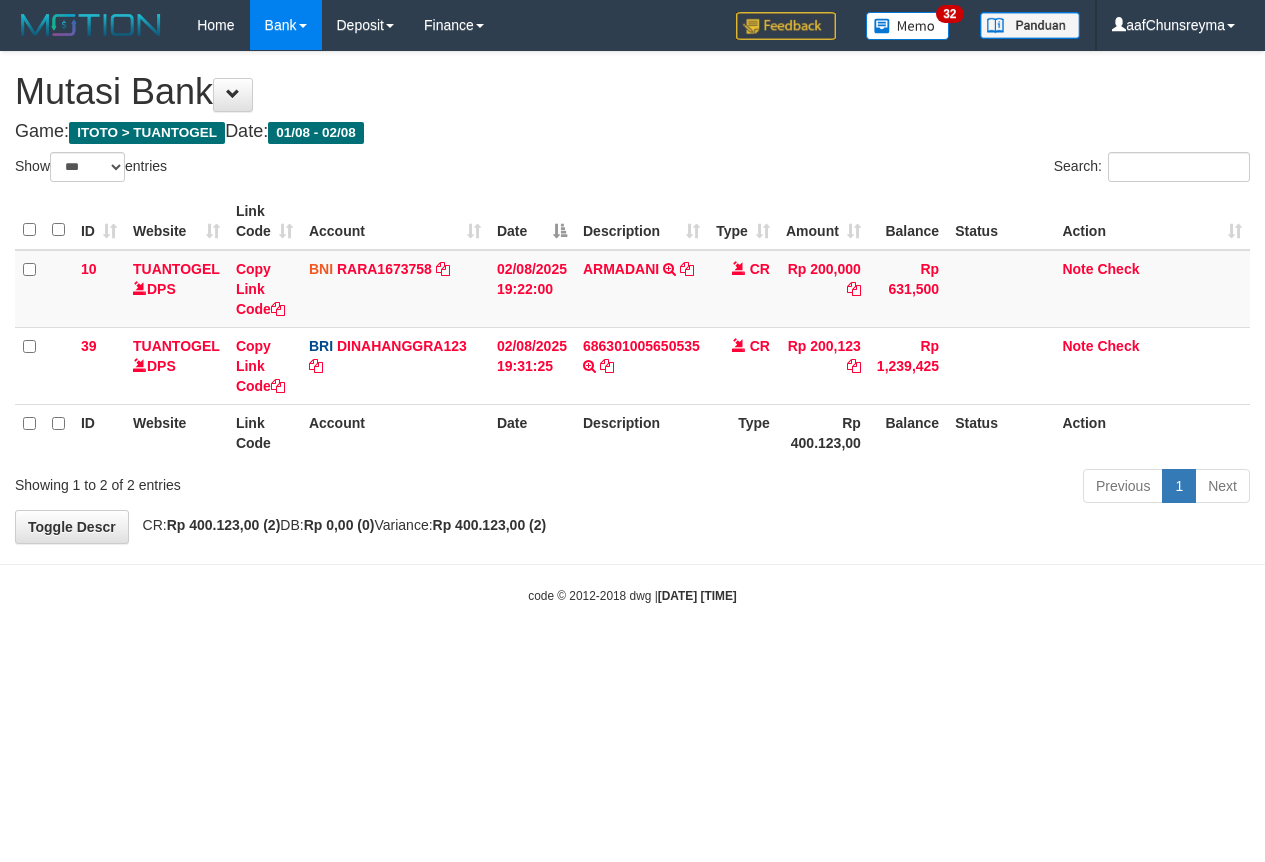 scroll, scrollTop: 0, scrollLeft: 0, axis: both 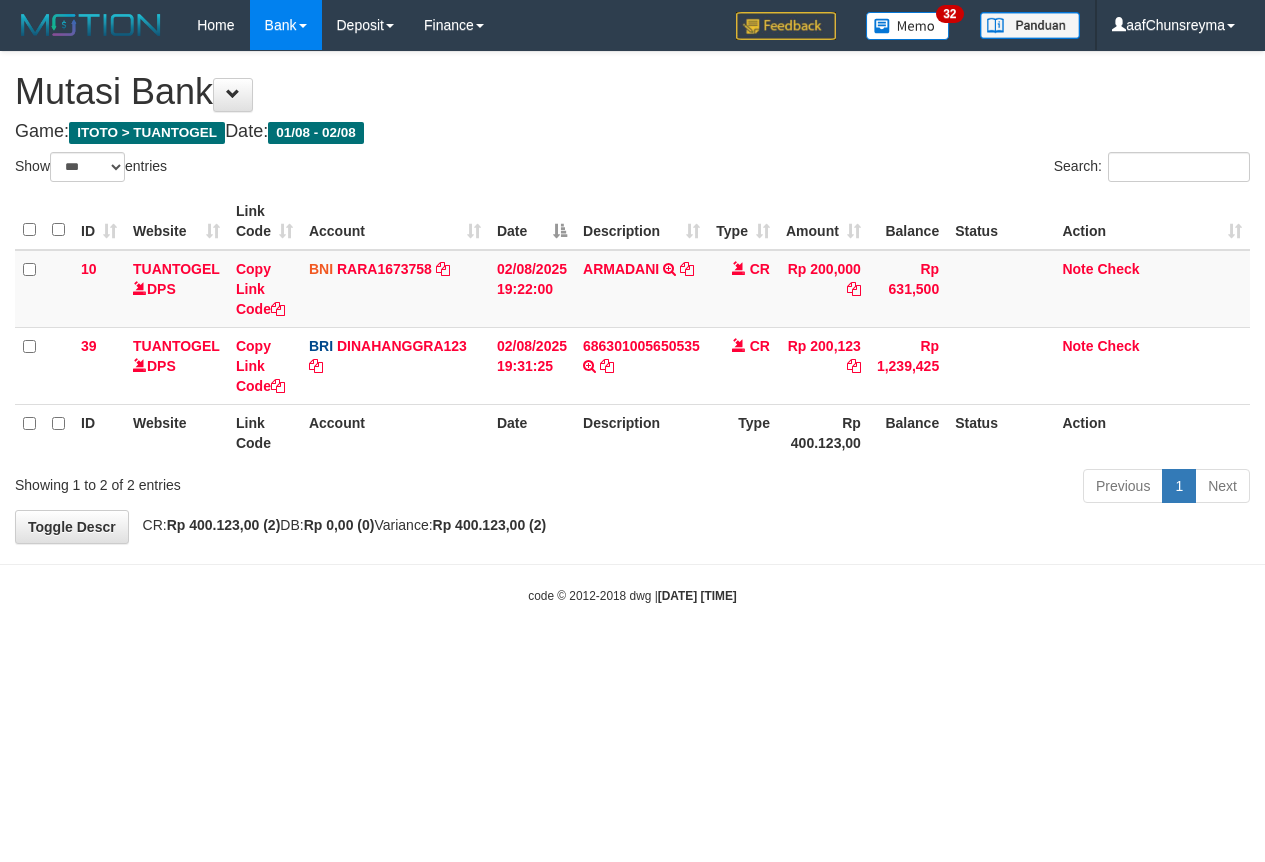 select on "***" 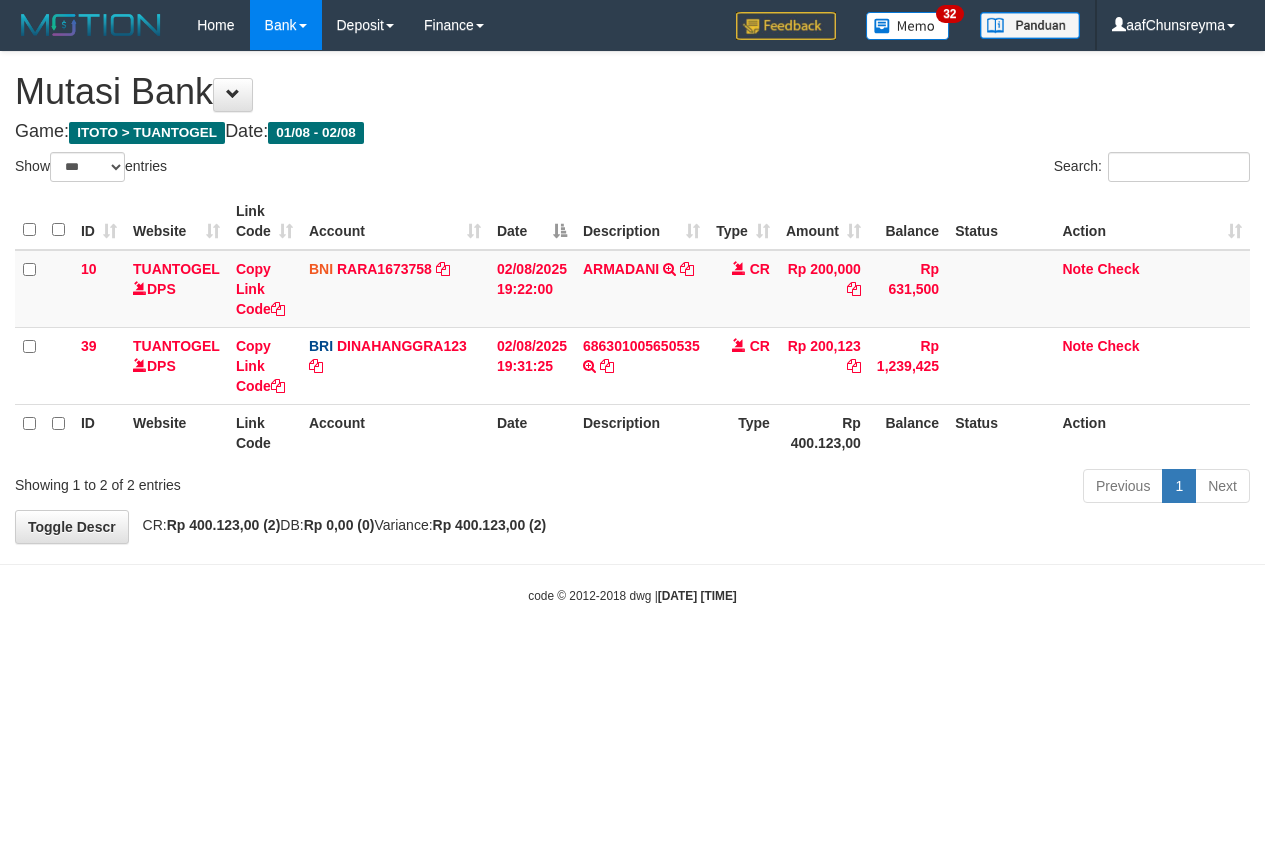 scroll, scrollTop: 0, scrollLeft: 0, axis: both 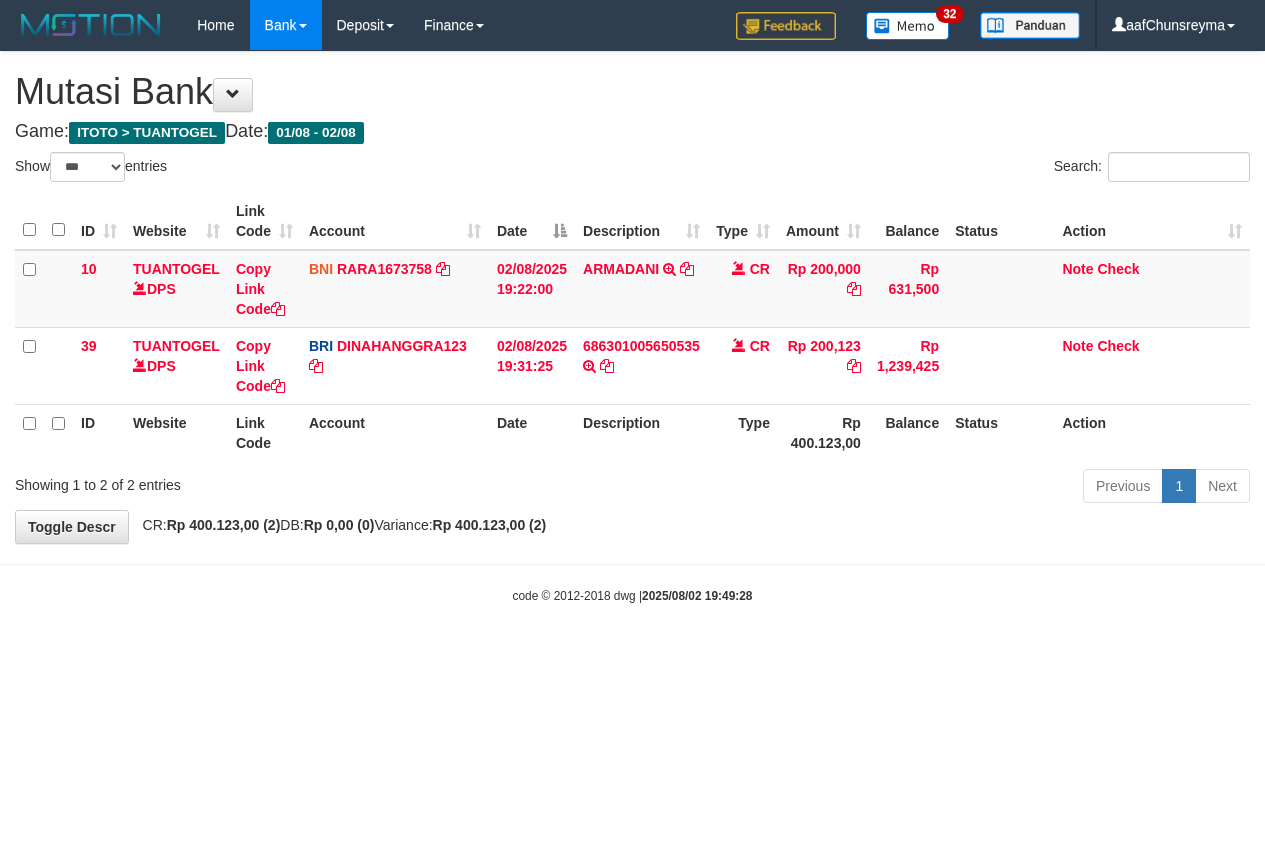 select on "***" 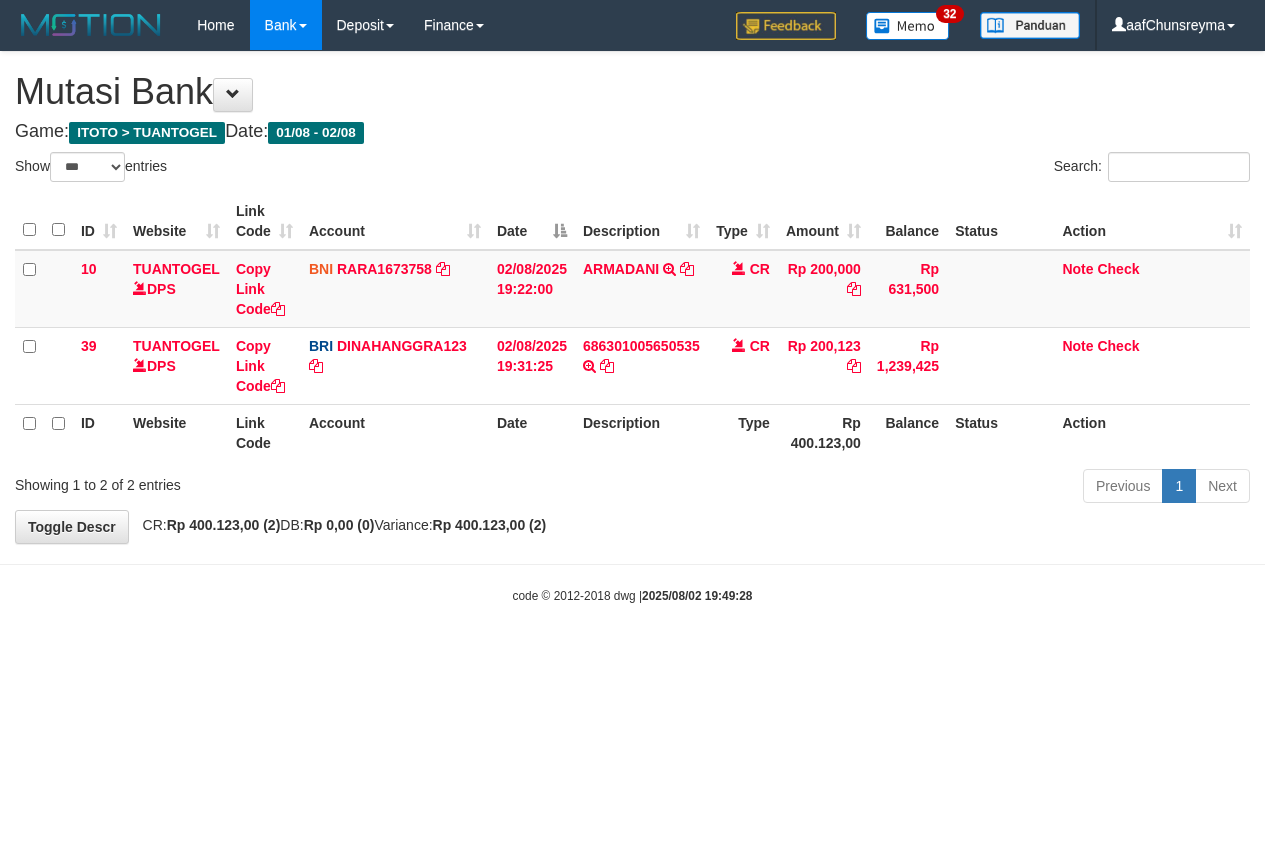 scroll, scrollTop: 0, scrollLeft: 0, axis: both 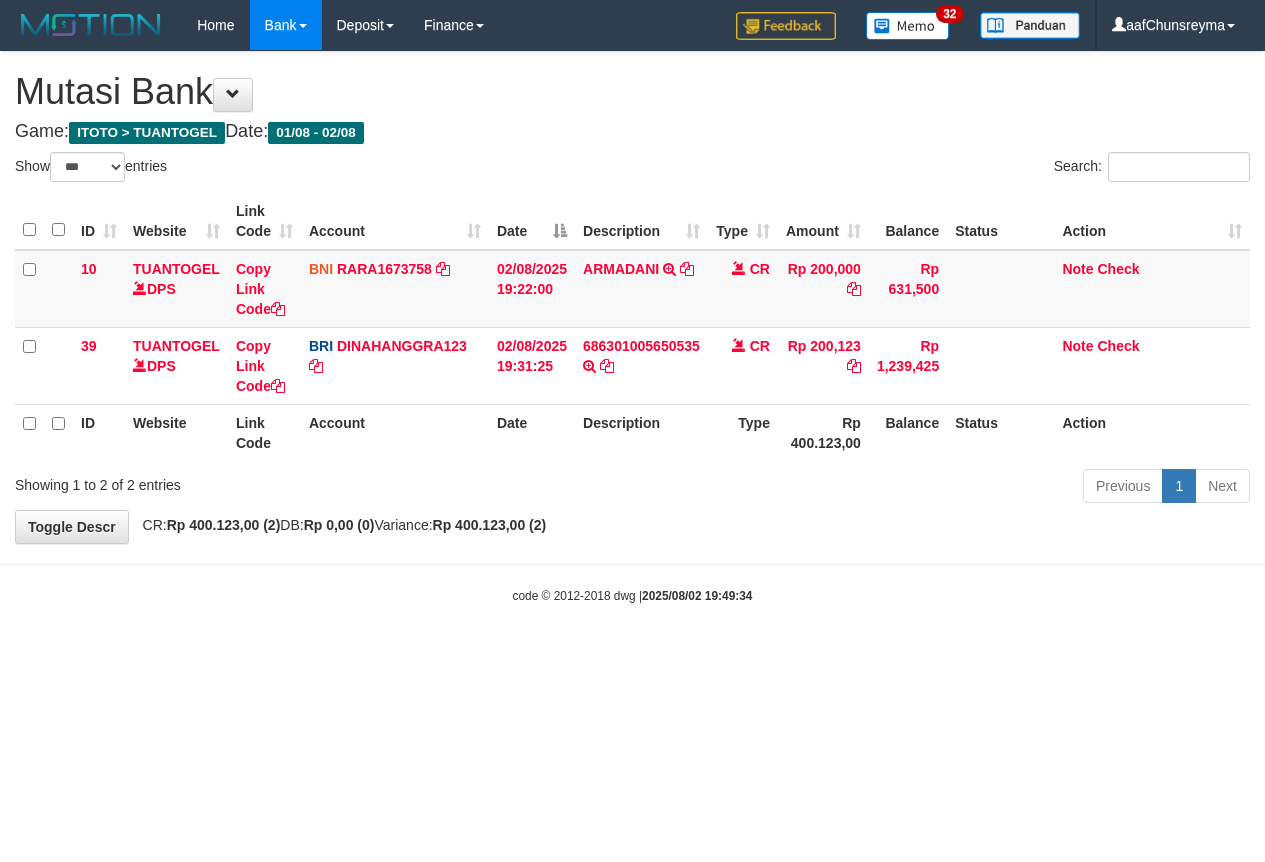 select on "***" 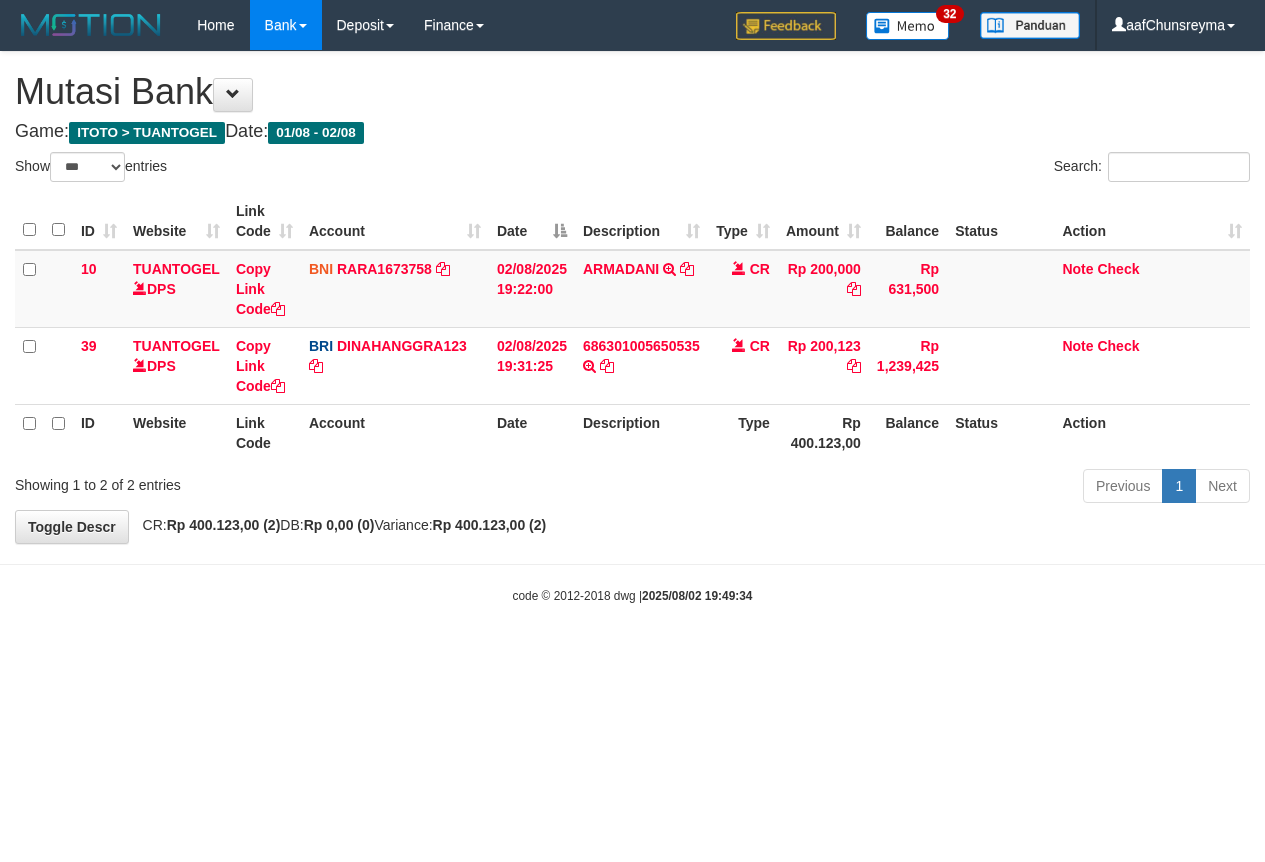 scroll, scrollTop: 0, scrollLeft: 0, axis: both 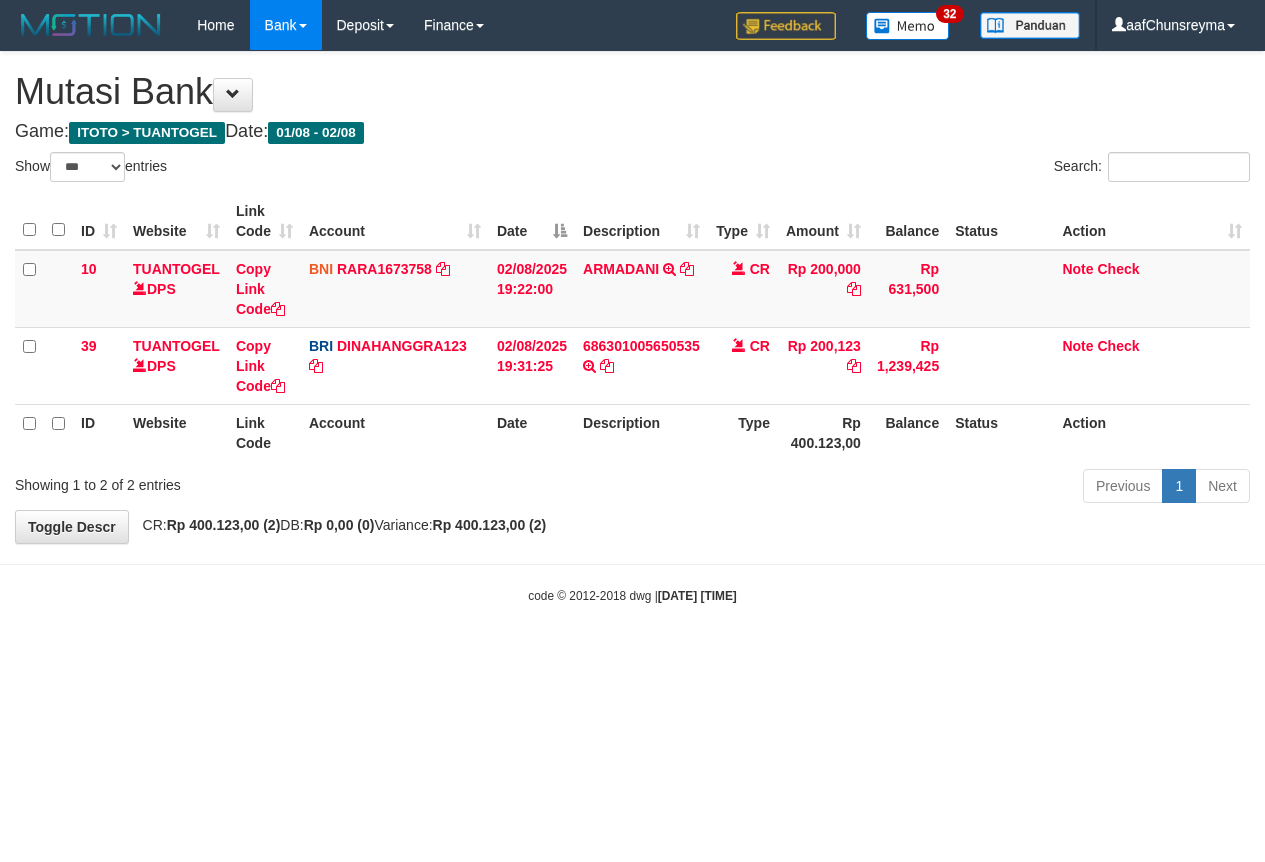 select on "***" 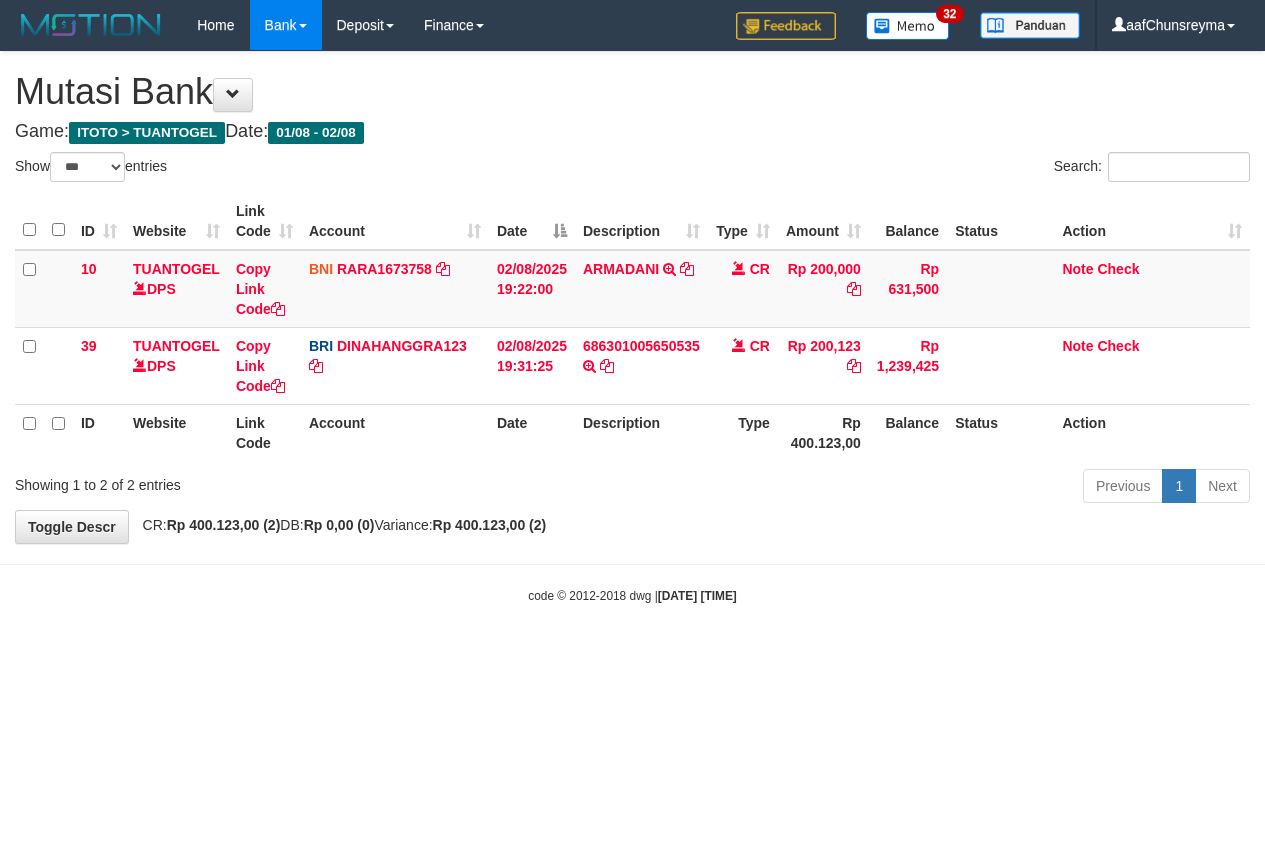 scroll, scrollTop: 0, scrollLeft: 0, axis: both 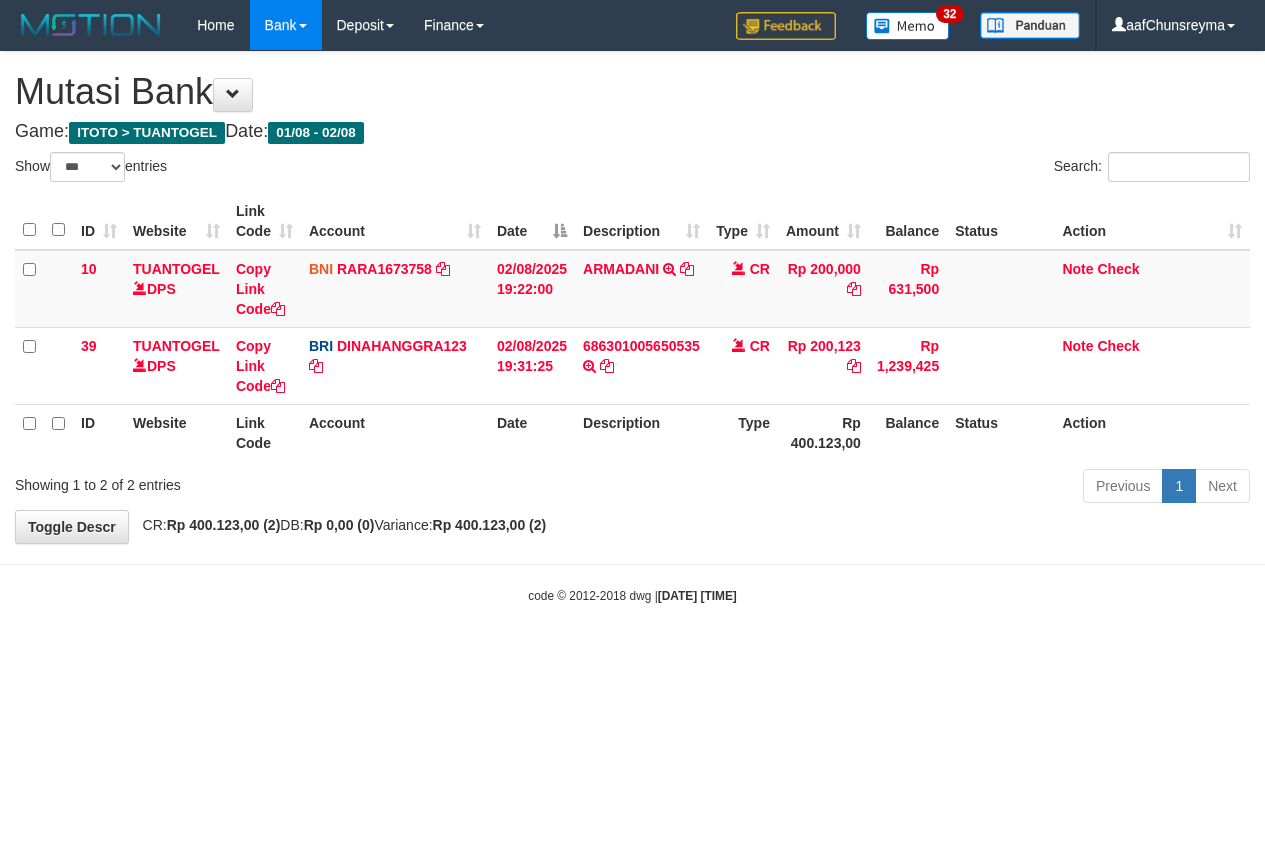 select on "***" 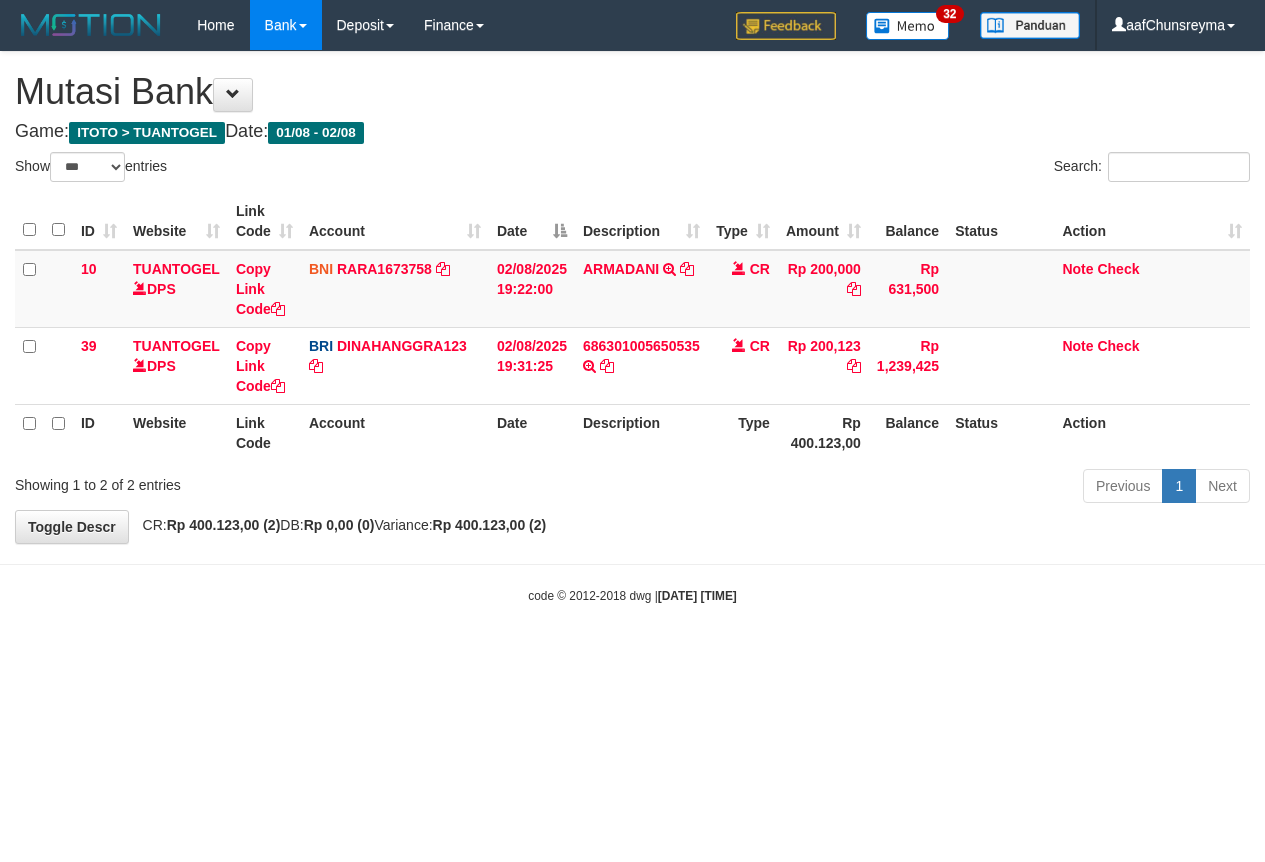 scroll, scrollTop: 0, scrollLeft: 0, axis: both 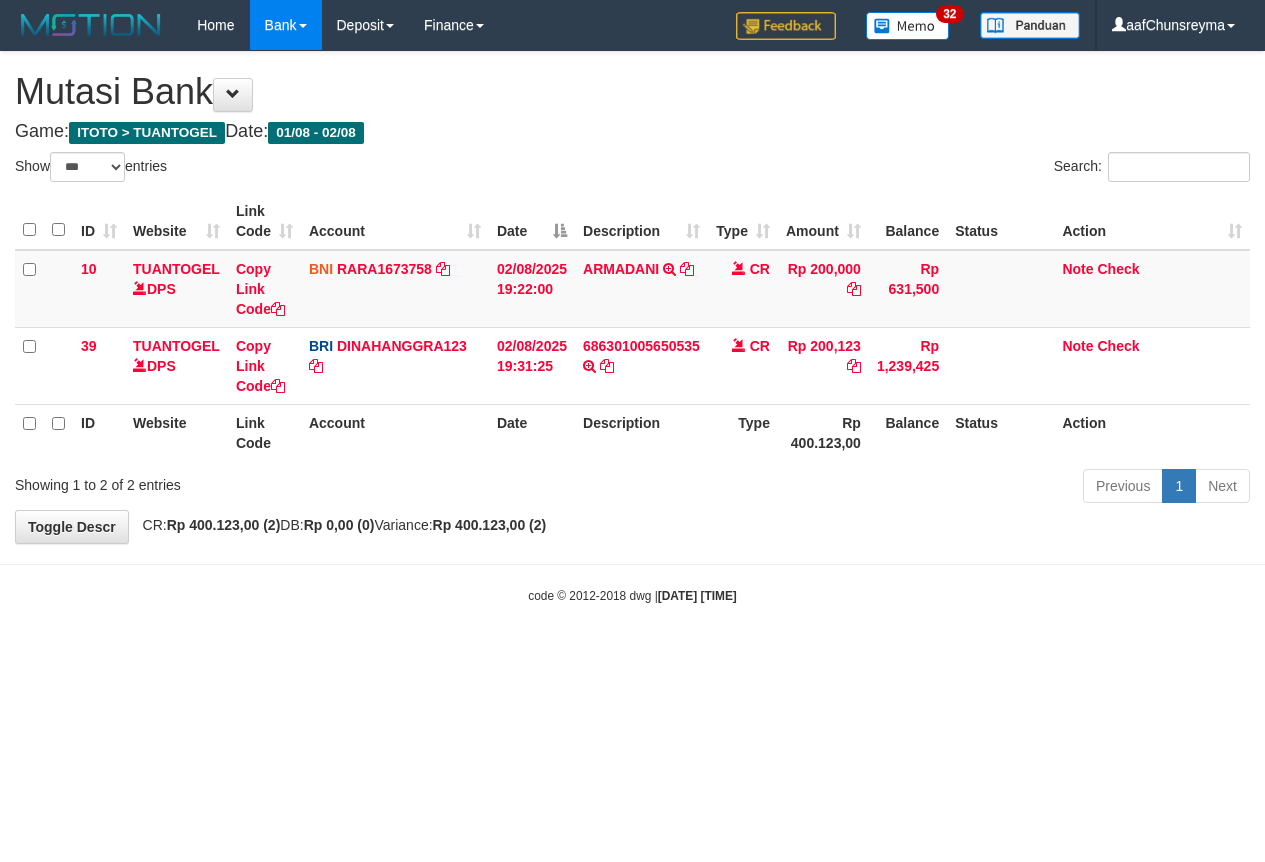 select on "***" 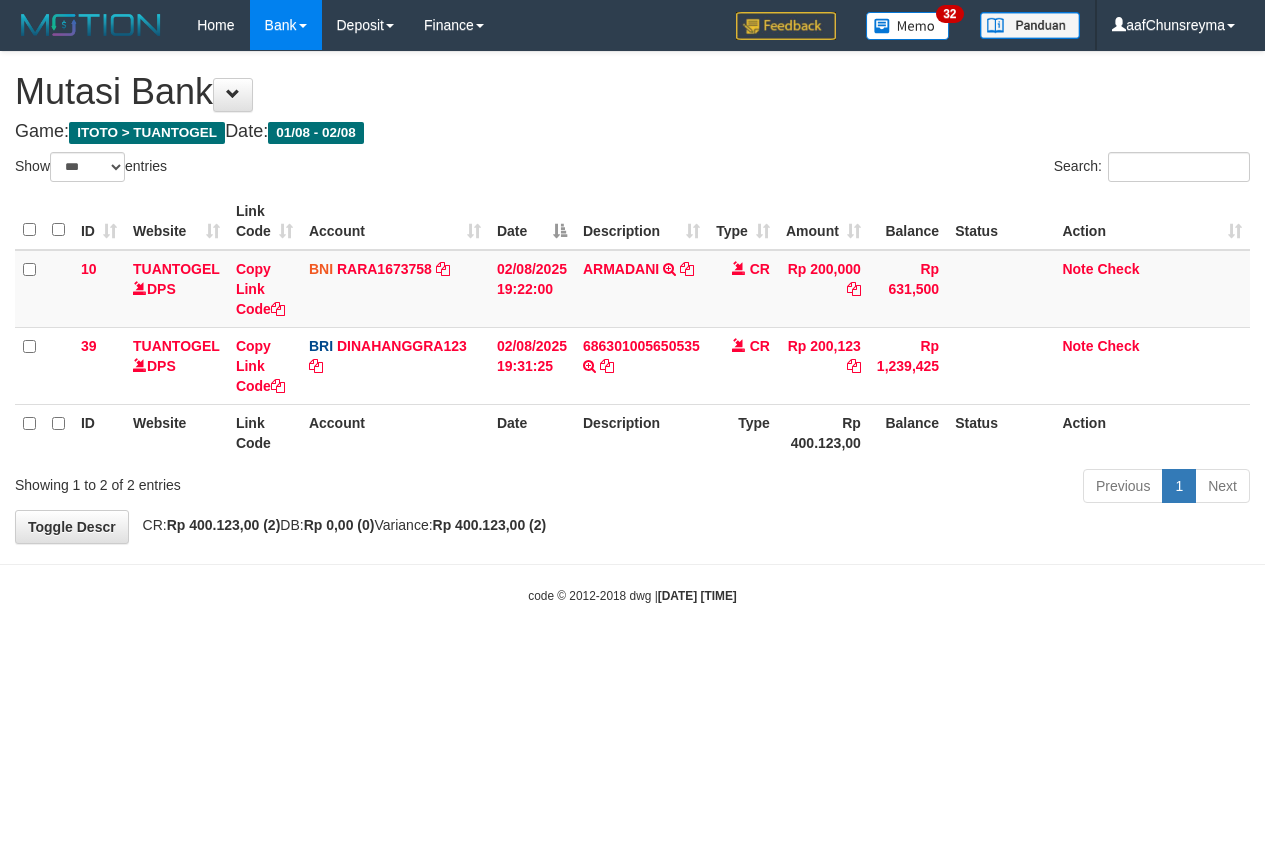 scroll, scrollTop: 0, scrollLeft: 0, axis: both 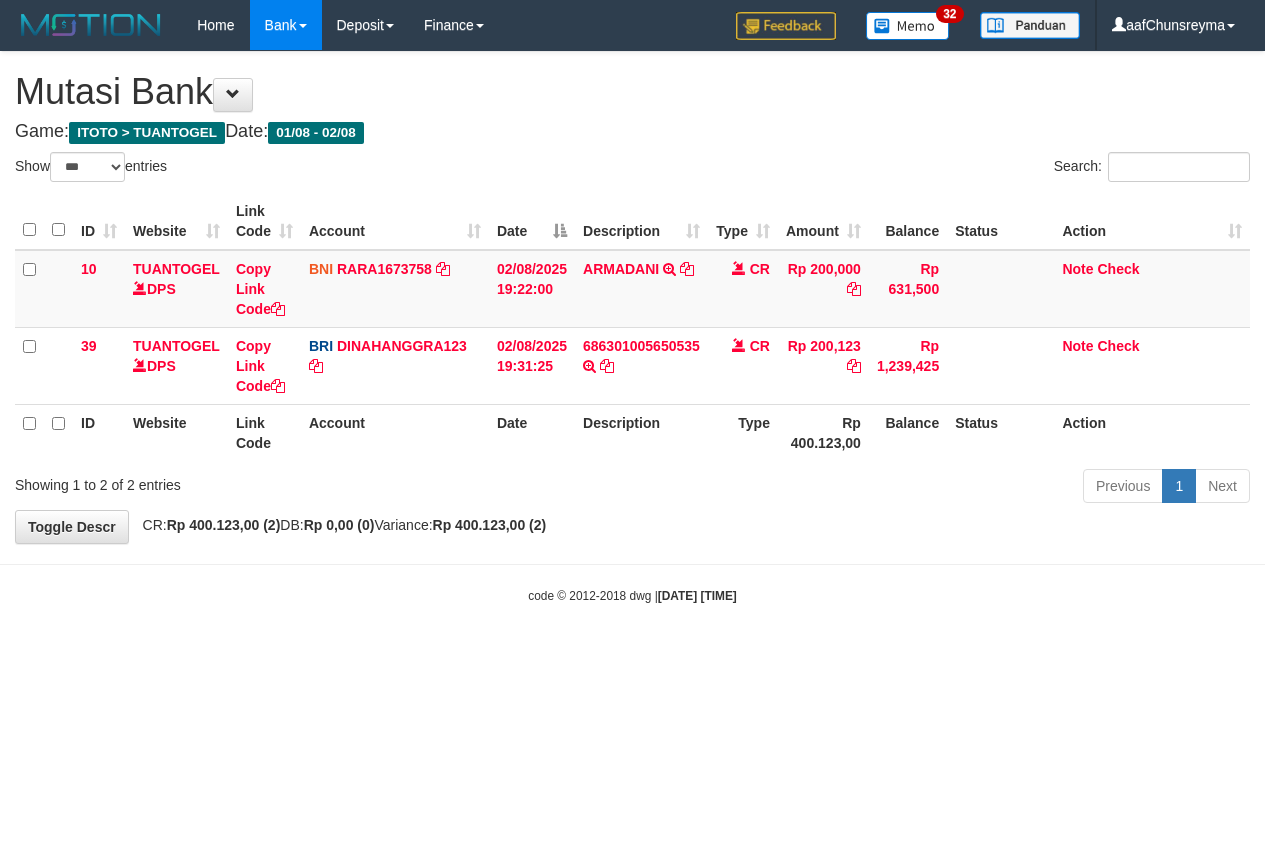 select on "***" 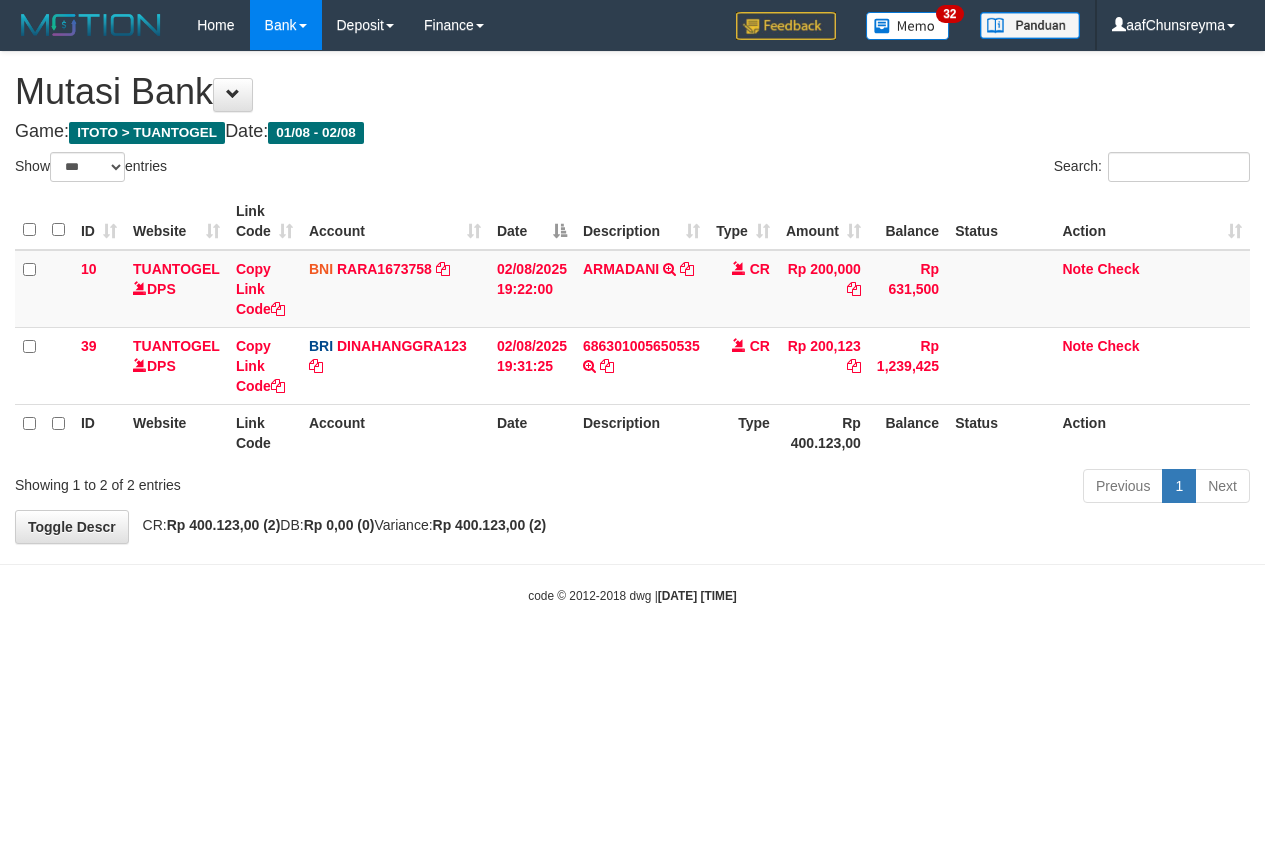 scroll, scrollTop: 0, scrollLeft: 0, axis: both 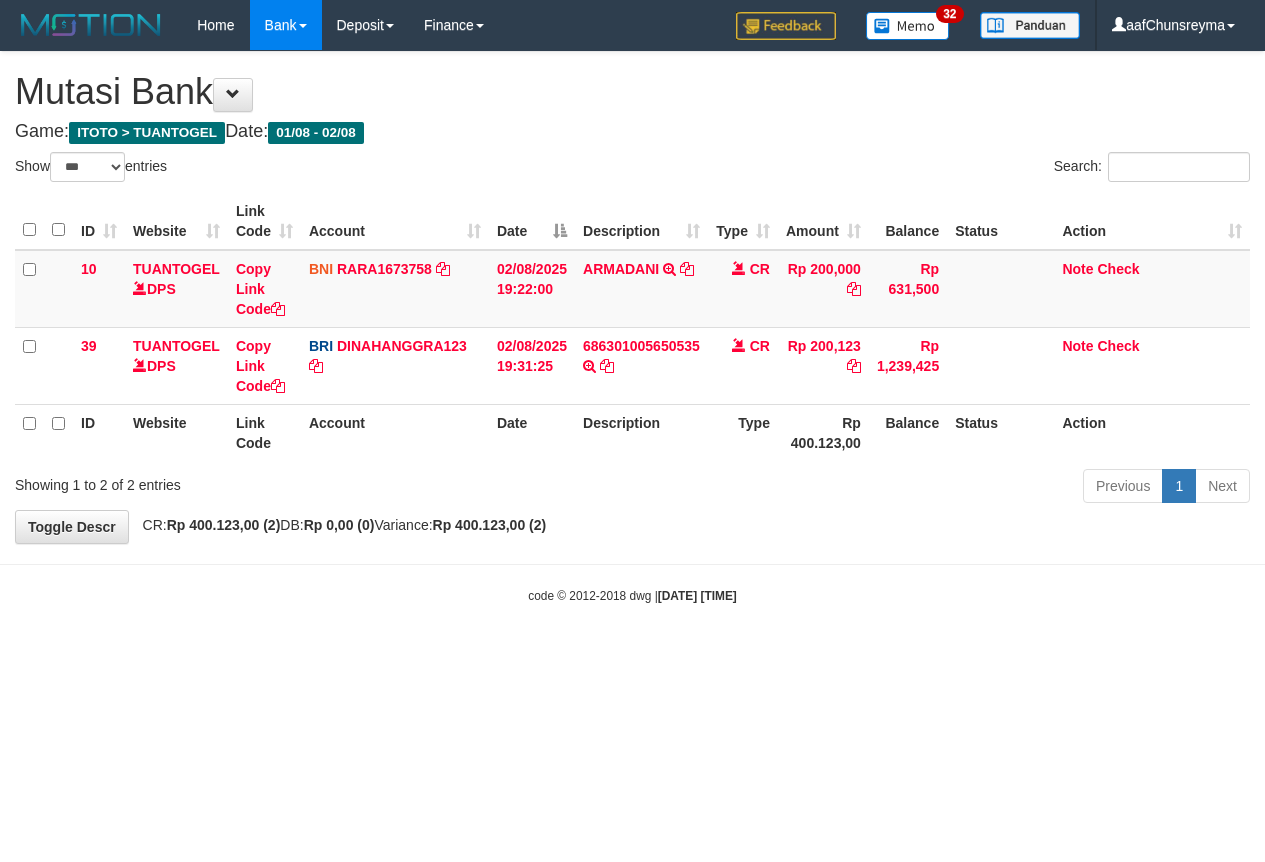 select on "***" 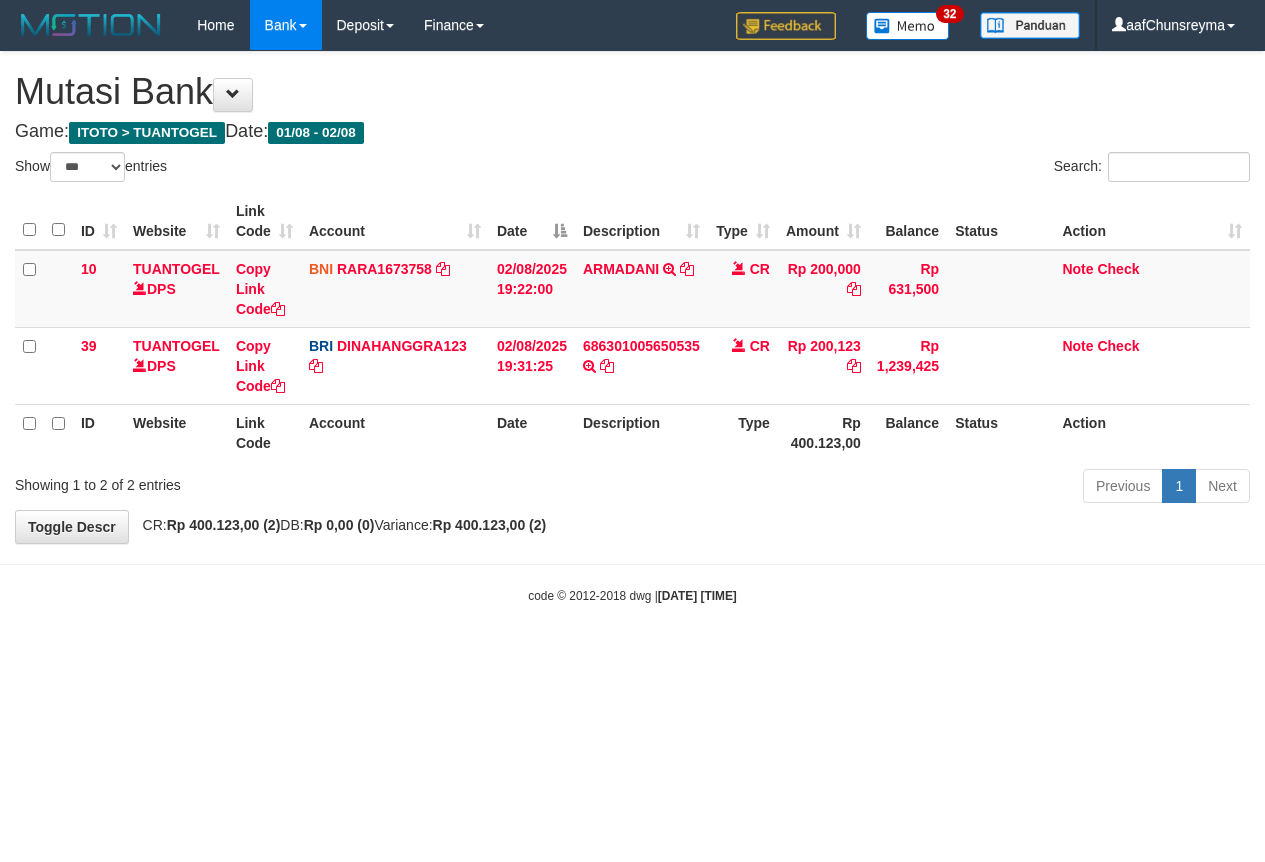 scroll, scrollTop: 0, scrollLeft: 0, axis: both 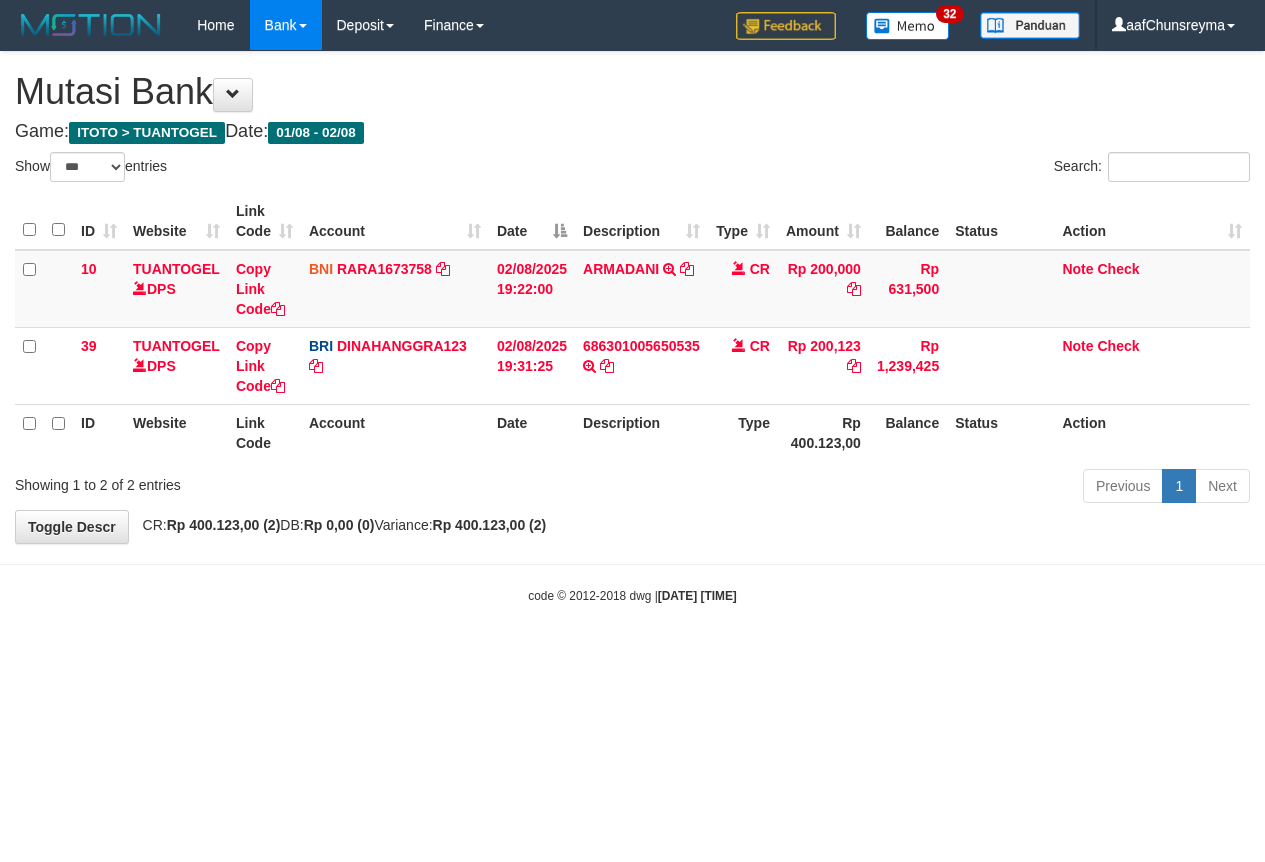 select on "***" 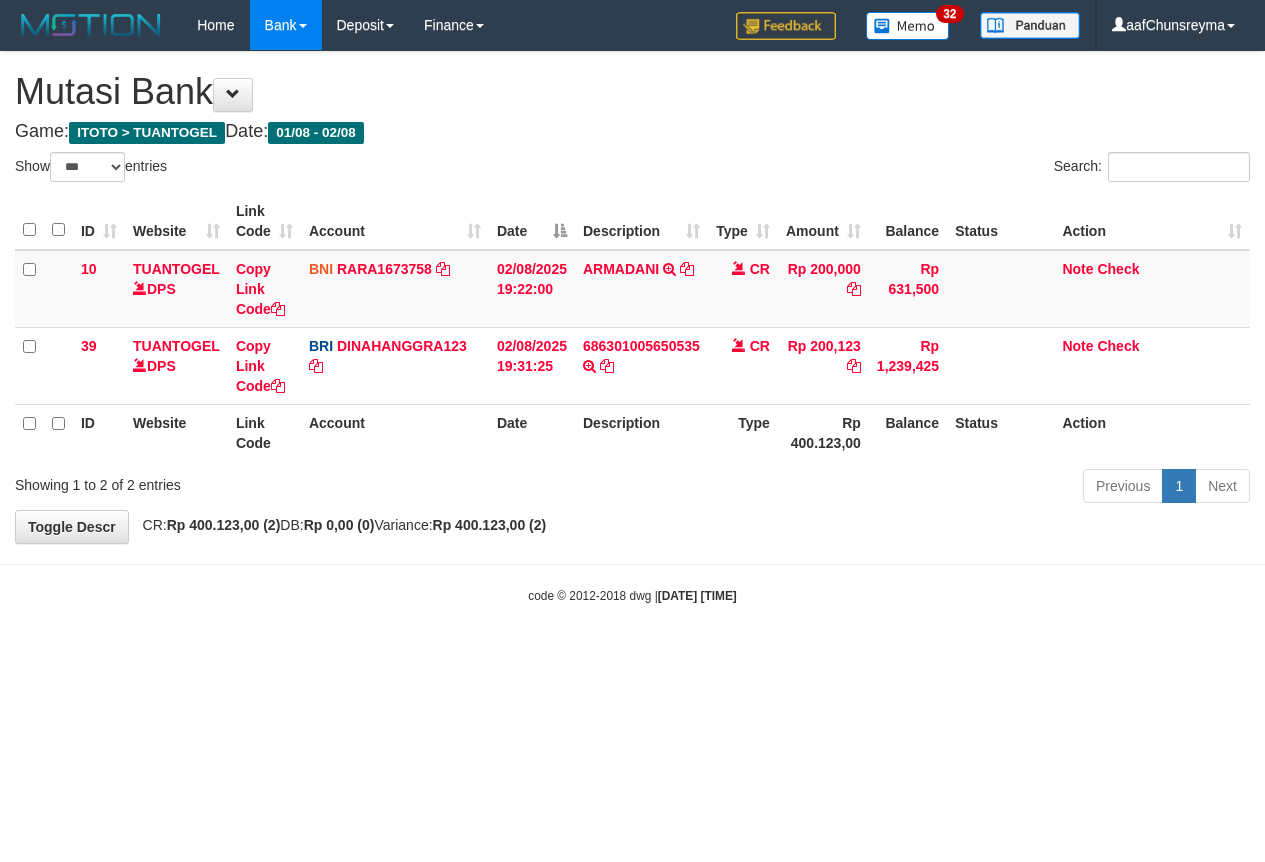 scroll, scrollTop: 0, scrollLeft: 0, axis: both 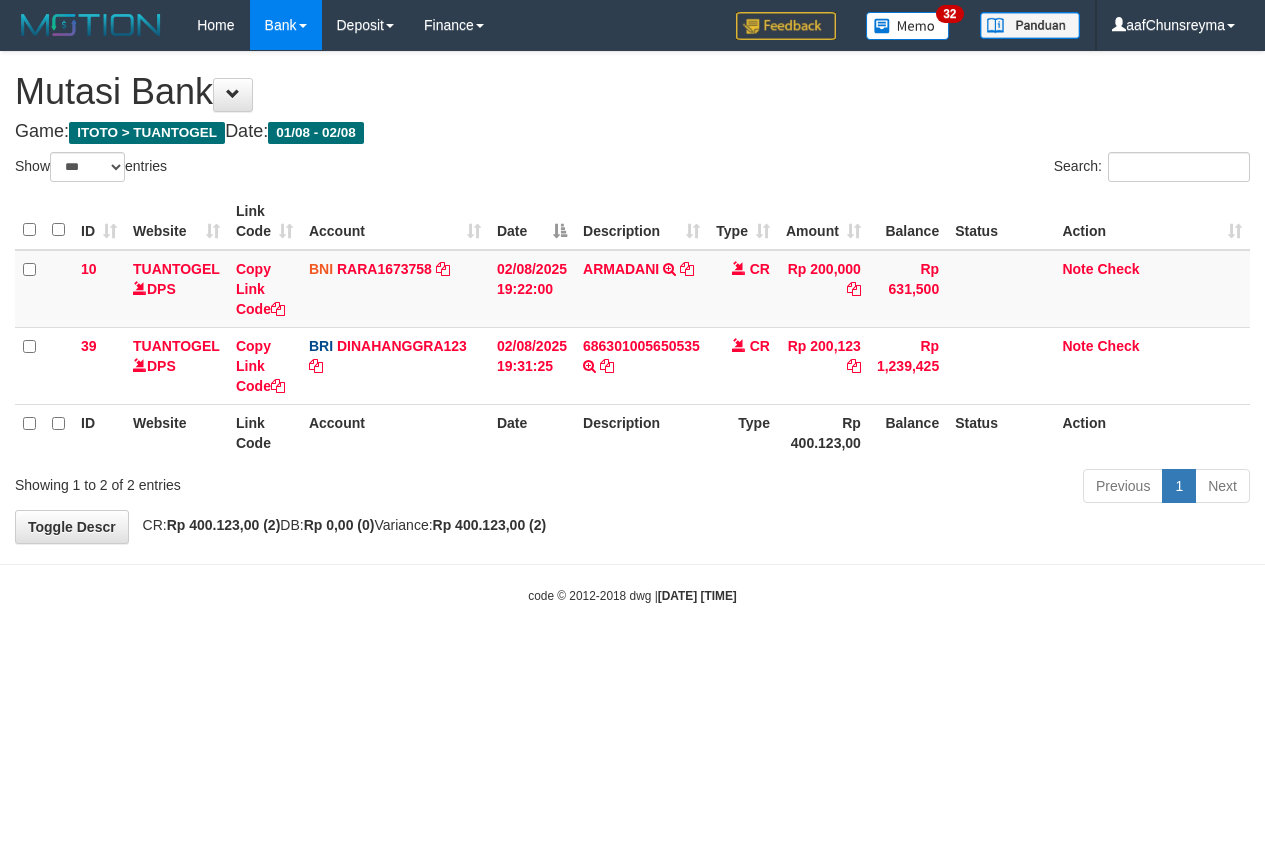 select on "***" 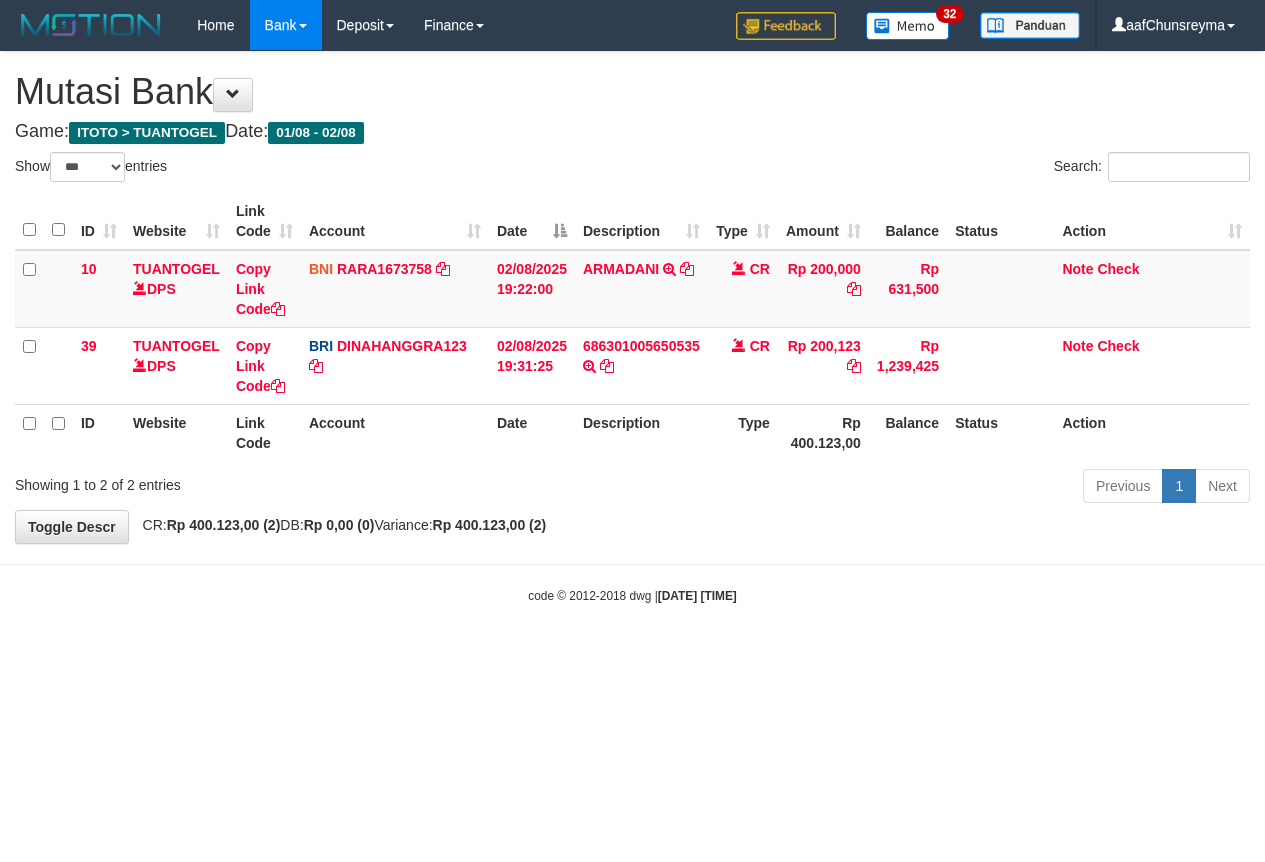 scroll, scrollTop: 0, scrollLeft: 0, axis: both 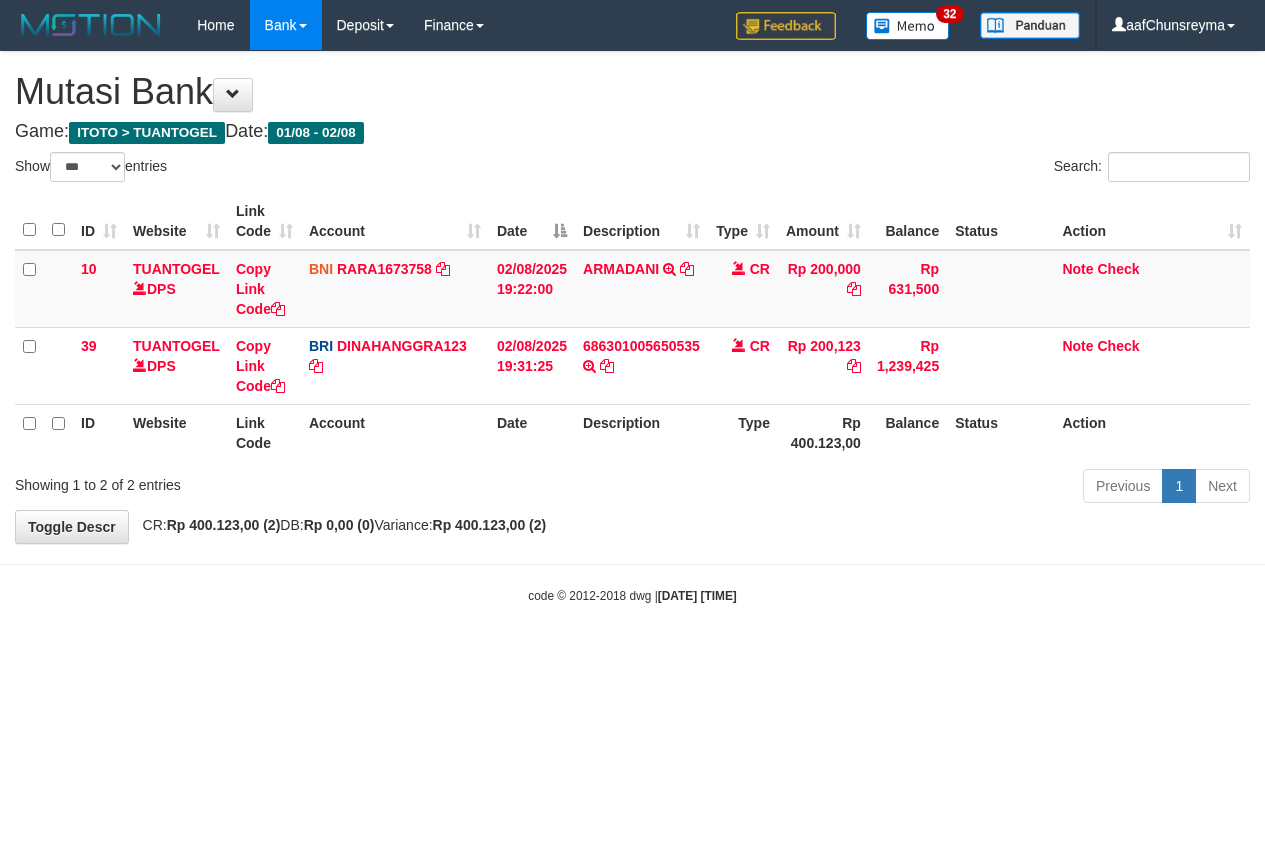 select on "***" 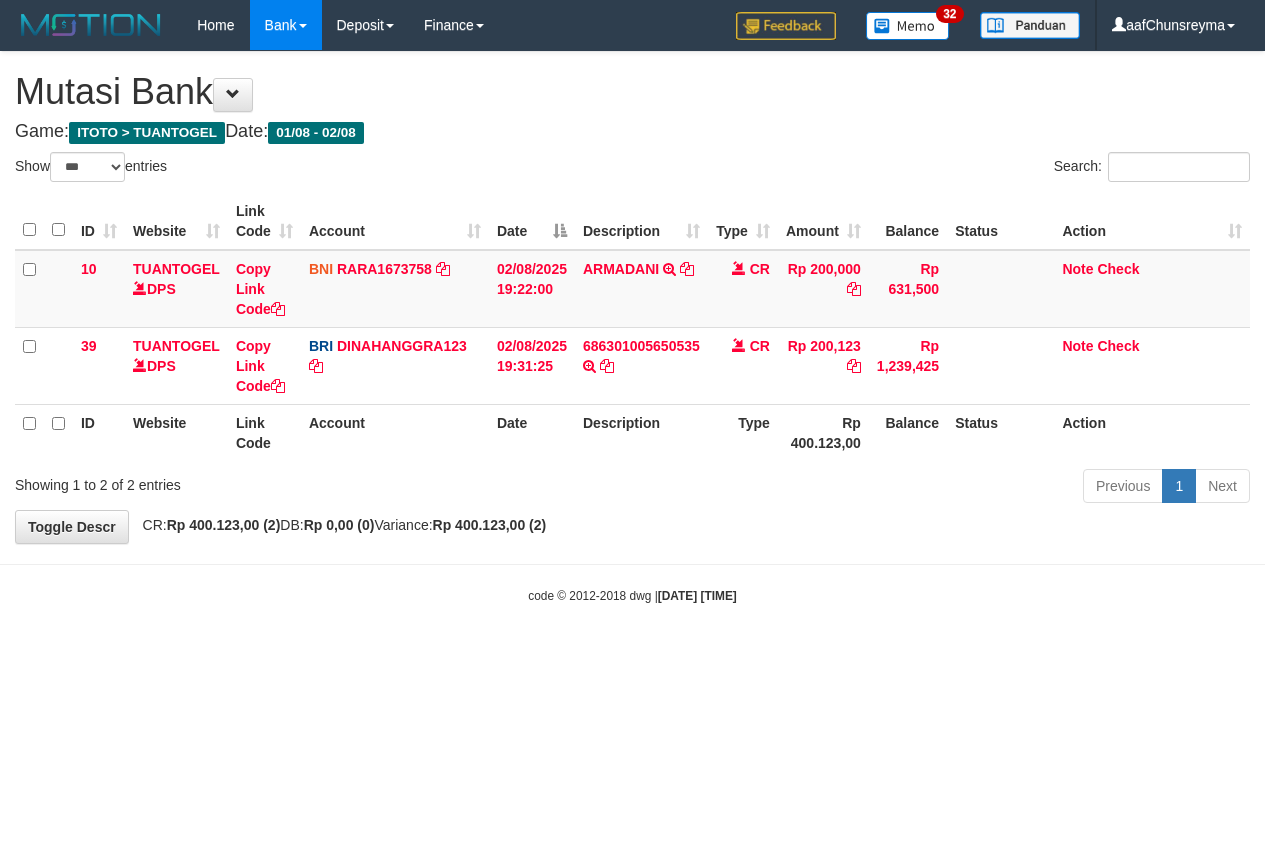 scroll, scrollTop: 0, scrollLeft: 0, axis: both 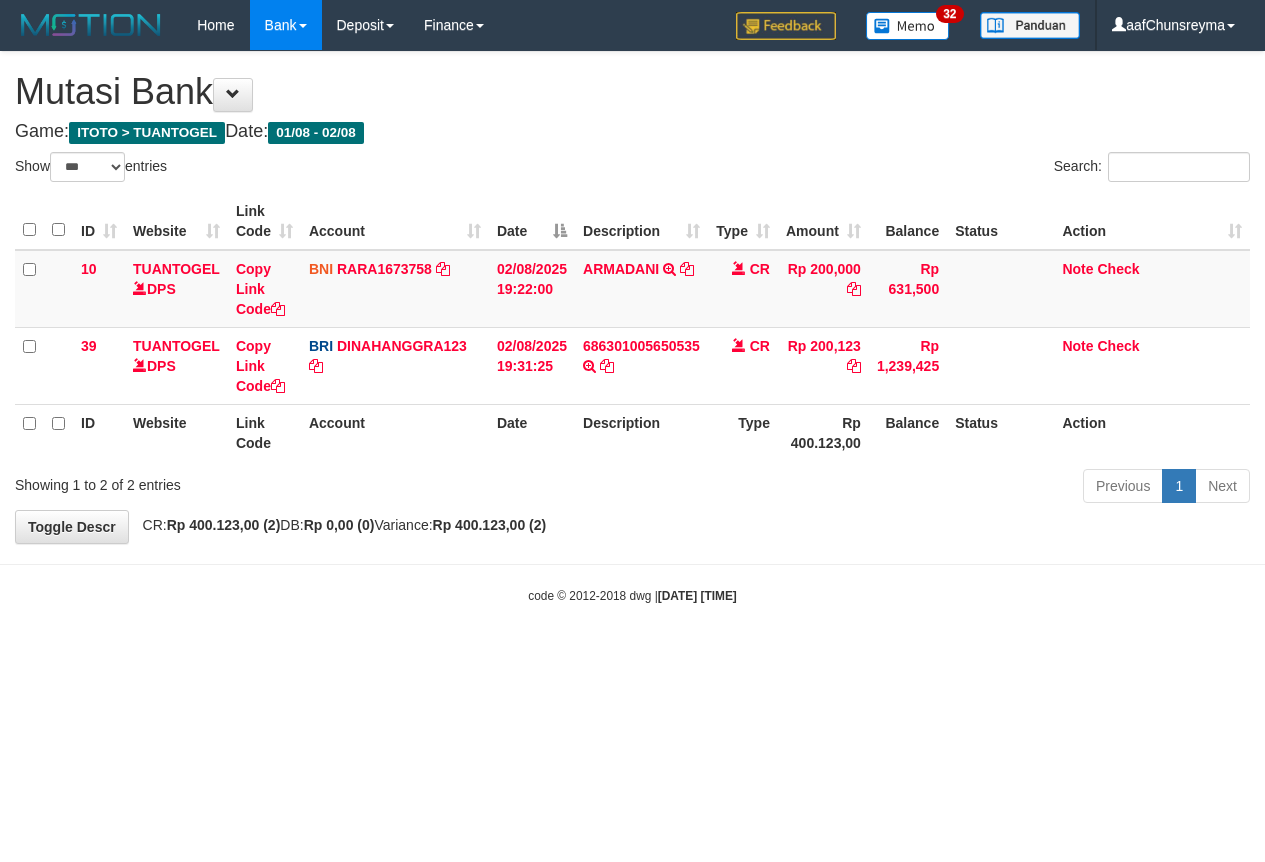 select on "***" 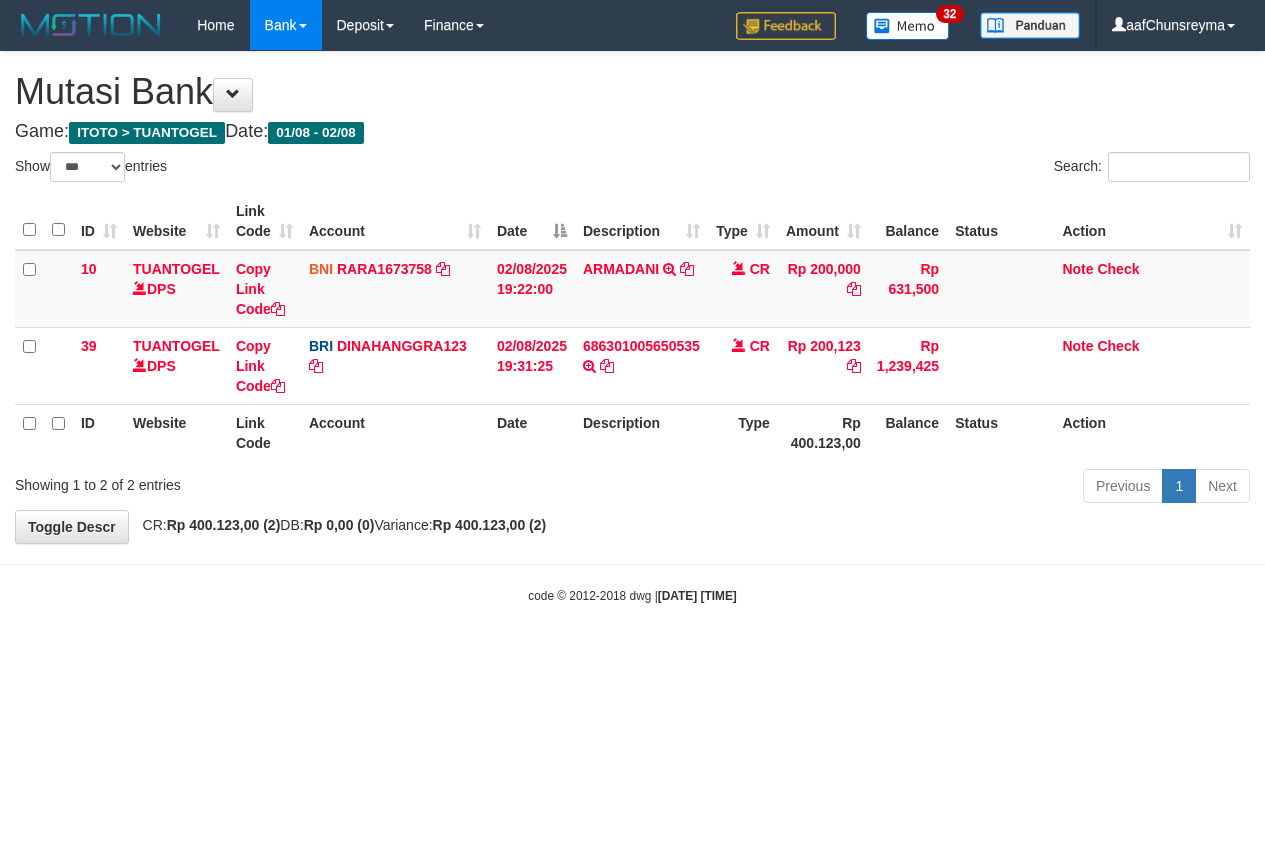 scroll, scrollTop: 0, scrollLeft: 0, axis: both 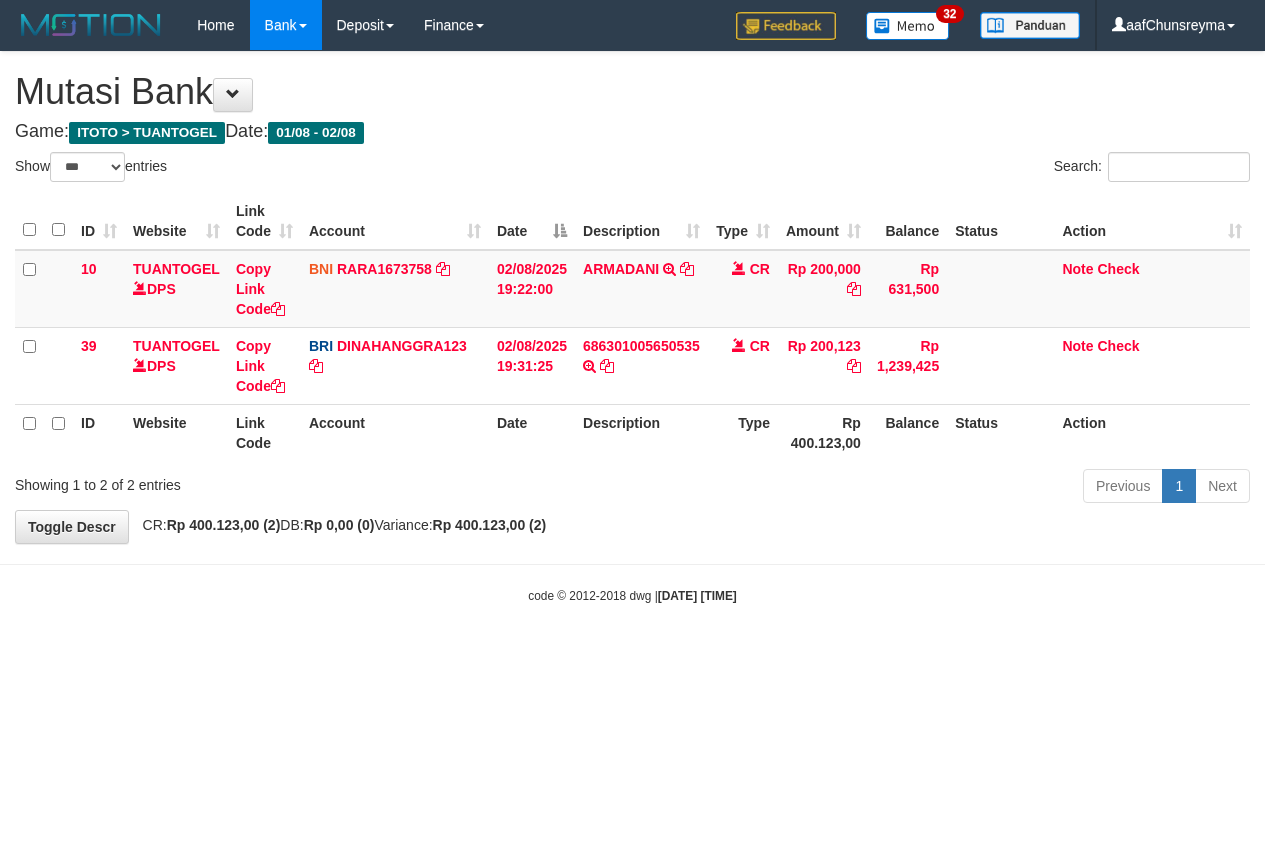 select on "***" 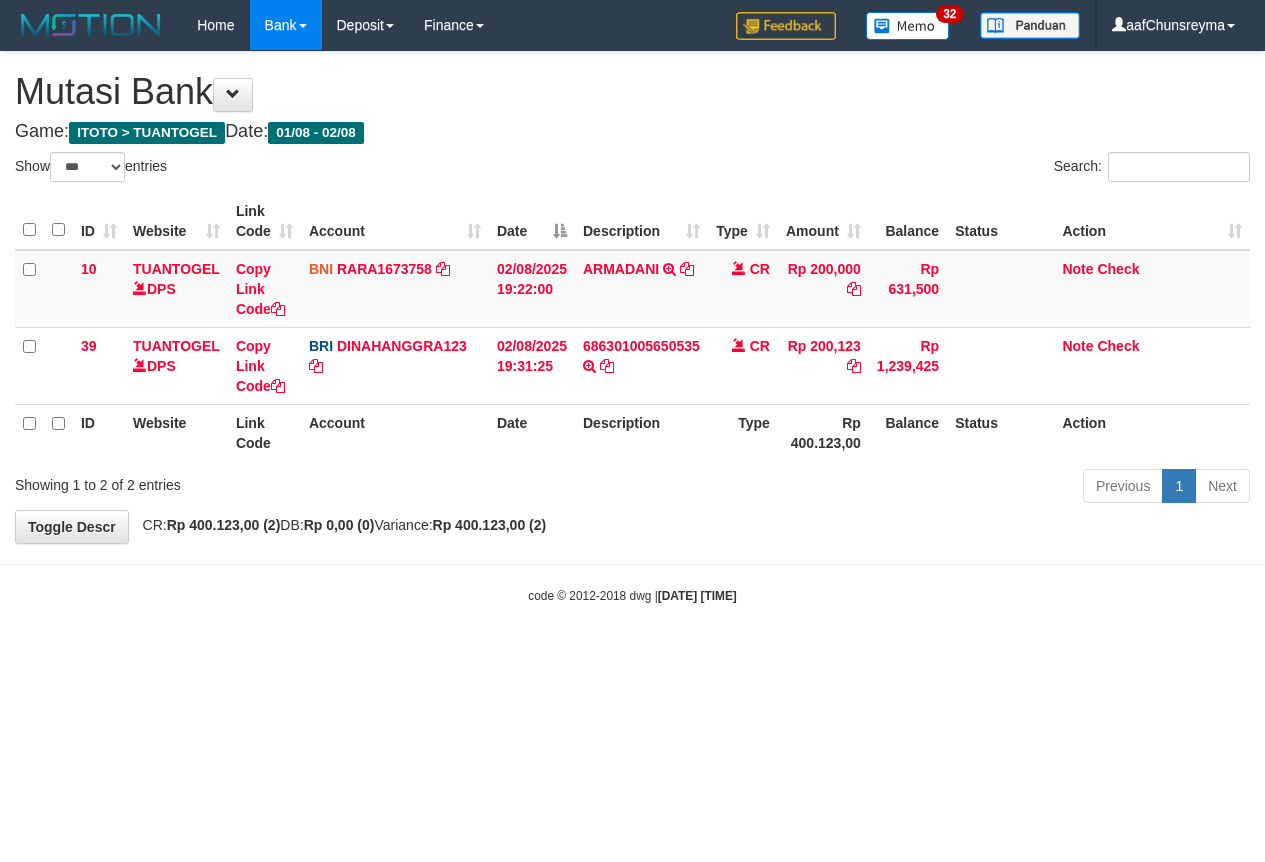 scroll, scrollTop: 0, scrollLeft: 0, axis: both 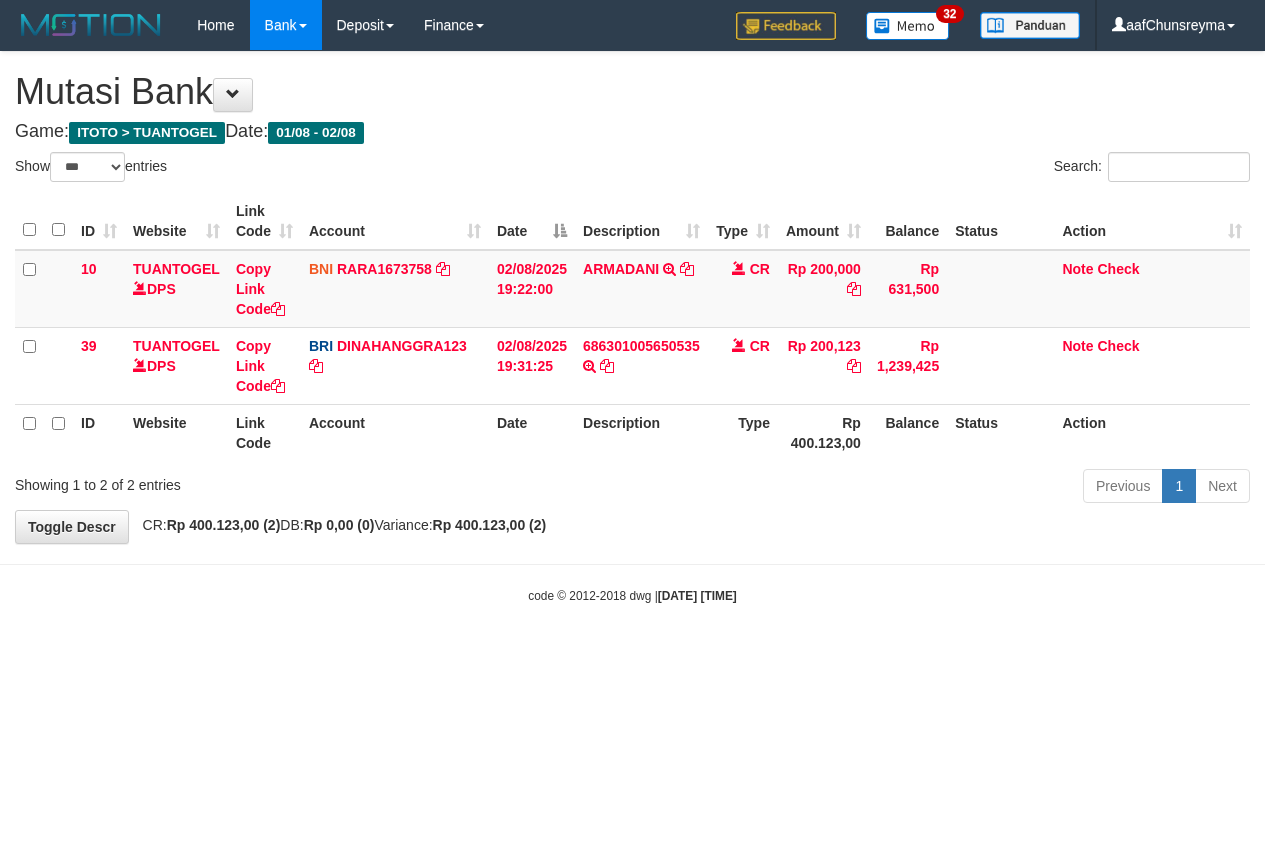 select on "***" 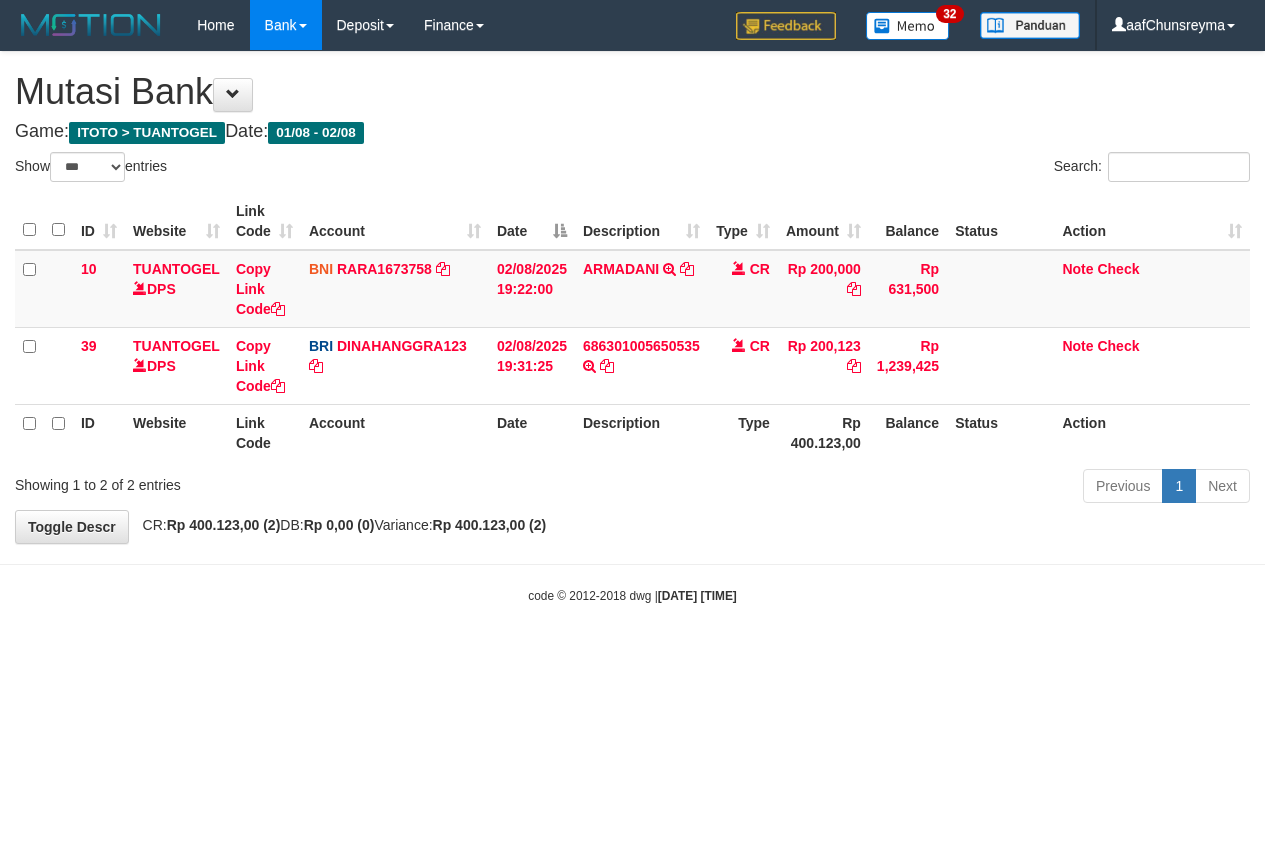 scroll, scrollTop: 0, scrollLeft: 0, axis: both 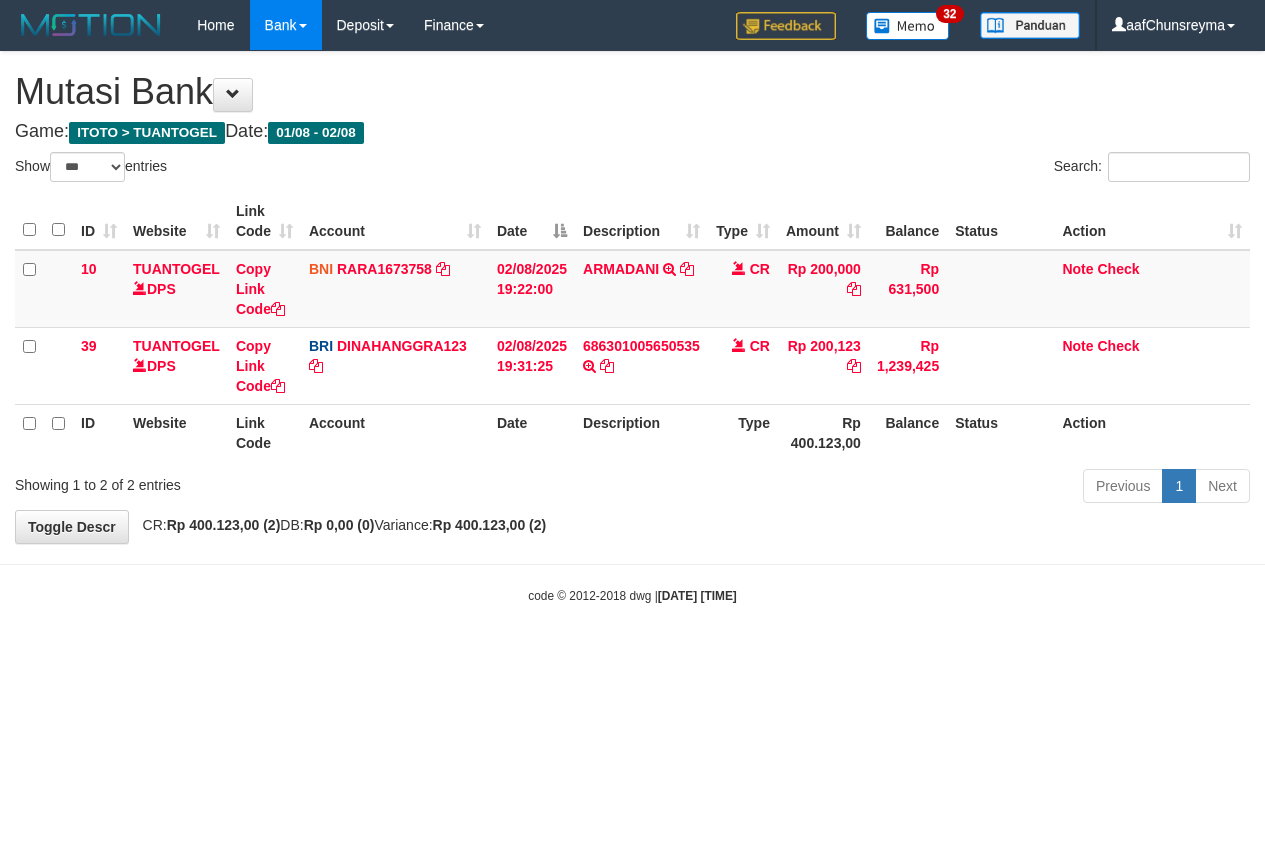 select on "***" 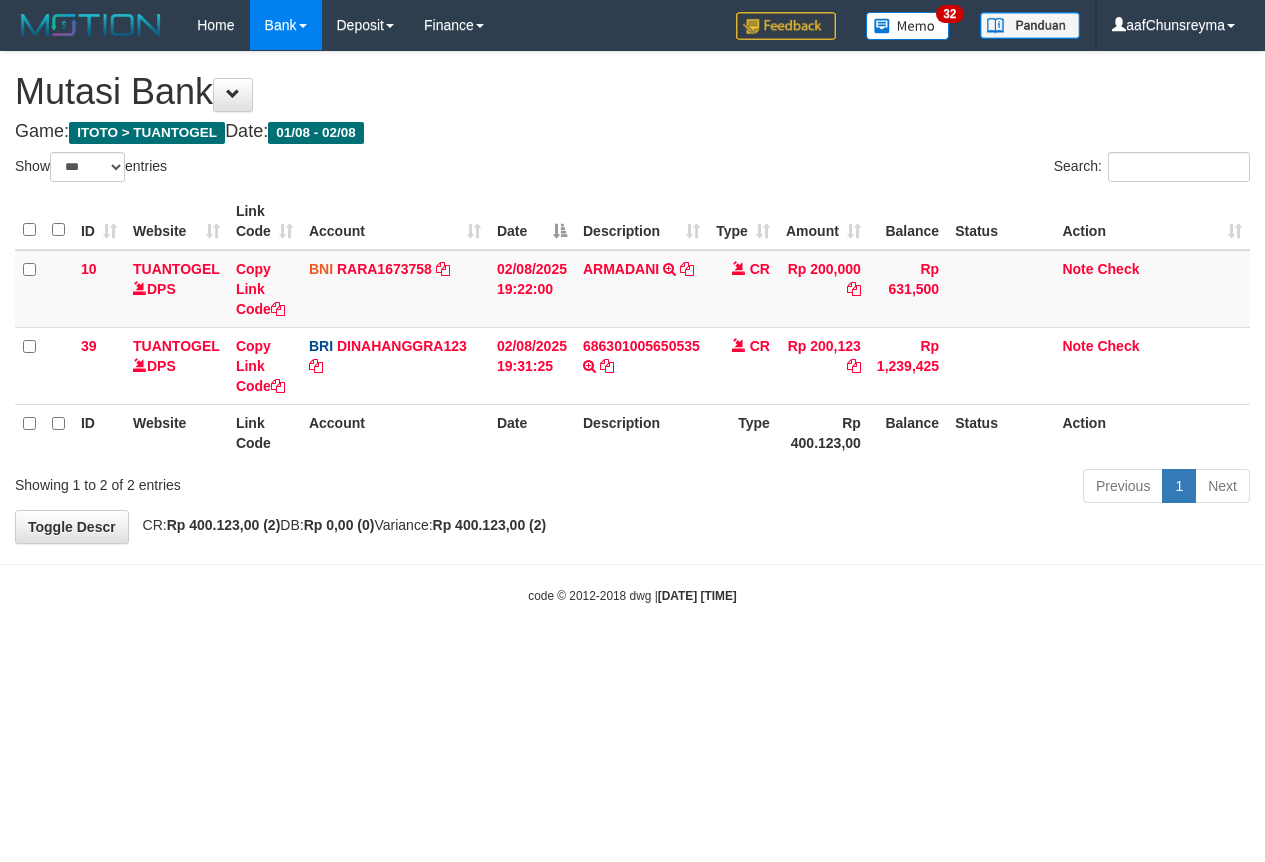 scroll, scrollTop: 0, scrollLeft: 0, axis: both 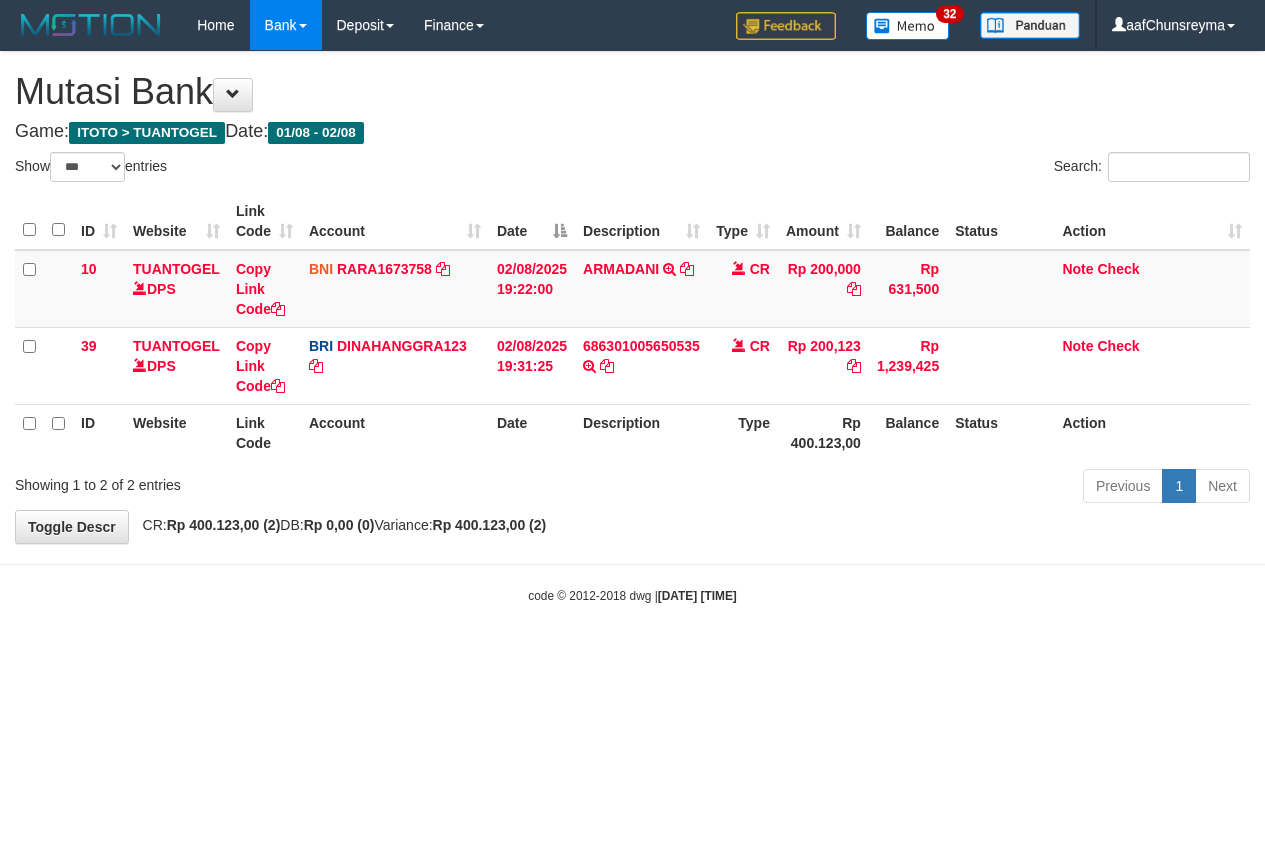 select on "***" 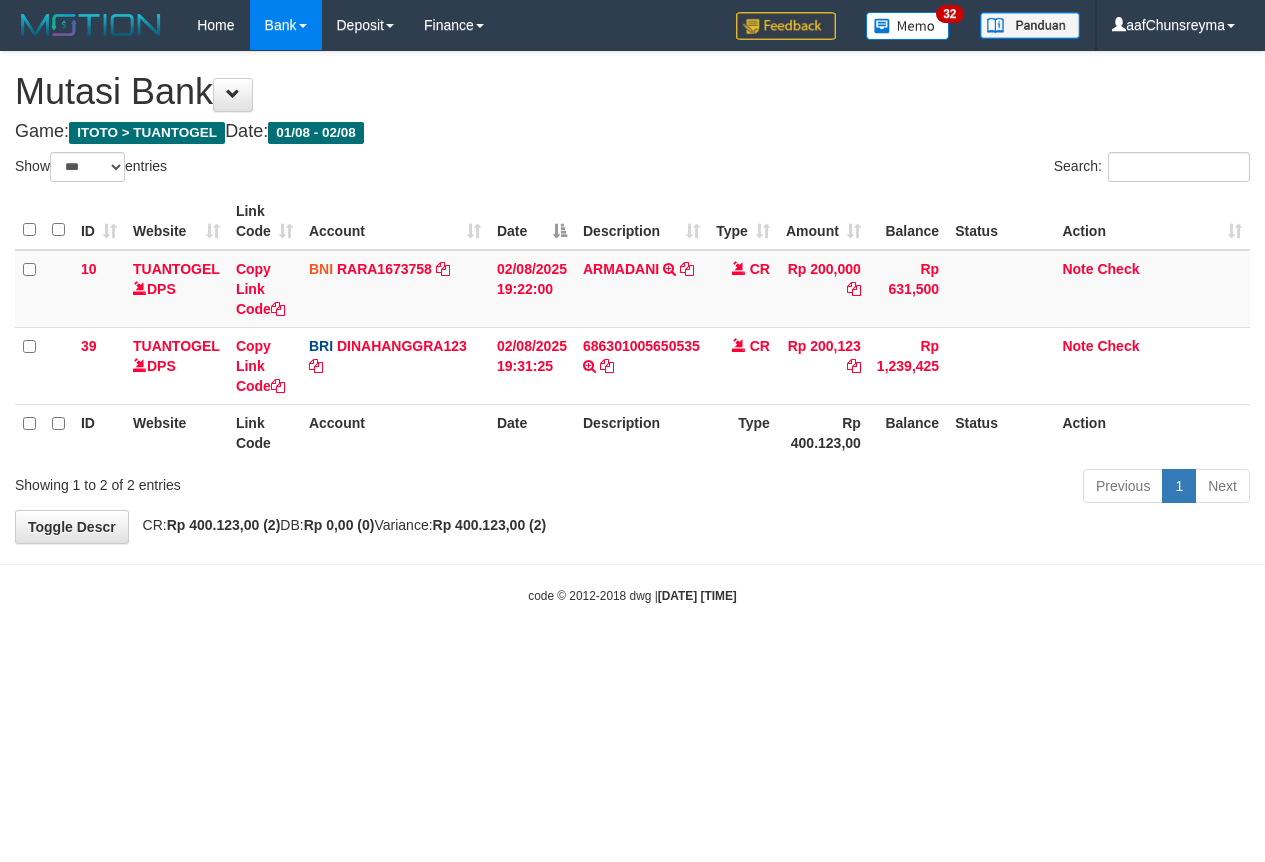 scroll, scrollTop: 0, scrollLeft: 0, axis: both 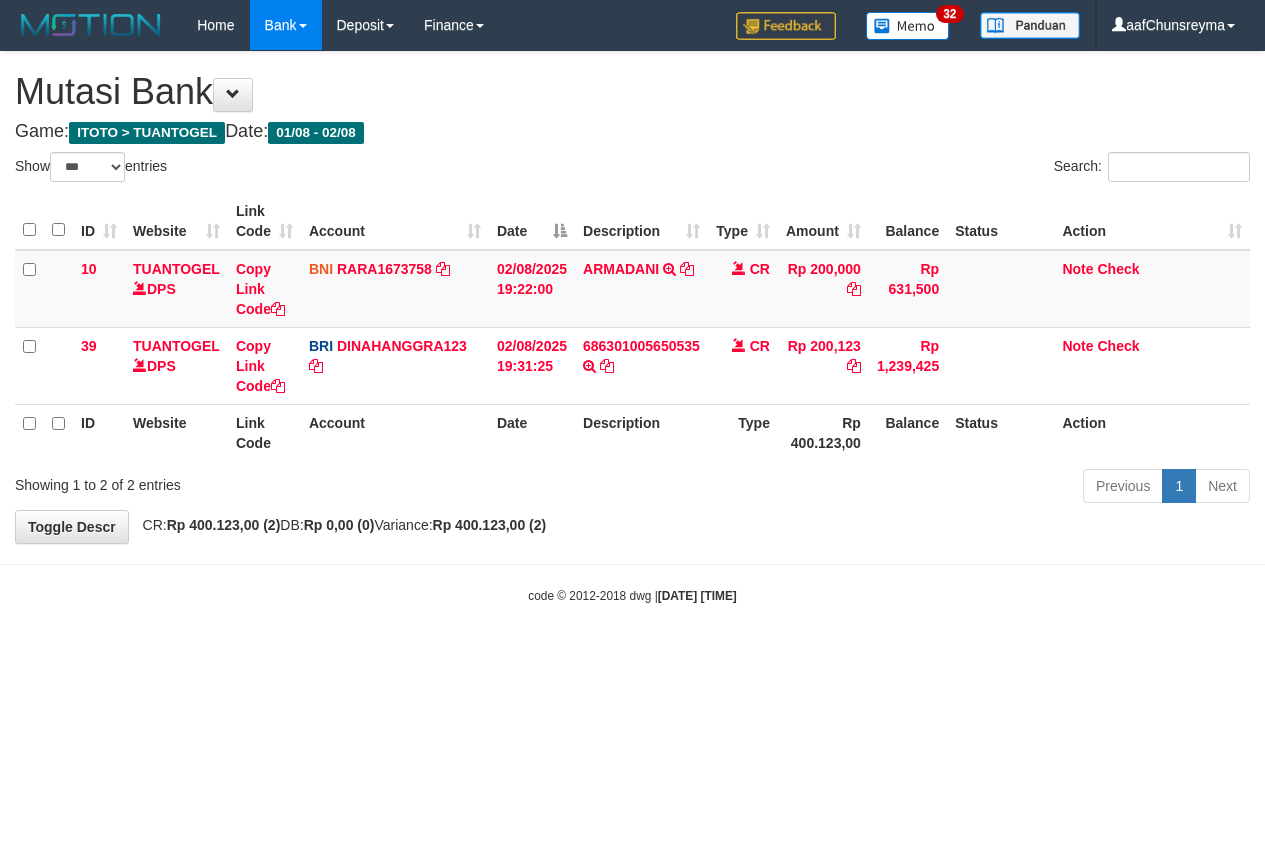 select on "***" 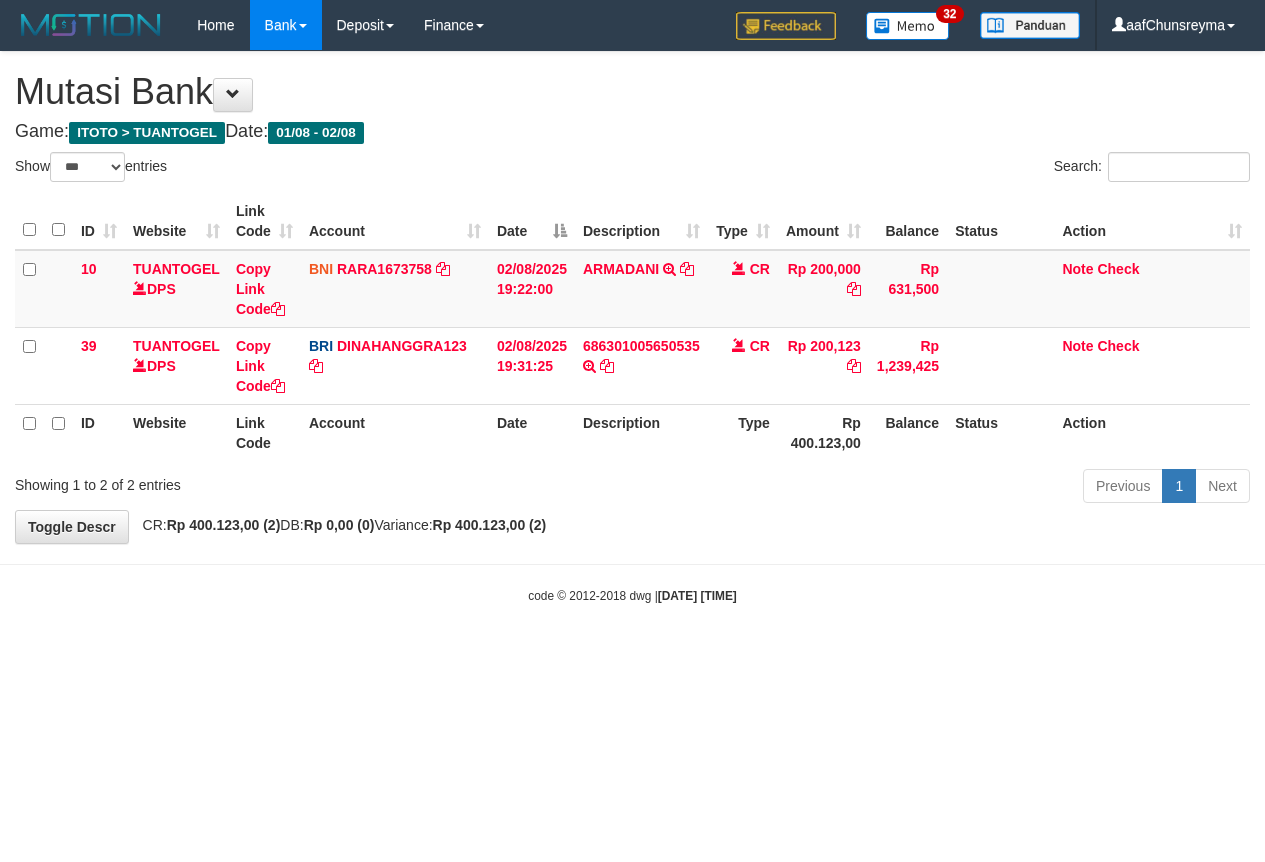 scroll, scrollTop: 0, scrollLeft: 0, axis: both 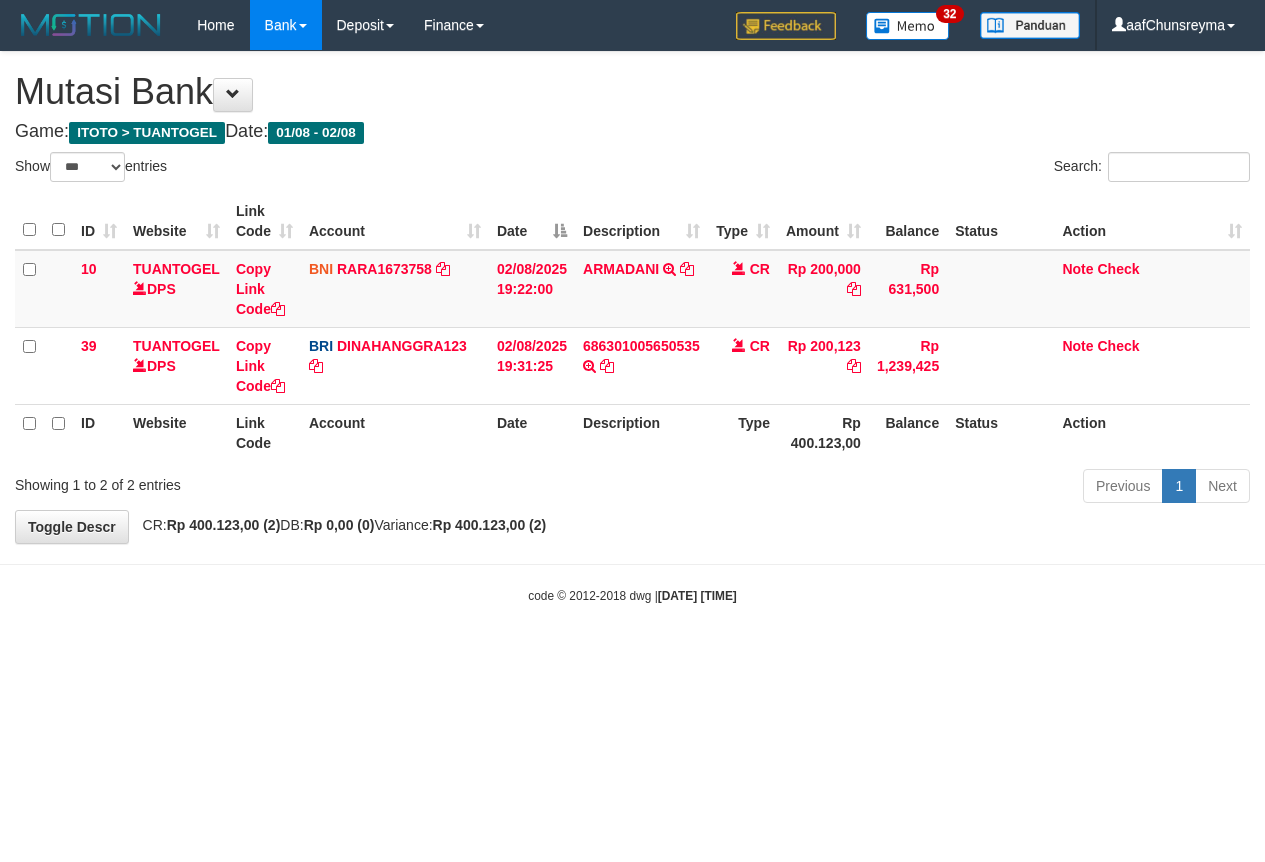 select on "***" 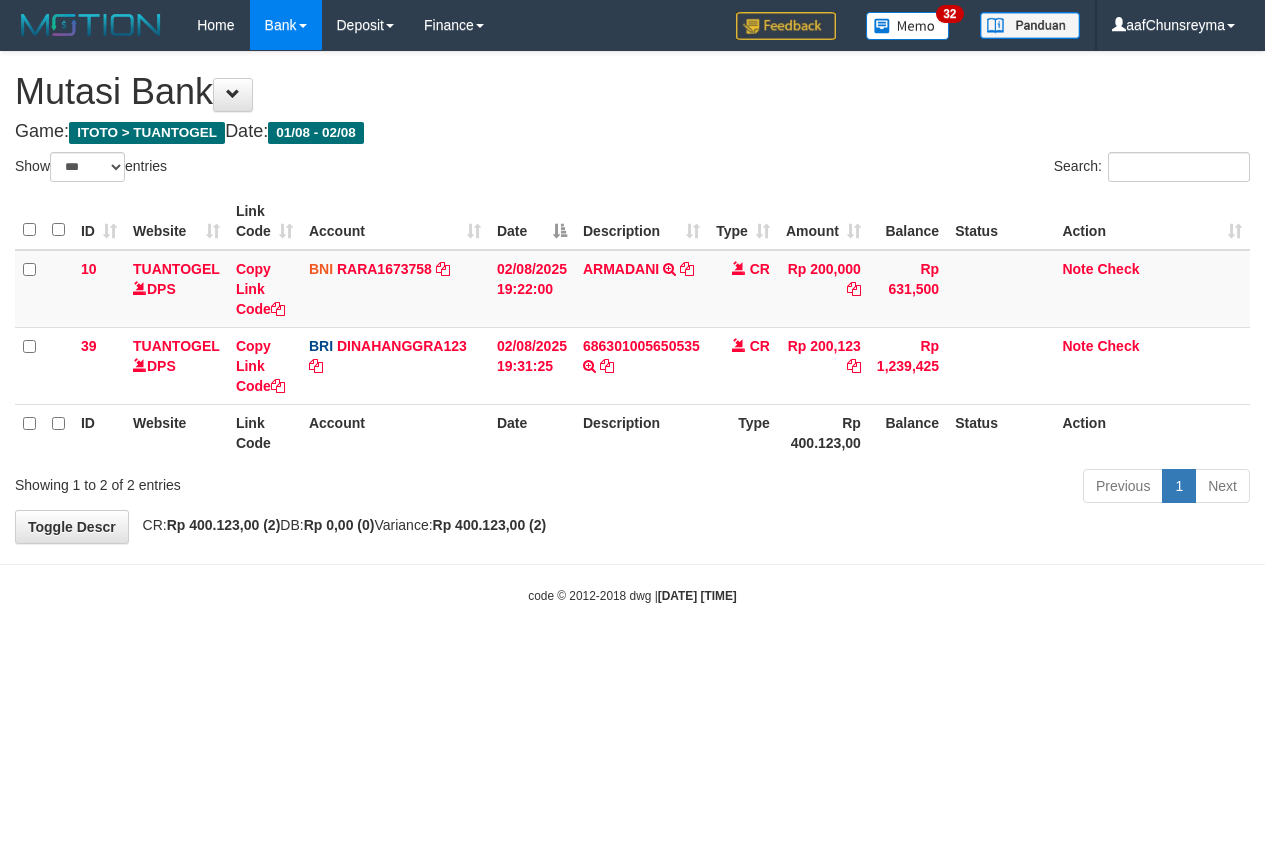 scroll, scrollTop: 0, scrollLeft: 0, axis: both 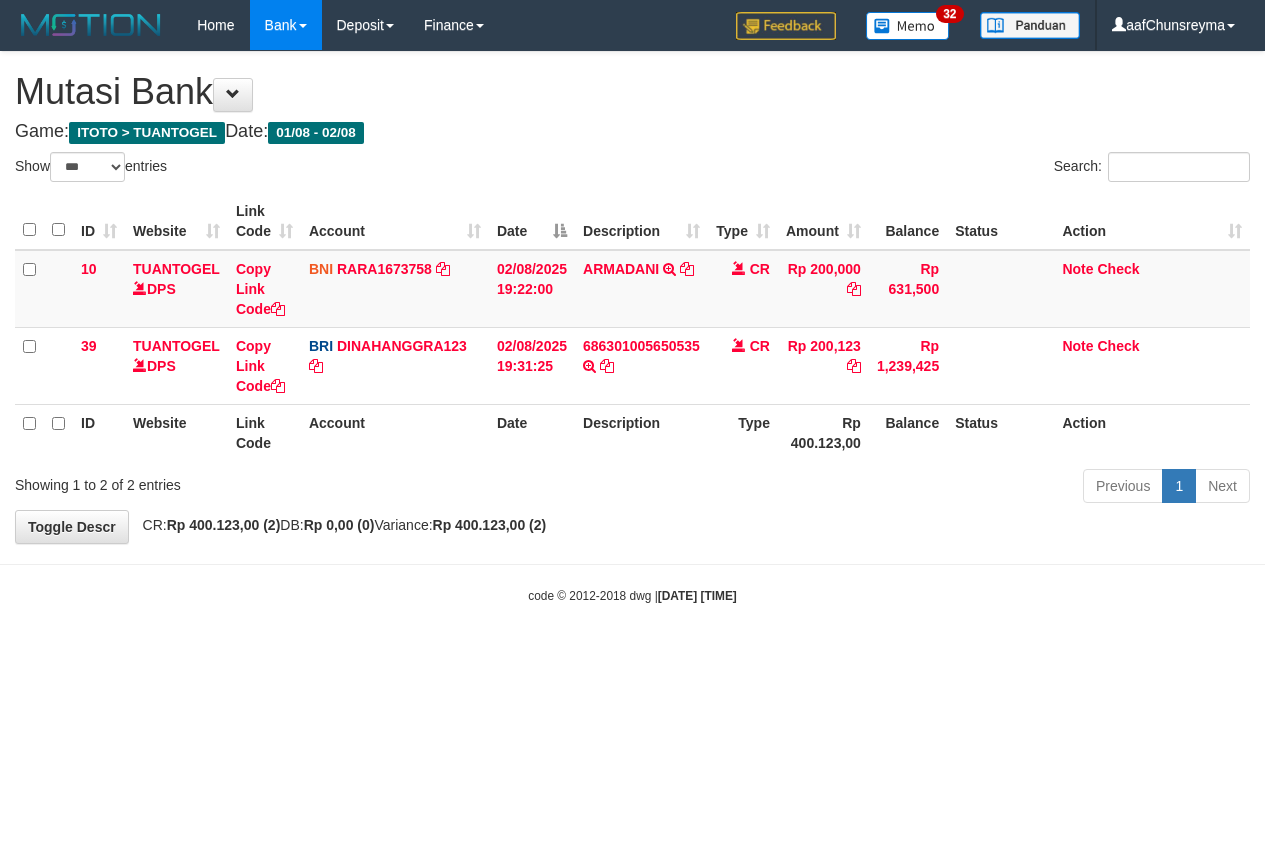 select on "***" 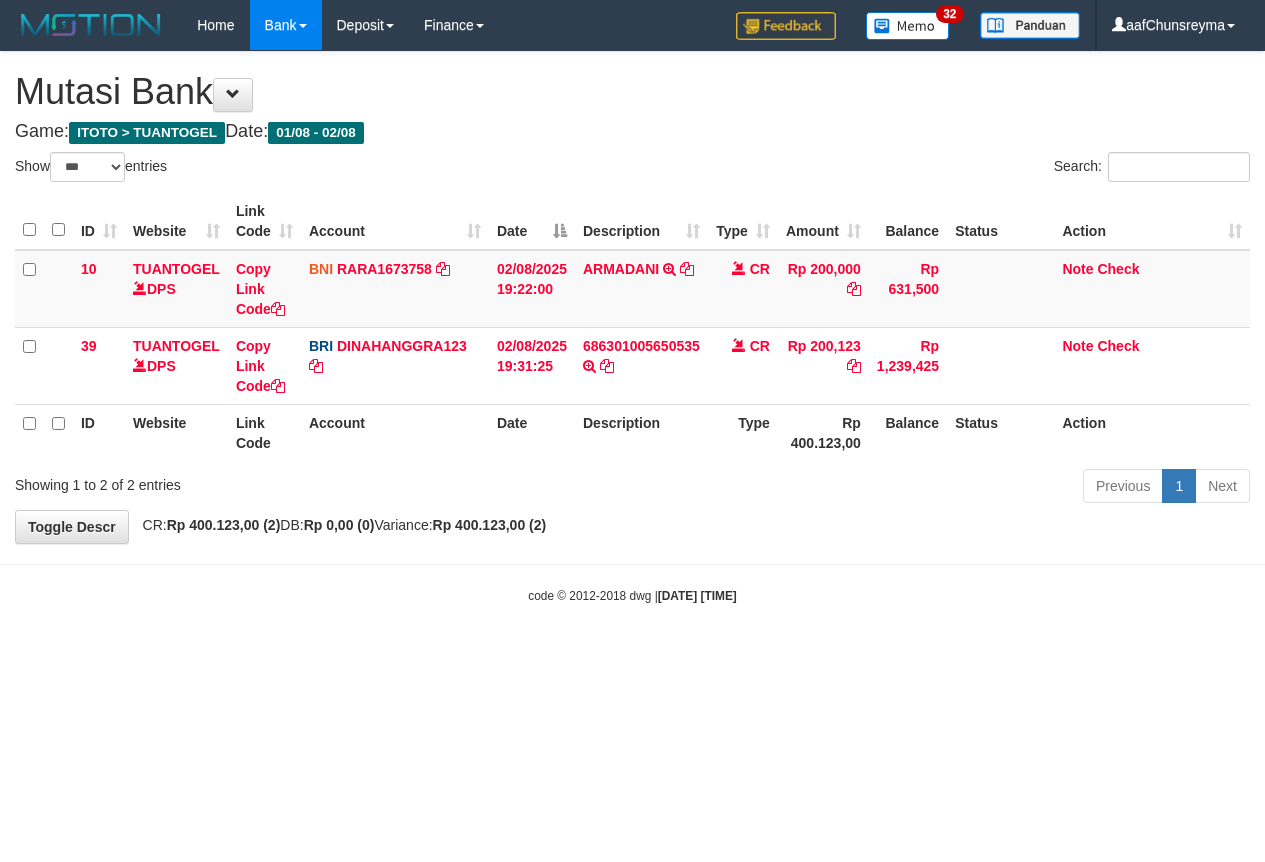 scroll, scrollTop: 0, scrollLeft: 0, axis: both 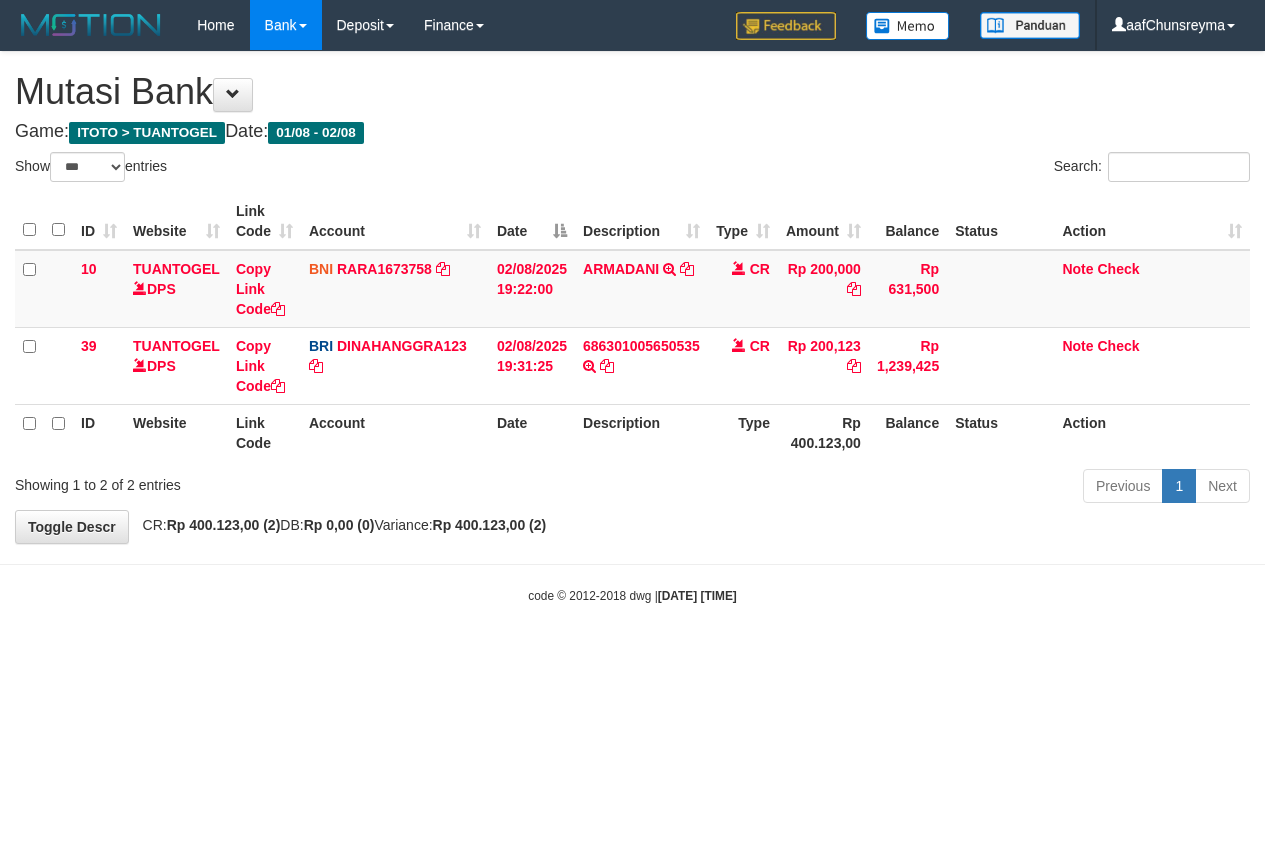 select on "***" 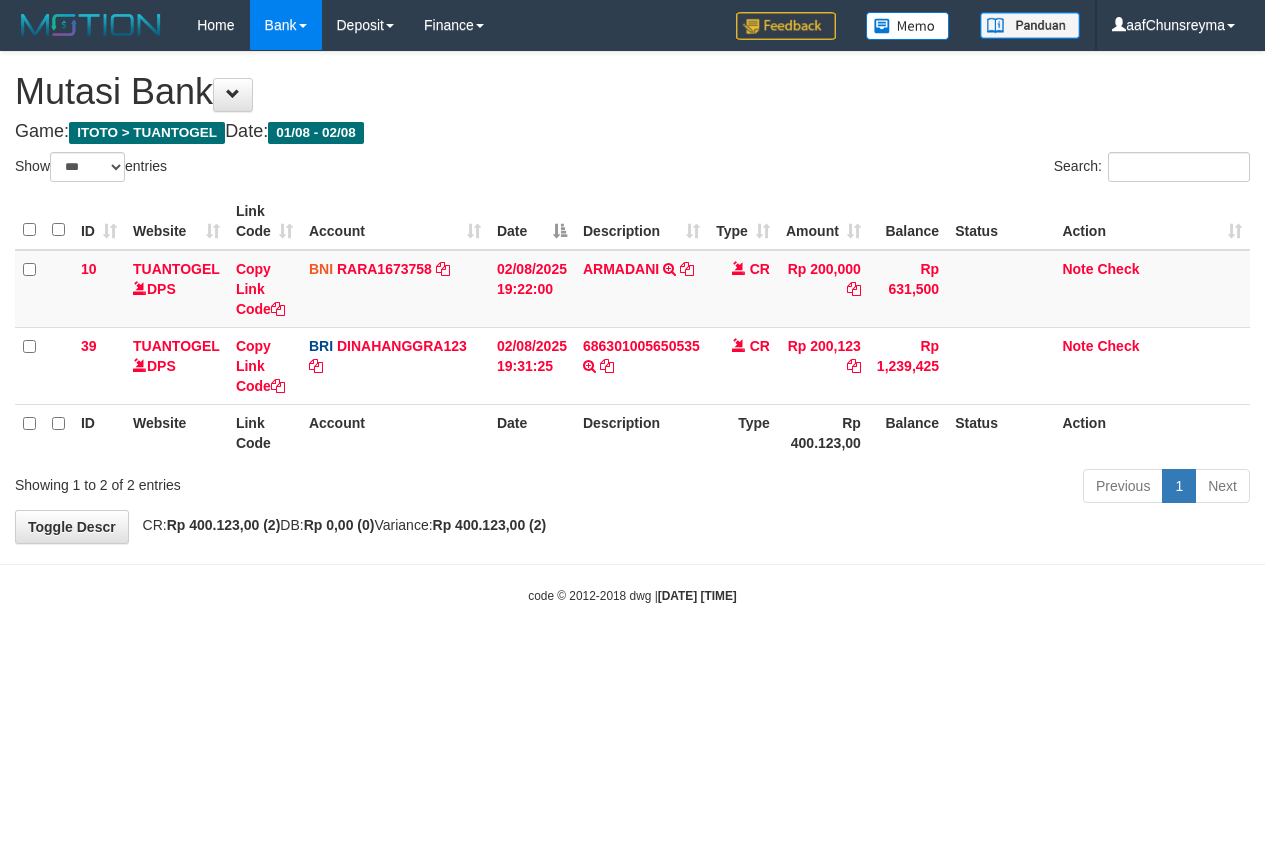 scroll, scrollTop: 0, scrollLeft: 0, axis: both 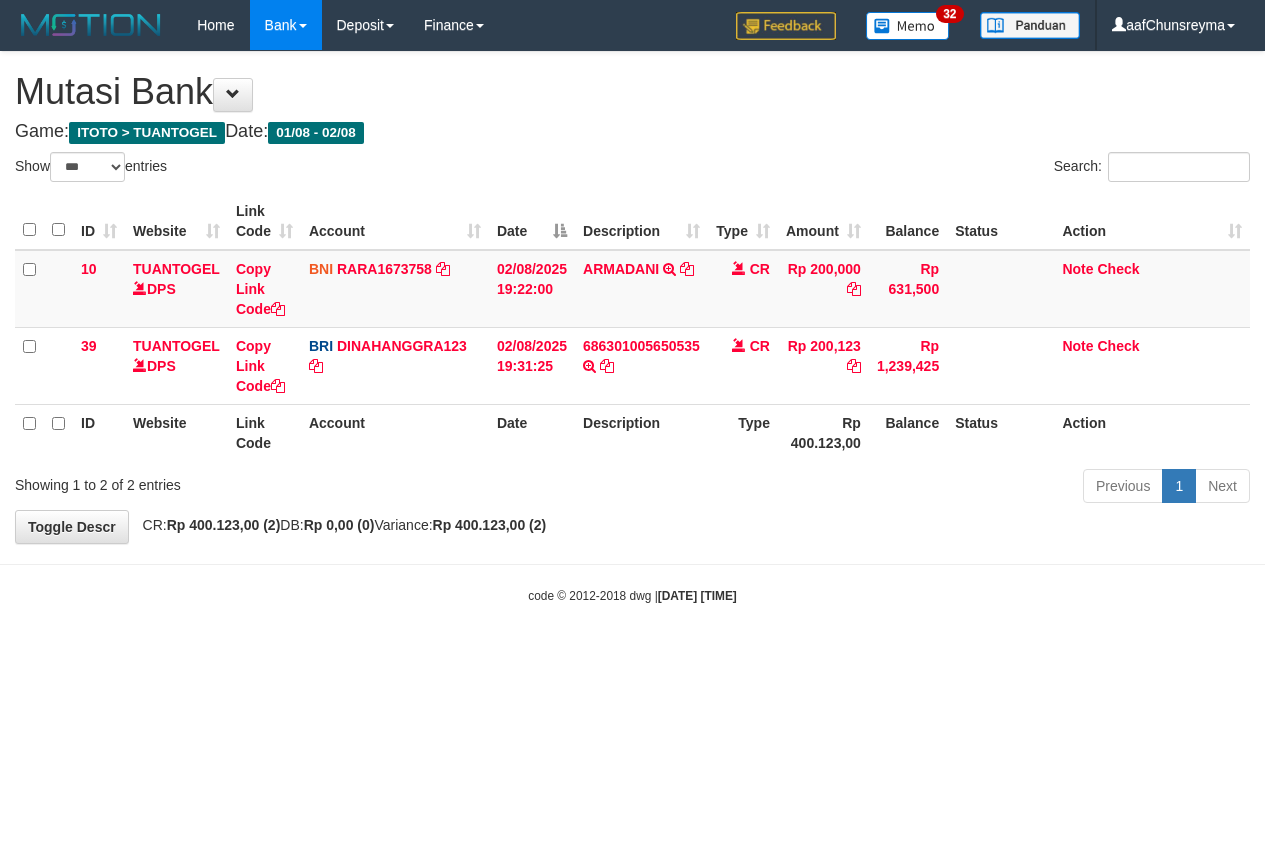 select on "***" 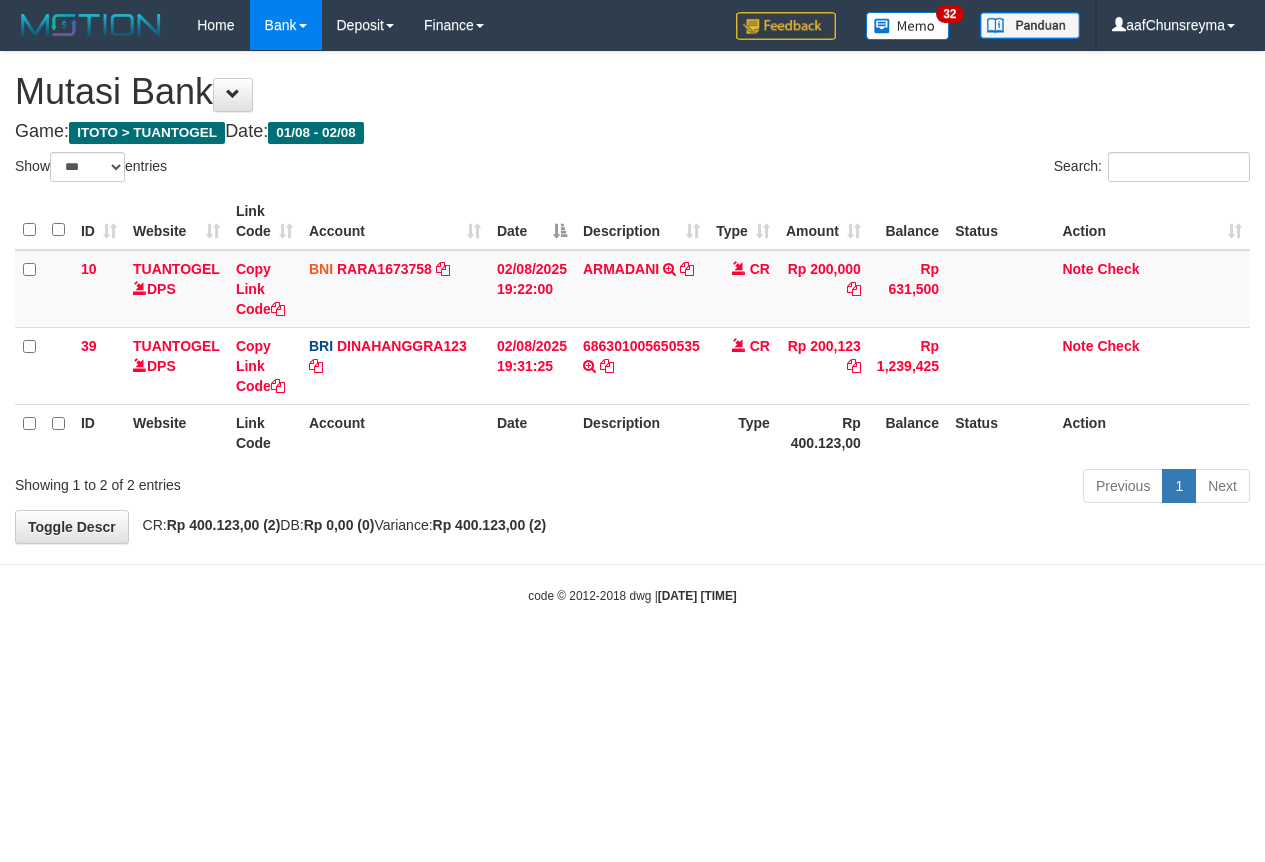scroll, scrollTop: 0, scrollLeft: 0, axis: both 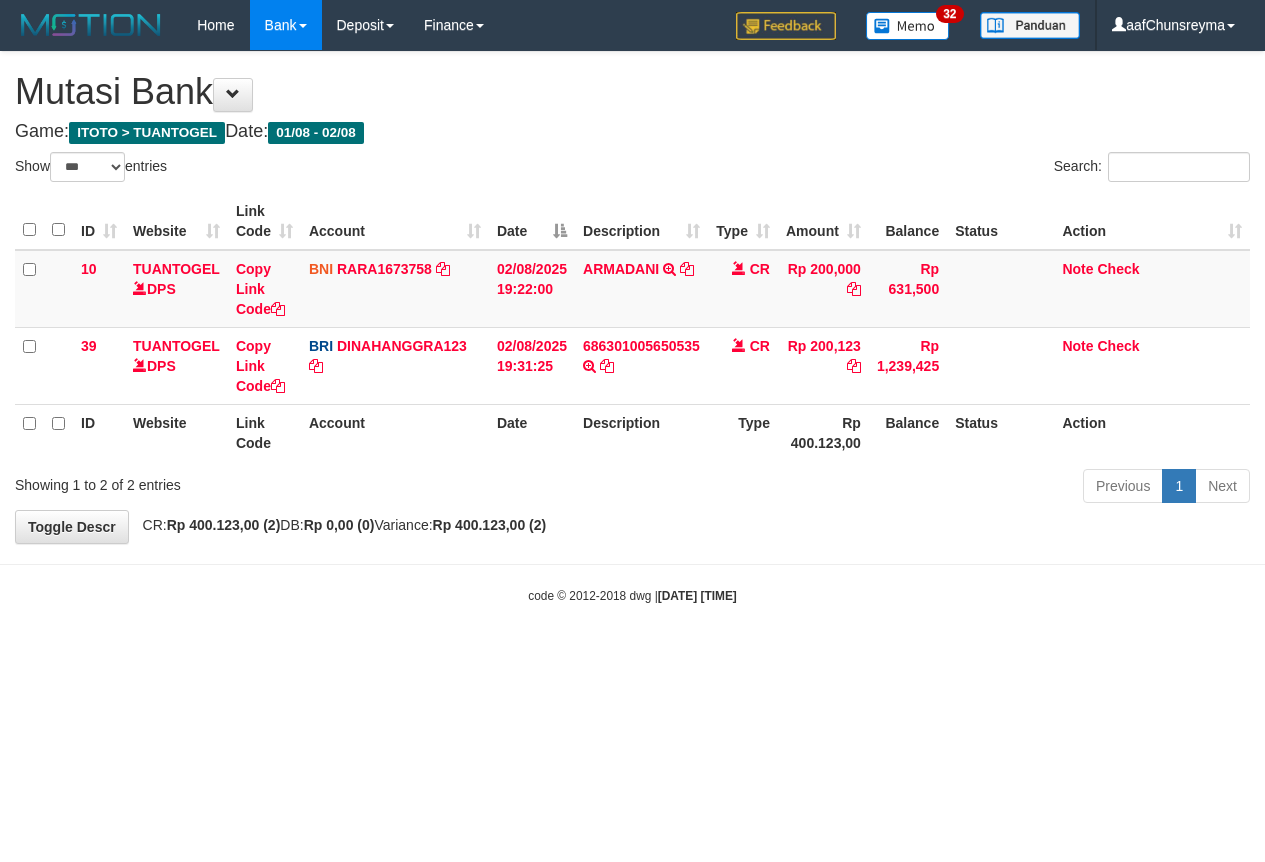 select on "***" 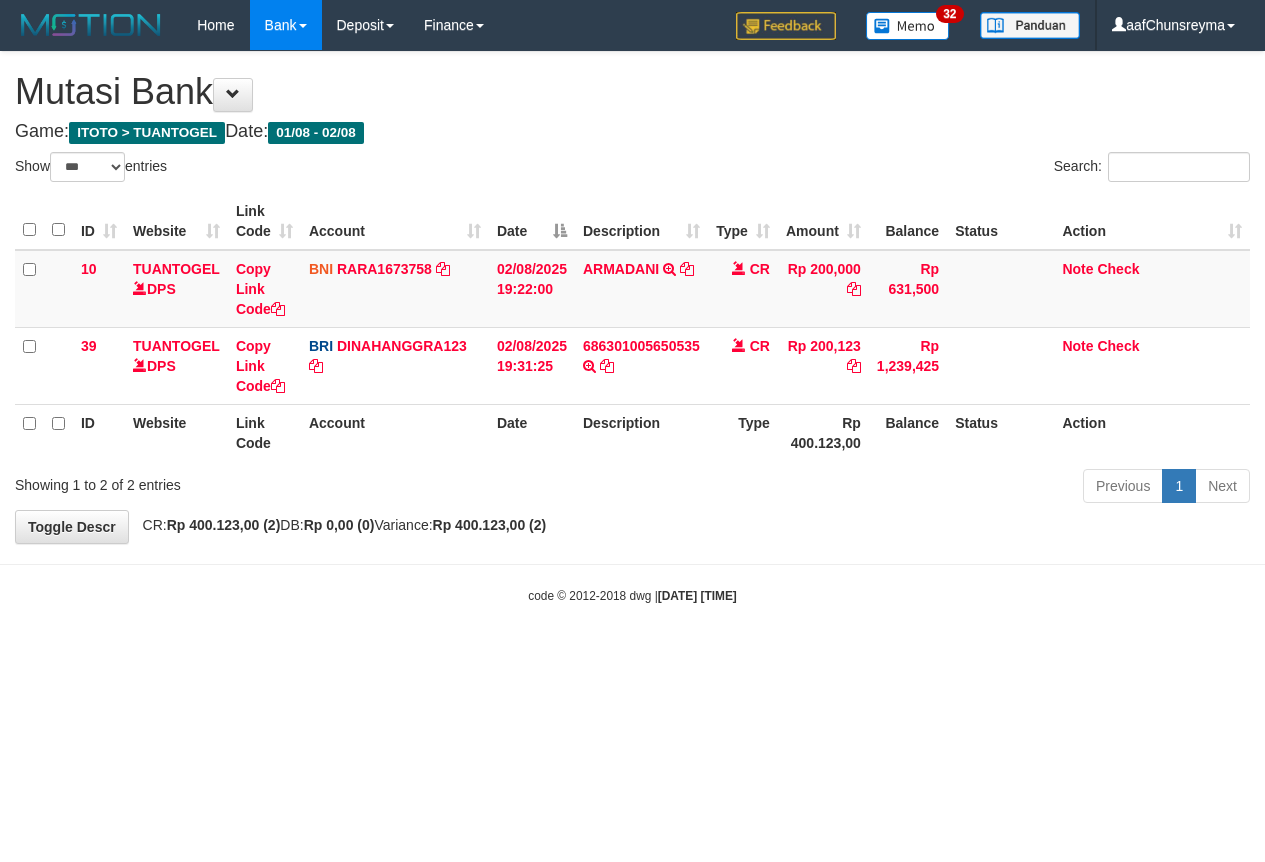scroll, scrollTop: 0, scrollLeft: 0, axis: both 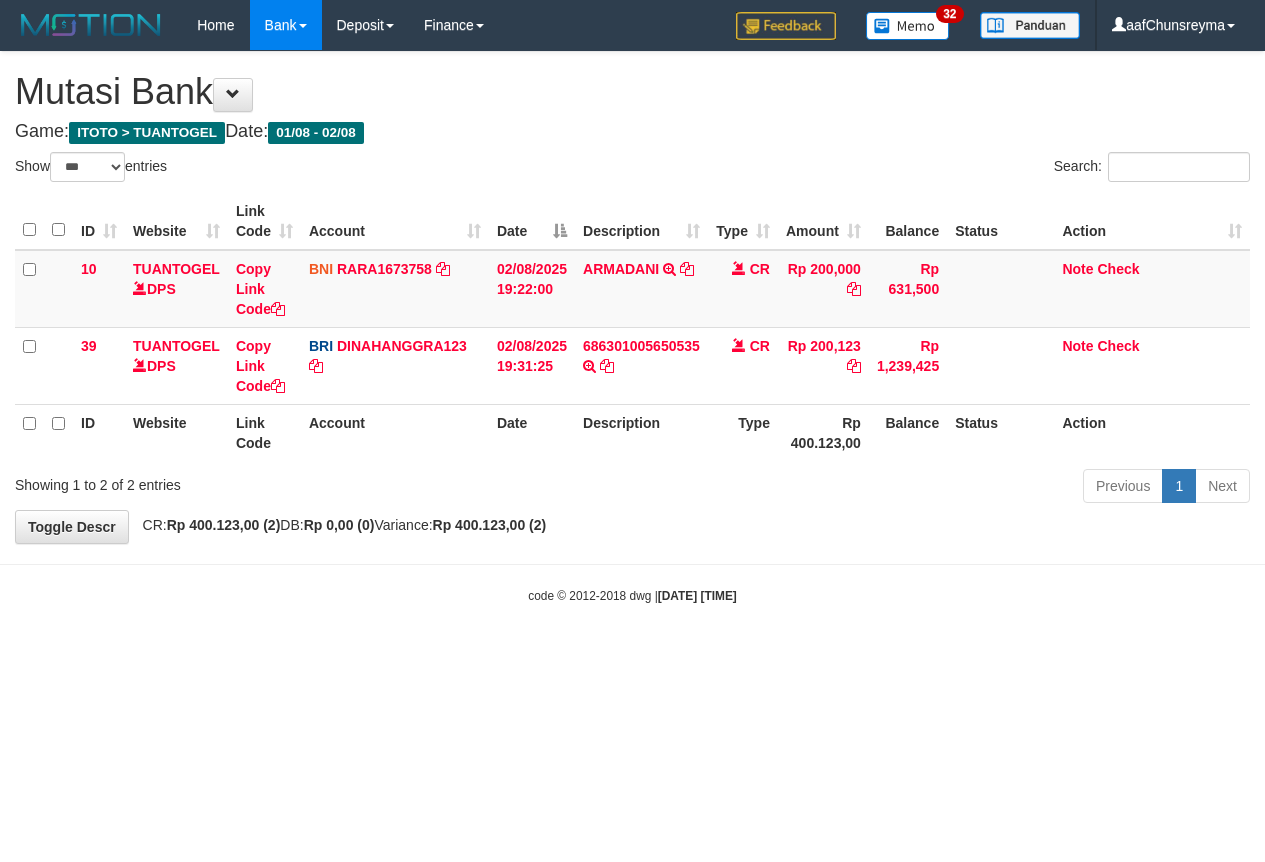 select on "***" 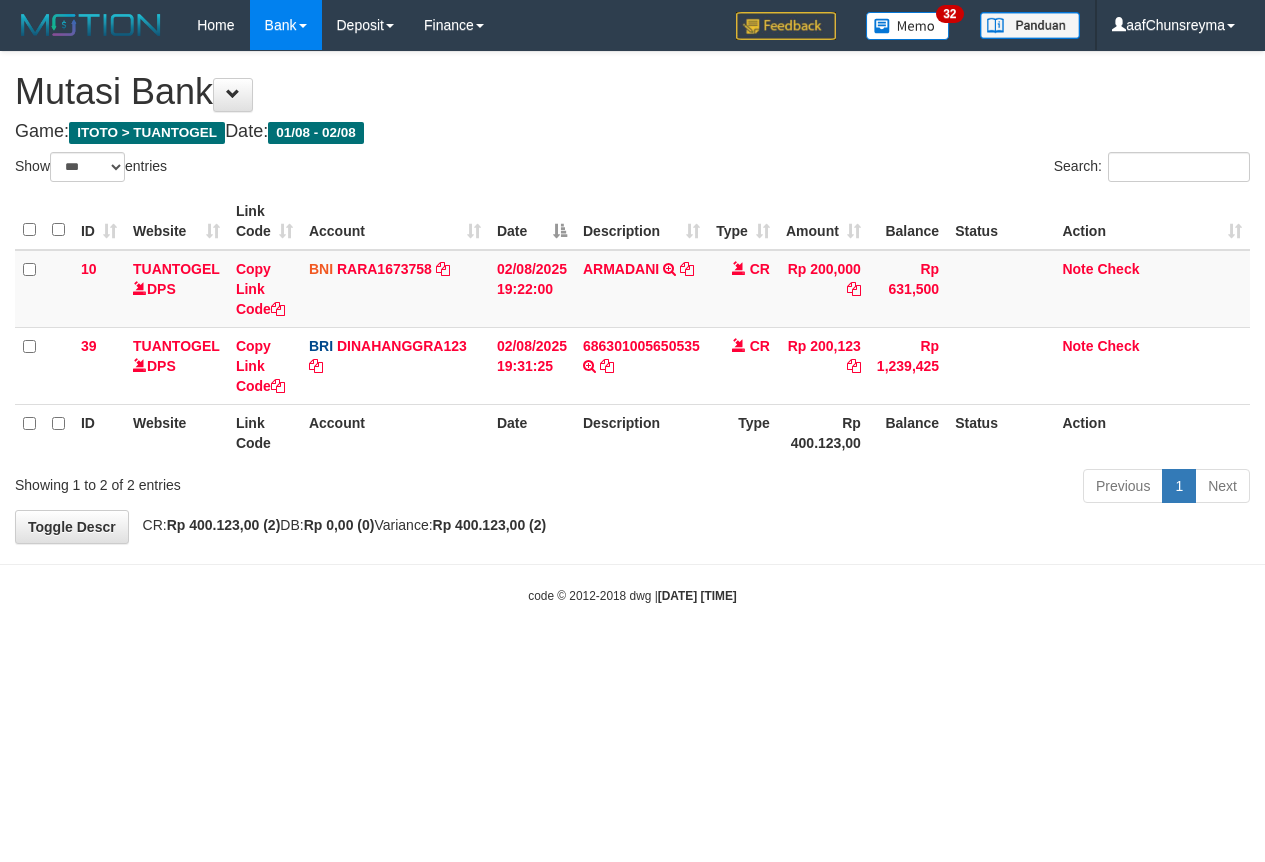 scroll, scrollTop: 0, scrollLeft: 0, axis: both 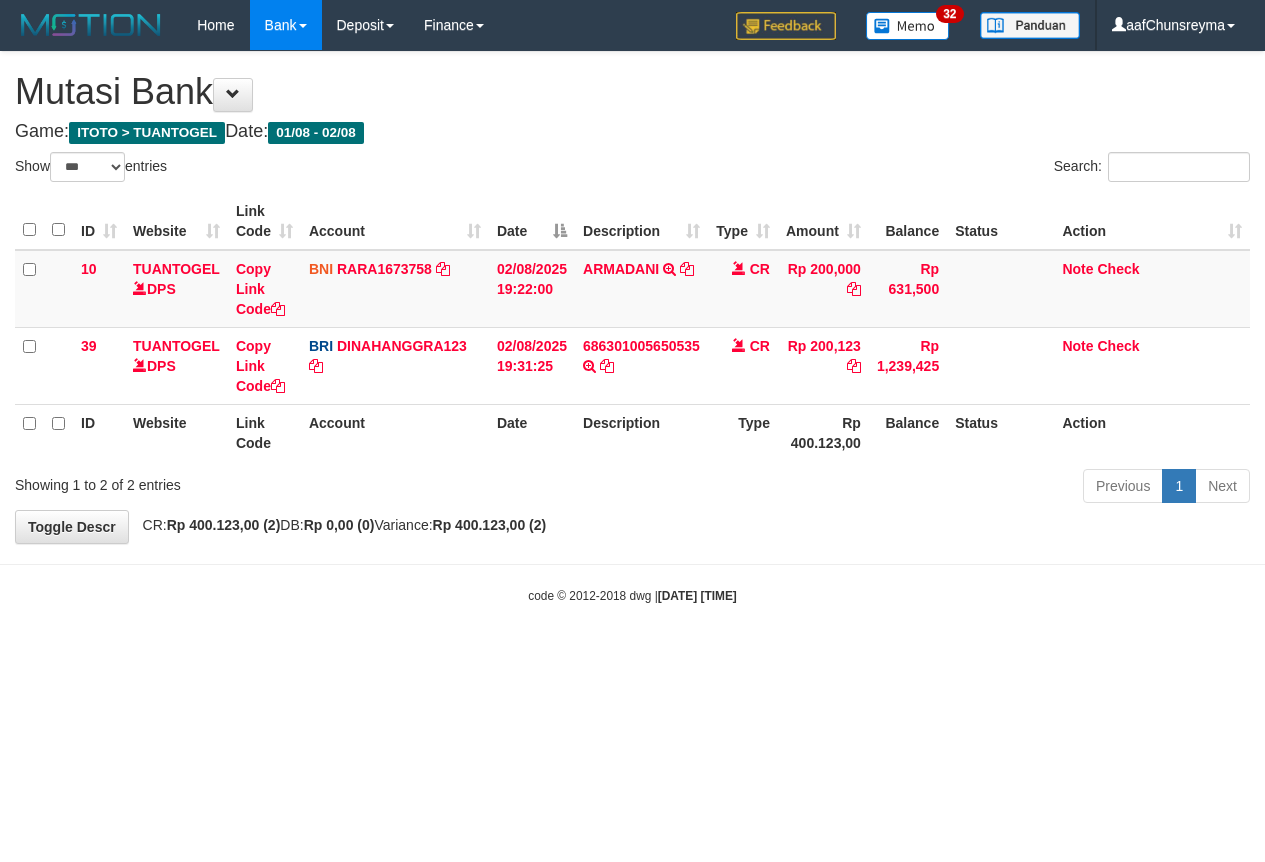 select on "***" 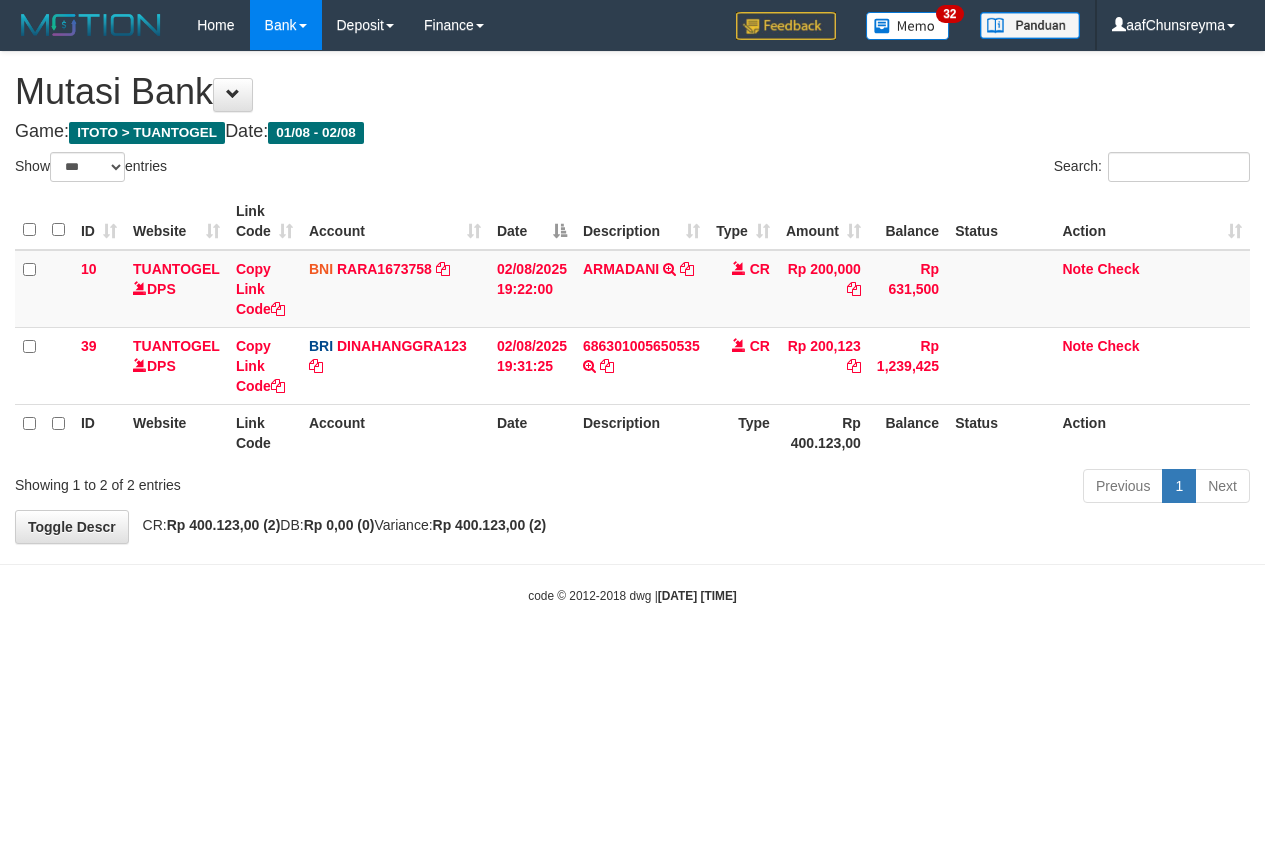 scroll, scrollTop: 0, scrollLeft: 0, axis: both 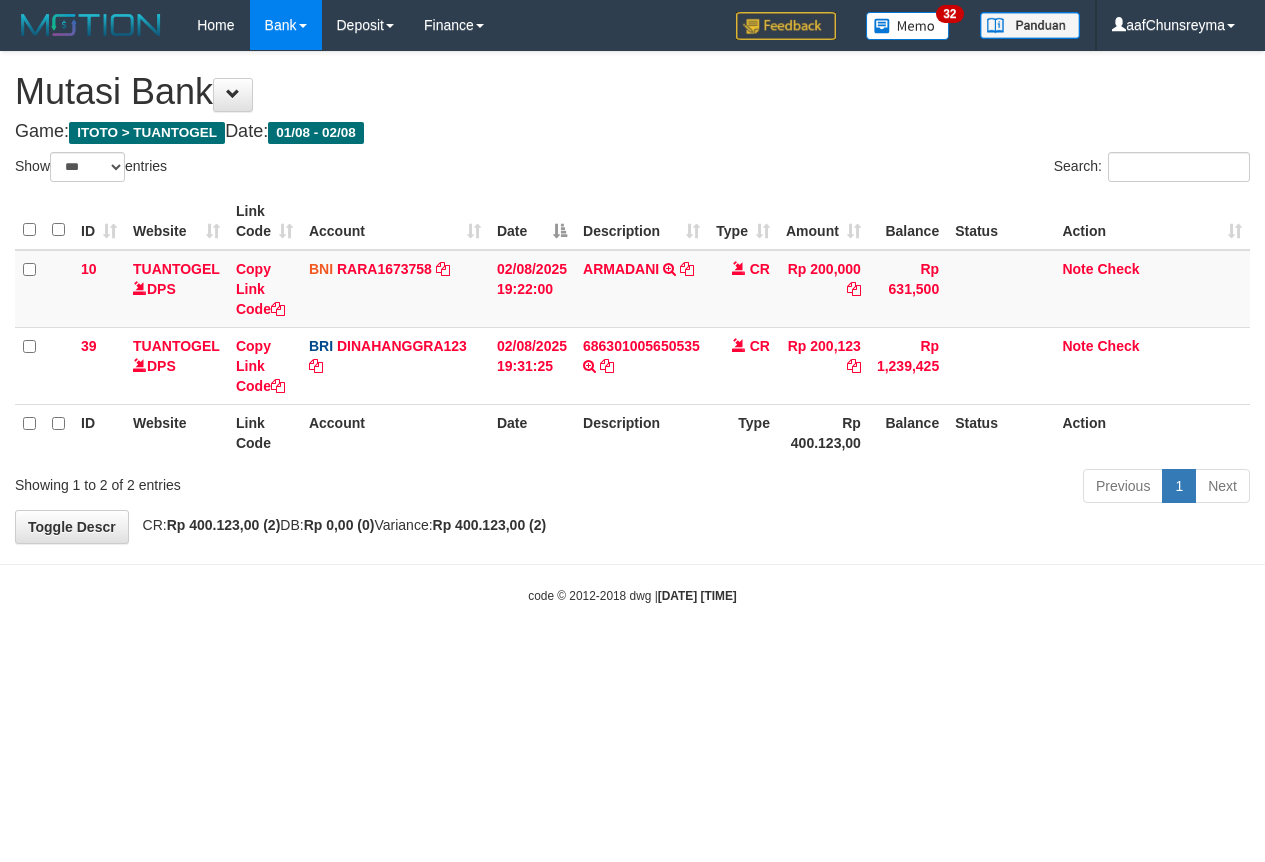 select on "***" 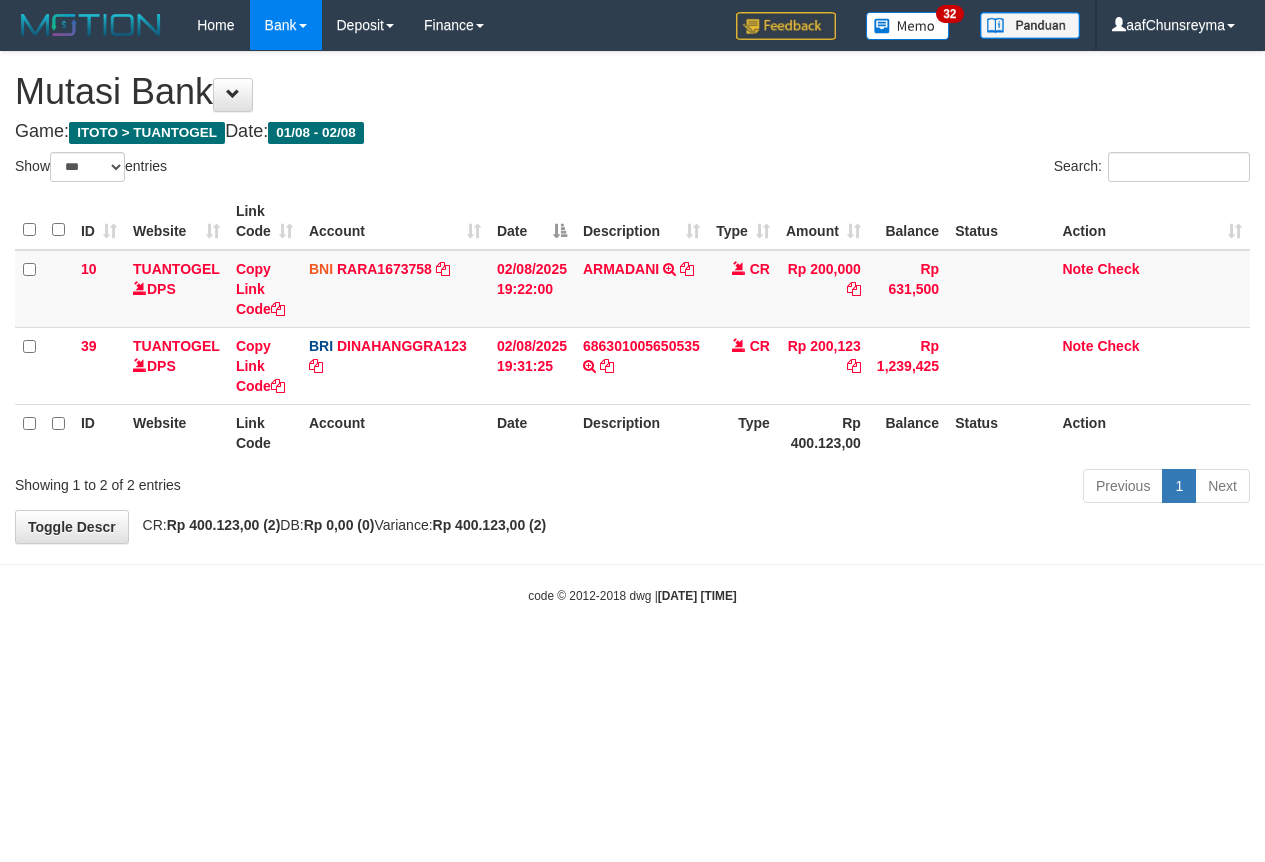 scroll, scrollTop: 0, scrollLeft: 0, axis: both 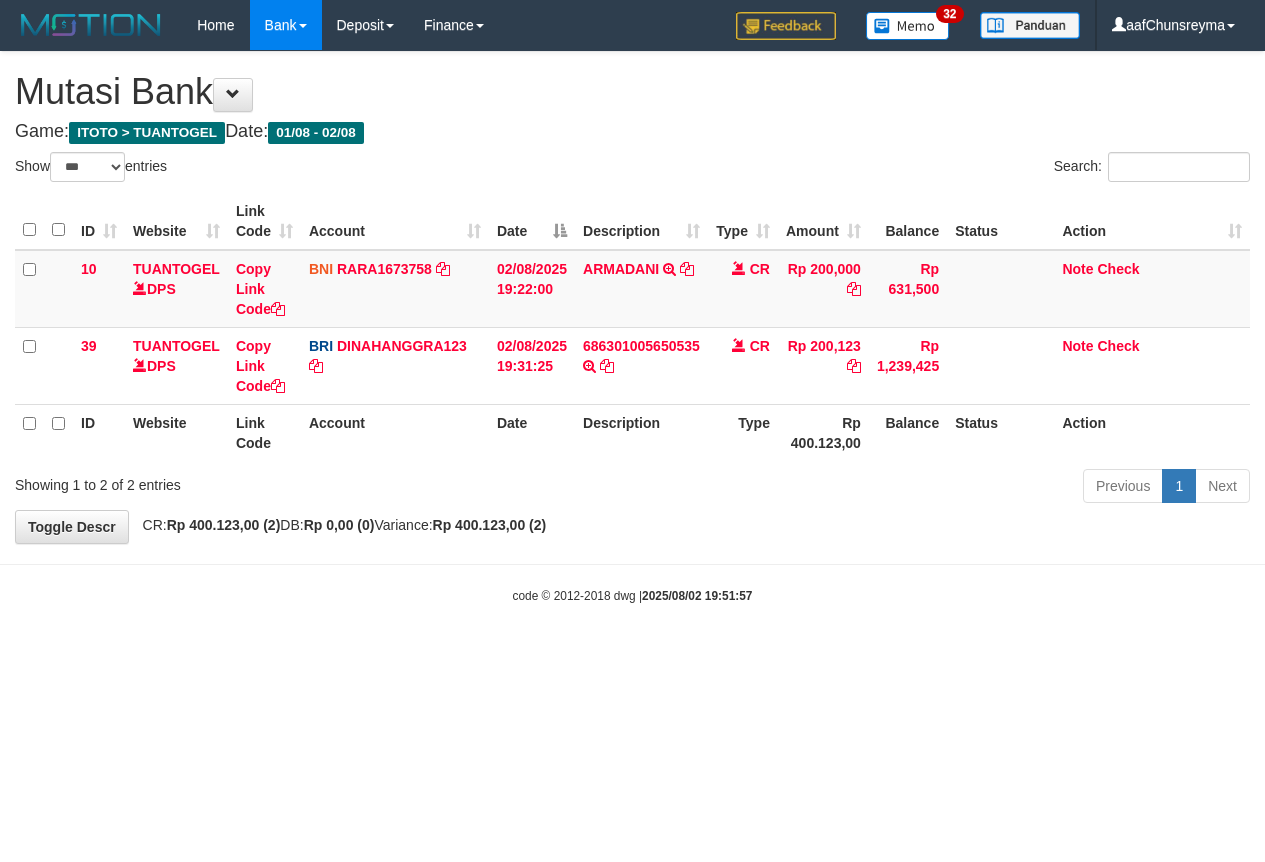select on "***" 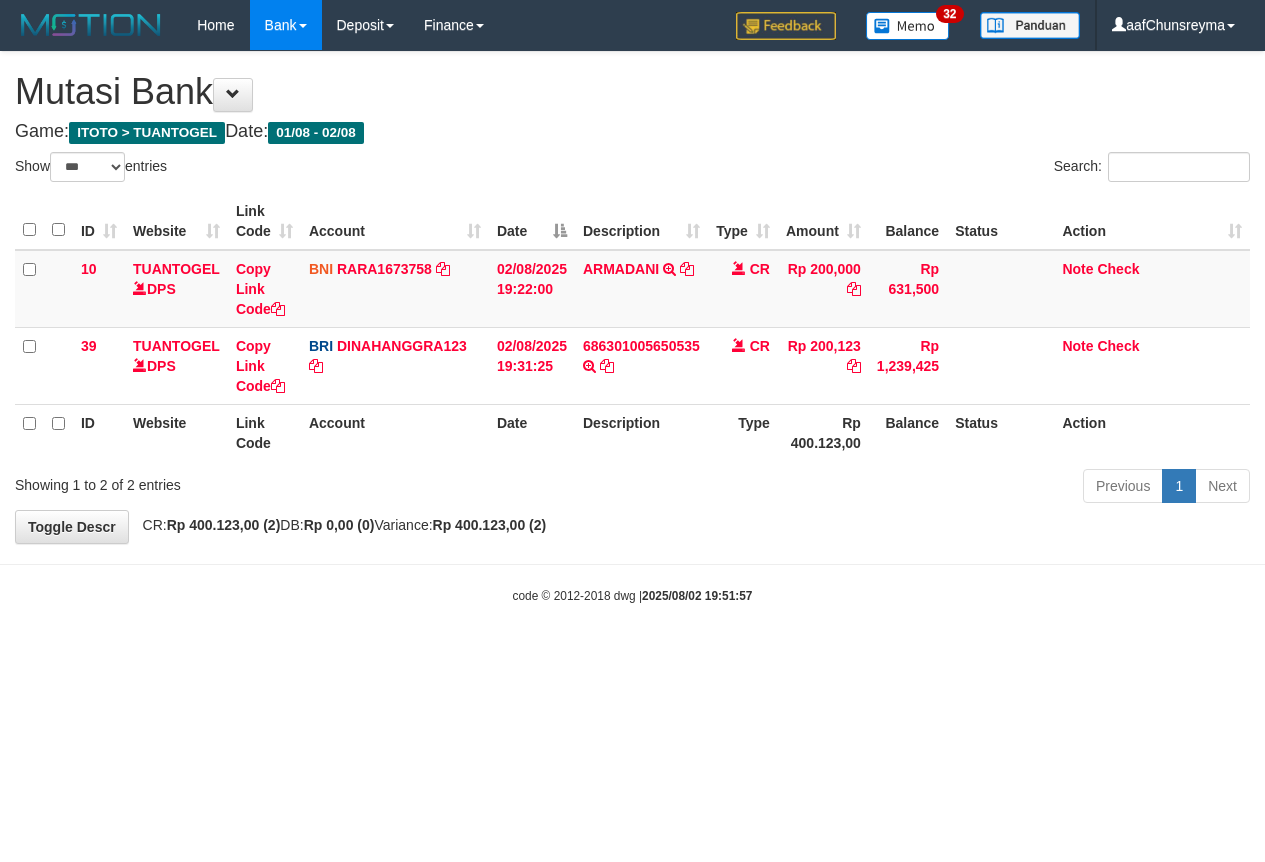 scroll, scrollTop: 0, scrollLeft: 0, axis: both 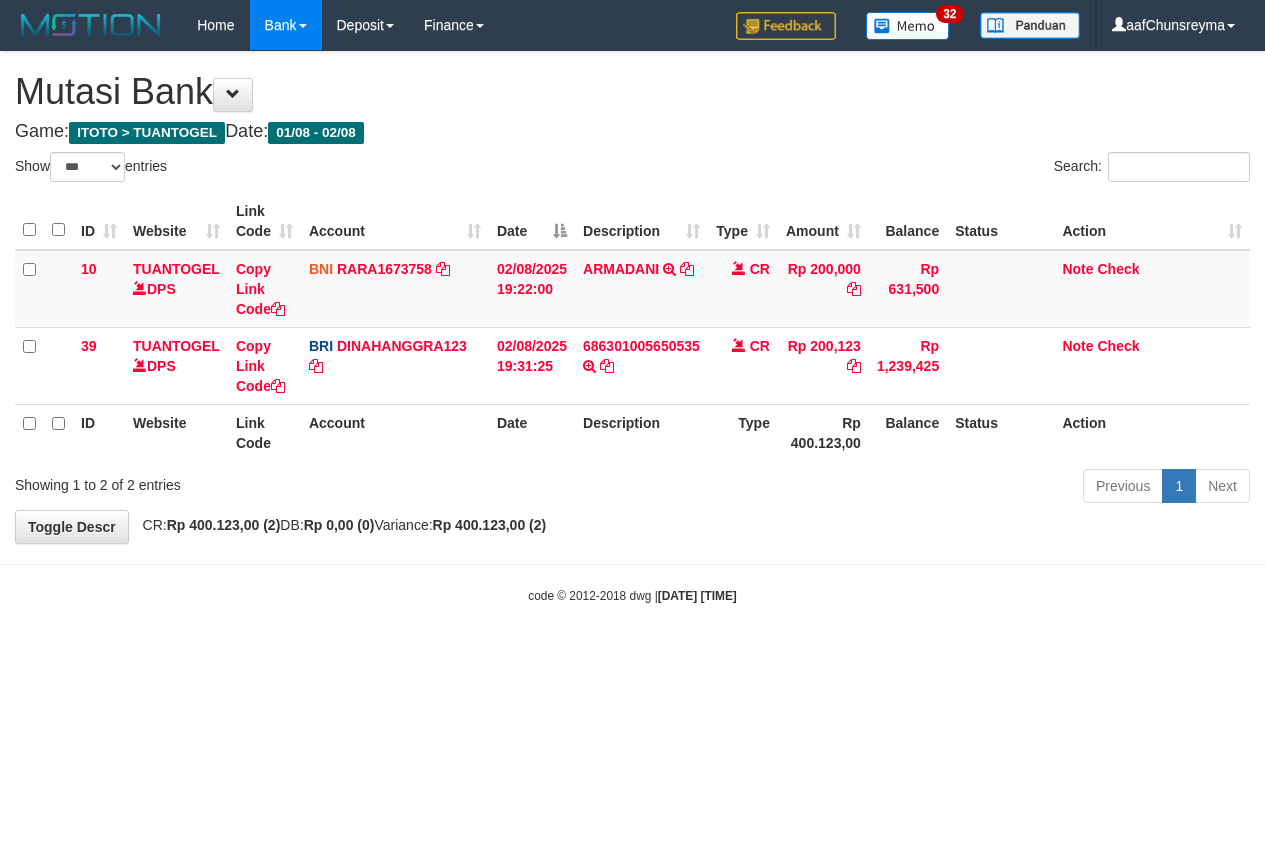 select on "***" 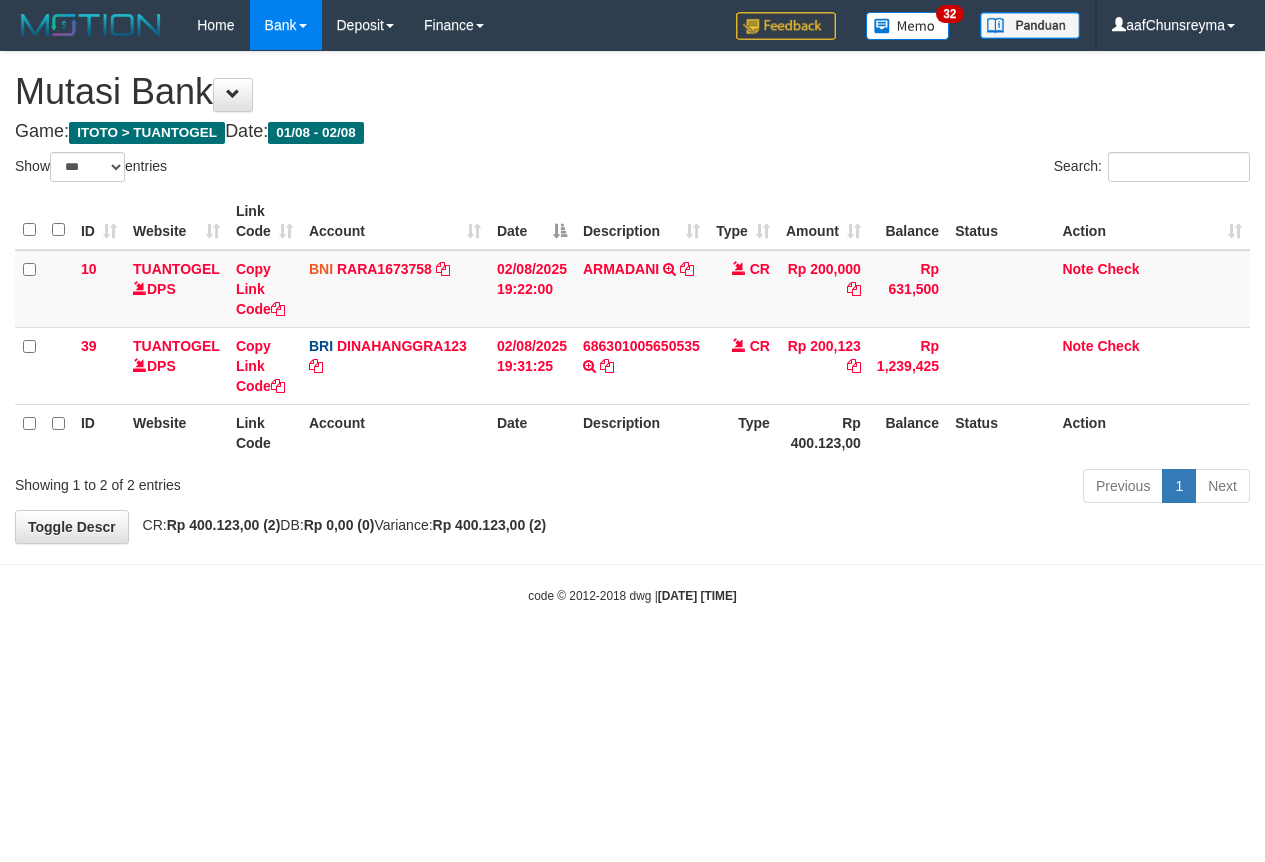 scroll, scrollTop: 0, scrollLeft: 0, axis: both 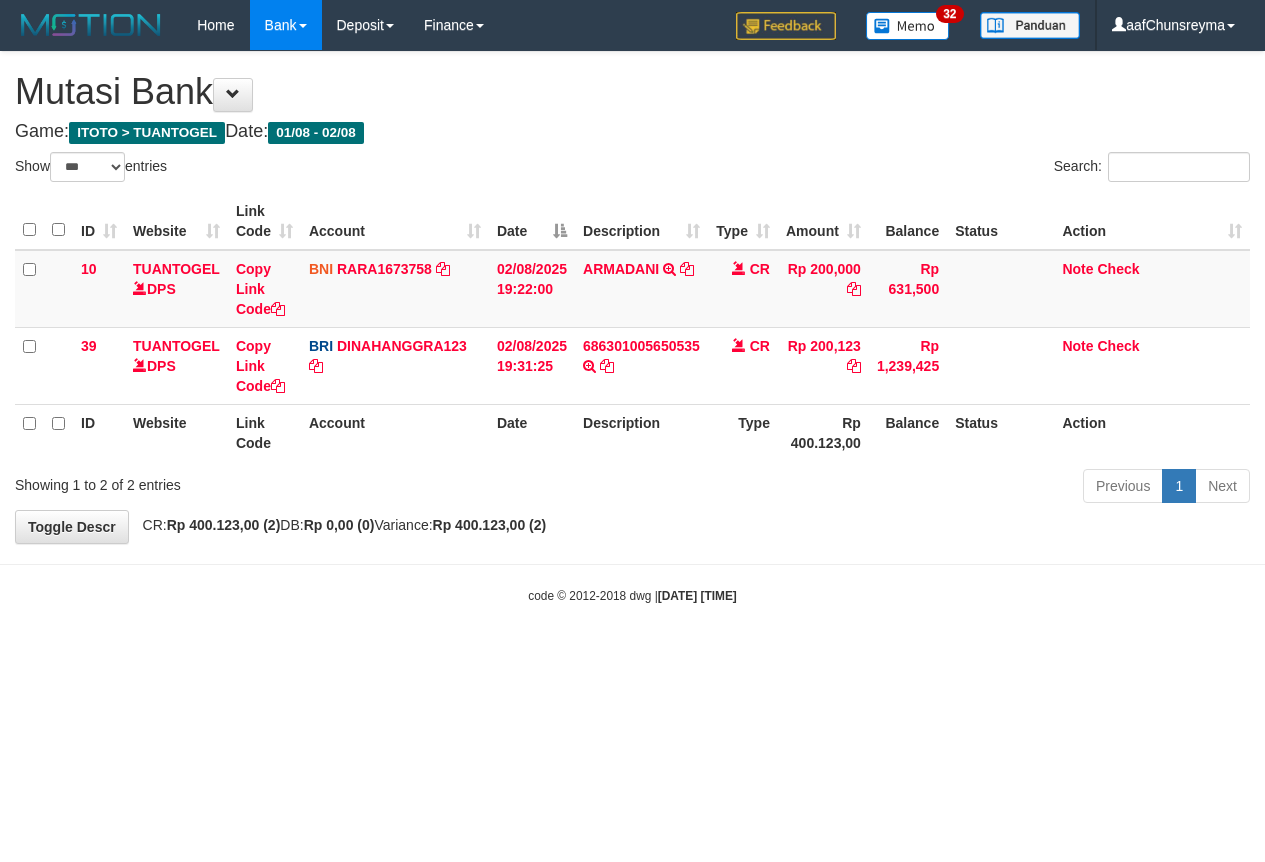 select on "***" 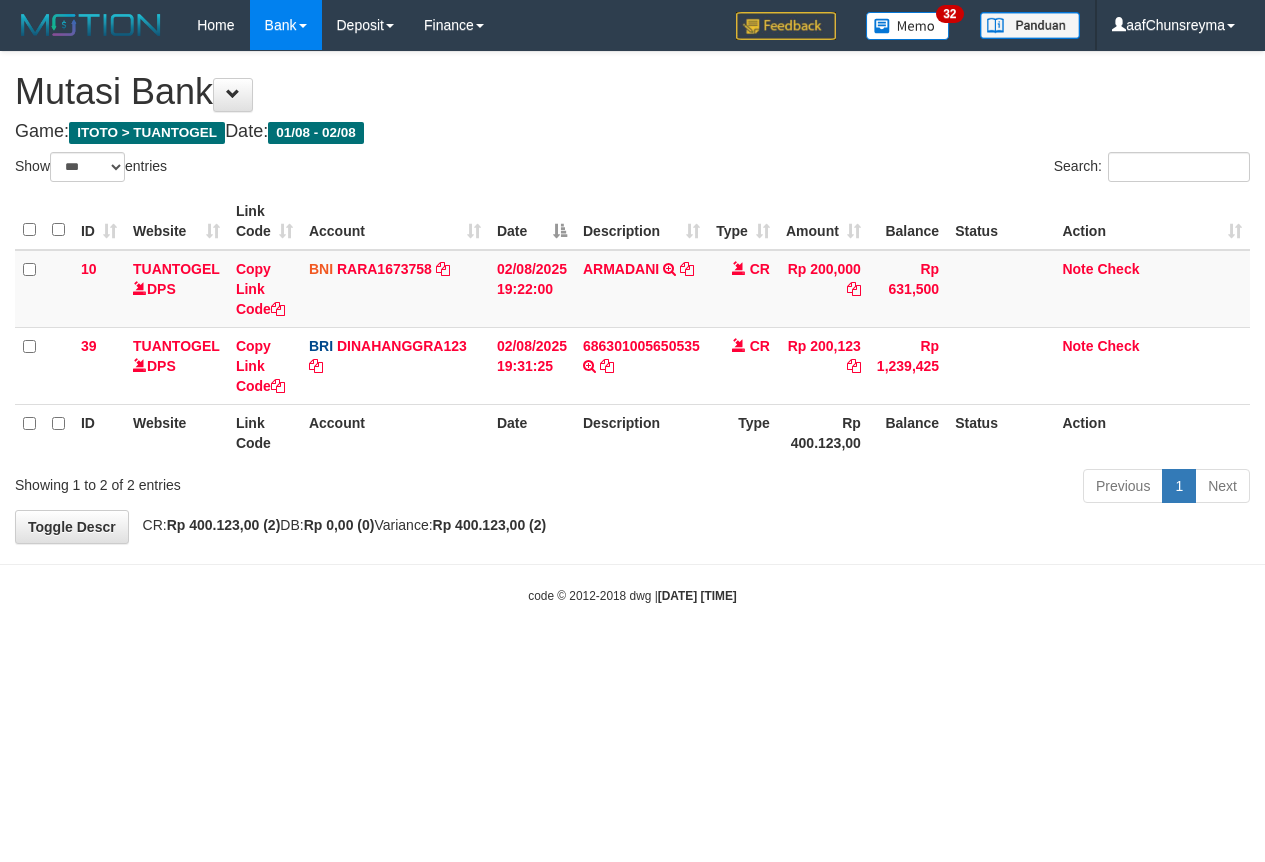 scroll, scrollTop: 0, scrollLeft: 0, axis: both 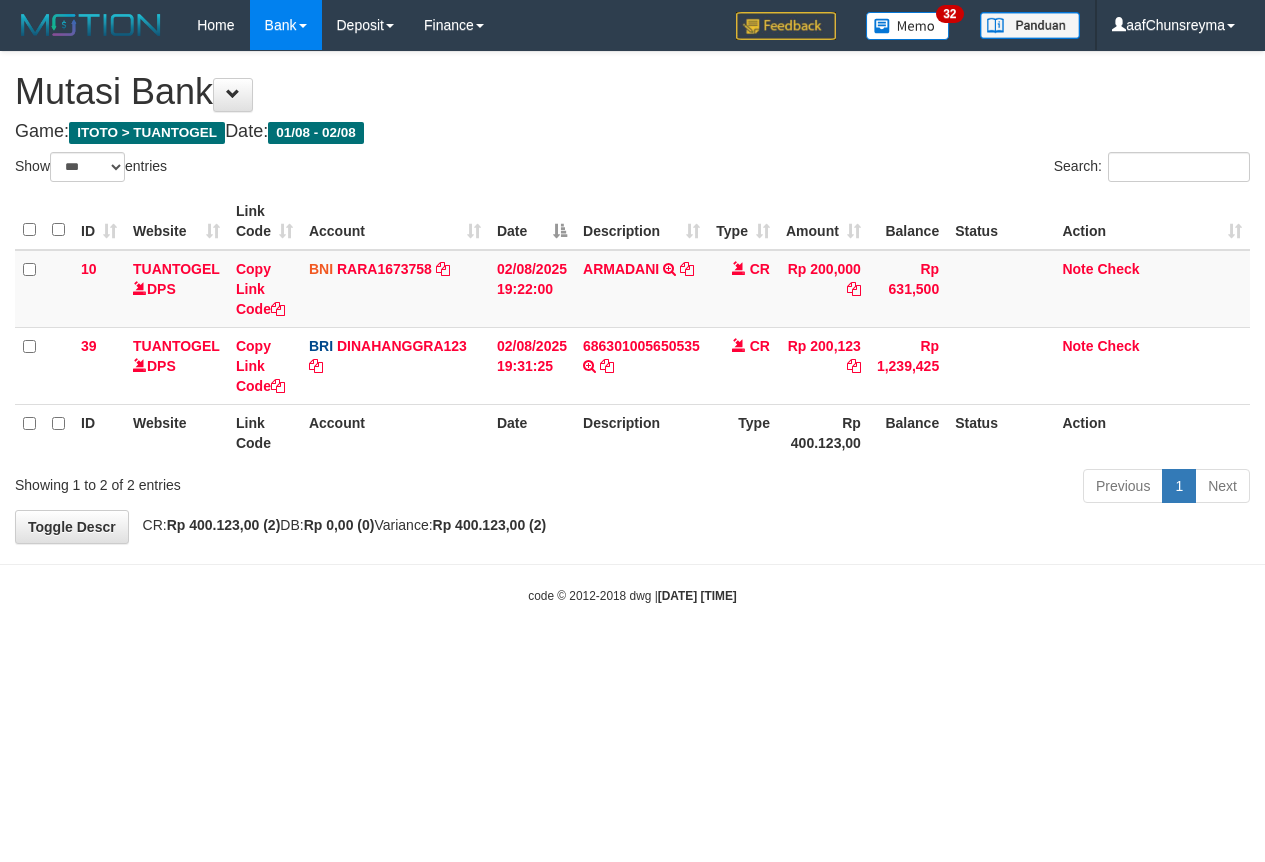 select on "***" 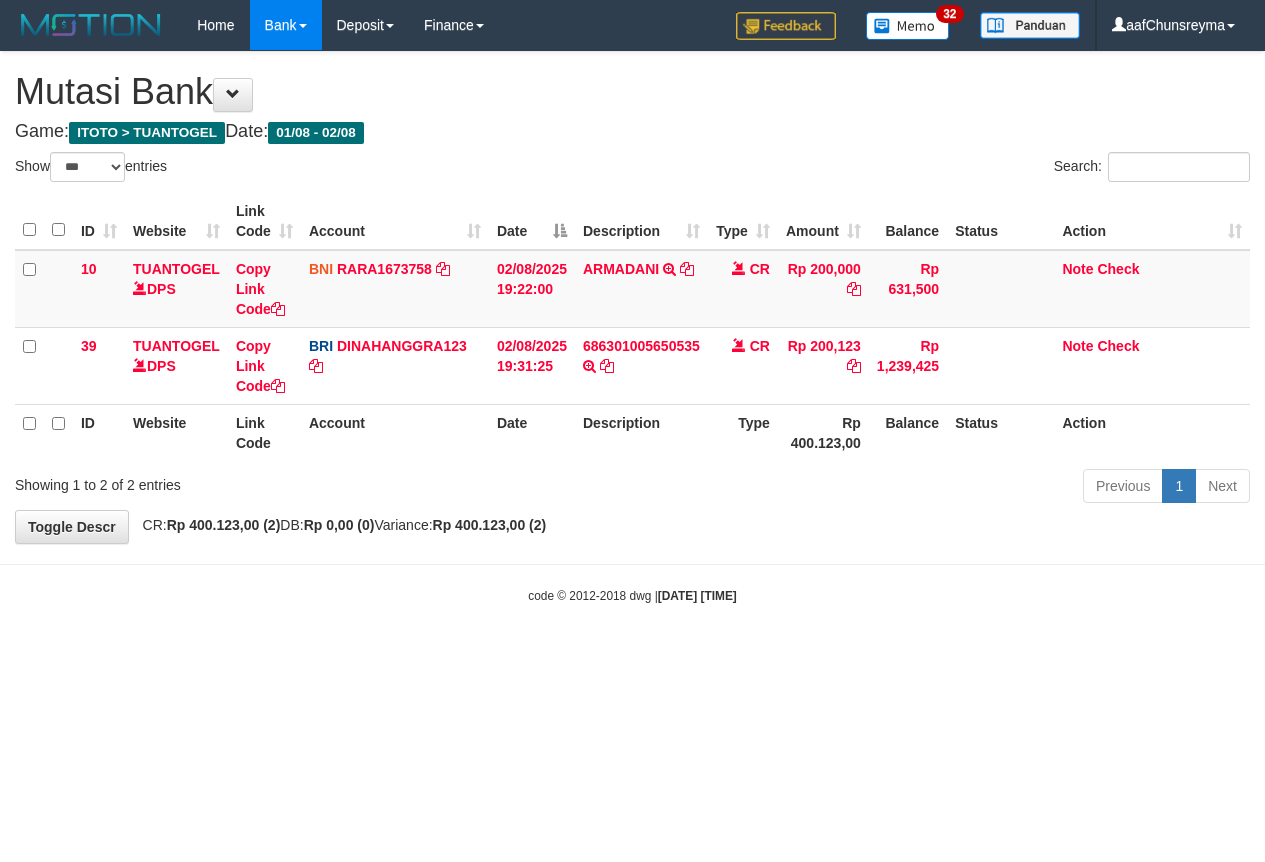 scroll, scrollTop: 0, scrollLeft: 0, axis: both 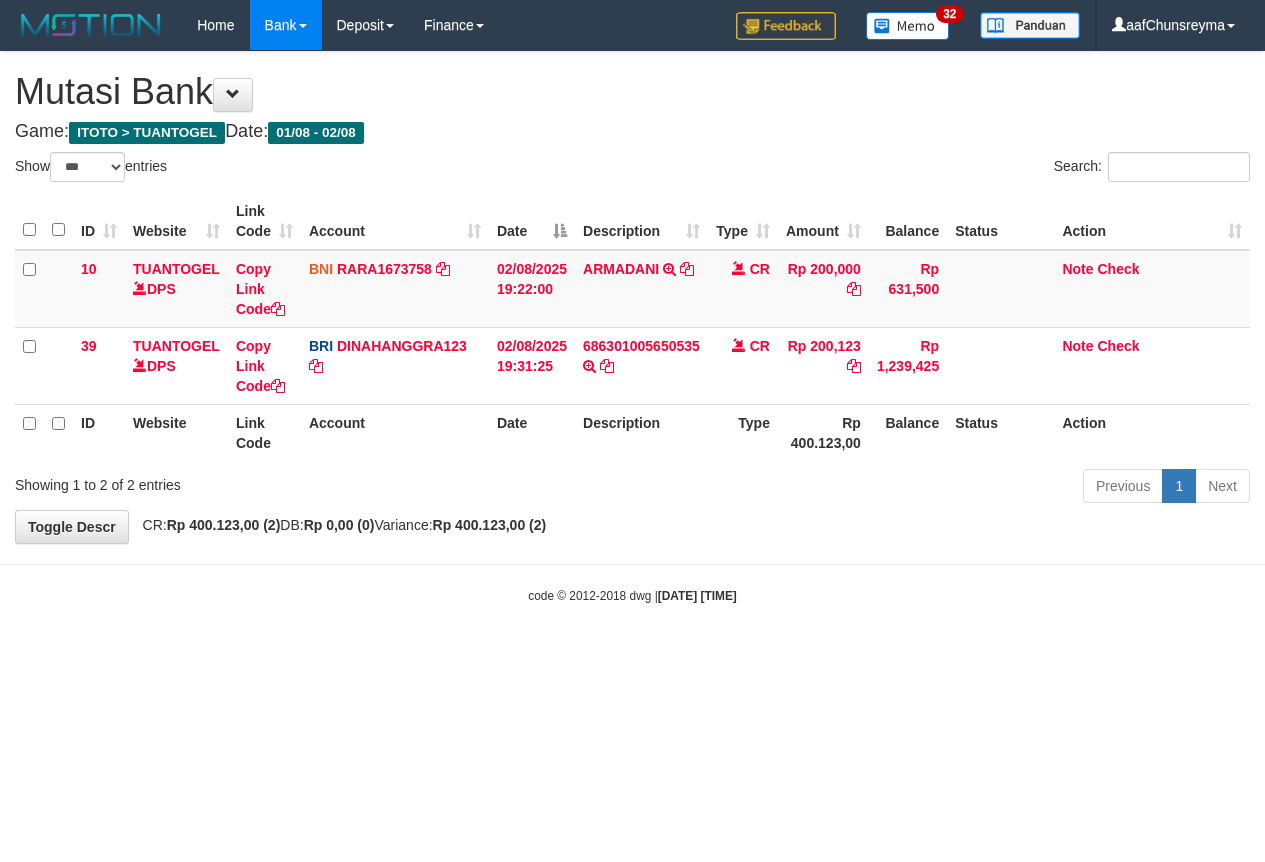 select on "***" 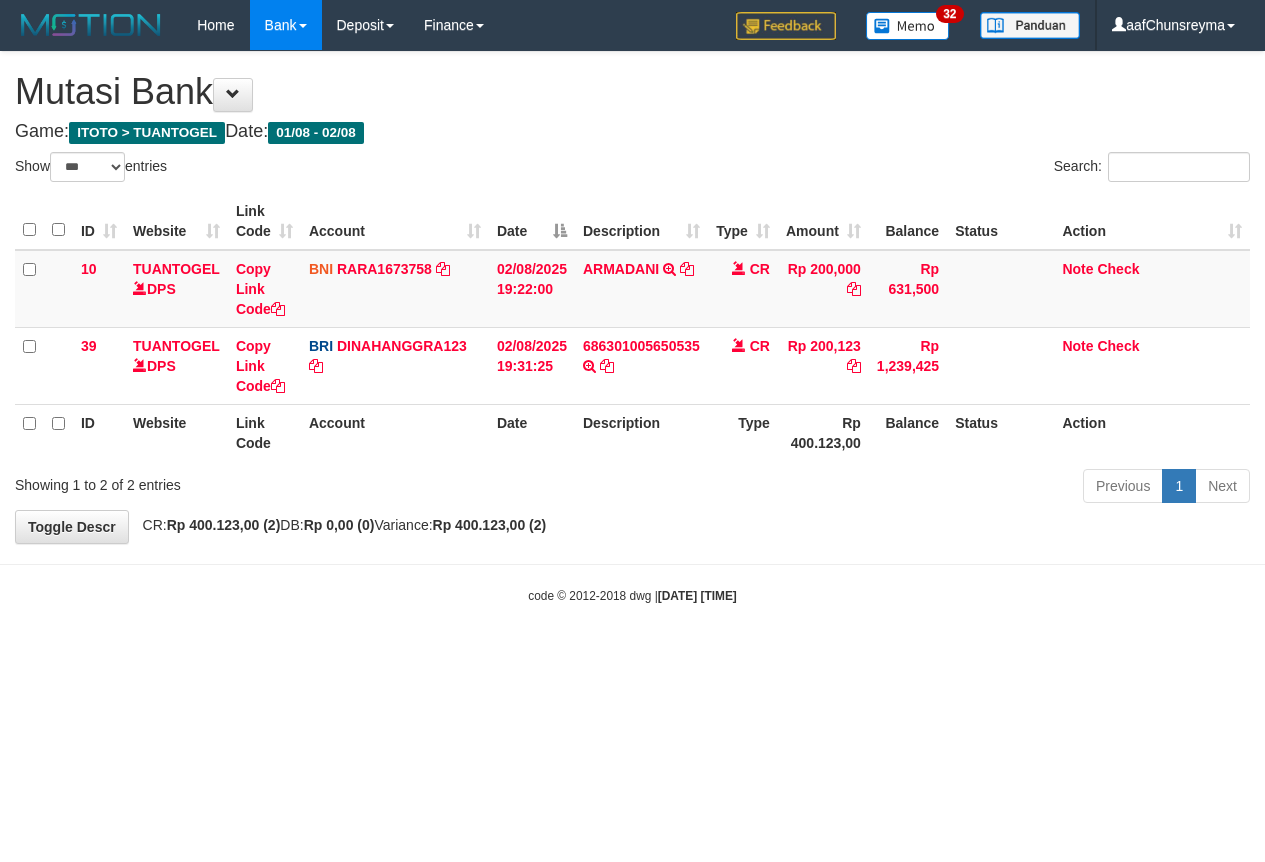 scroll, scrollTop: 0, scrollLeft: 0, axis: both 